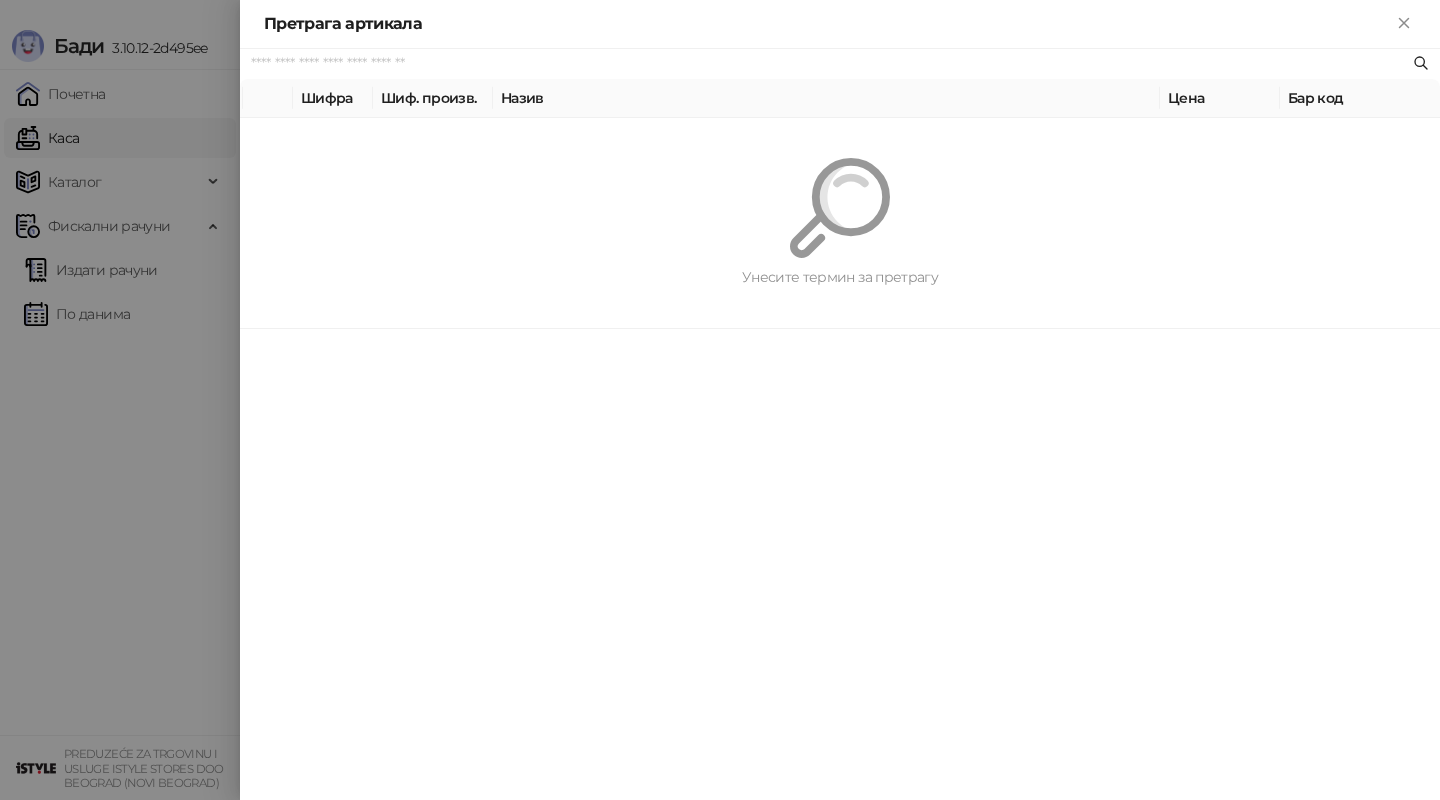 scroll, scrollTop: 0, scrollLeft: 0, axis: both 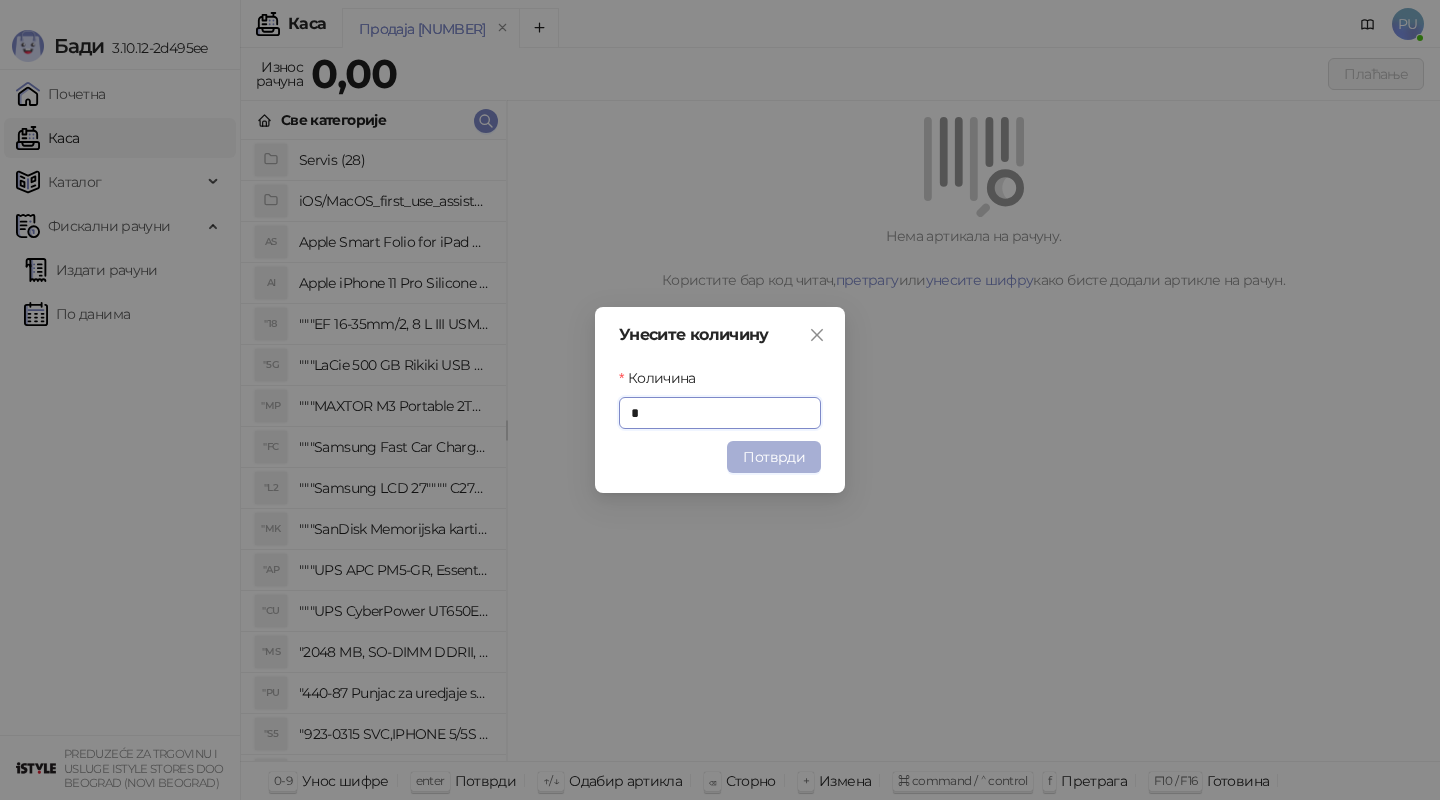 click on "Потврди" at bounding box center (774, 457) 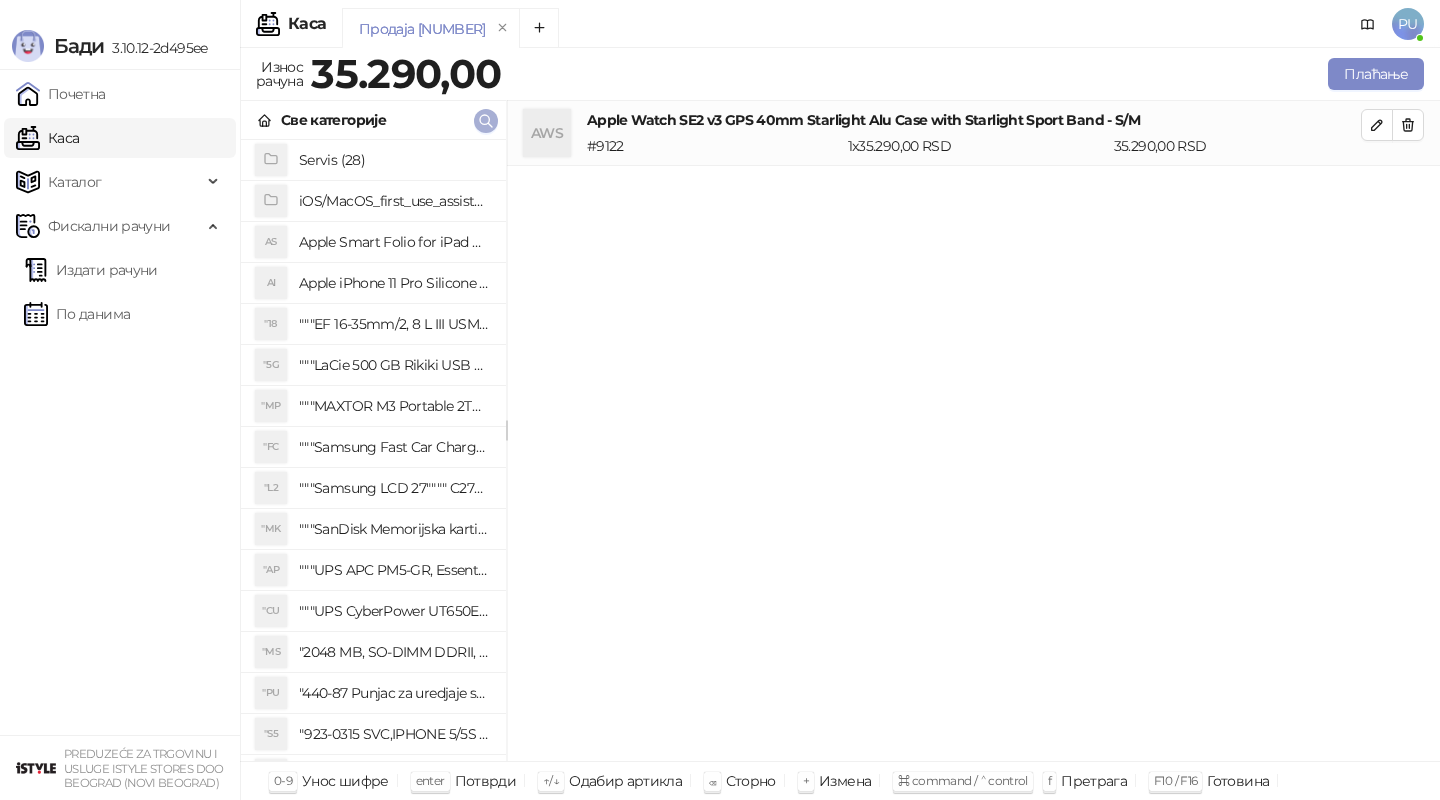 click 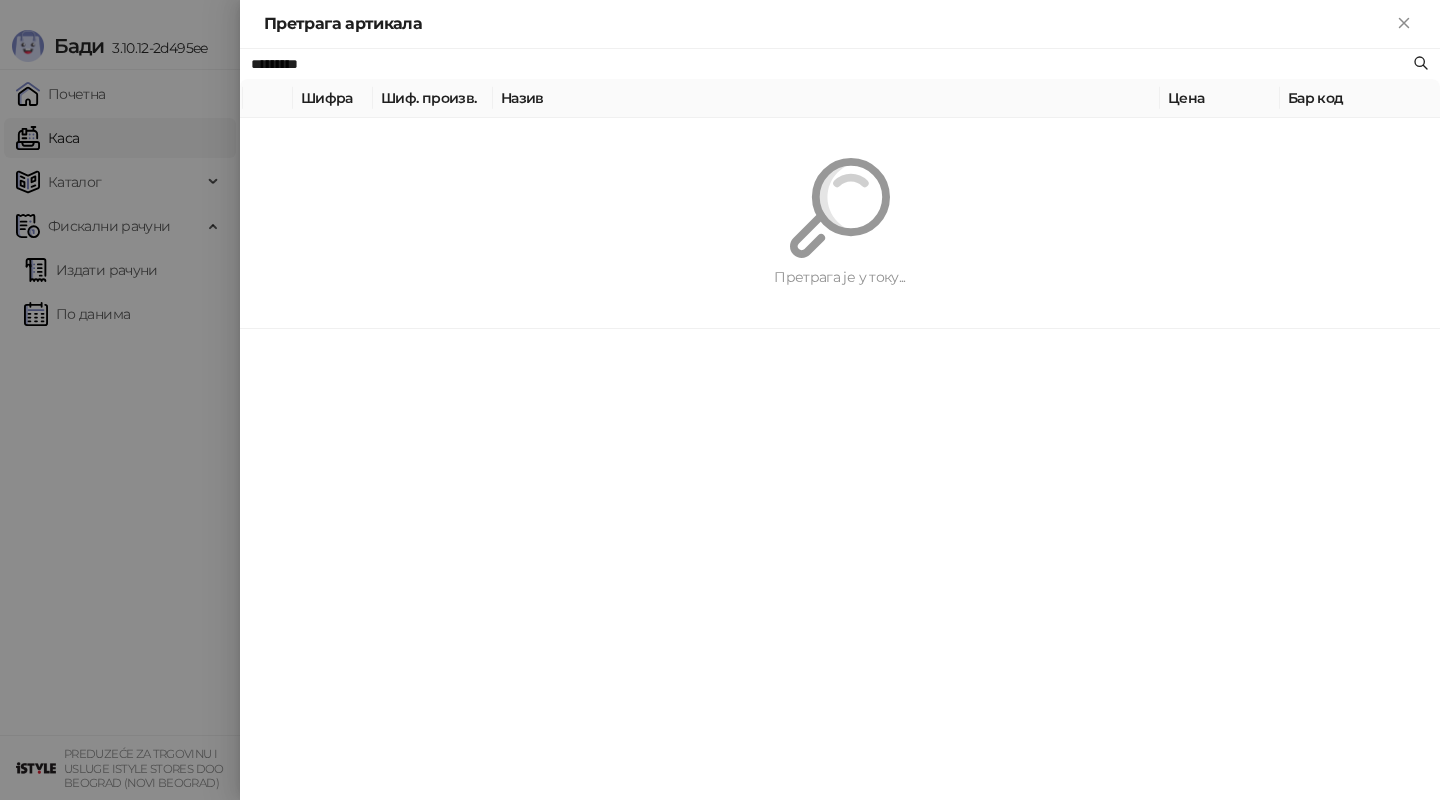 paste on "**********" 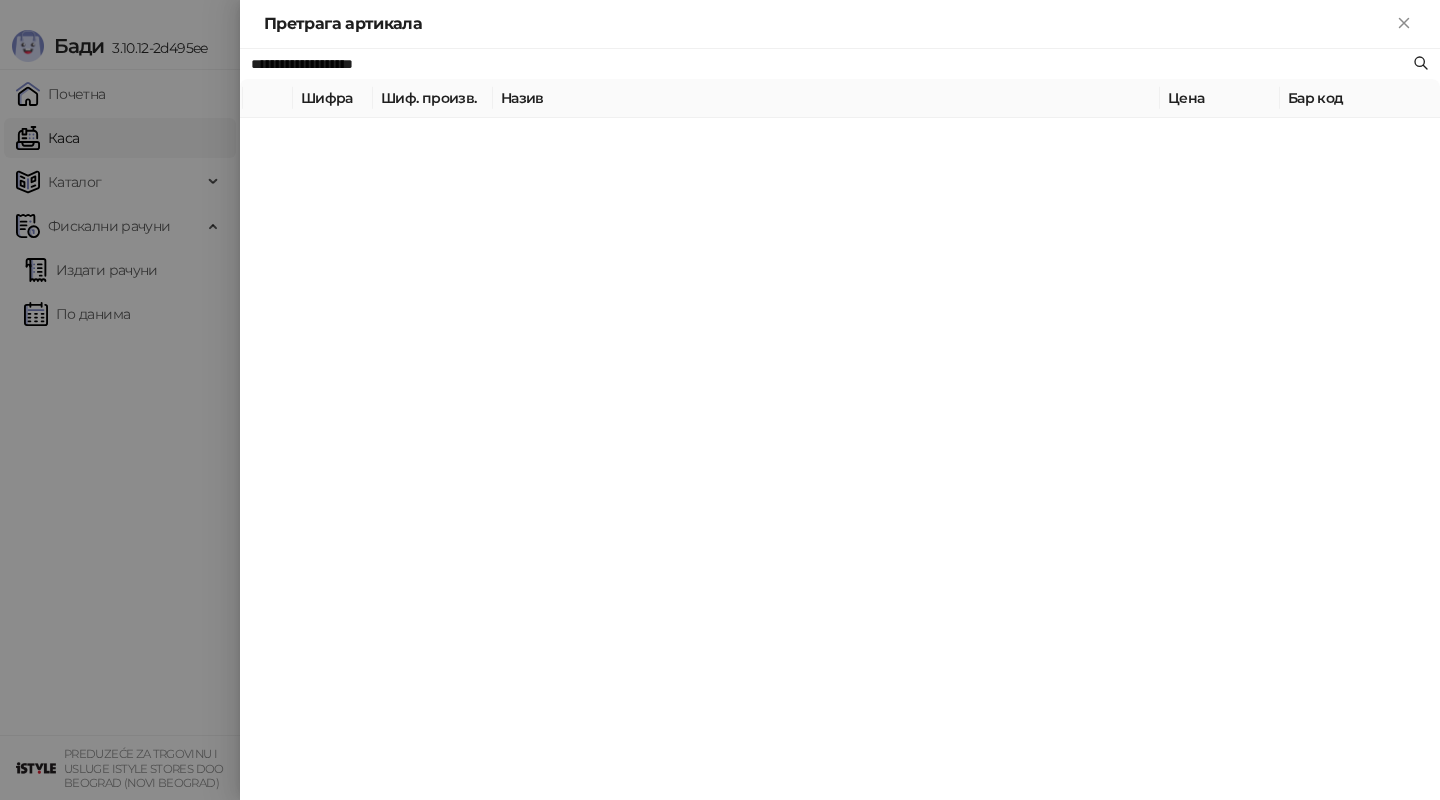 type on "**********" 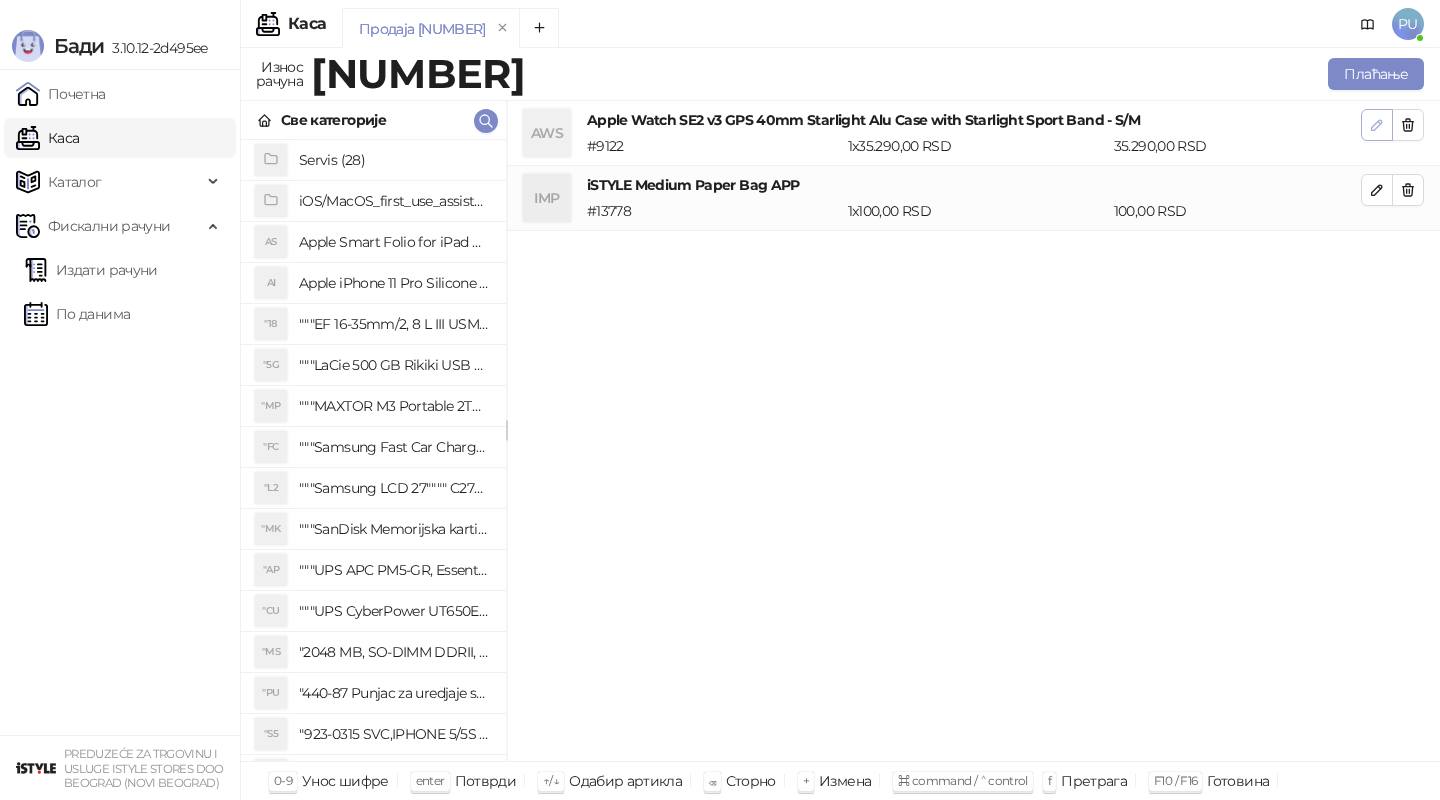 click at bounding box center (1377, 125) 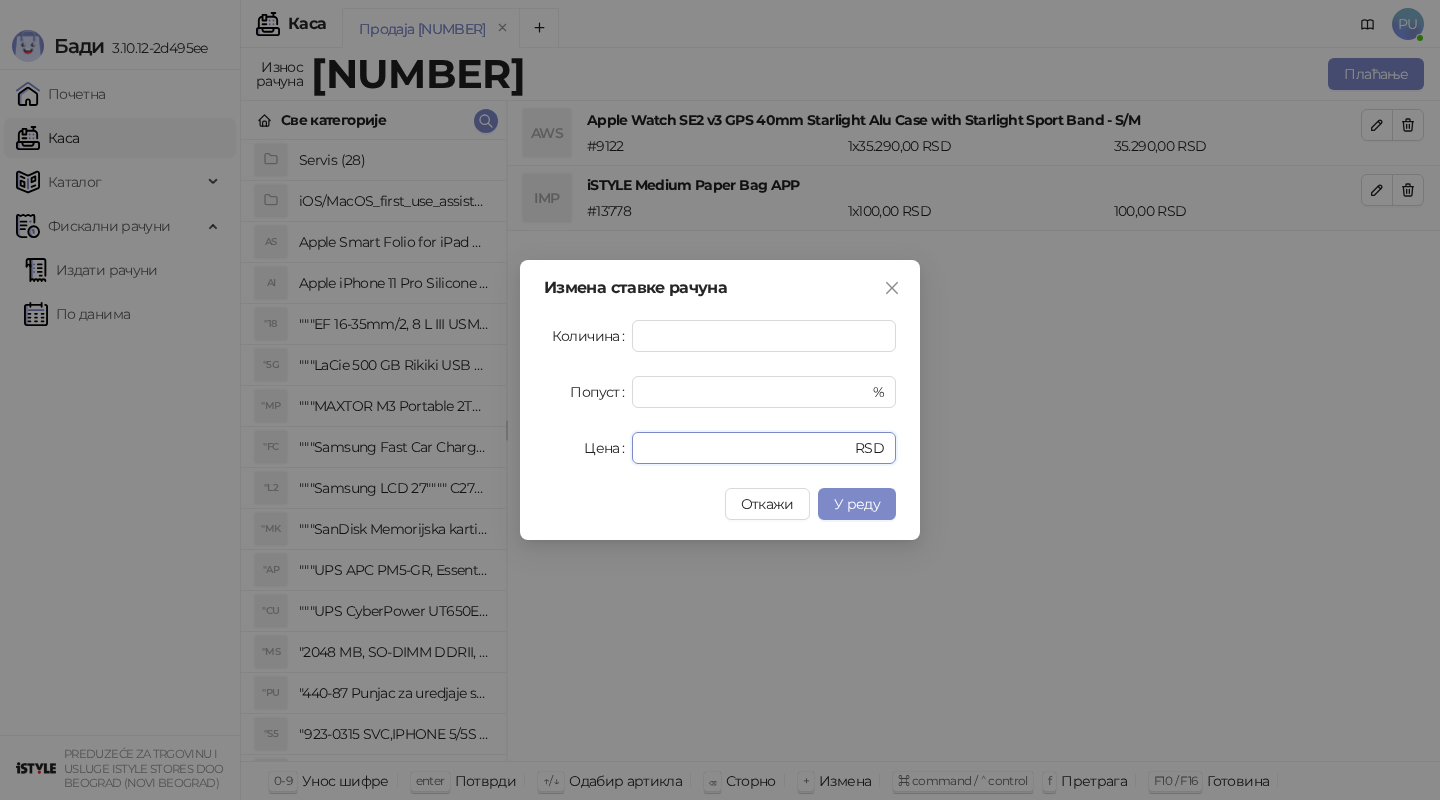drag, startPoint x: 713, startPoint y: 455, endPoint x: 531, endPoint y: 454, distance: 182.00275 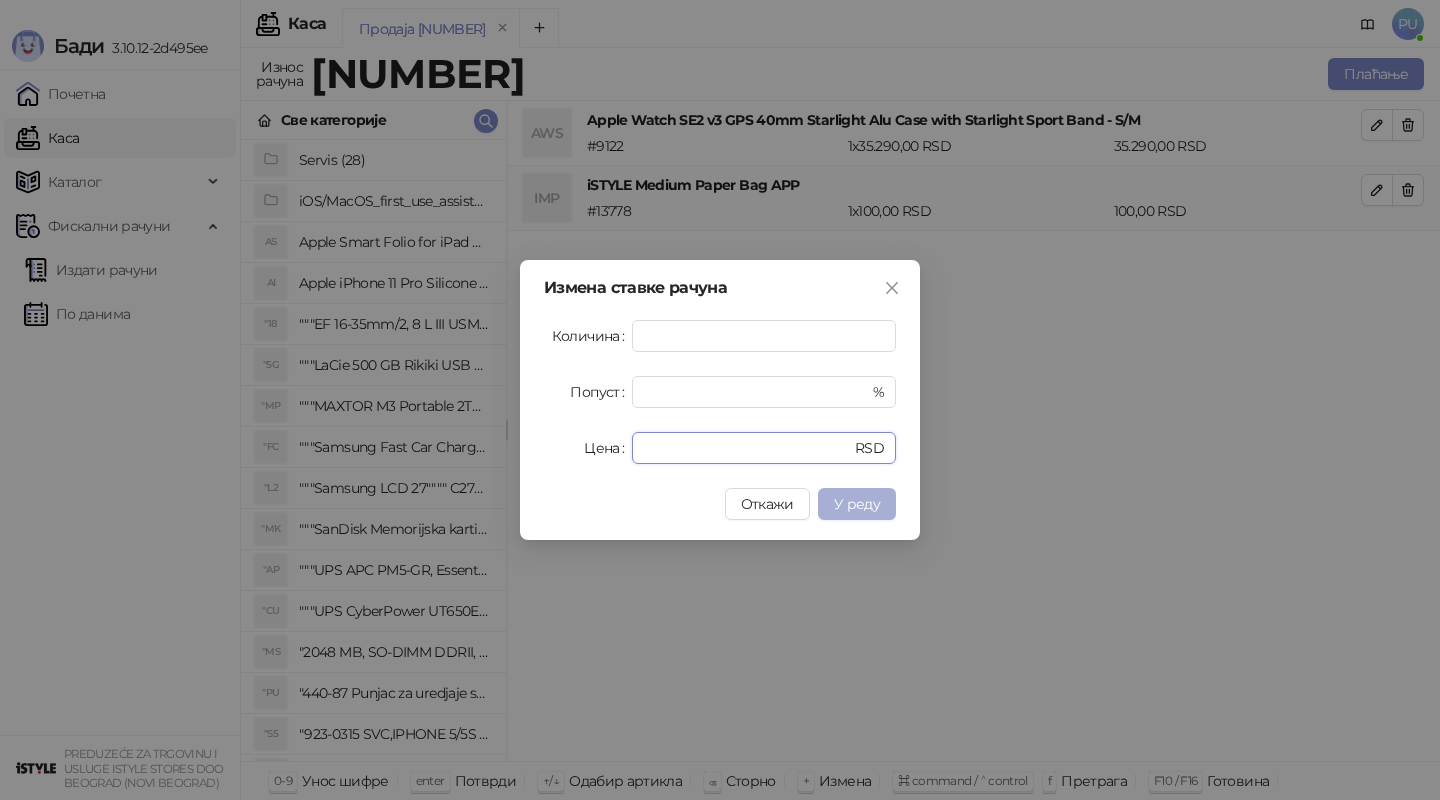 type on "*****" 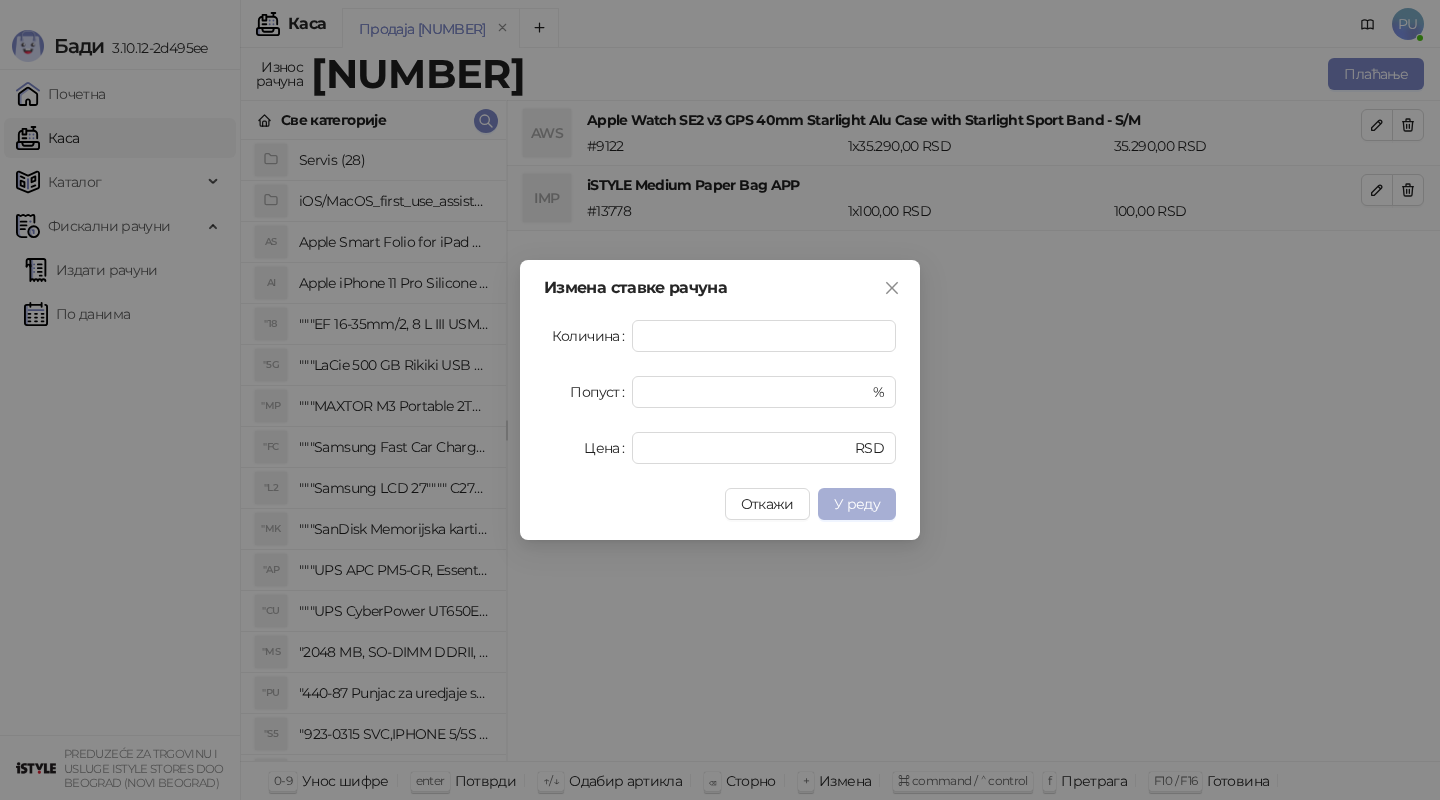 click on "У реду" at bounding box center [857, 504] 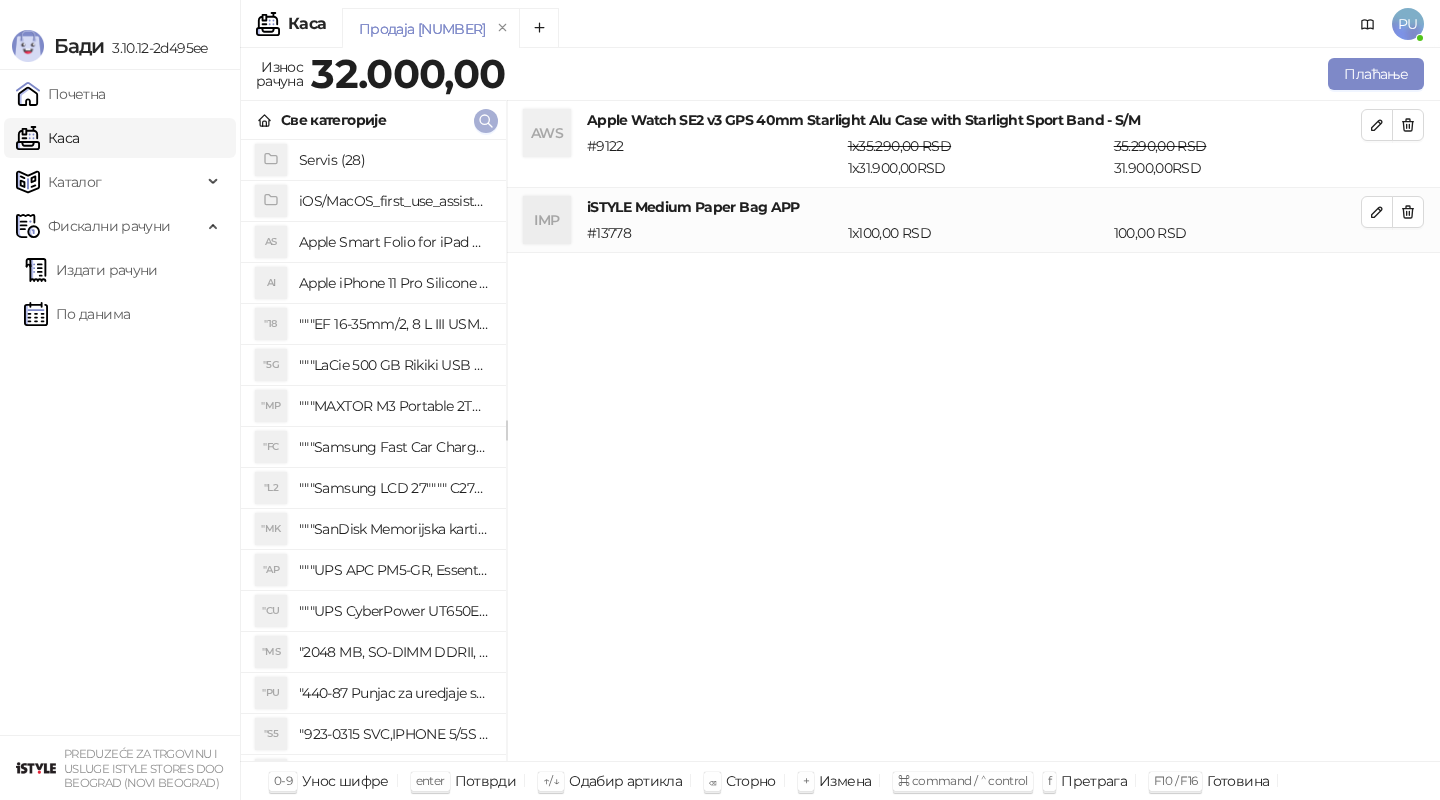 click 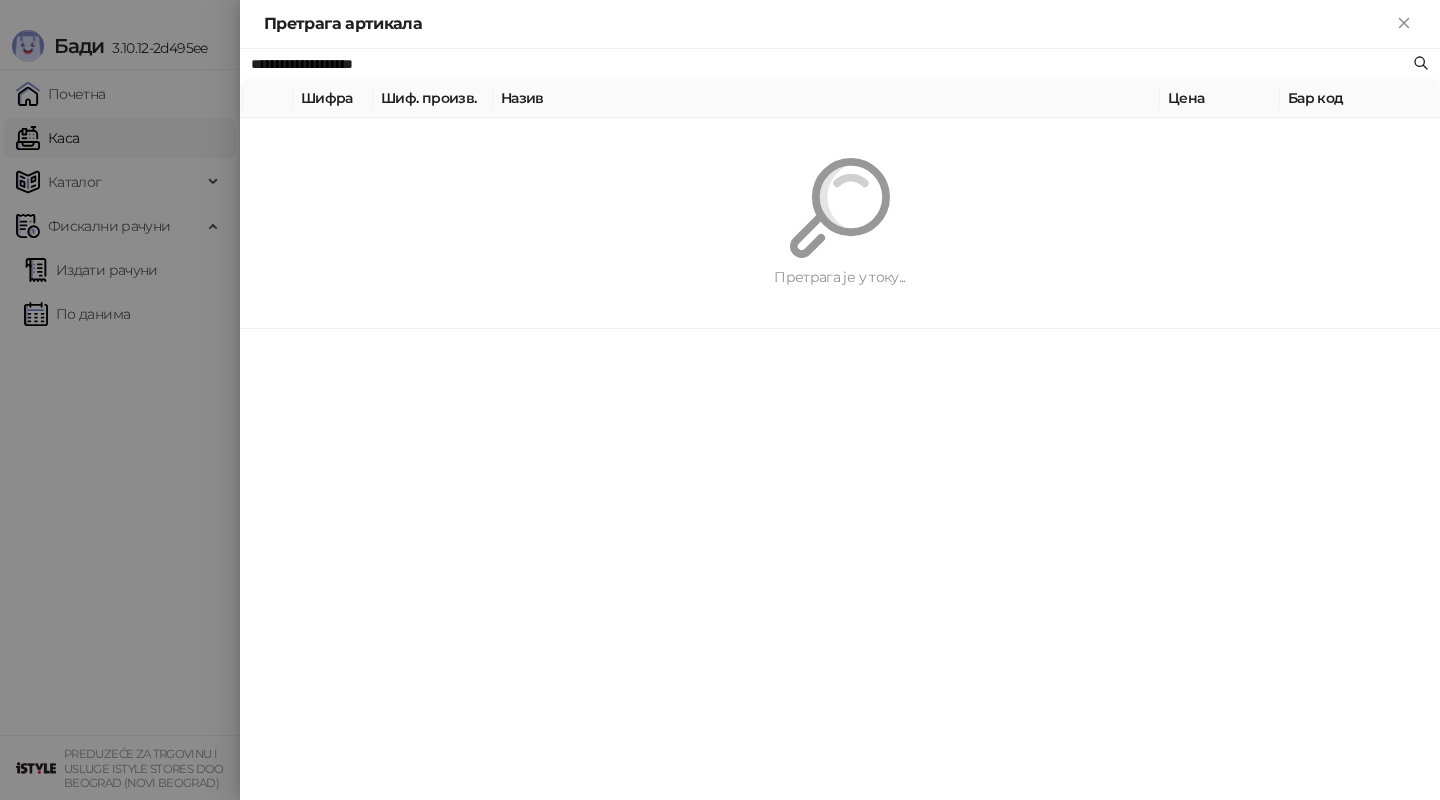 paste on "*********" 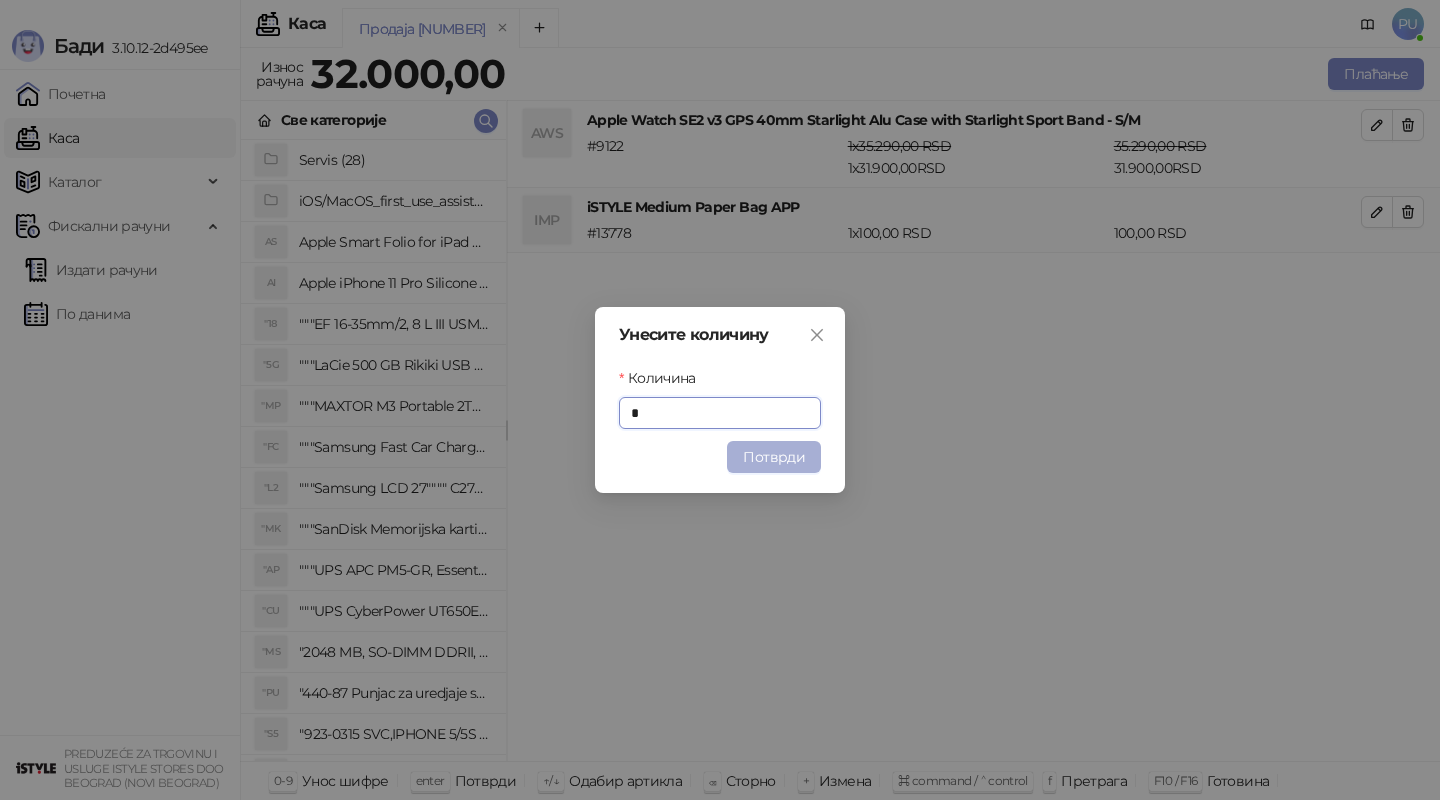 click on "Потврди" at bounding box center (774, 457) 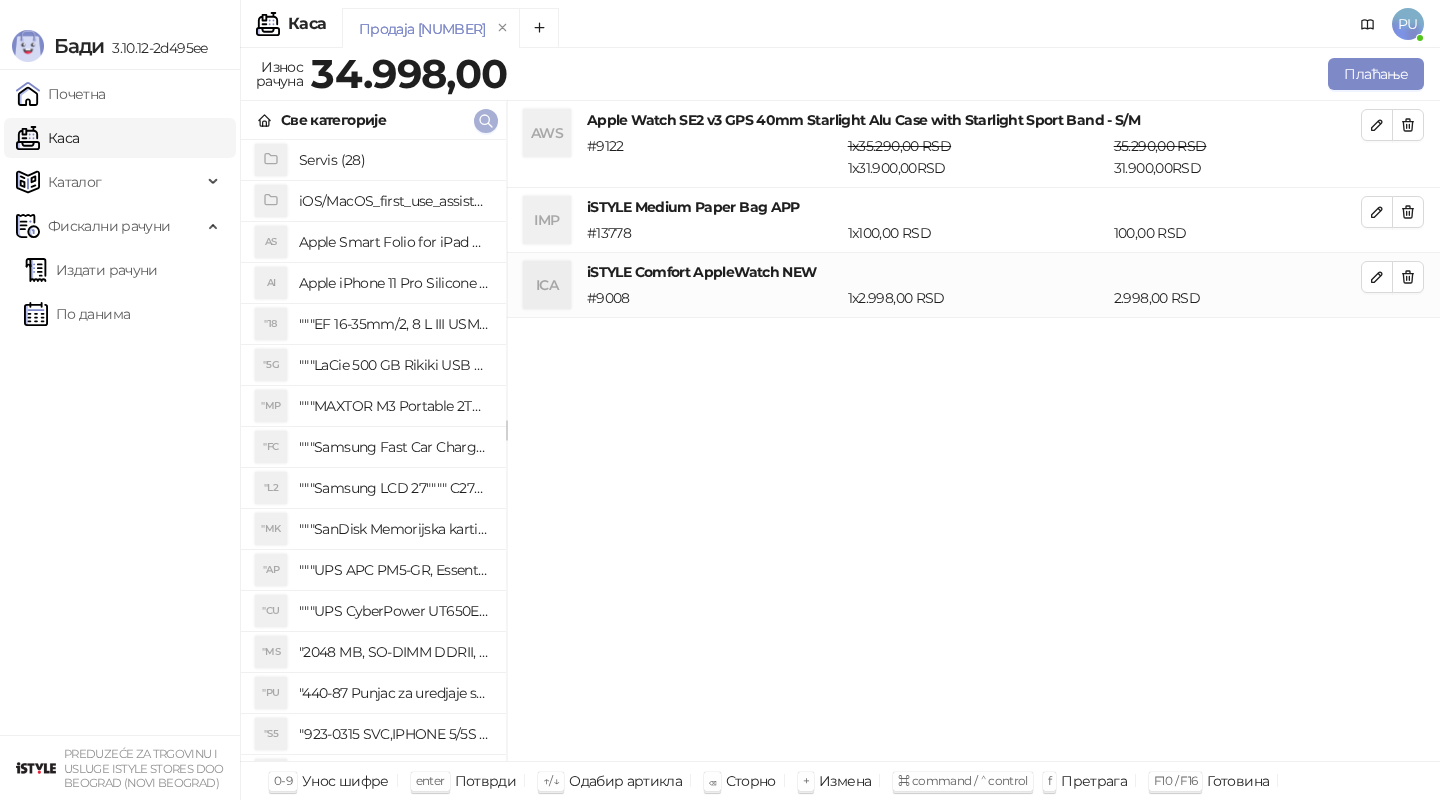 click 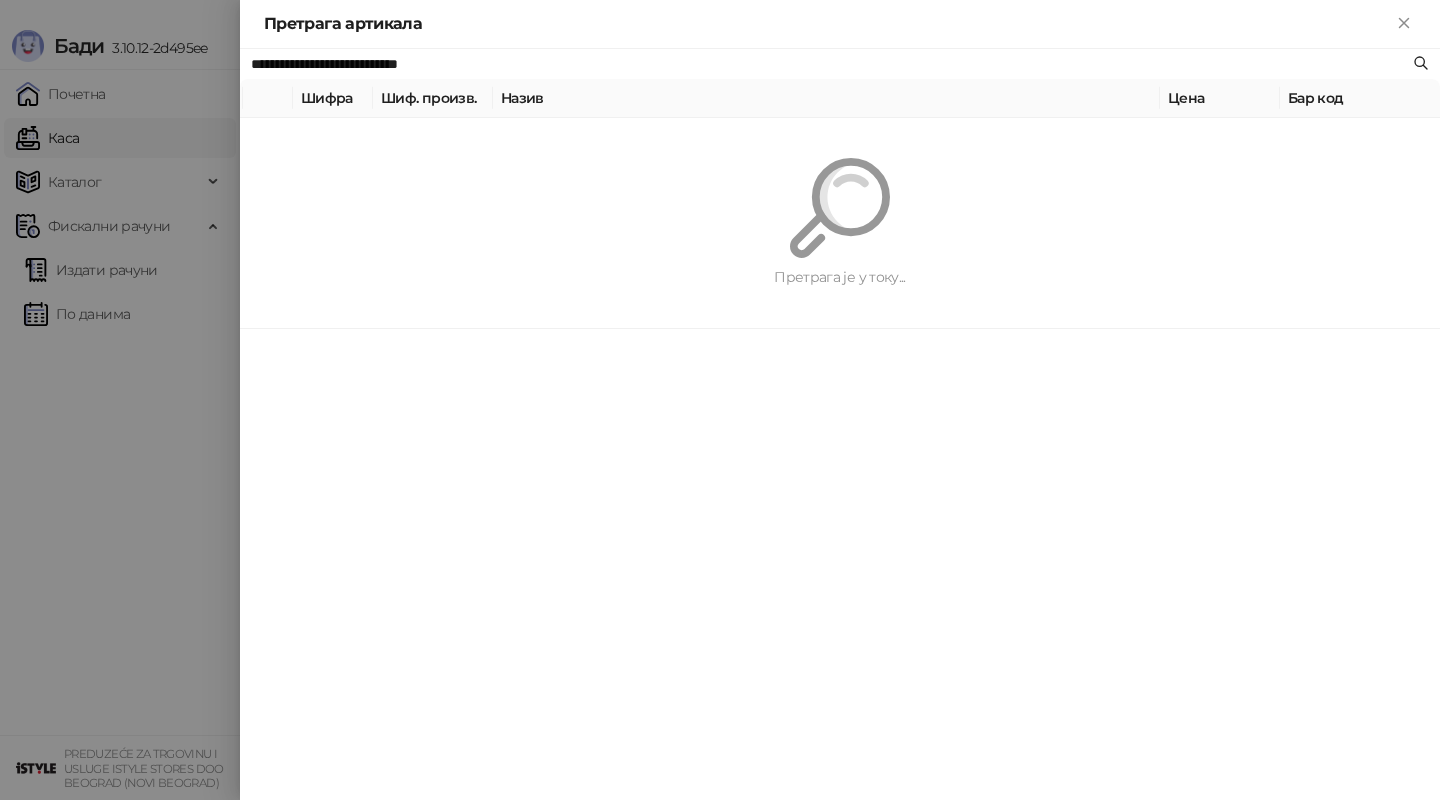 paste 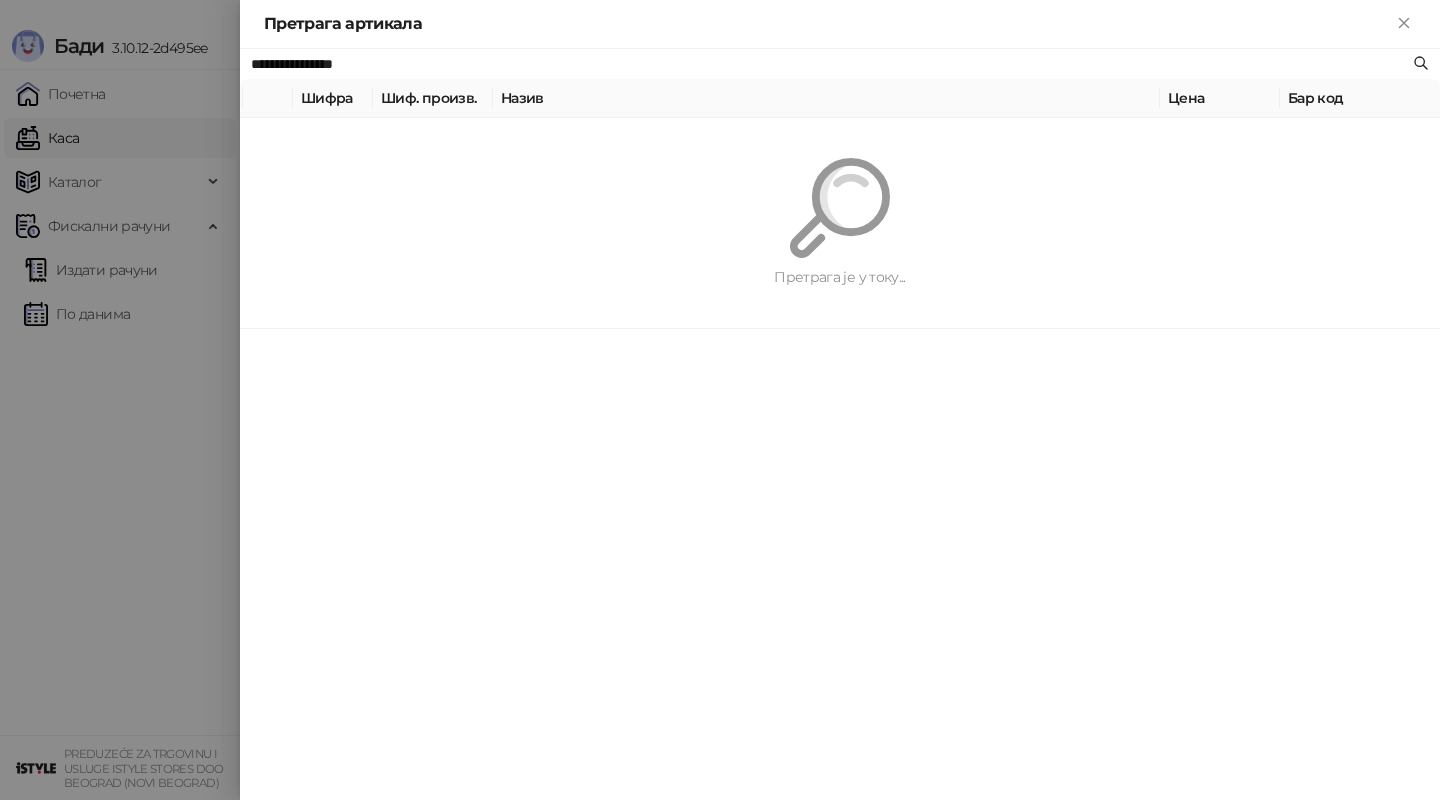 type on "**********" 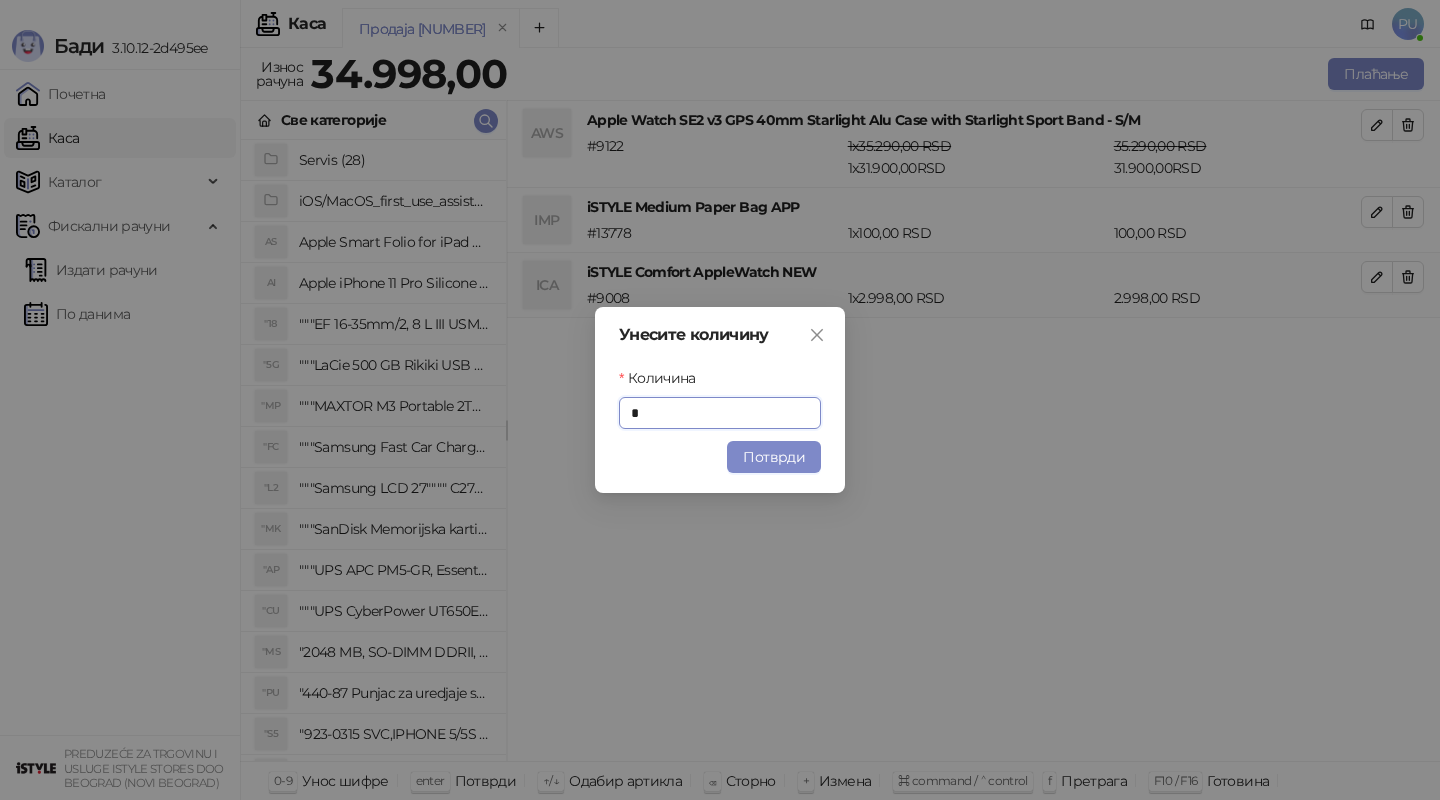 click on "Унесите количину Количина * Потврди" at bounding box center (720, 400) 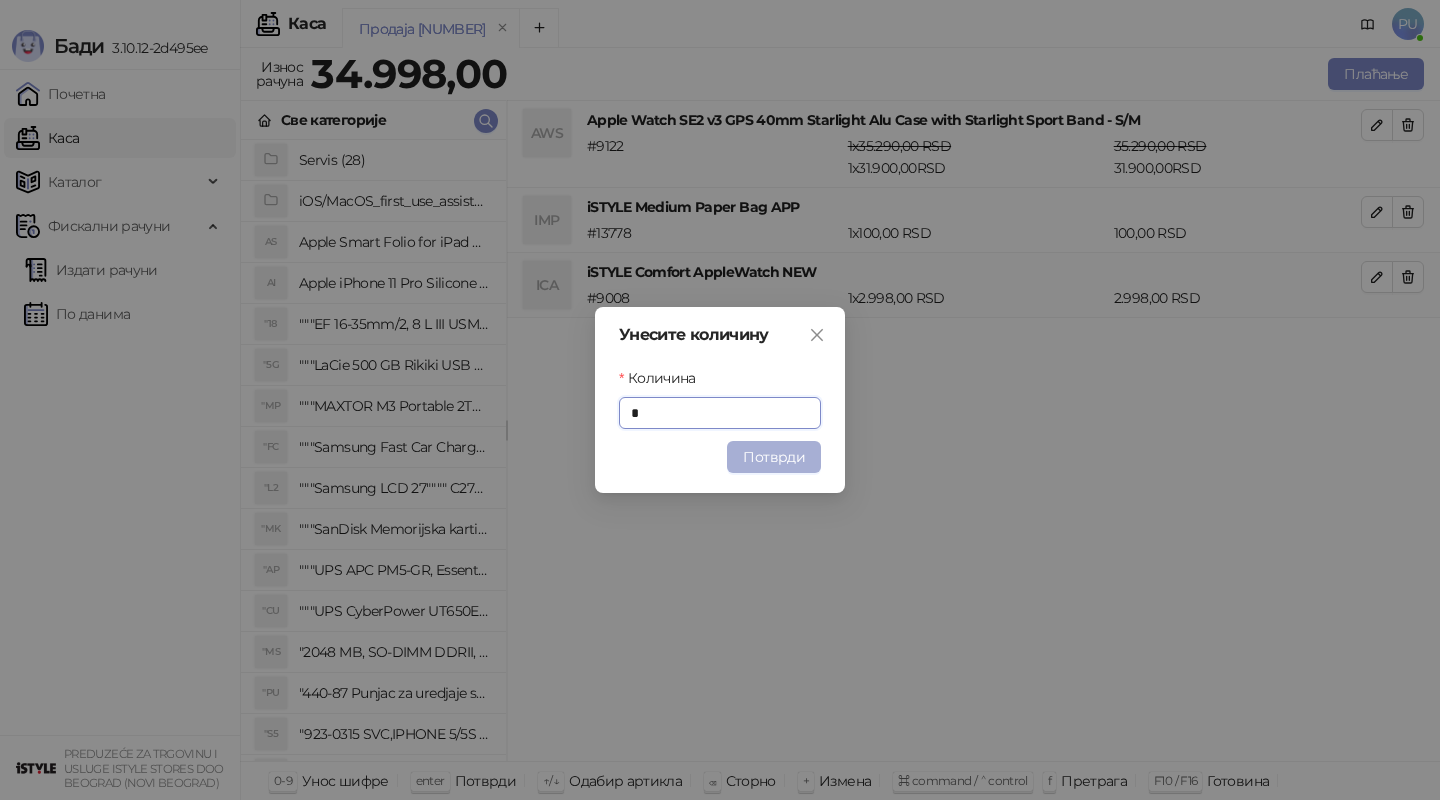 click on "Потврди" at bounding box center [774, 457] 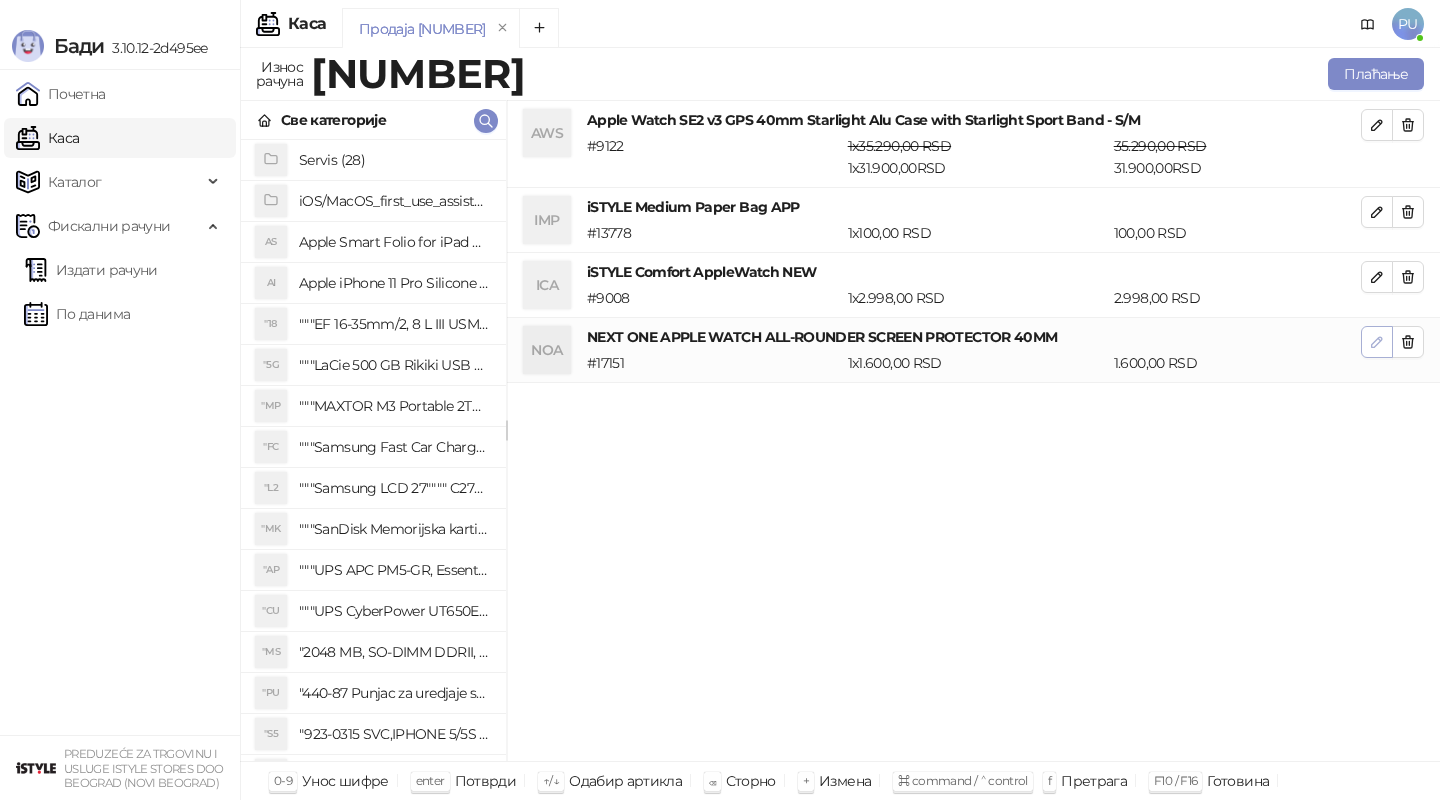 click 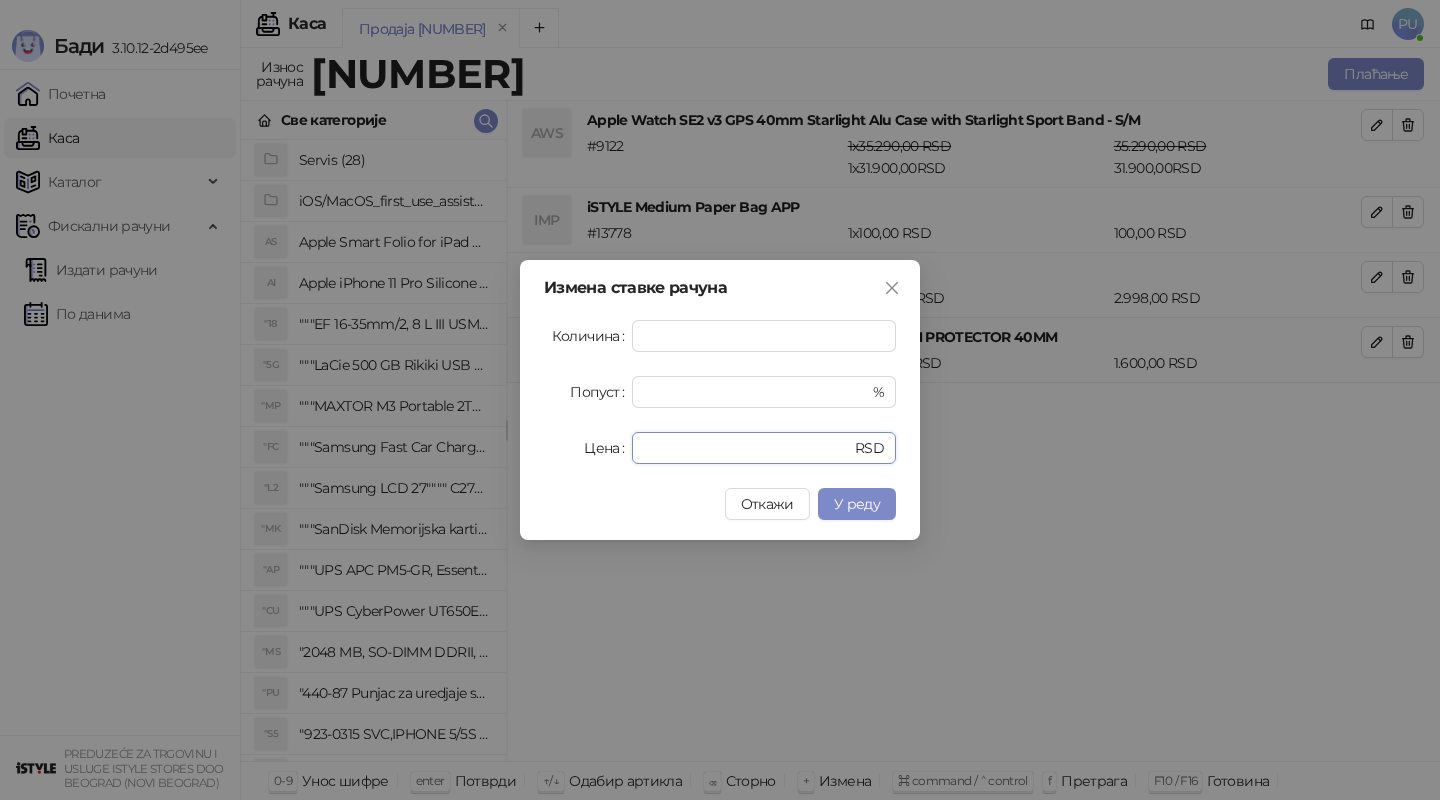 drag, startPoint x: 761, startPoint y: 456, endPoint x: 520, endPoint y: 407, distance: 245.93088 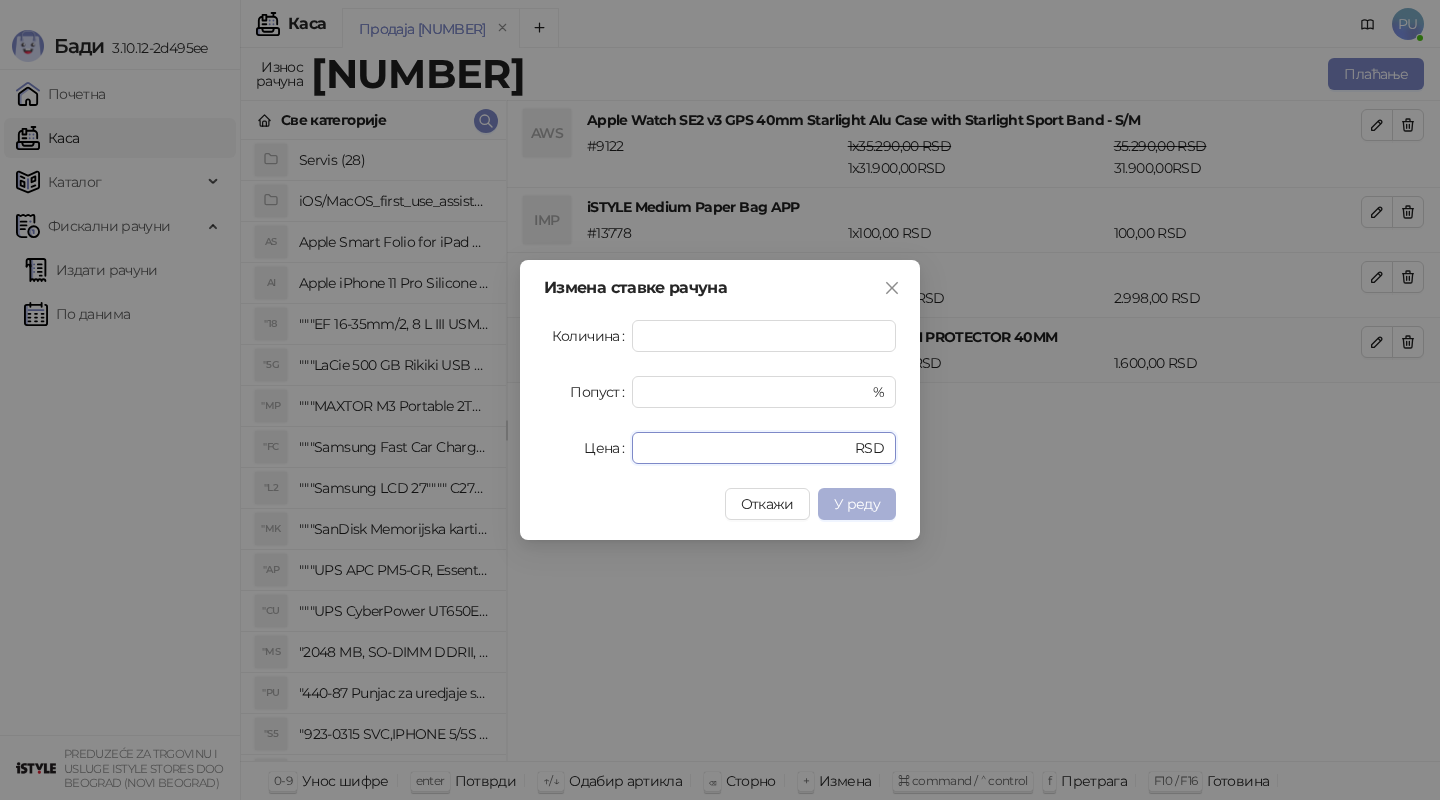 type on "*" 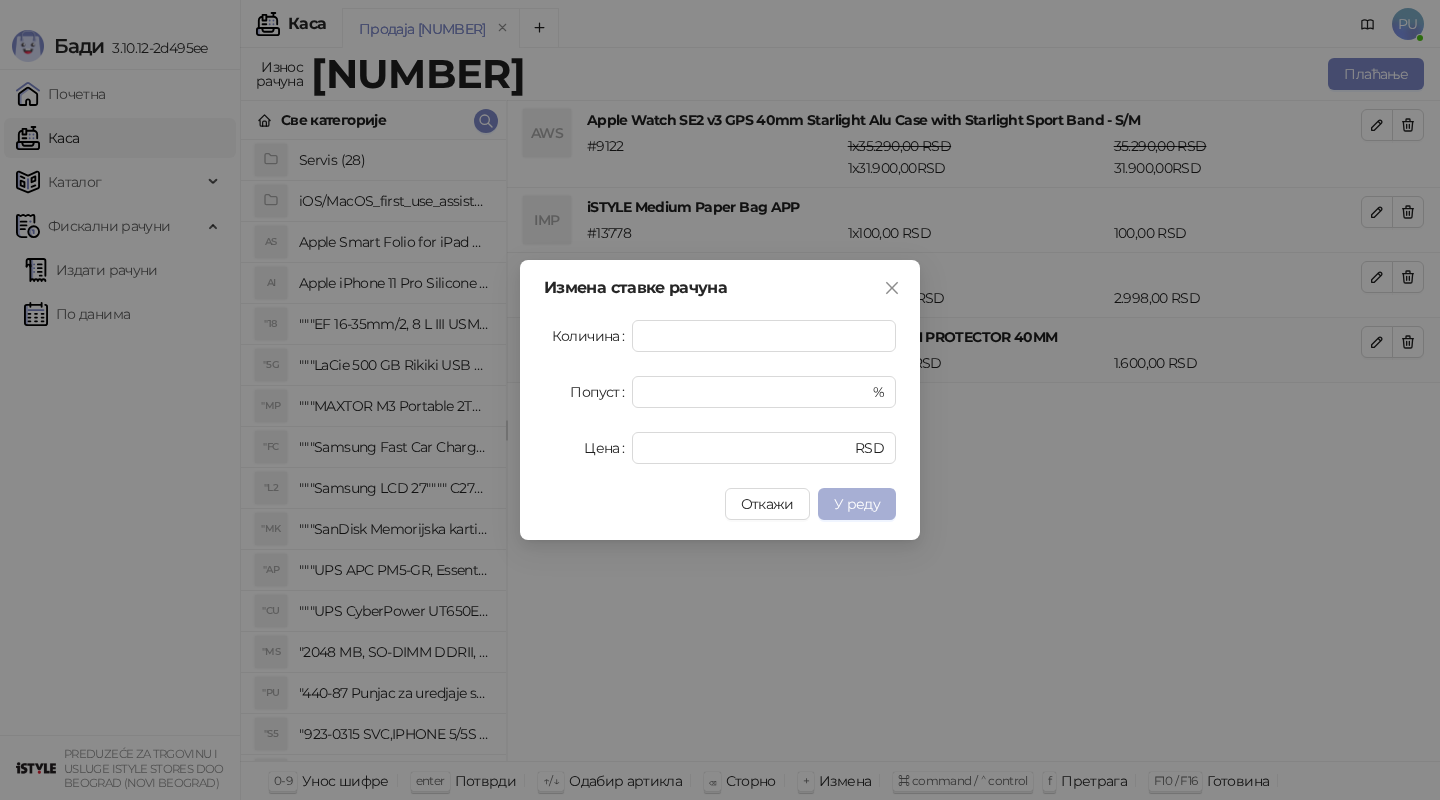 click on "У реду" at bounding box center (857, 504) 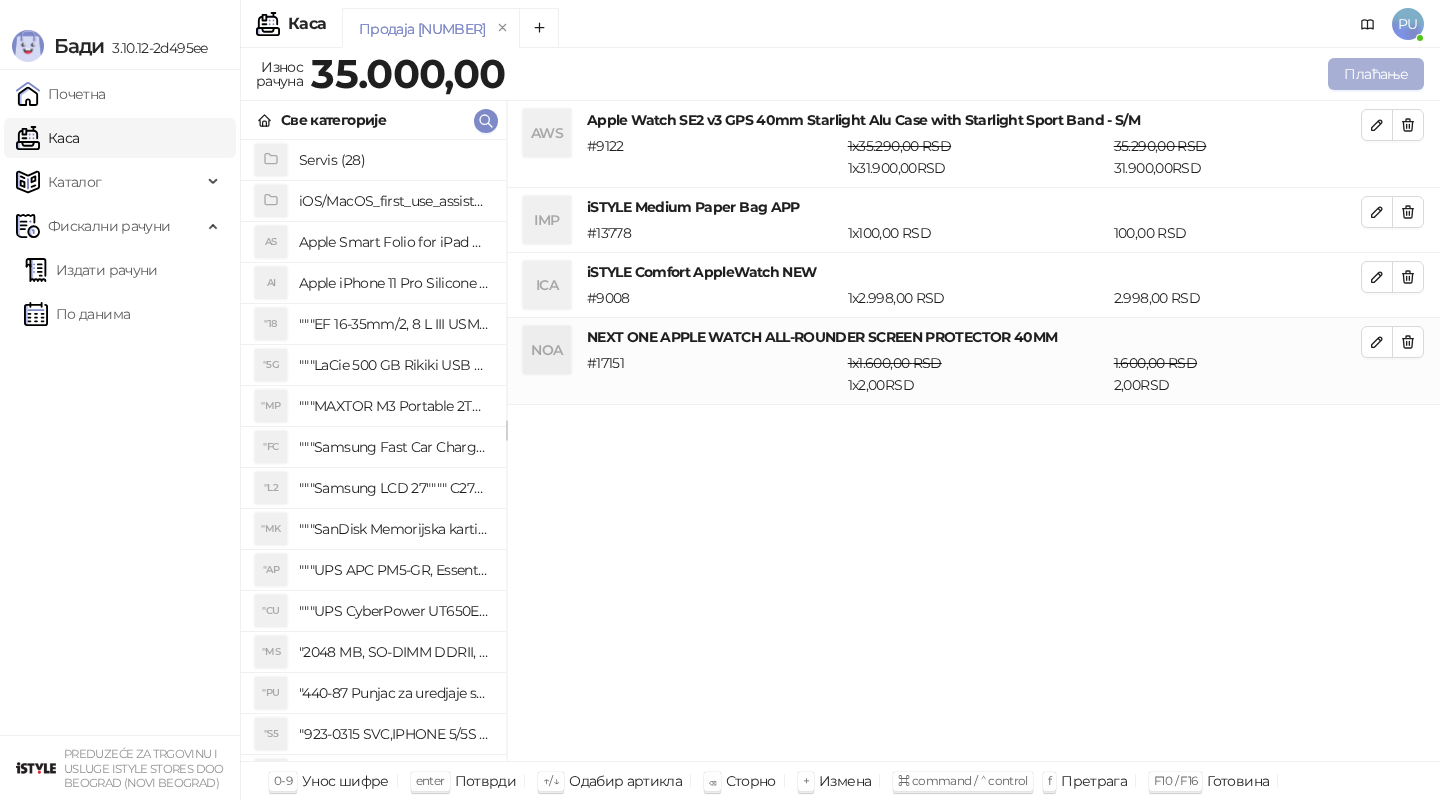 click on "Плаћање" at bounding box center (1376, 74) 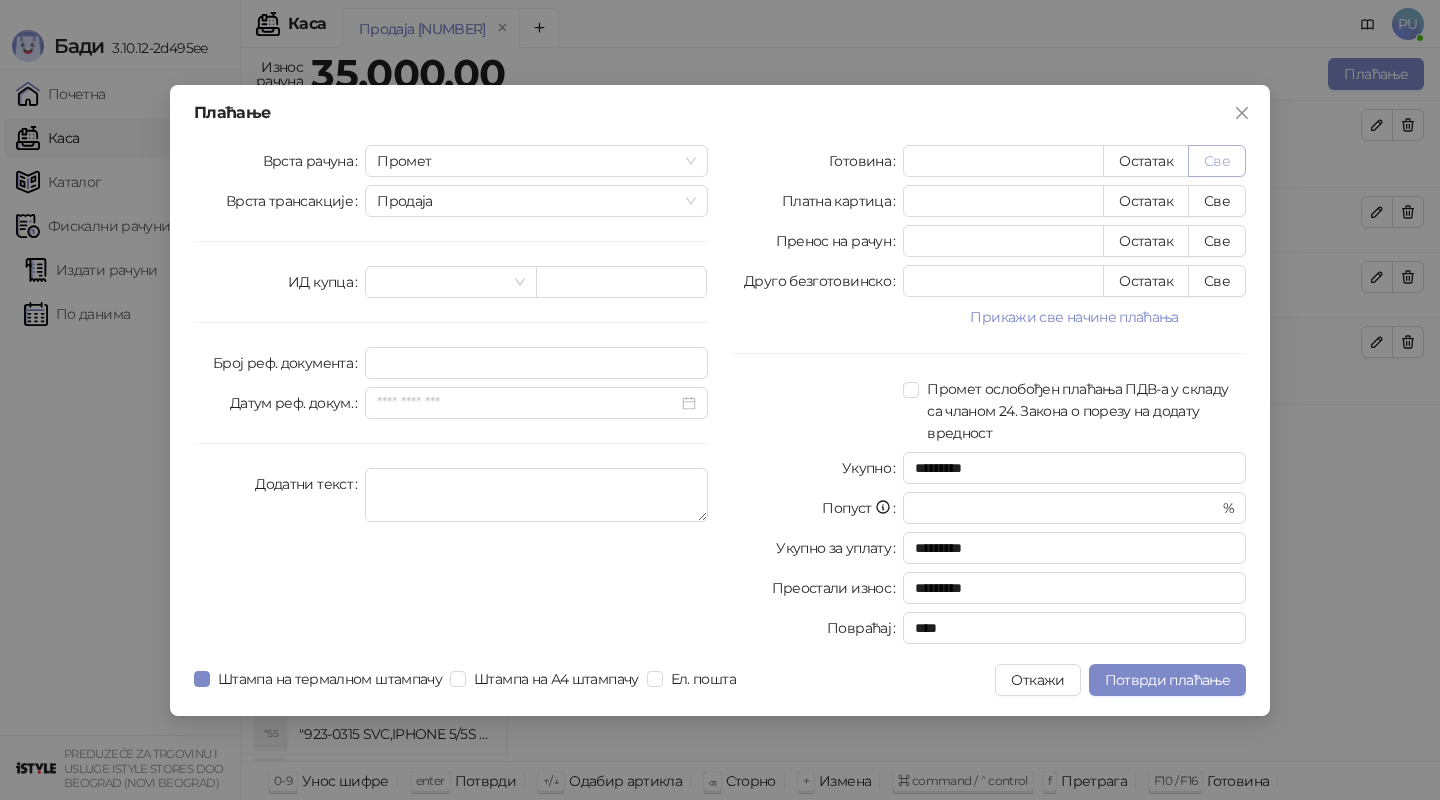 click on "Све" at bounding box center (1217, 161) 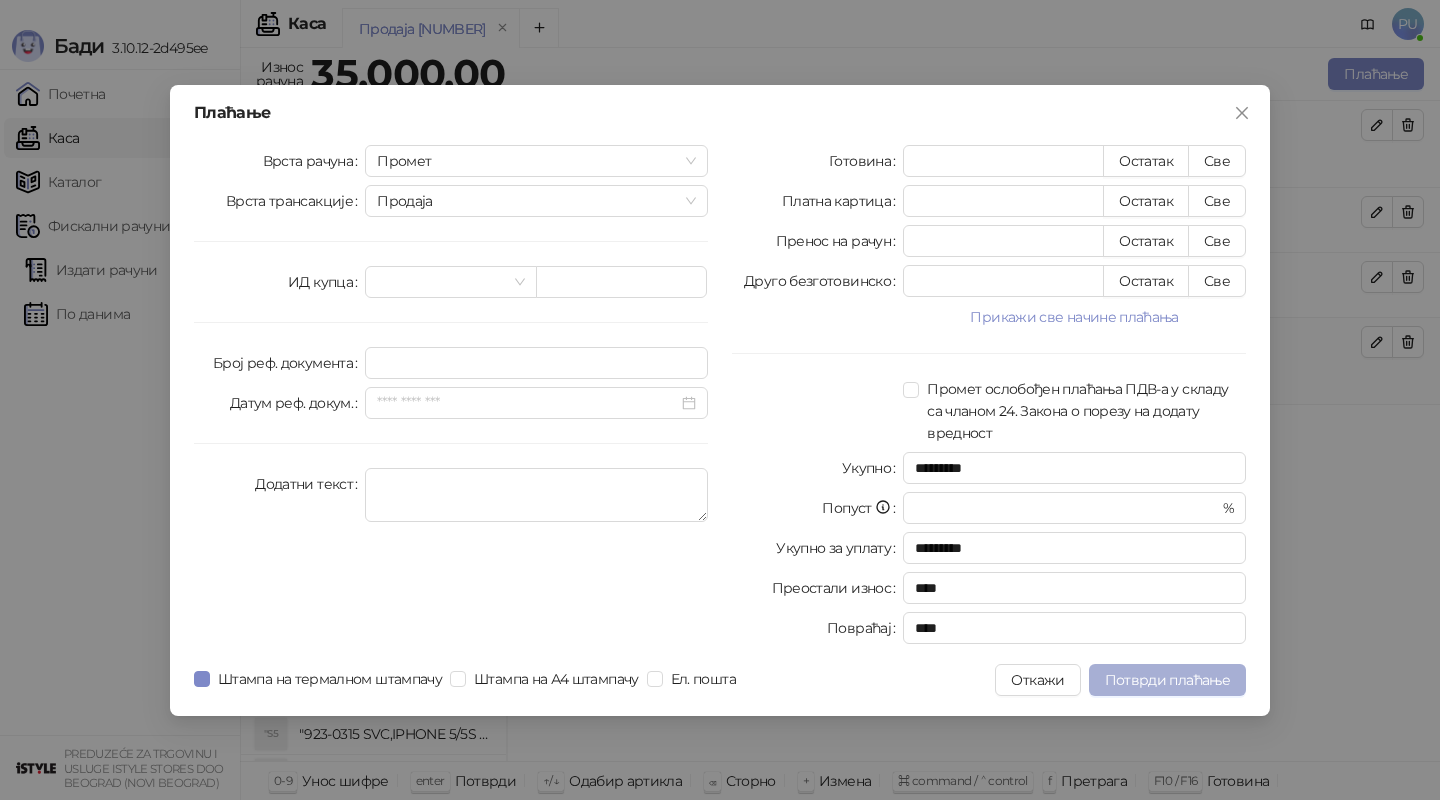 click on "Потврди плаћање" at bounding box center [1167, 680] 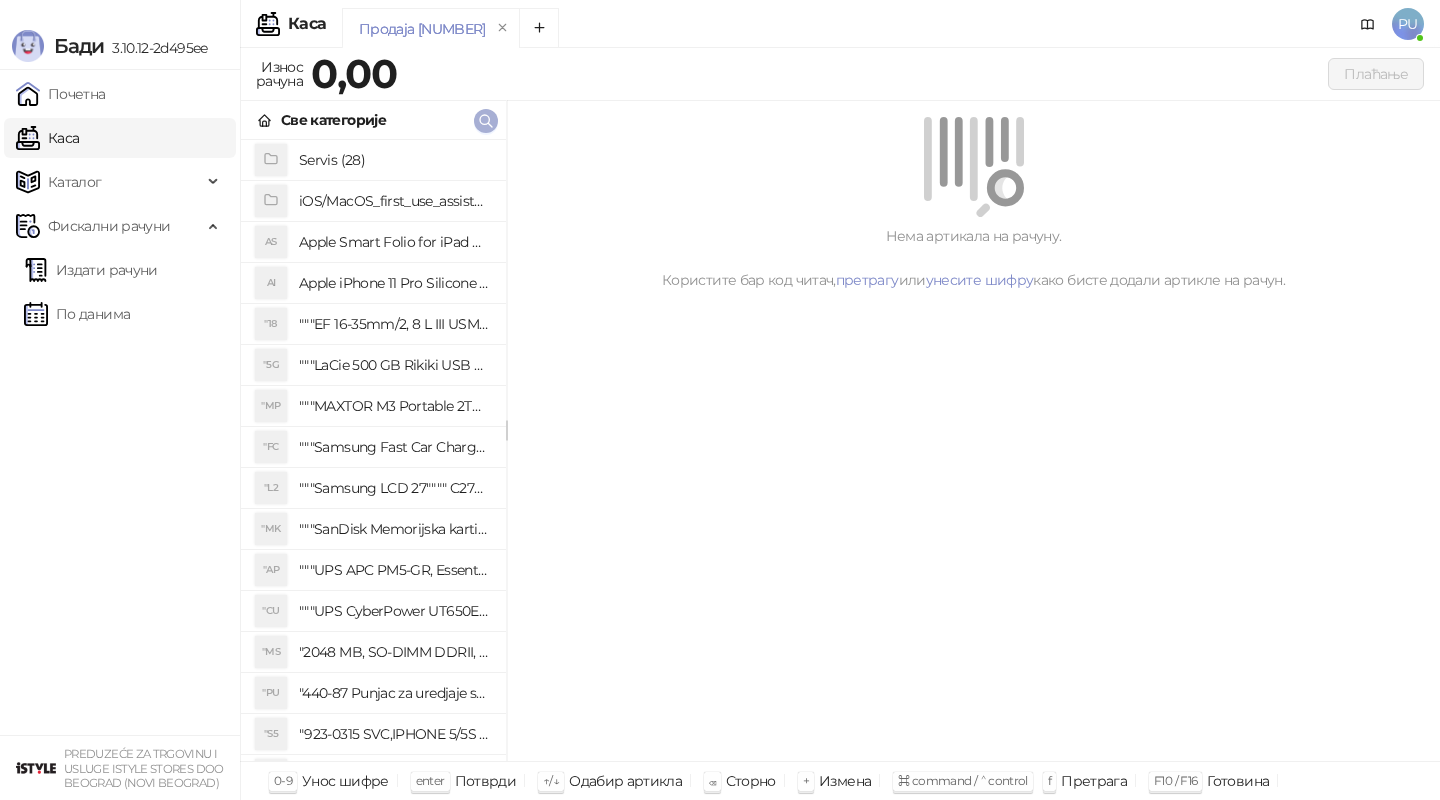 click 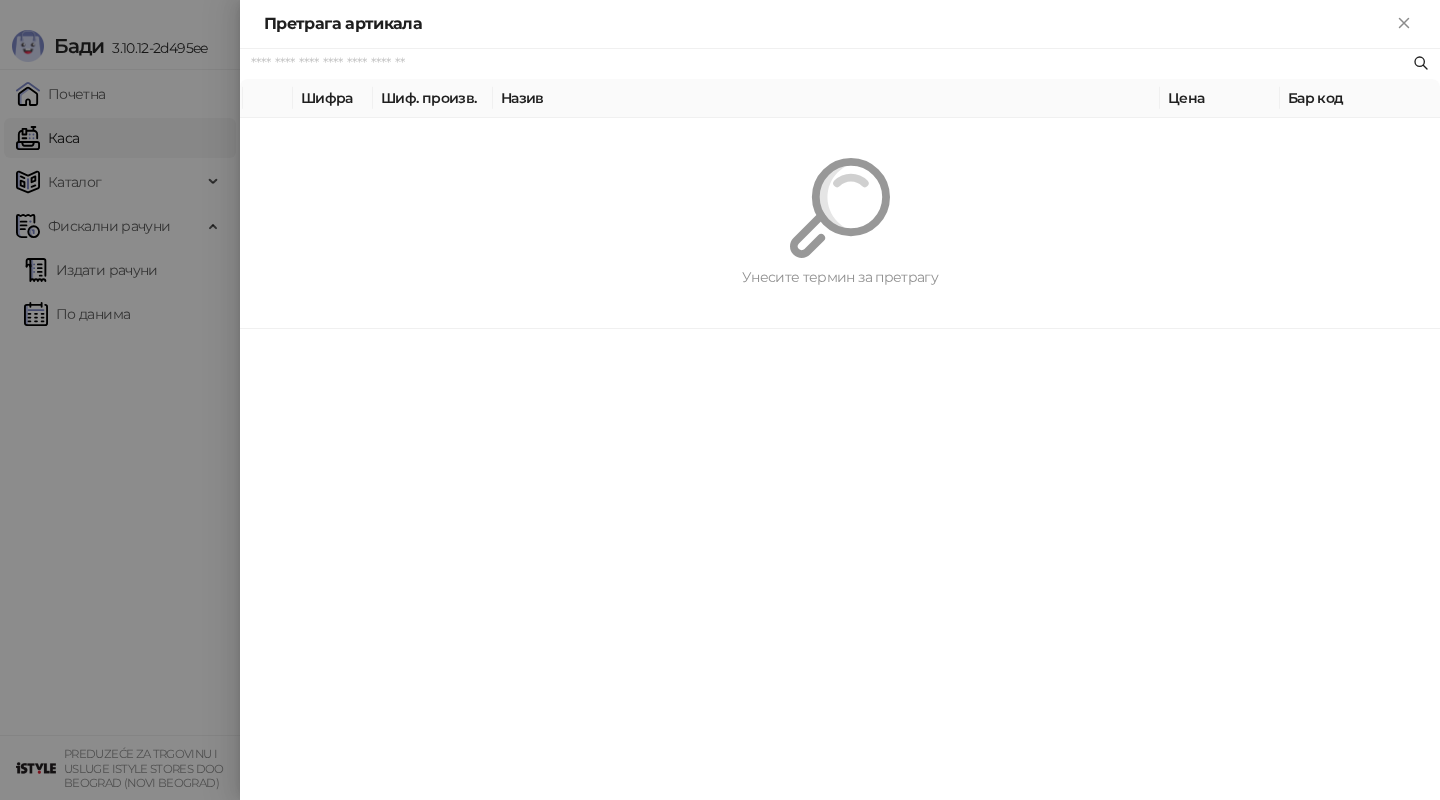 paste on "*********" 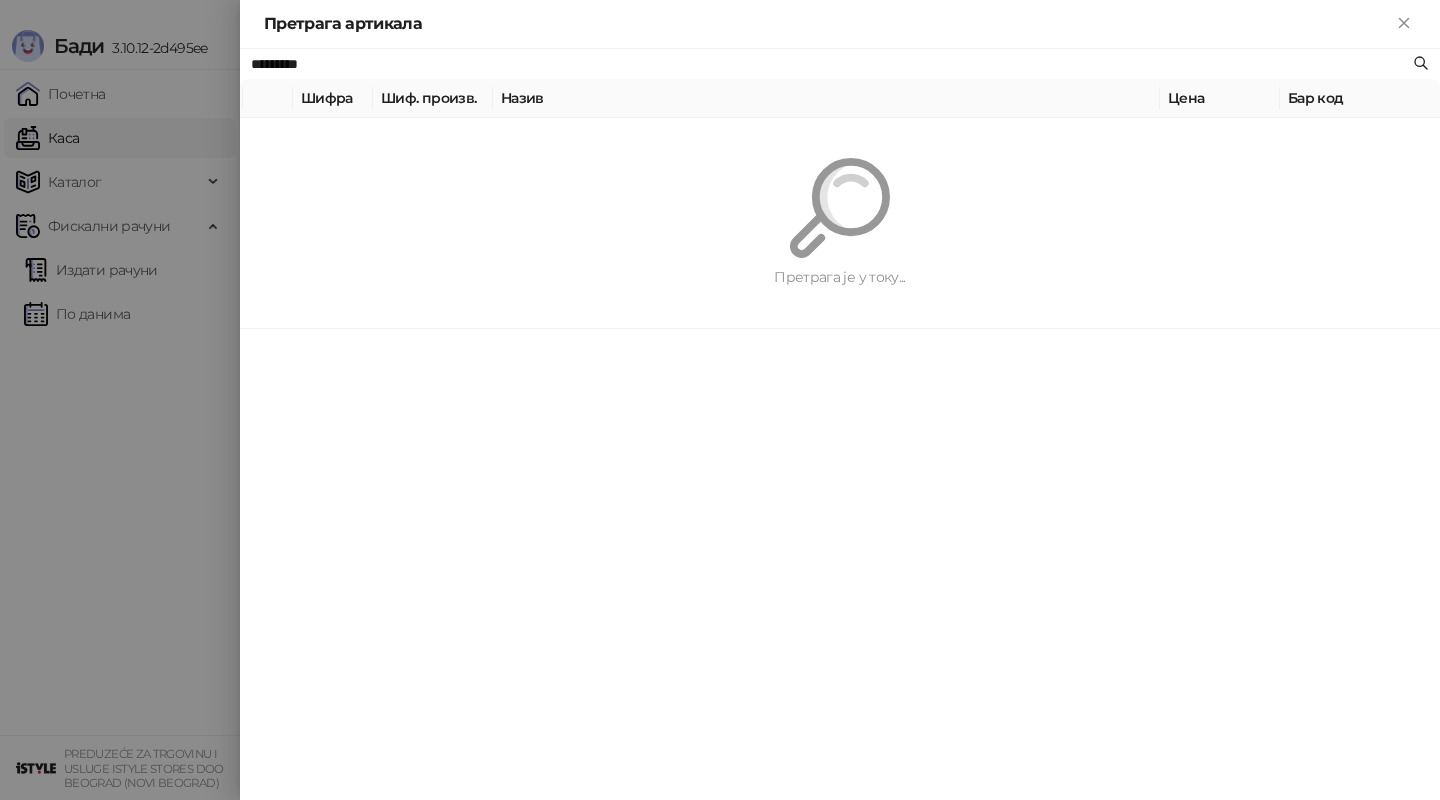 type on "*********" 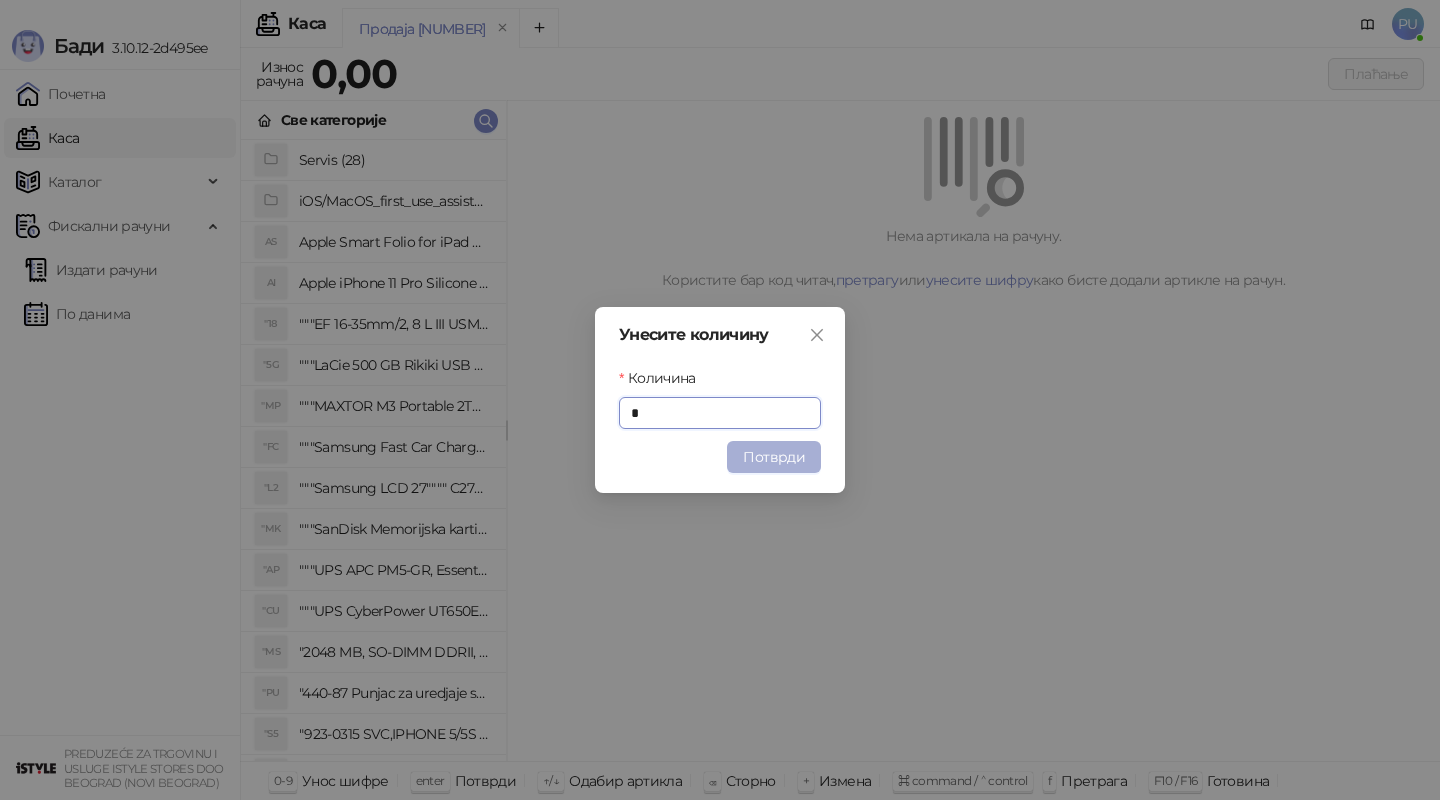 click on "Потврди" at bounding box center (774, 457) 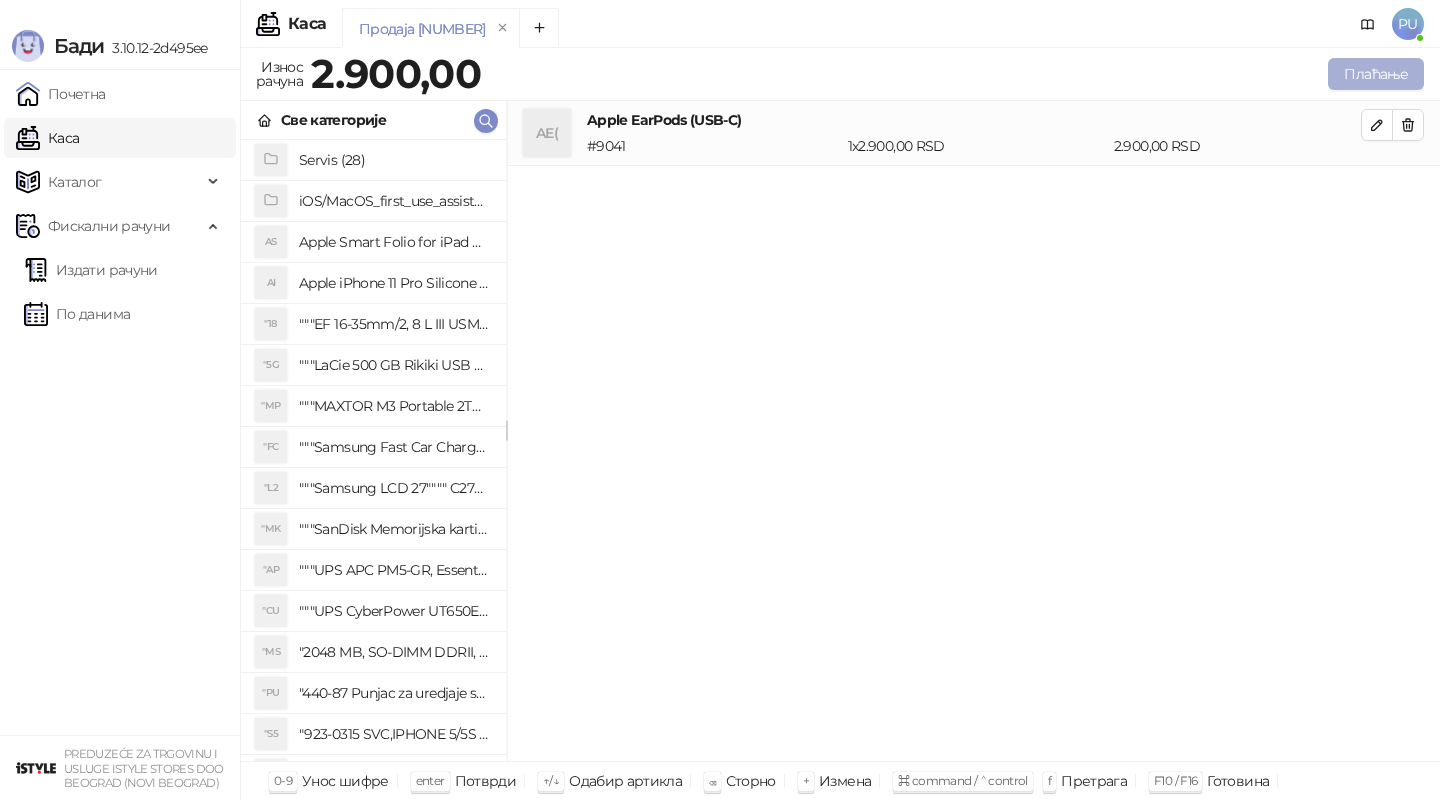 click on "Плаћање" at bounding box center (1376, 74) 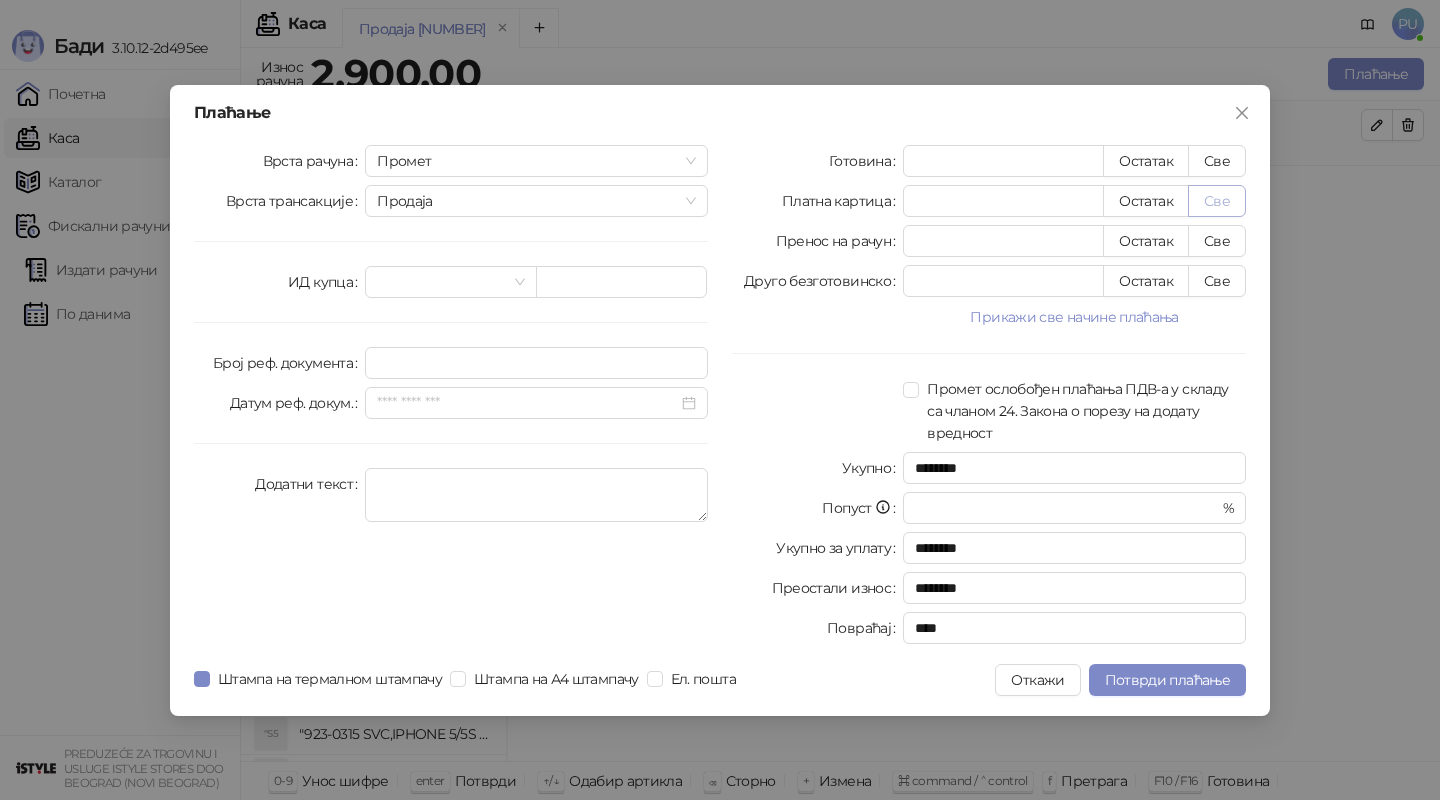 click on "Све" at bounding box center [1217, 201] 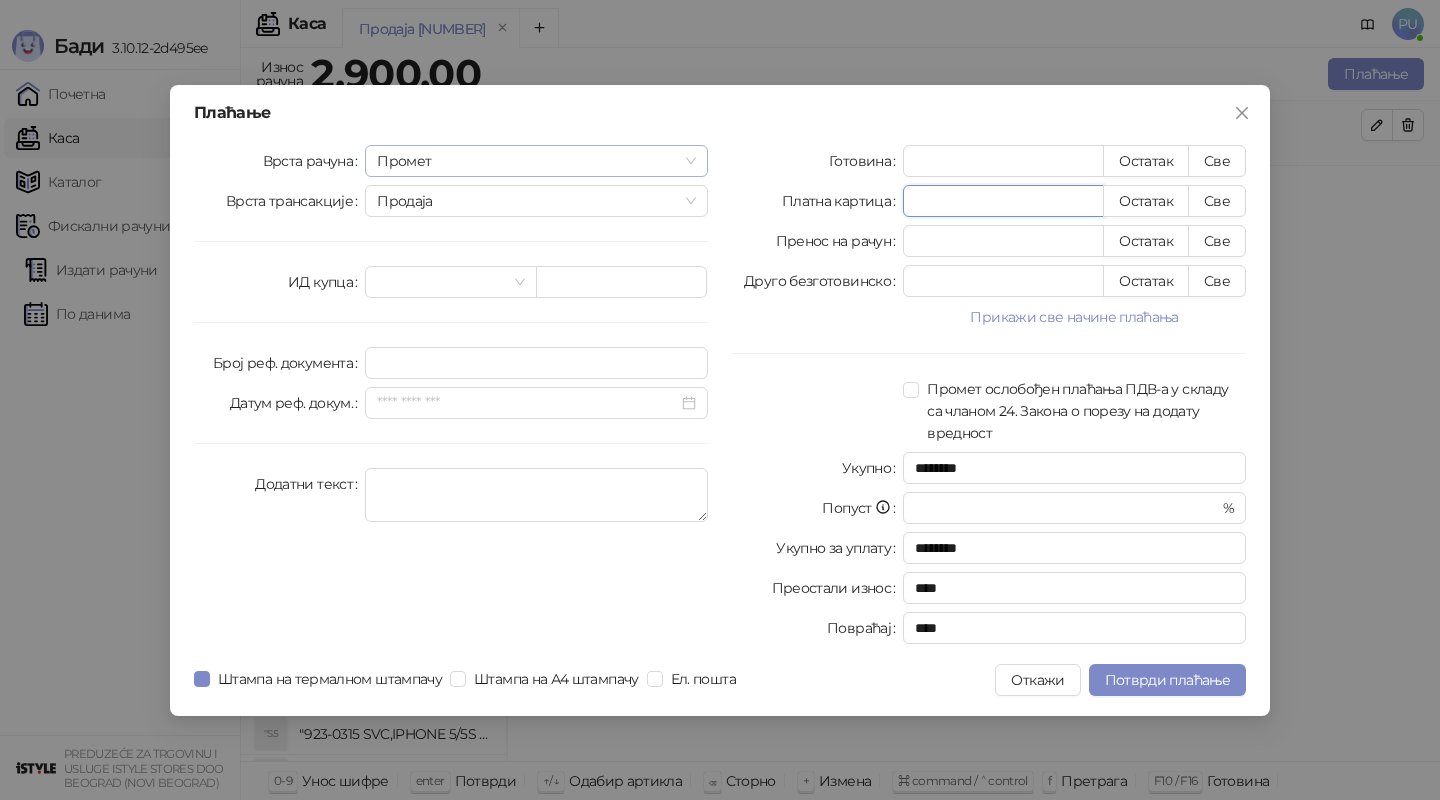 drag, startPoint x: 970, startPoint y: 198, endPoint x: 639, endPoint y: 169, distance: 332.26797 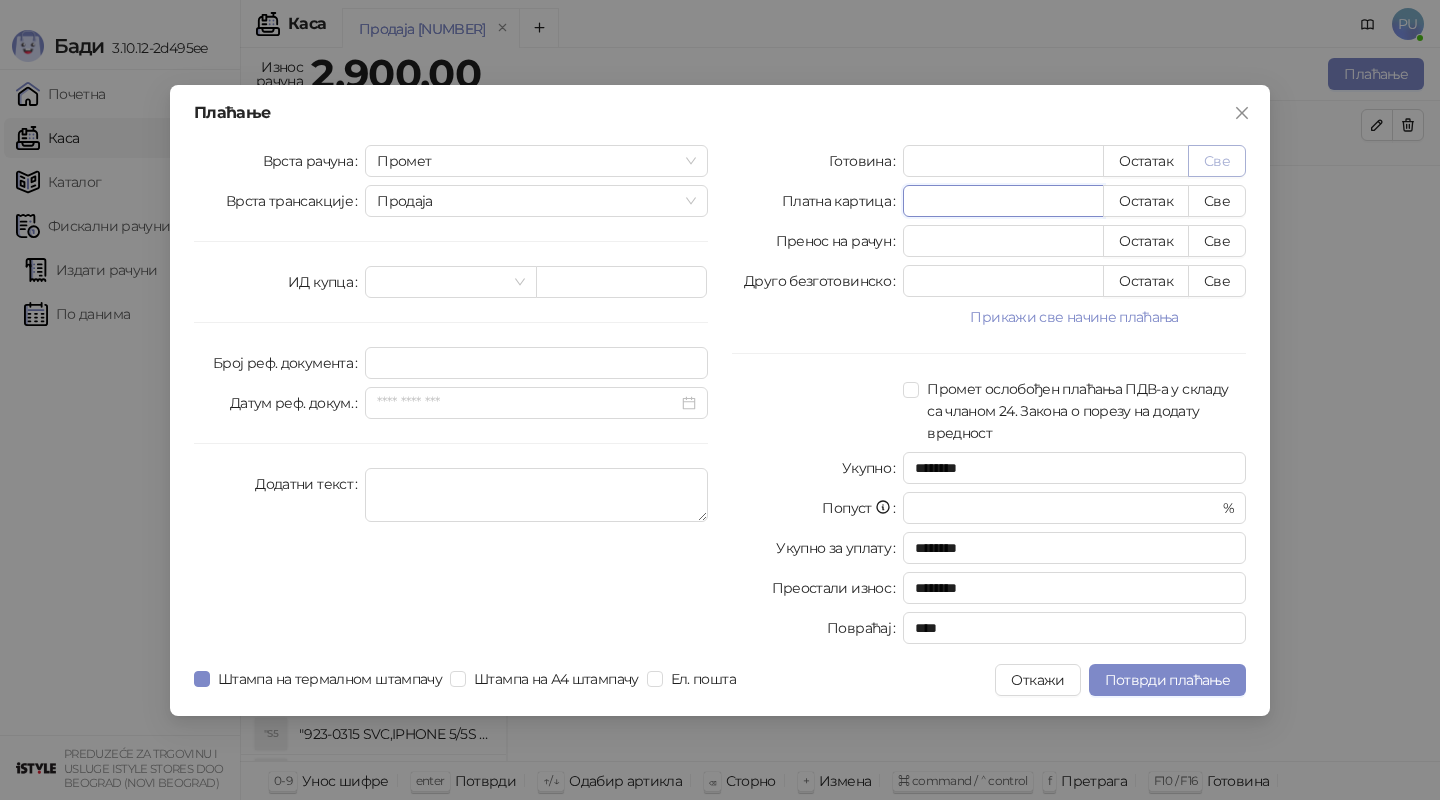 type 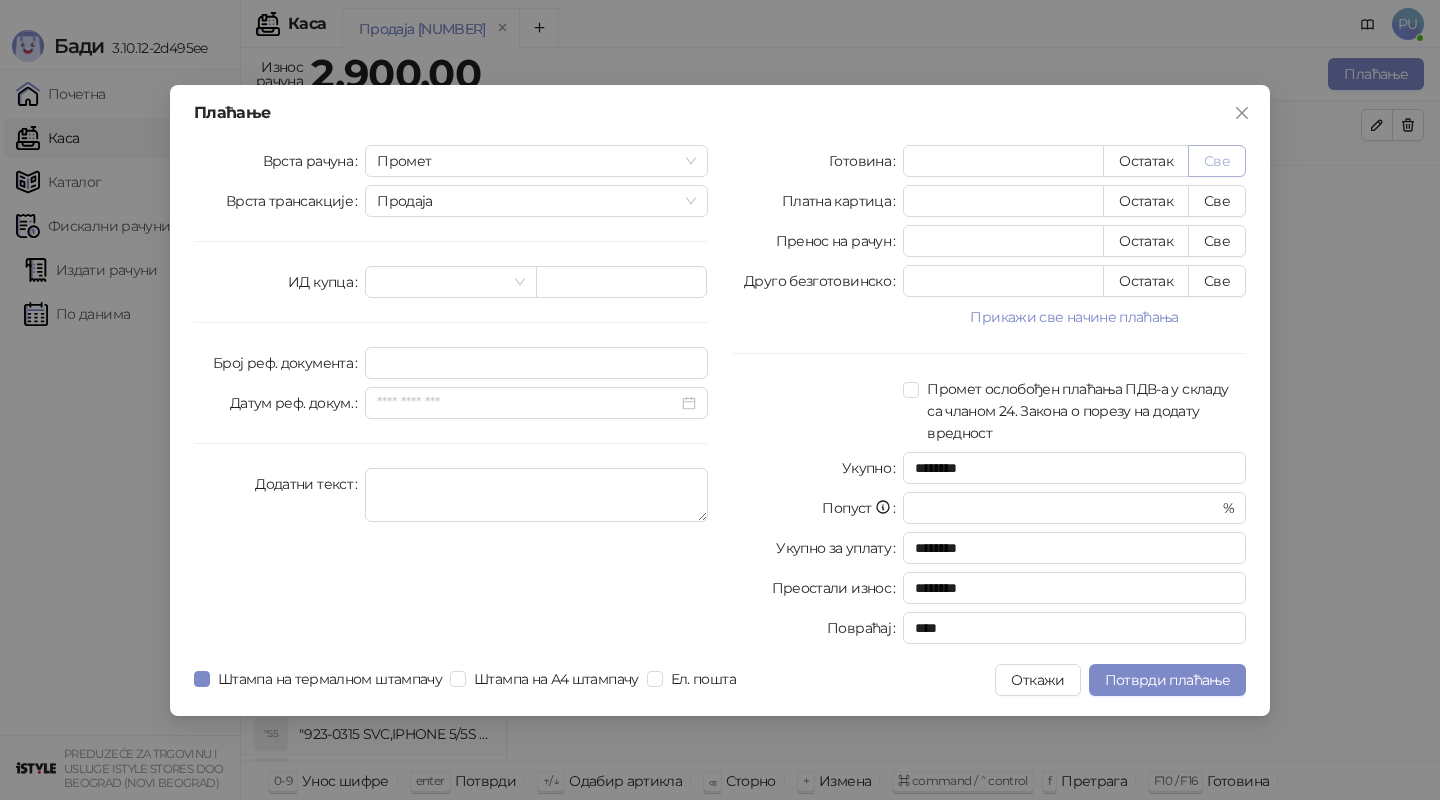 click on "Све" at bounding box center (1217, 161) 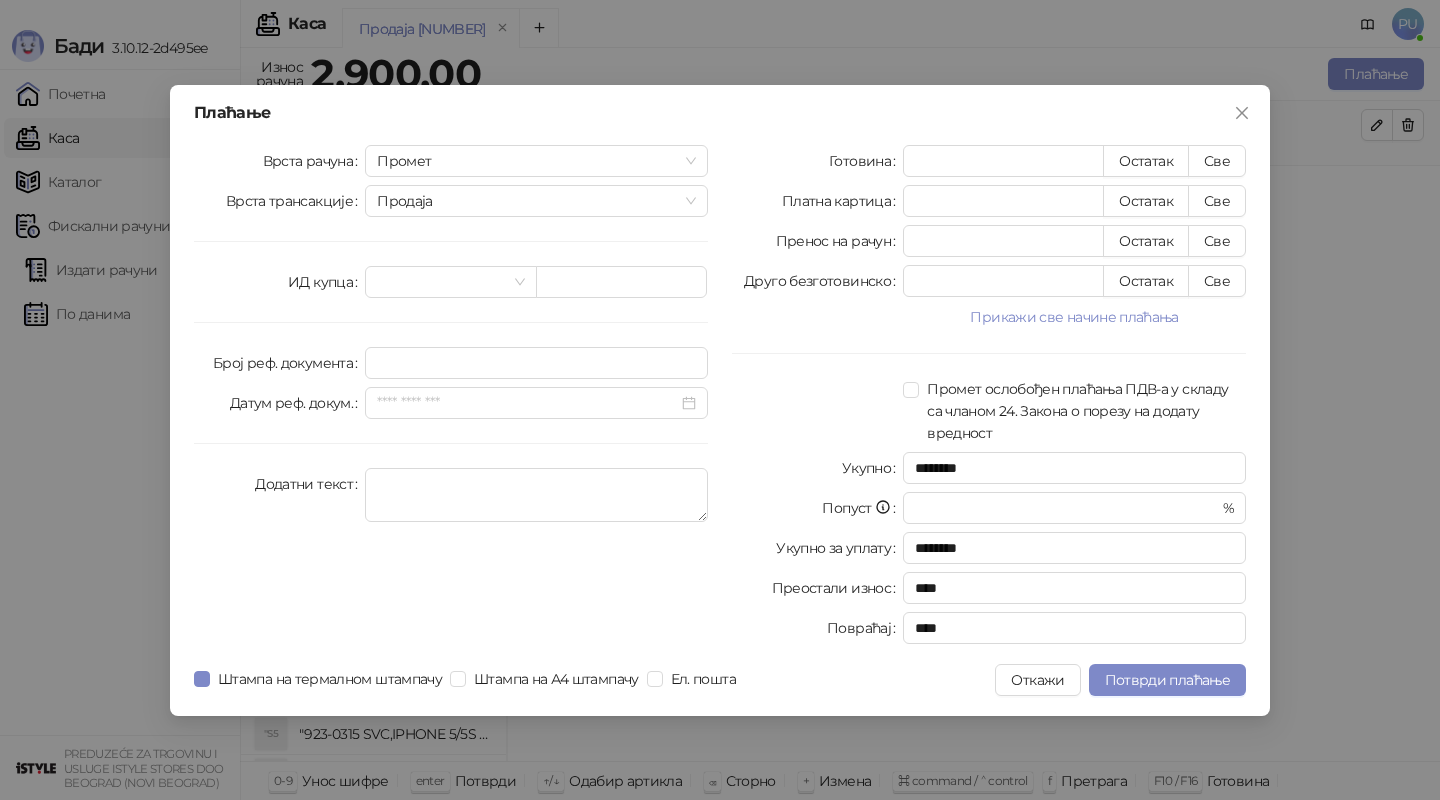 click on "Плаћање Врста рачуна Промет Врста трансакције Продаја ИД купца Број реф. документа Датум реф. докум. Додатни текст Готовина **** Остатак Све Платна картица * Остатак Све Пренос на рачун * Остатак Све Друго безготовинско * Остатак Све Прикажи све начине плаћања Чек * Остатак Све Ваучер * Остатак Све Инстант плаћање * Остатак Све   Промет ослобођен плаћања ПДВ-а у складу са чланом 24. Закона о порезу на додату вредност Укупно ******** Попуст   * % Укупно за уплату ******** Преостали износ **** Повраћај **** Штампа на термалном штампачу Штампа на А4 штампачу Ел. пошта Откажи" at bounding box center [720, 400] 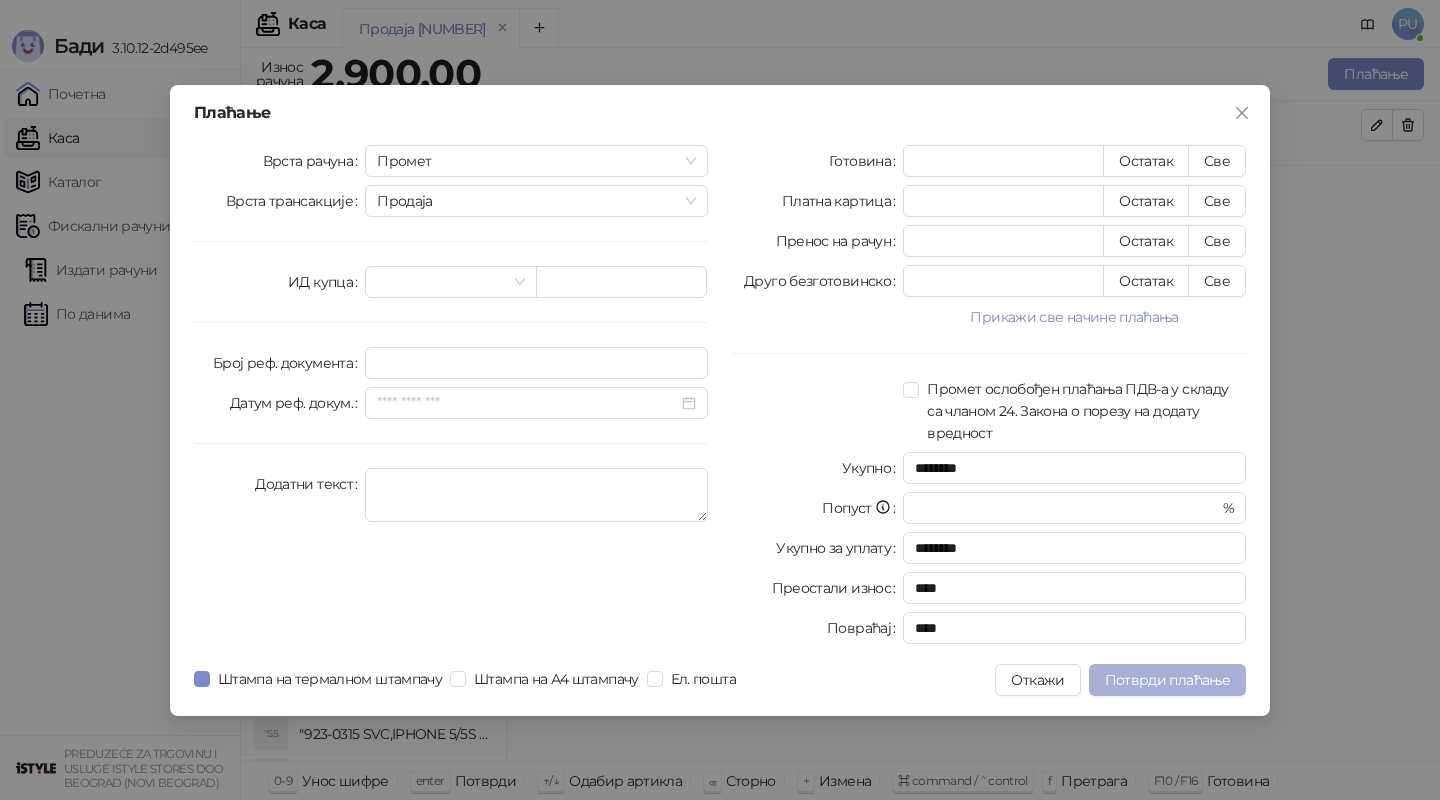 click on "Потврди плаћање" at bounding box center (1167, 680) 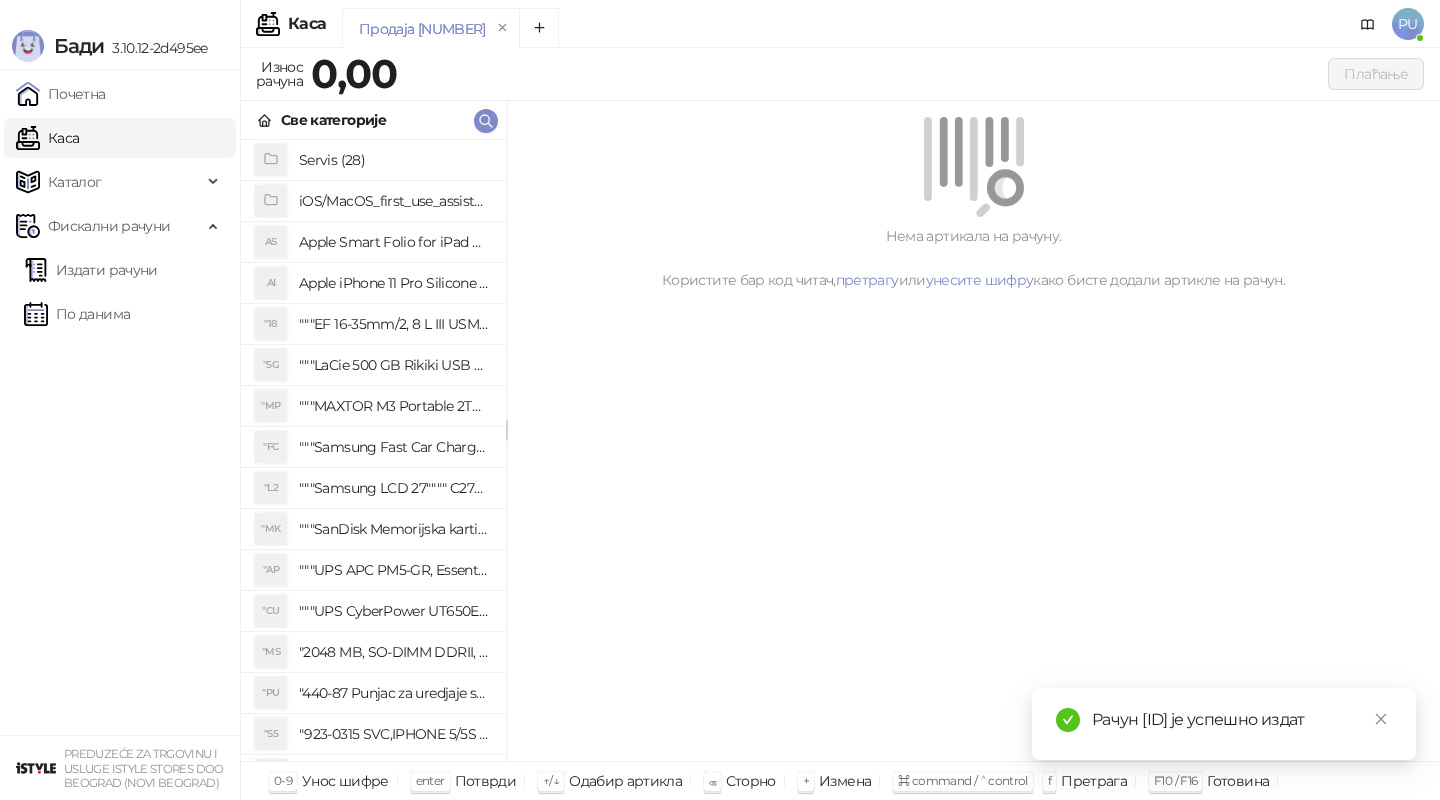 click on "Унос шифре" at bounding box center [345, 781] 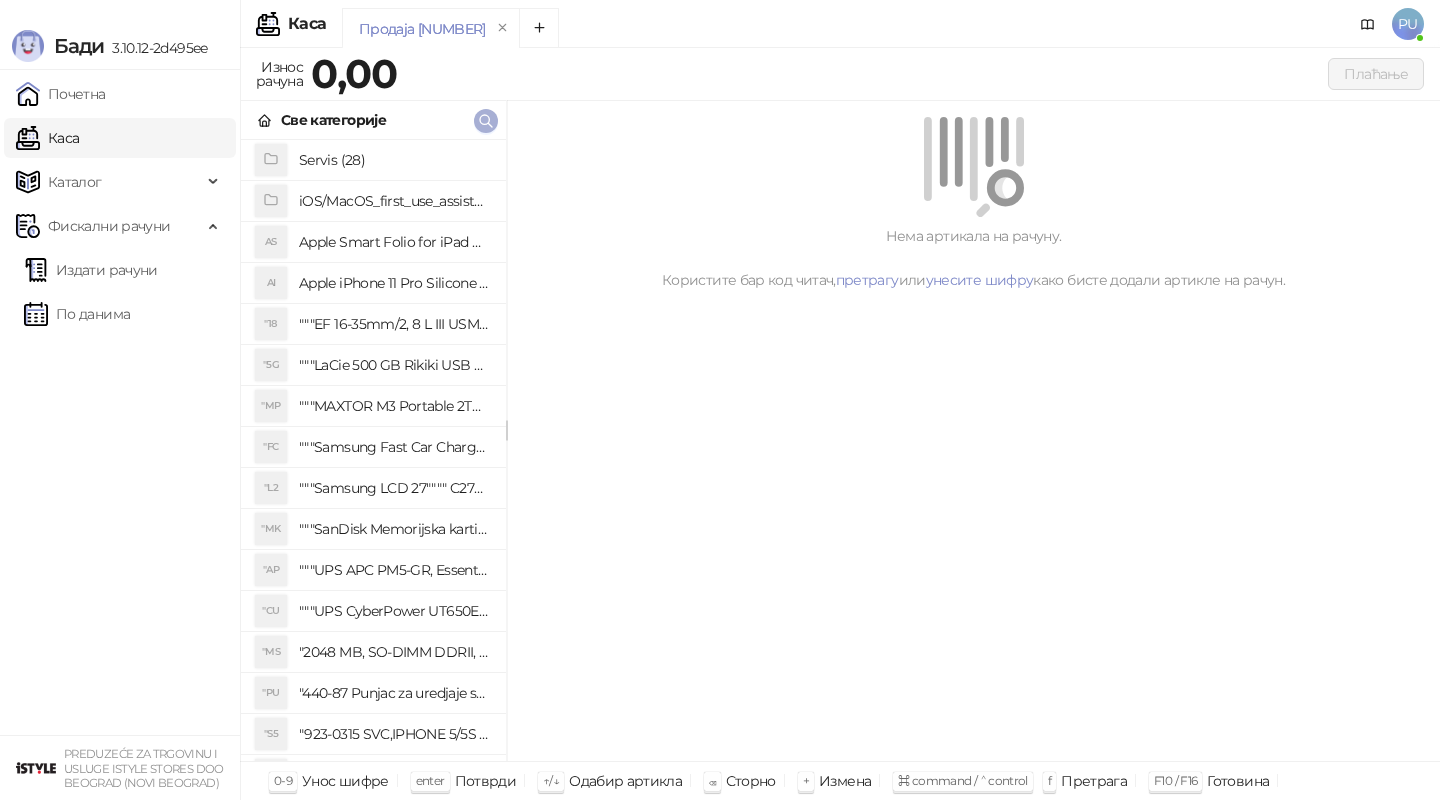 click 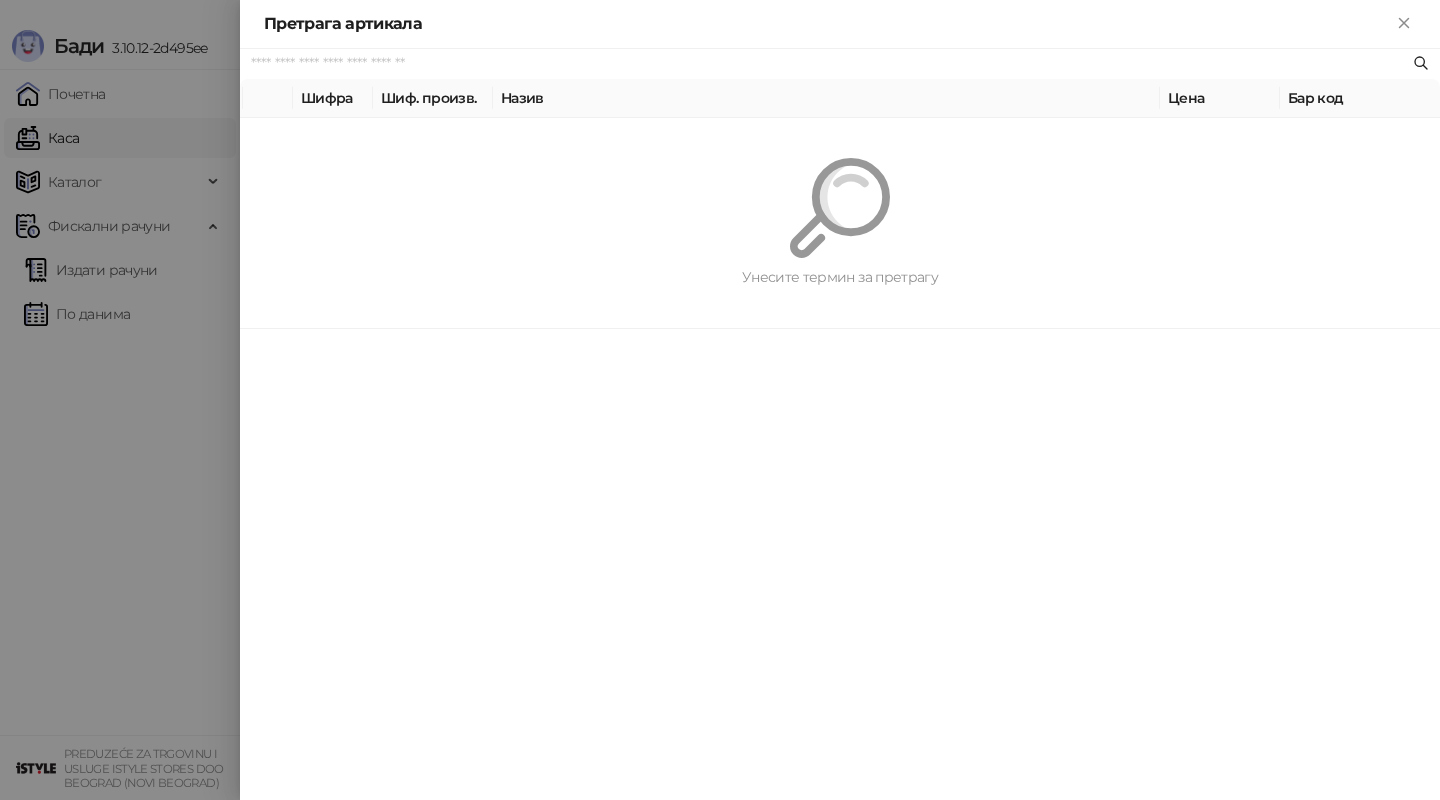 paste on "*********" 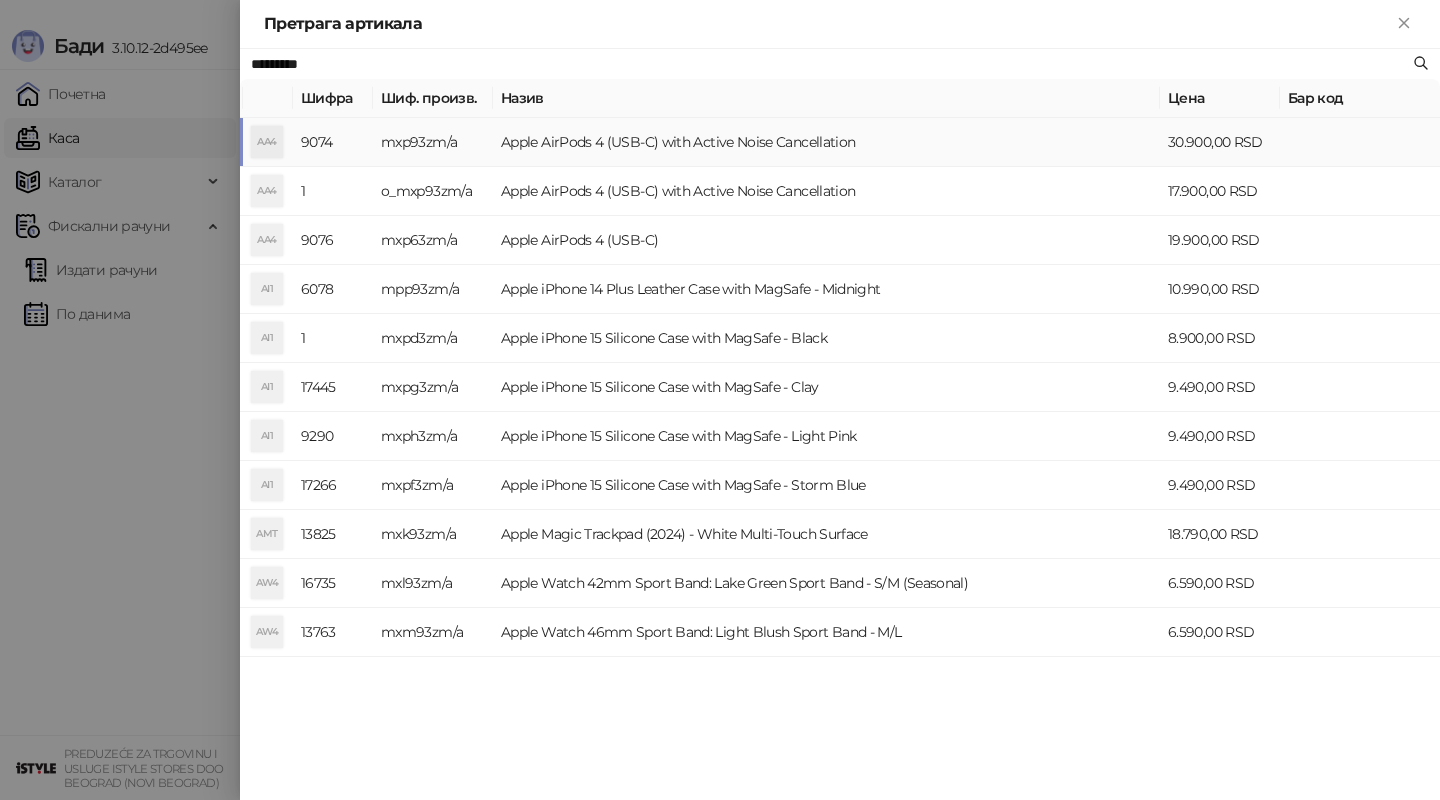 type on "*********" 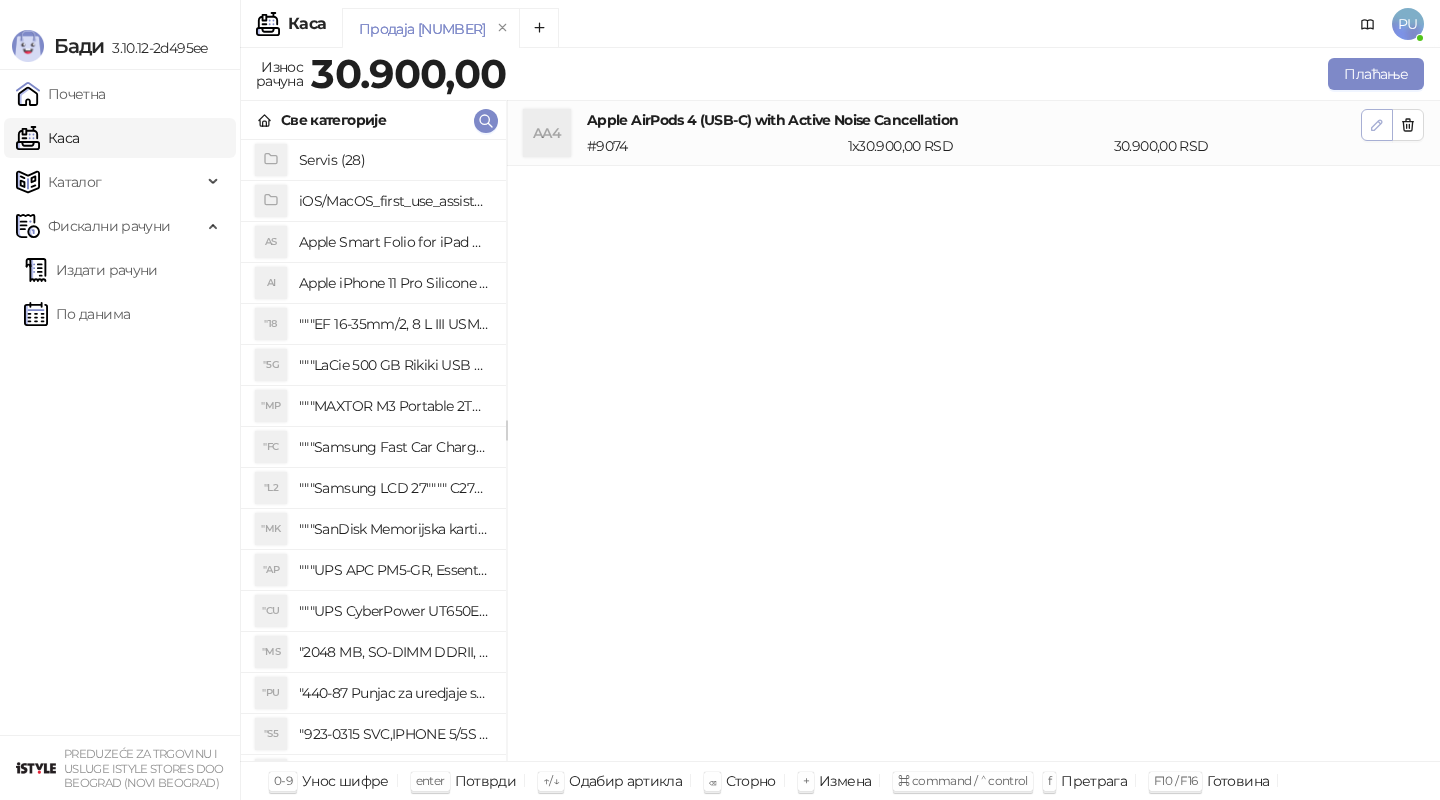 click at bounding box center (1377, 125) 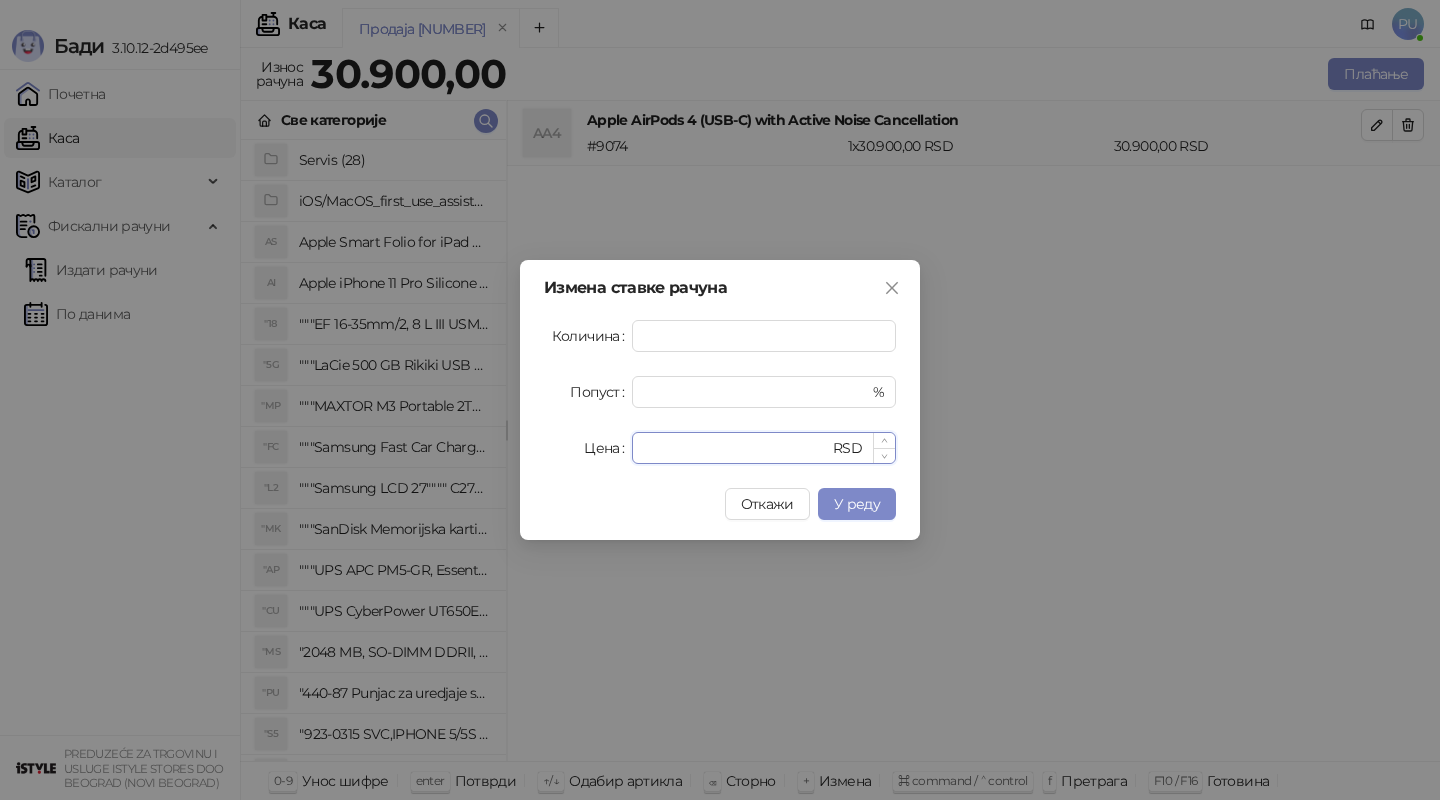 click on "*****" at bounding box center (736, 448) 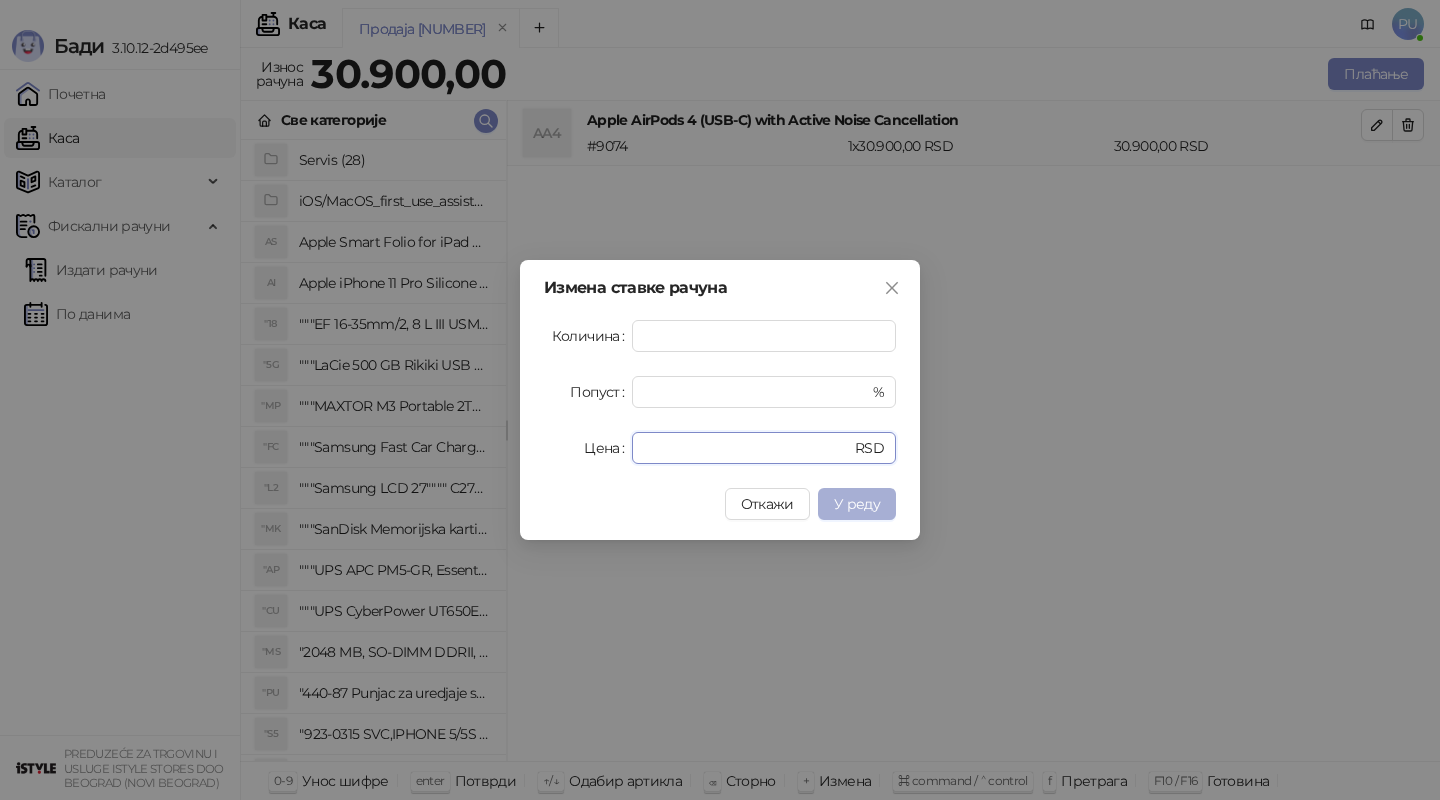 type on "*****" 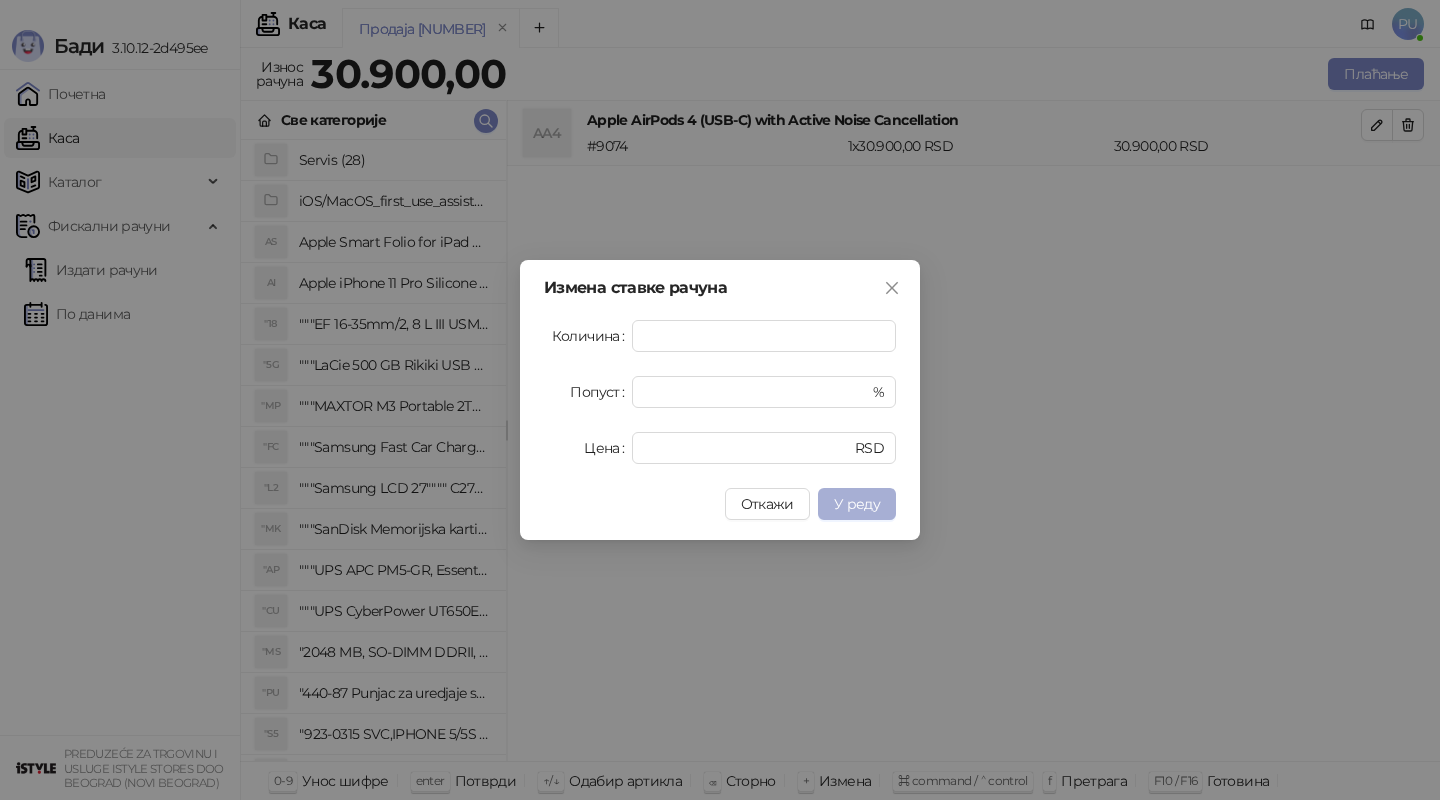 click on "У реду" at bounding box center (857, 504) 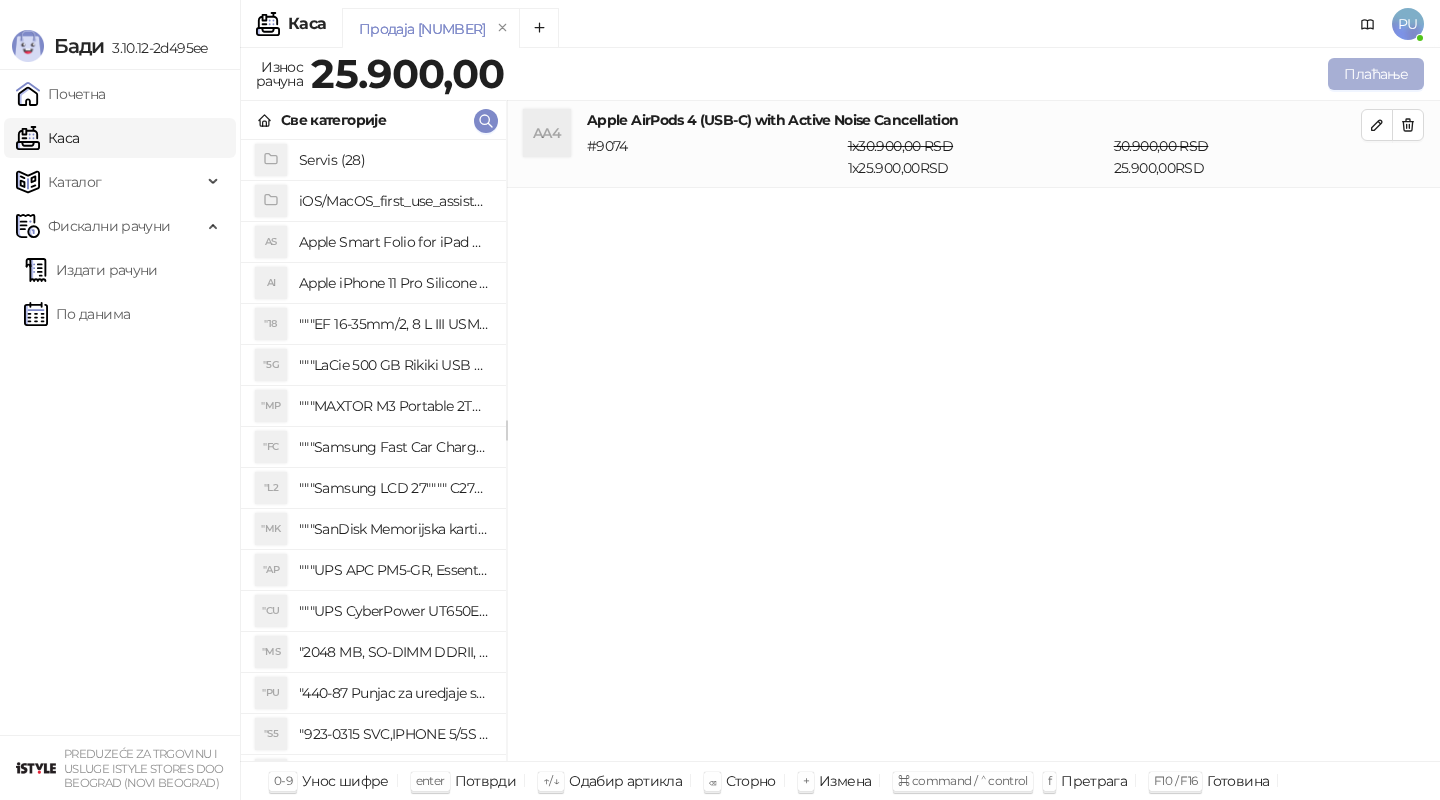 click on "Плаћање" at bounding box center (1376, 74) 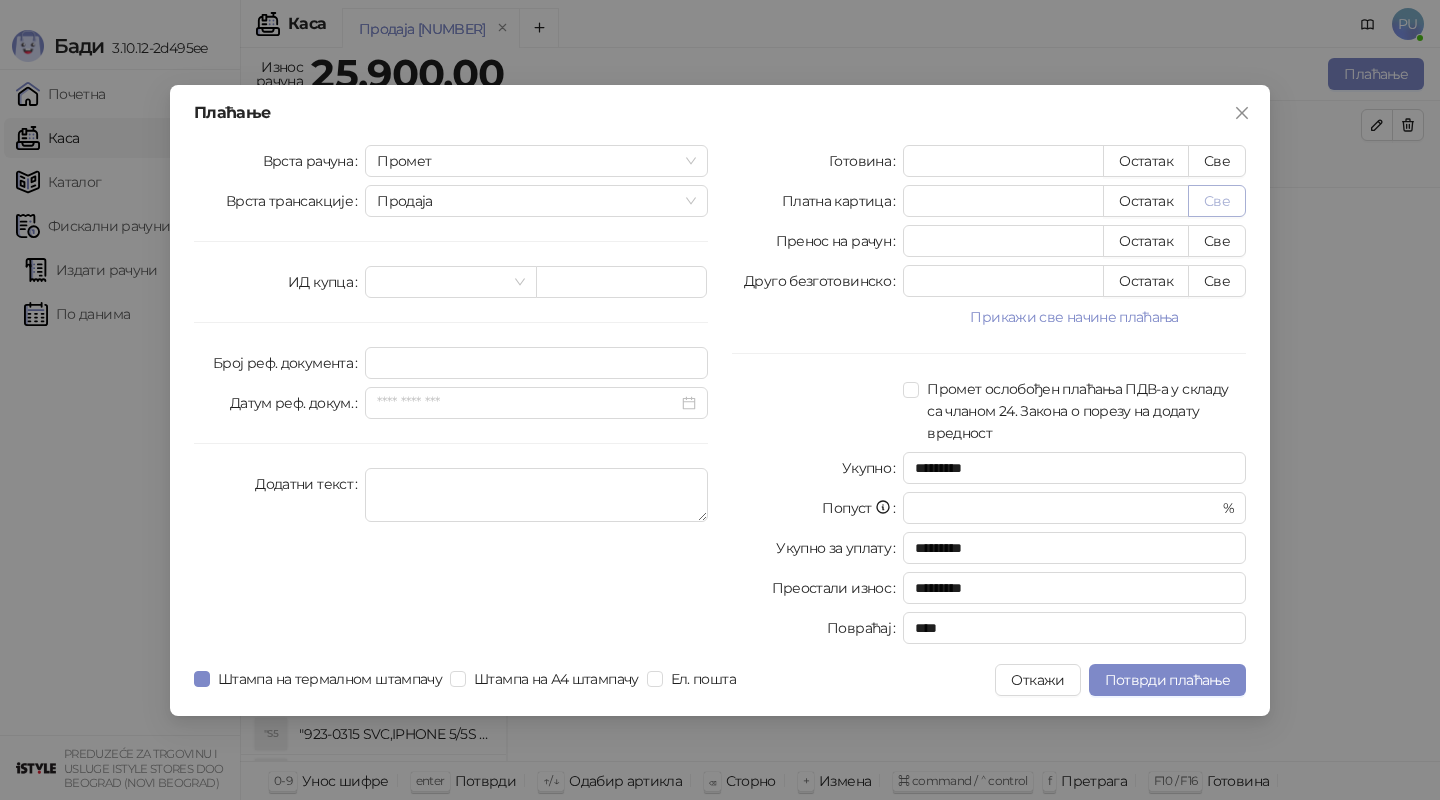 click on "Све" at bounding box center (1217, 201) 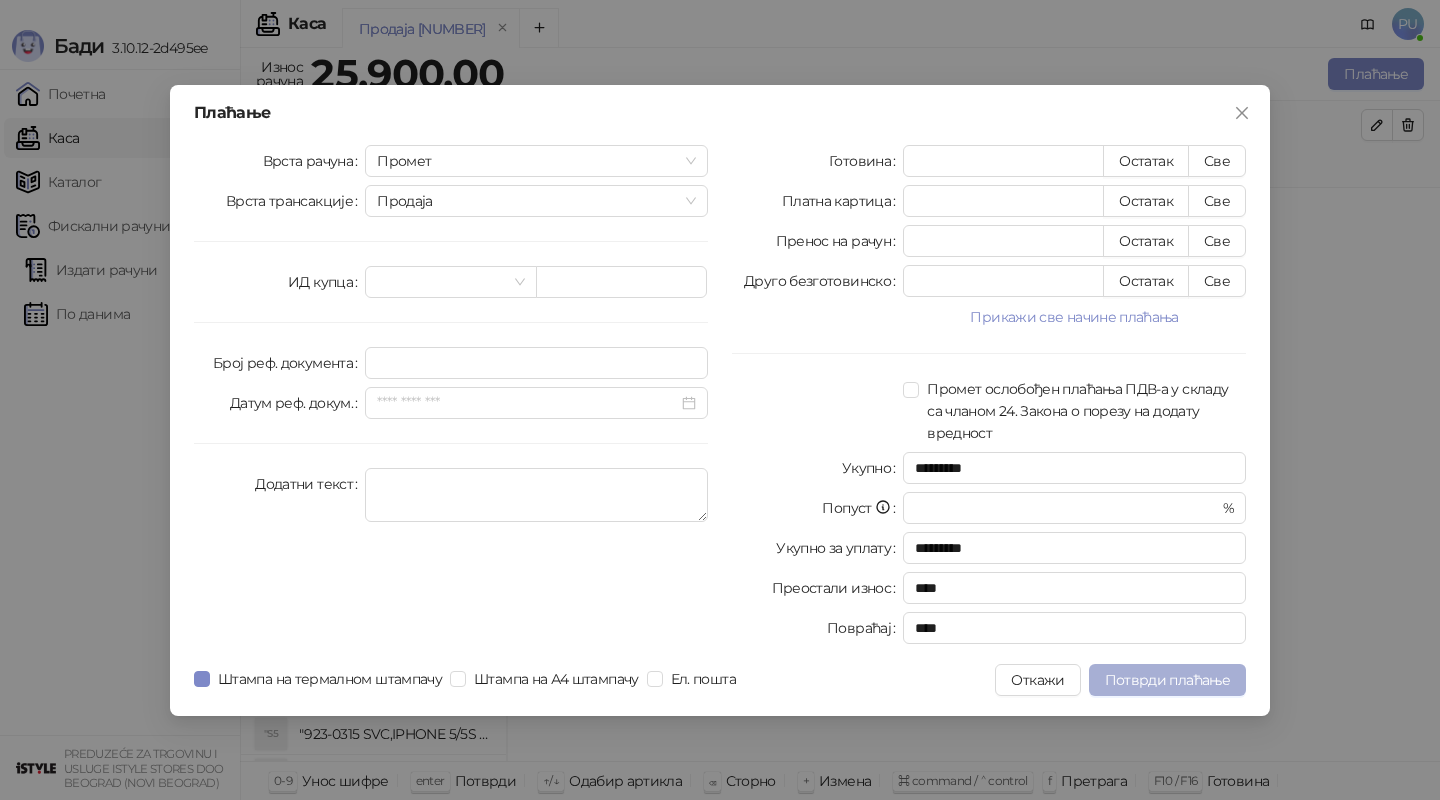 click on "Потврди плаћање" at bounding box center (1167, 680) 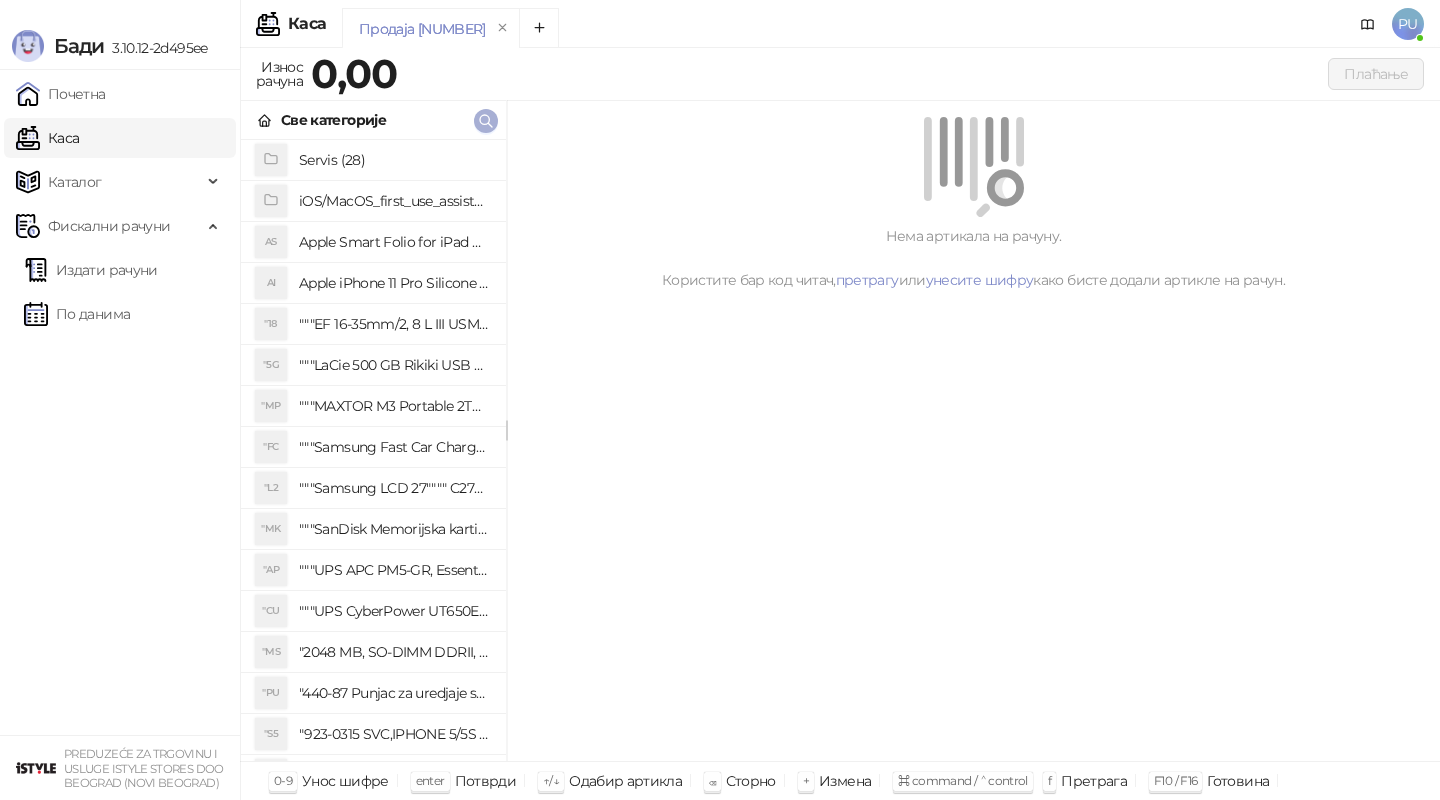 click at bounding box center (486, 121) 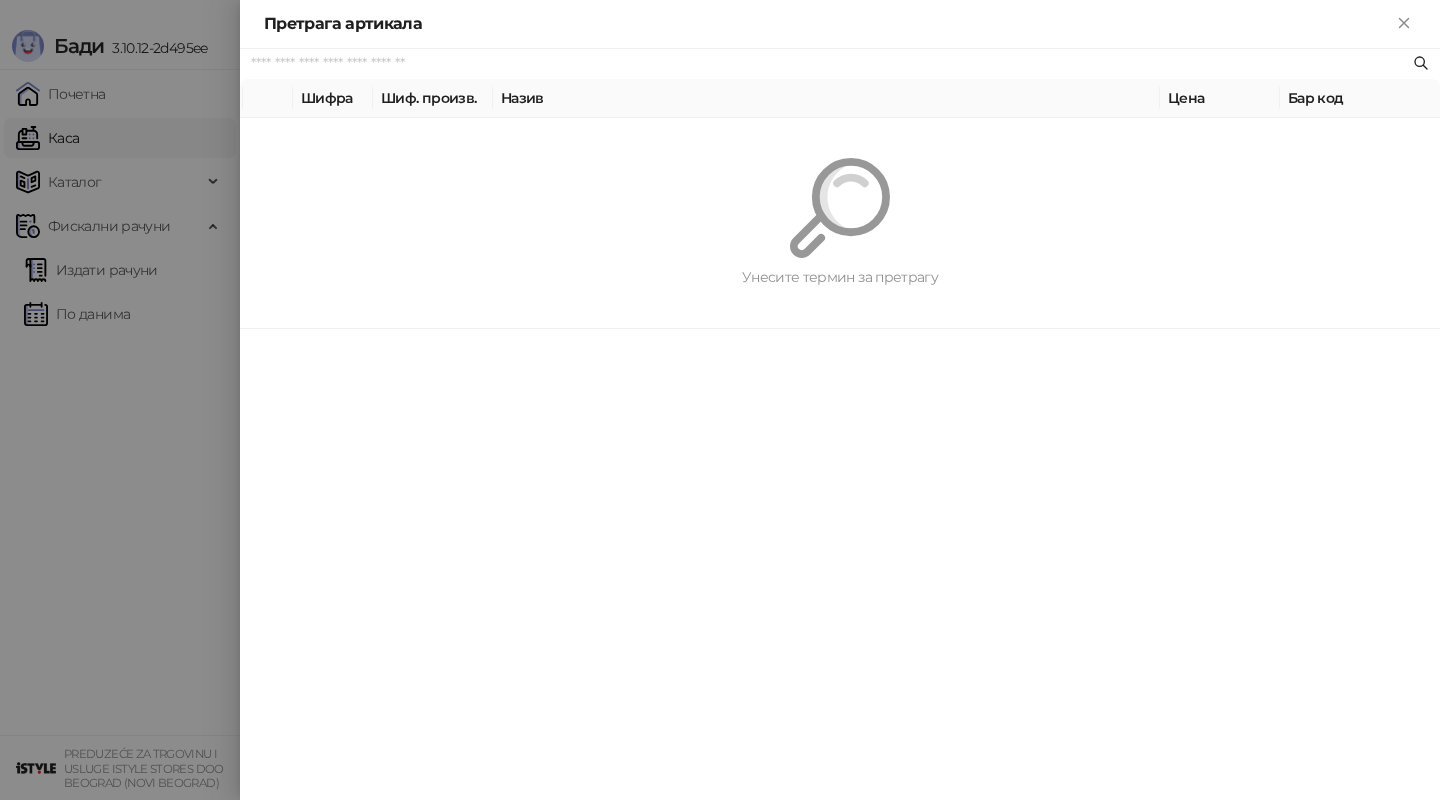 paste on "*********" 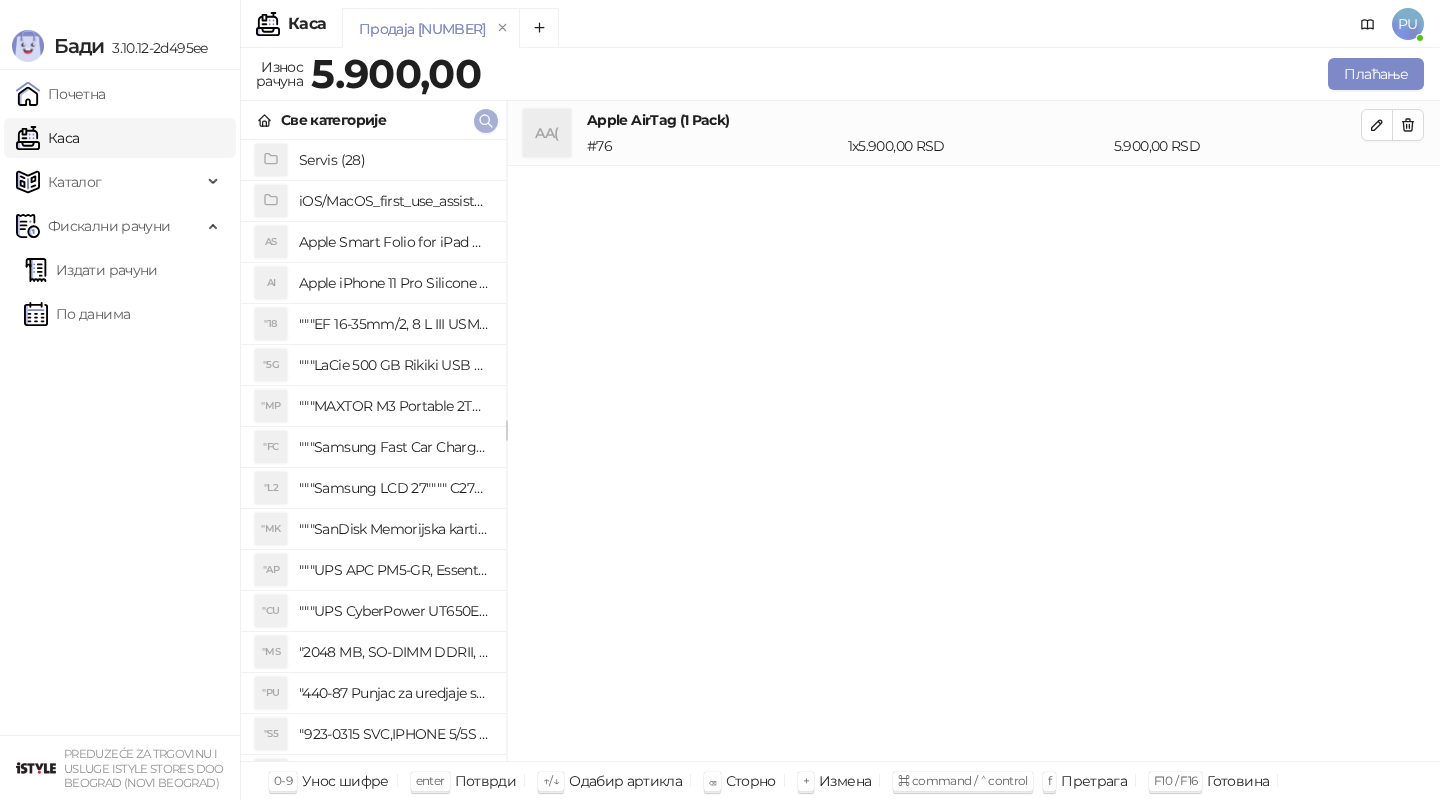 click at bounding box center [486, 121] 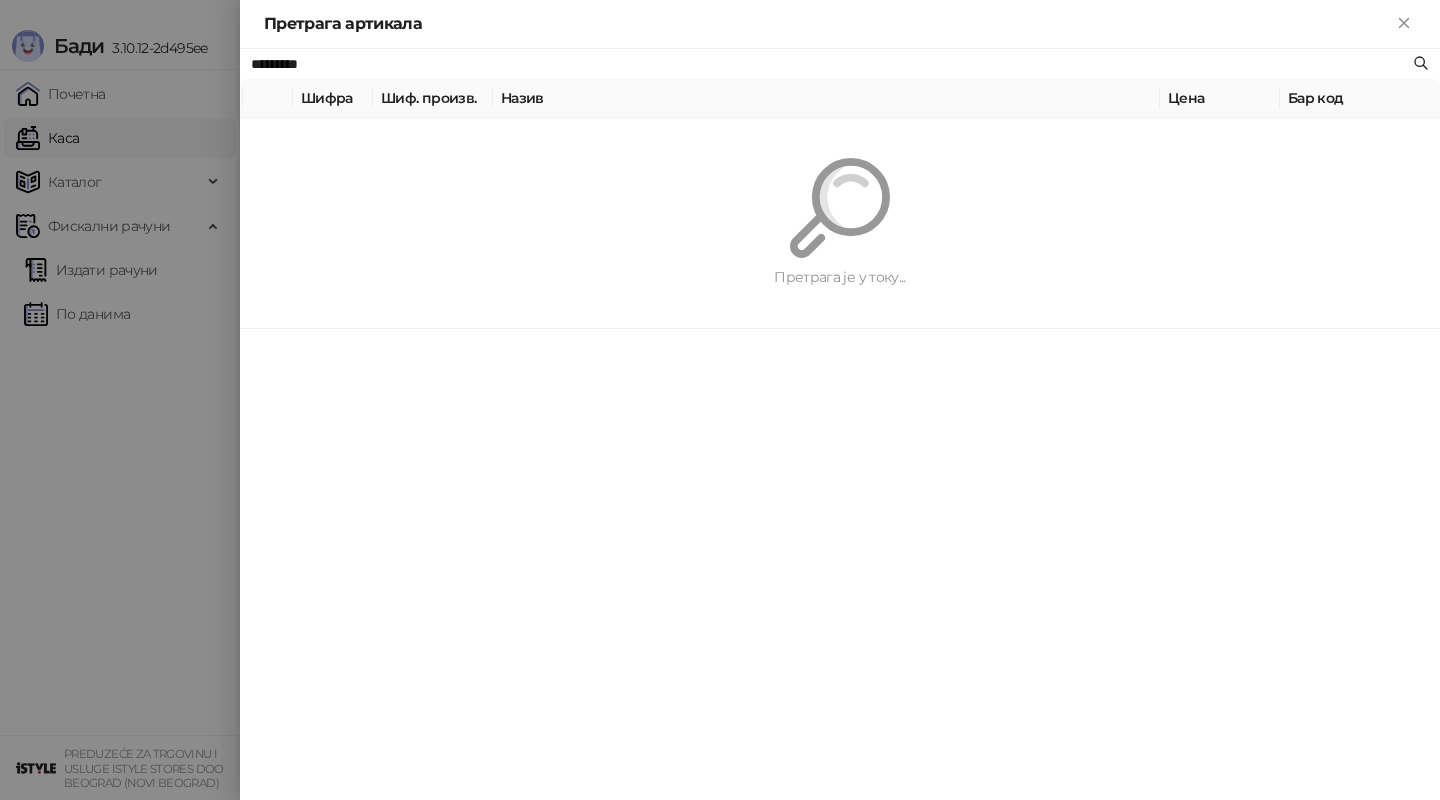 paste on "**********" 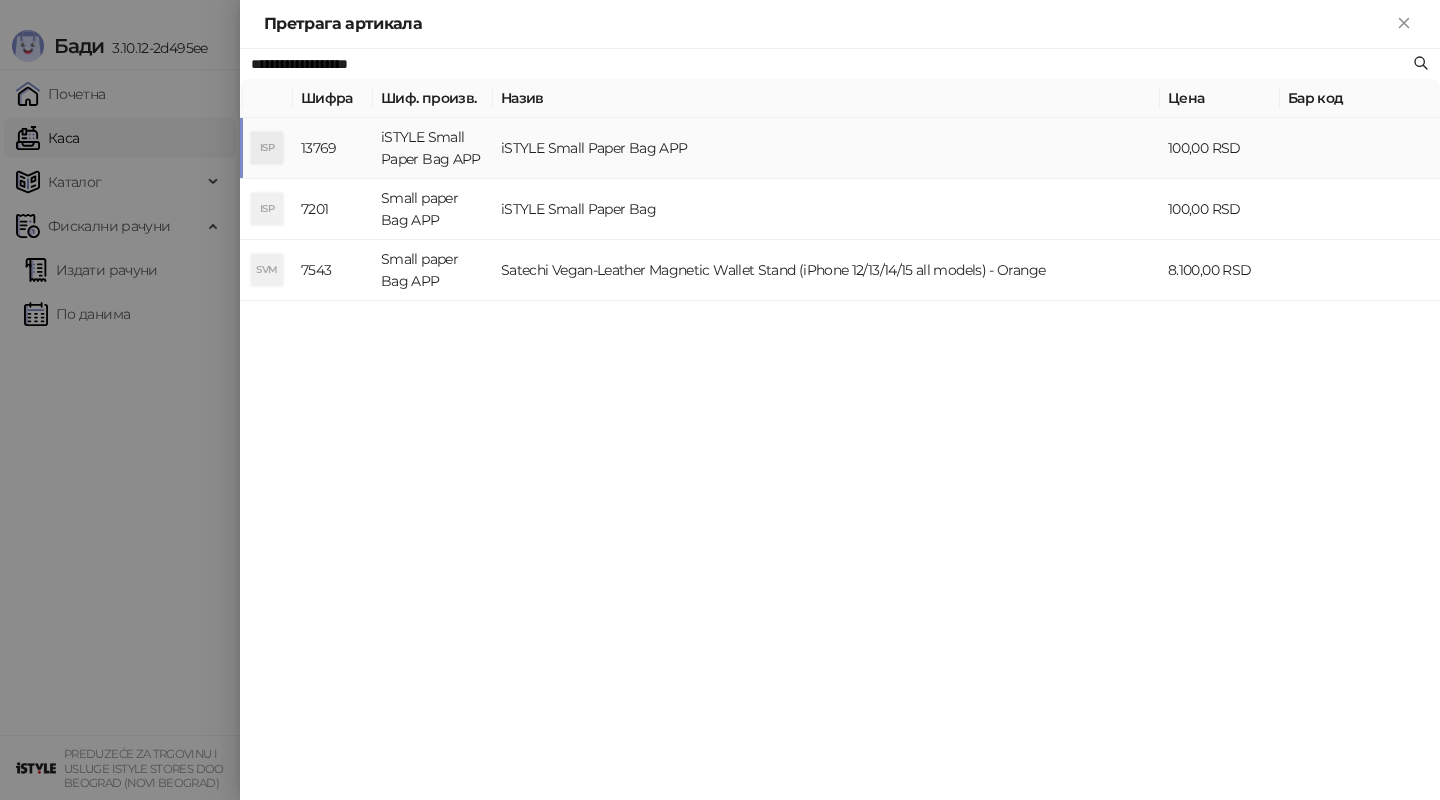 type on "**********" 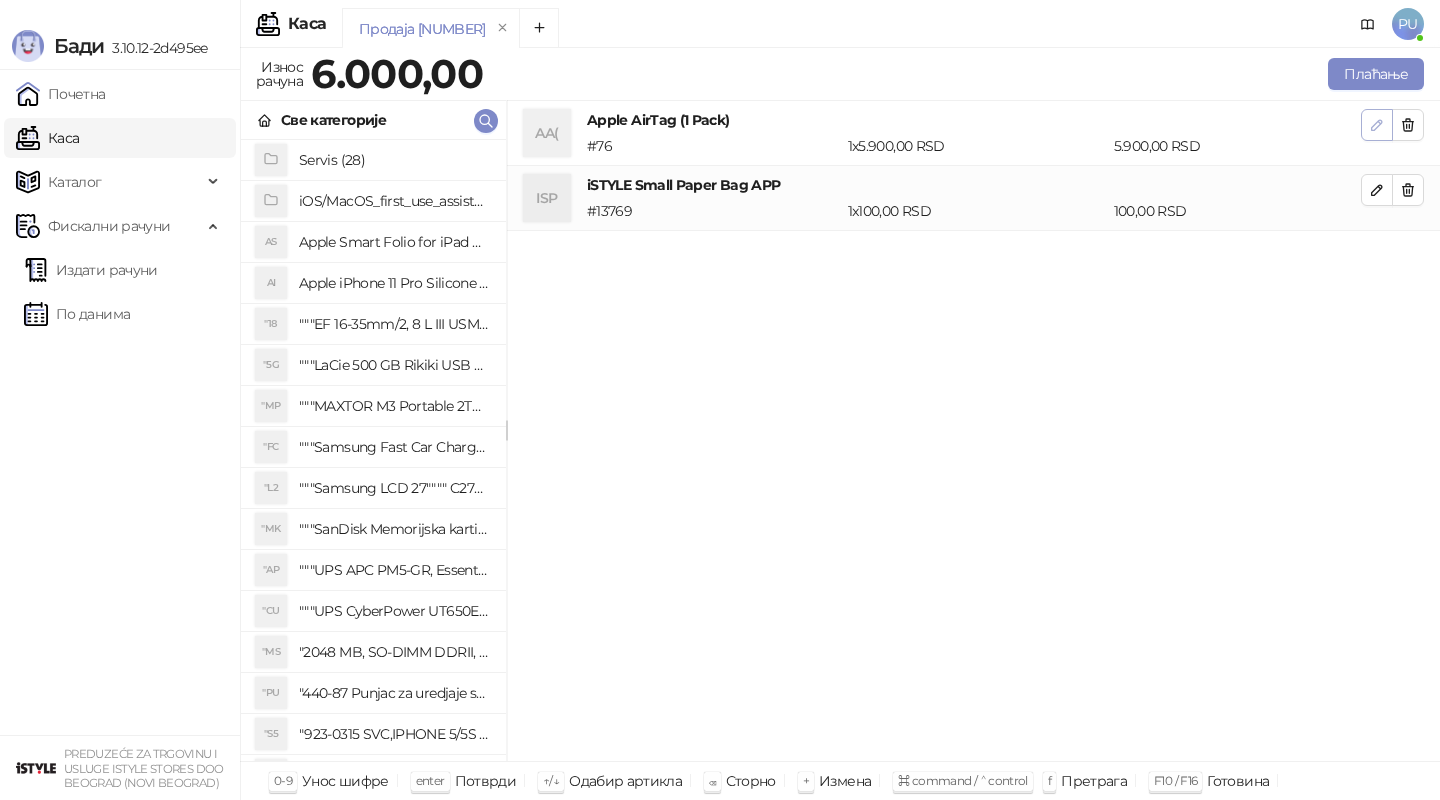 click at bounding box center (1377, 124) 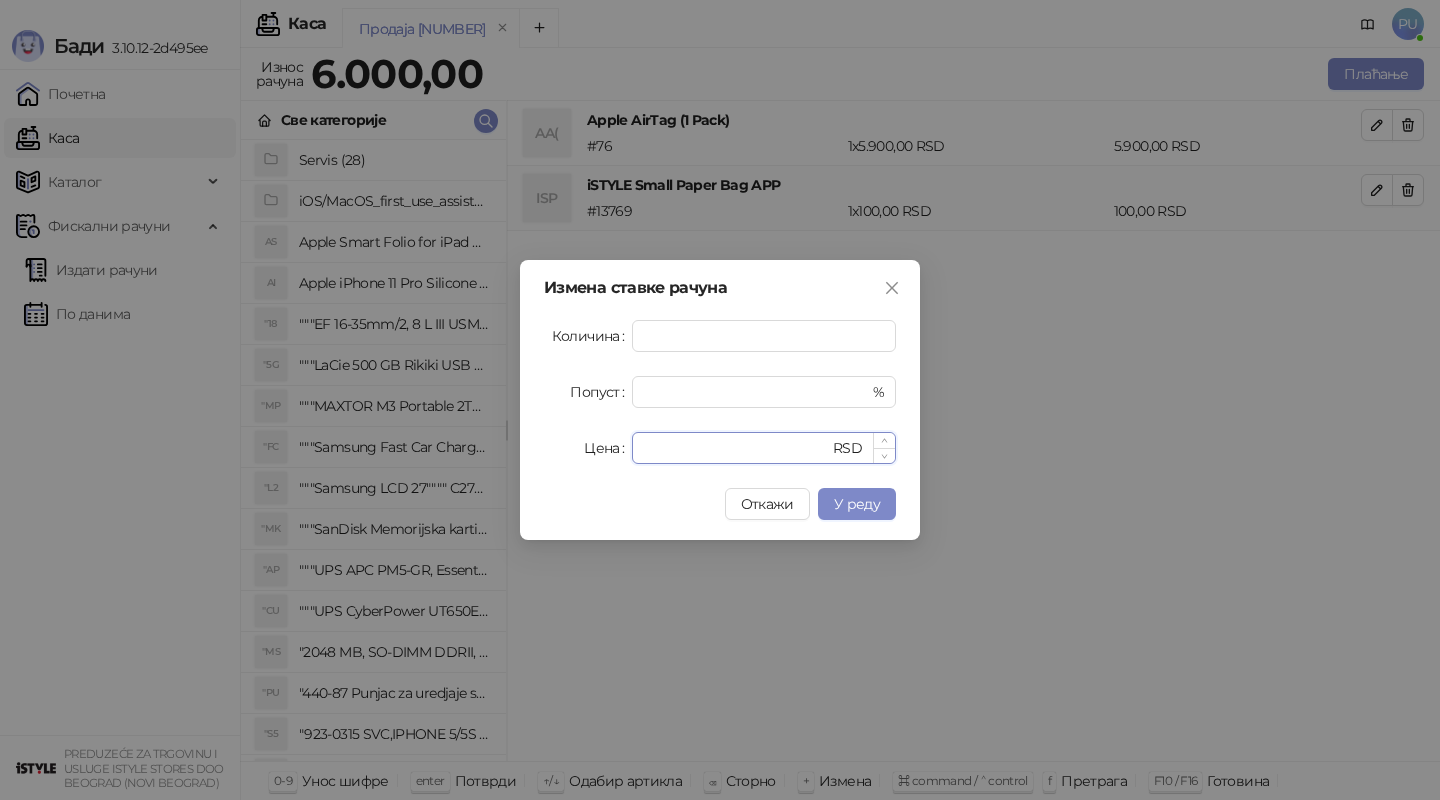 click on "****" at bounding box center (736, 448) 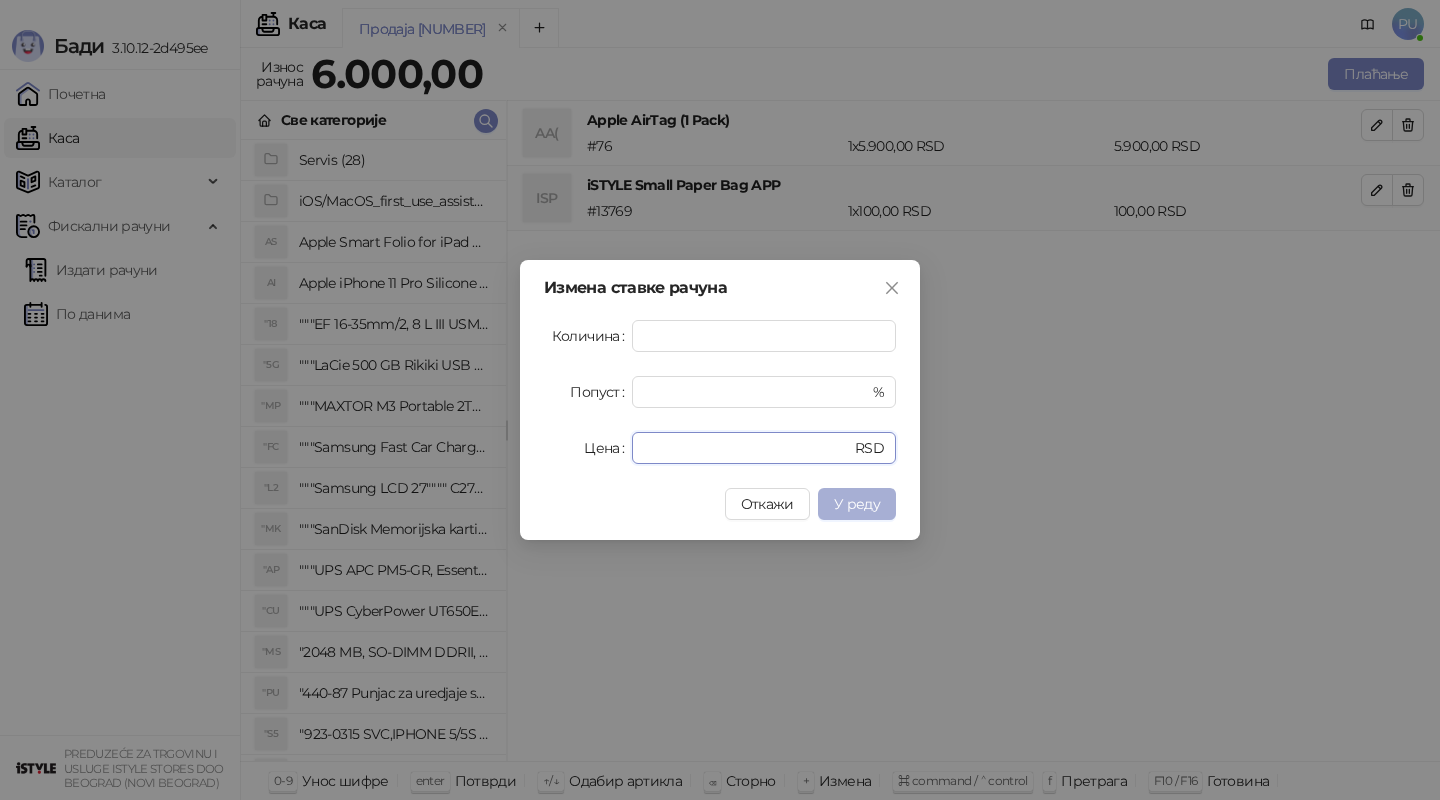 type on "****" 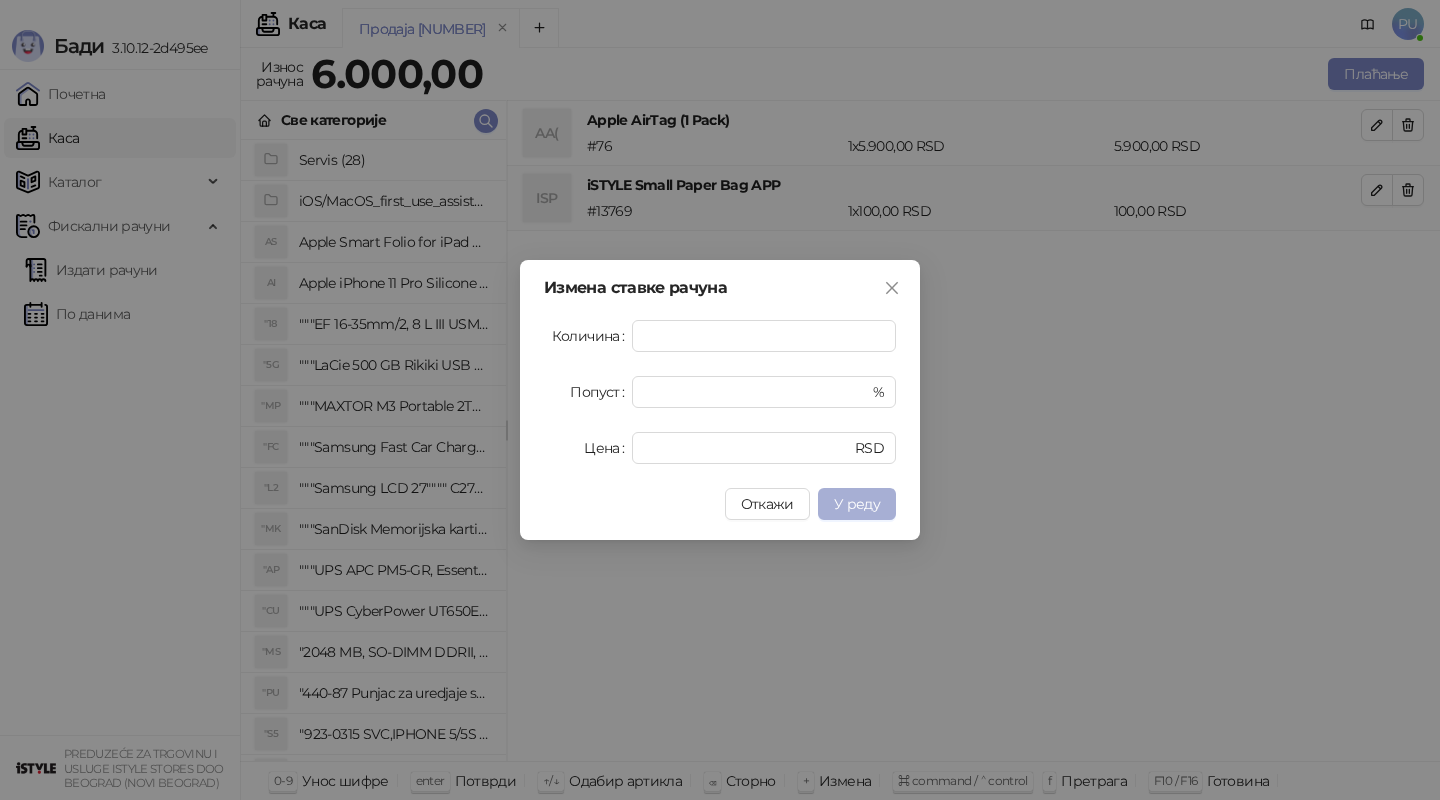 click on "У реду" at bounding box center [857, 504] 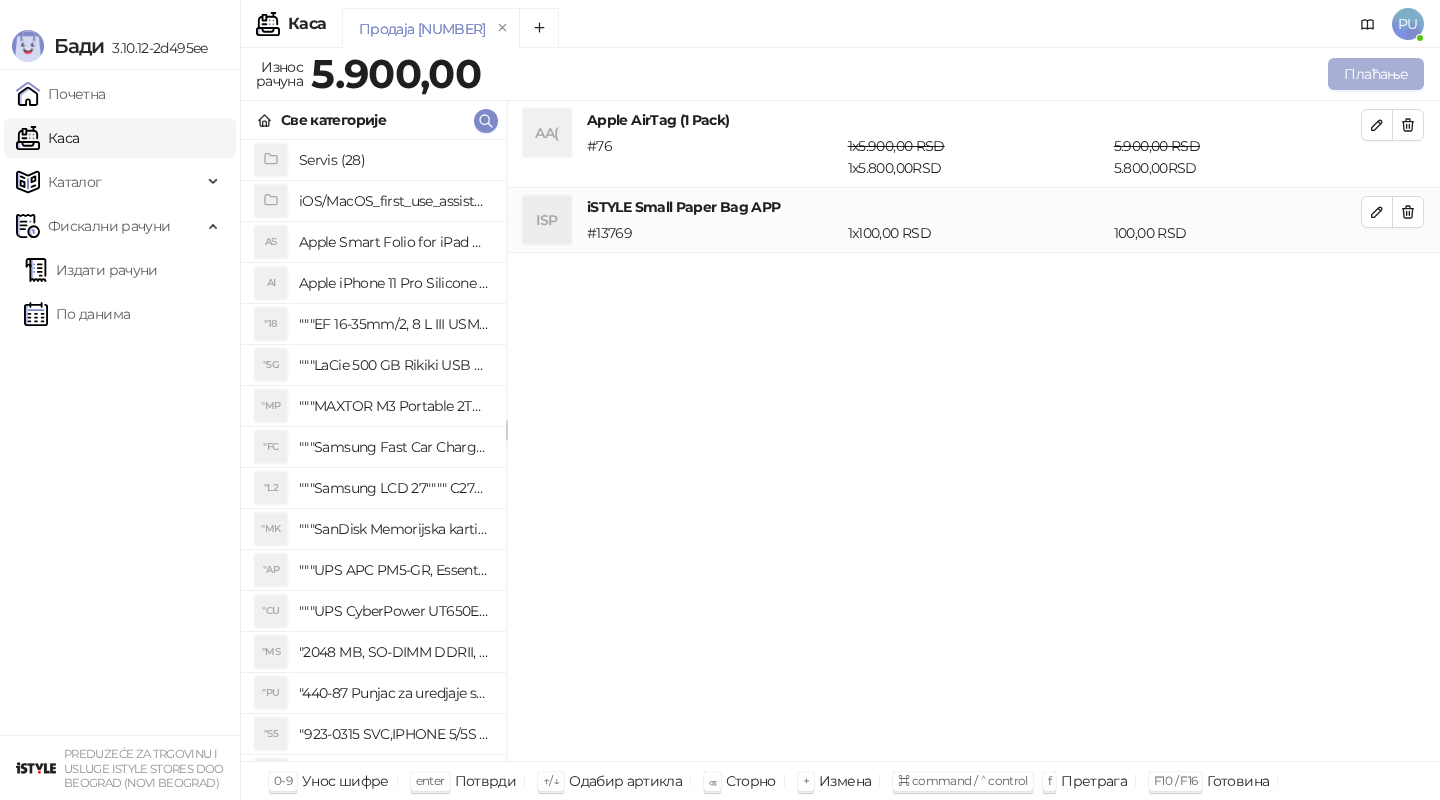 click on "Плаћање" at bounding box center [1376, 74] 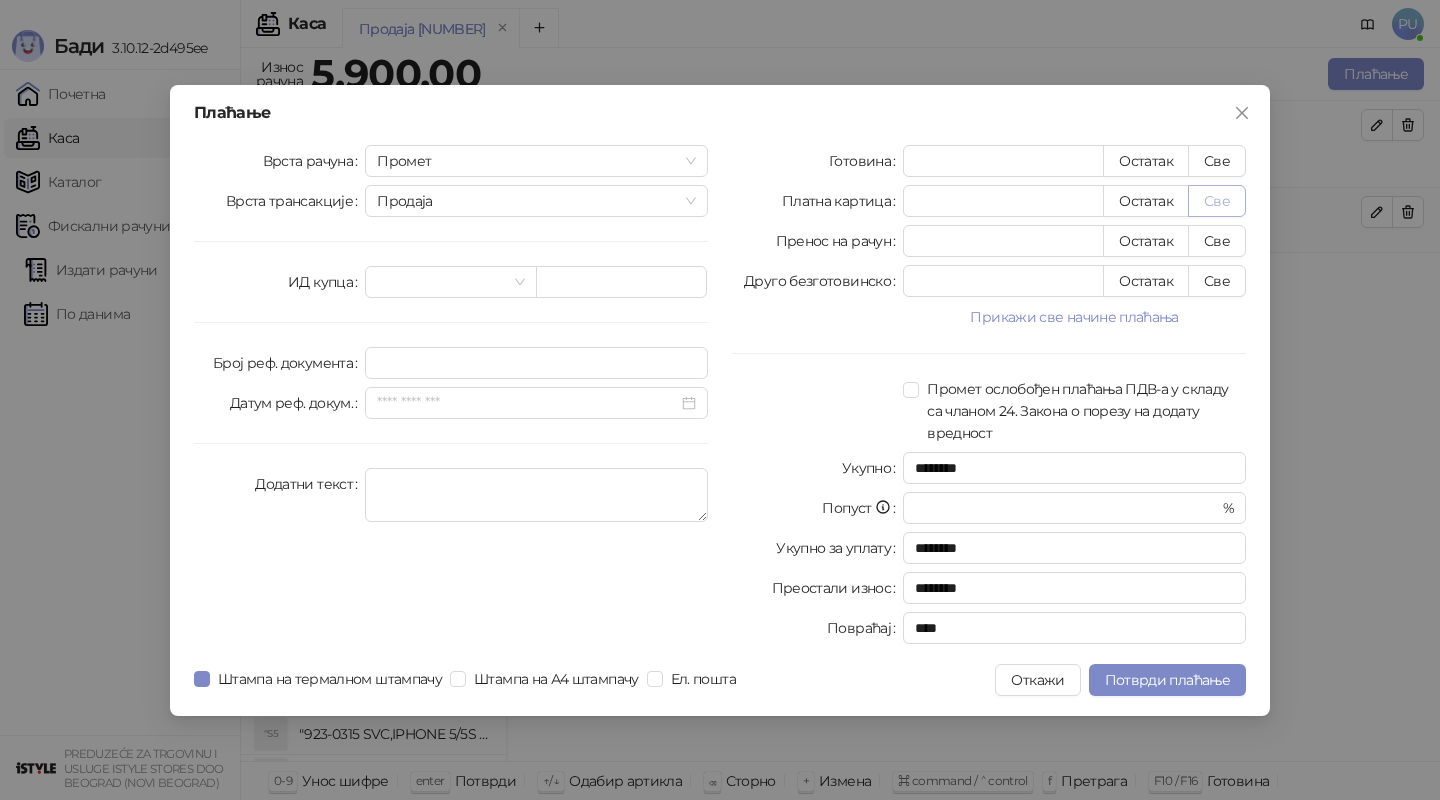 click on "Све" at bounding box center [1217, 201] 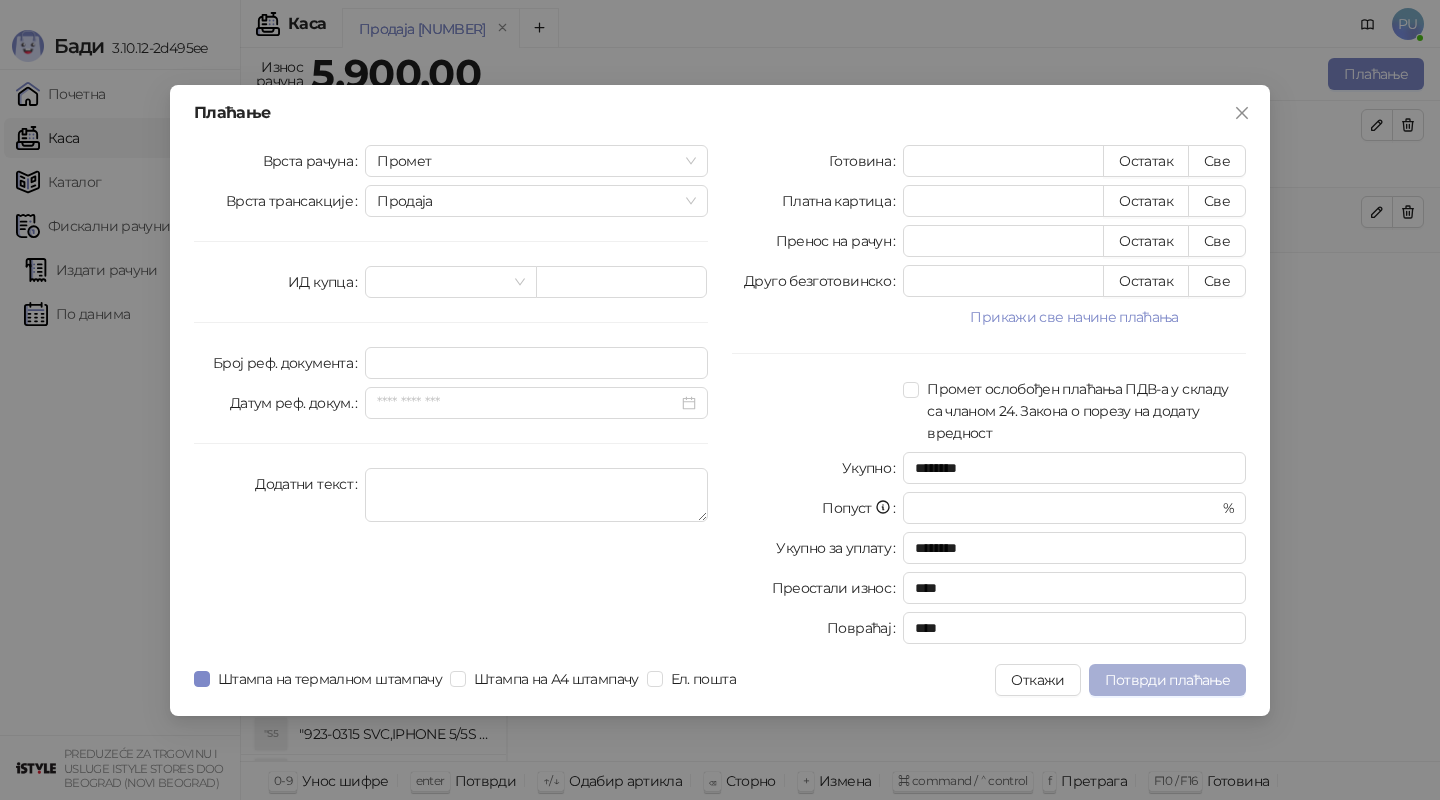 click on "Потврди плаћање" at bounding box center [1167, 680] 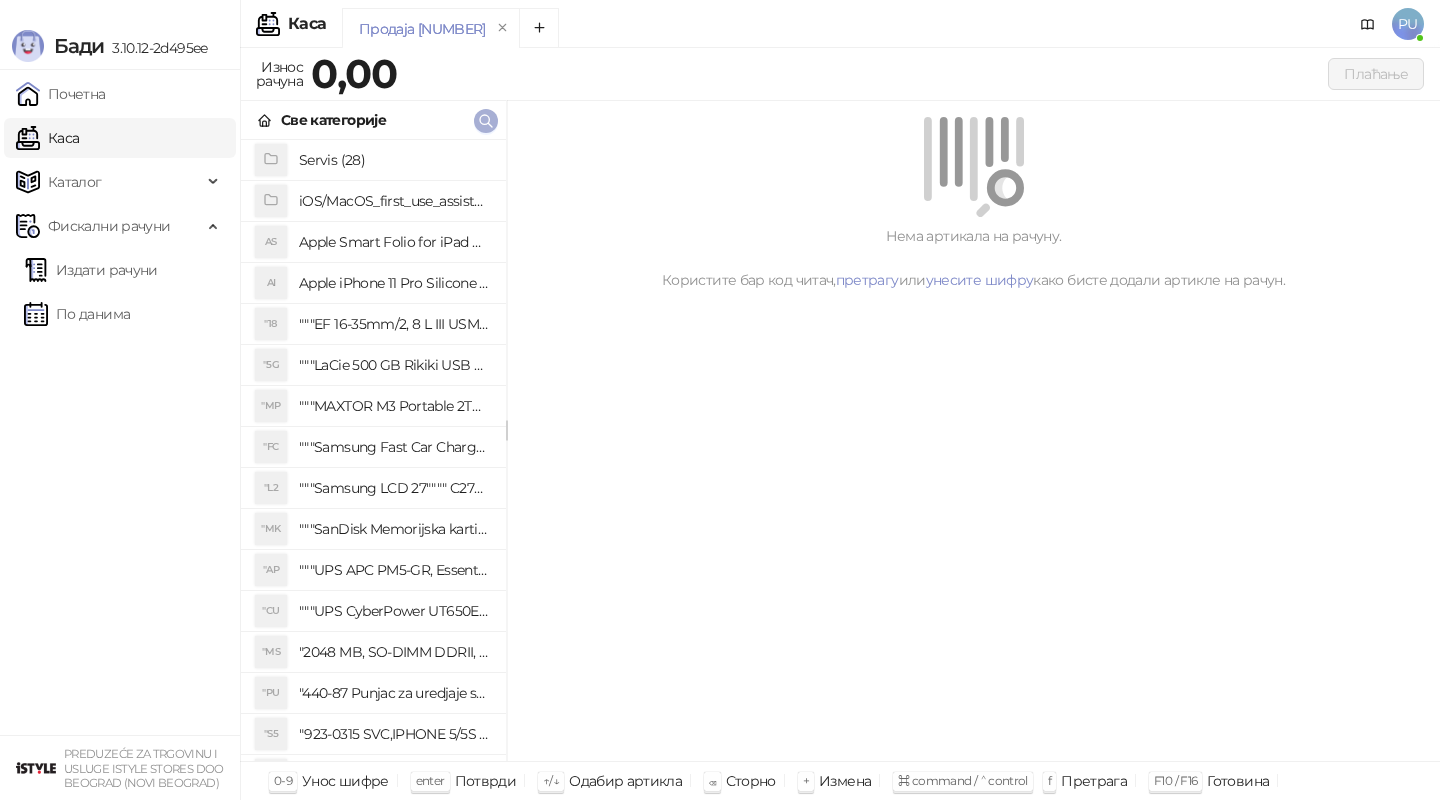 click 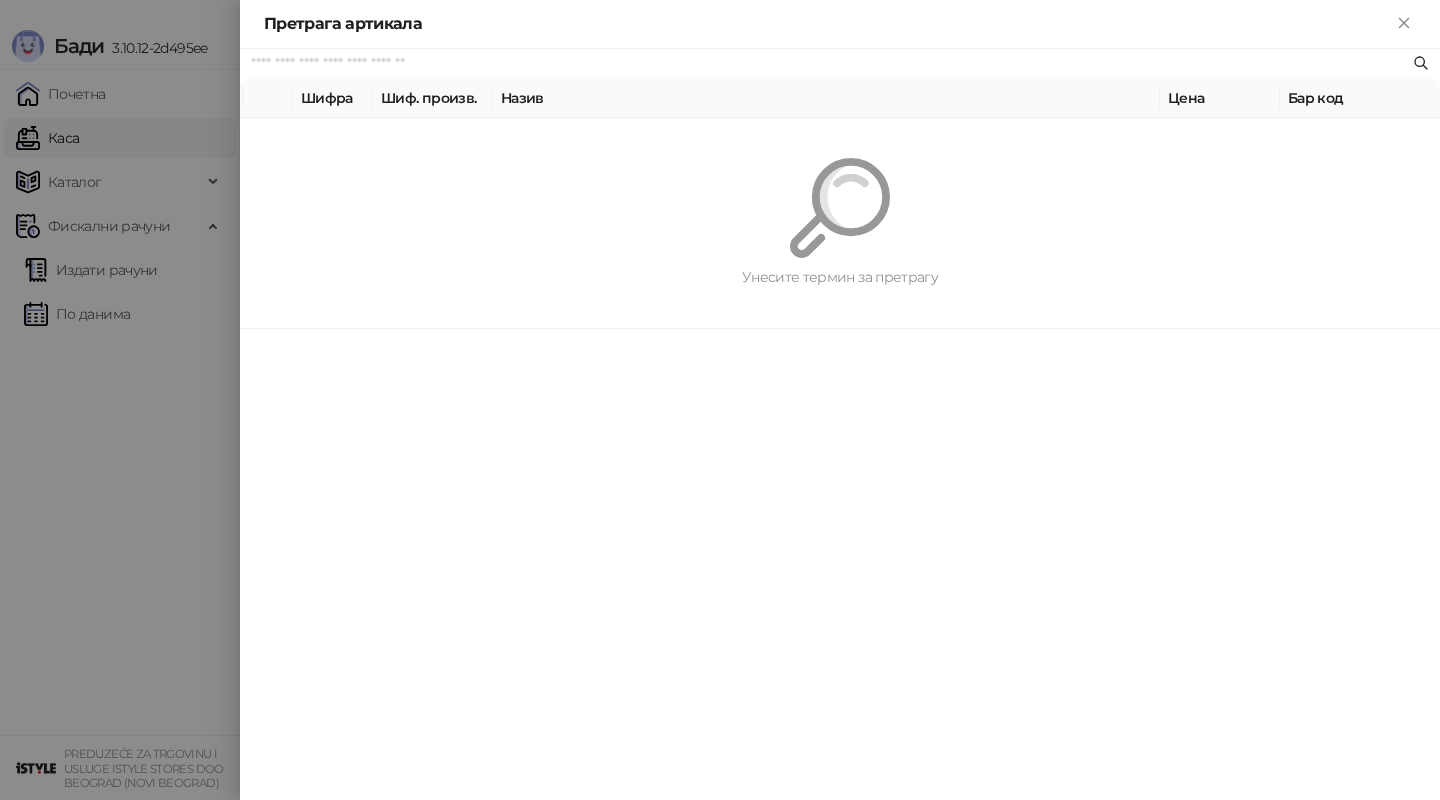 paste on "*********" 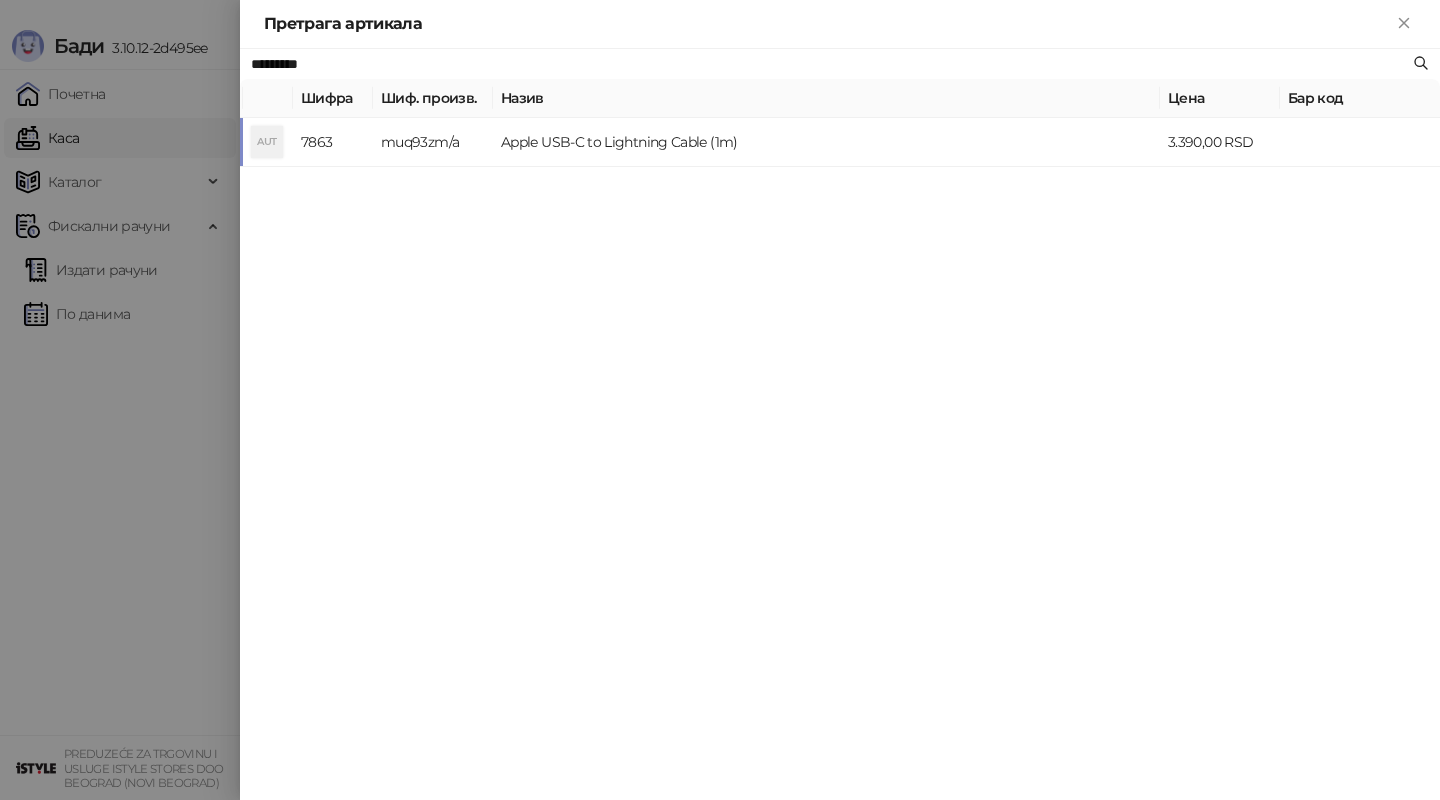 type on "*********" 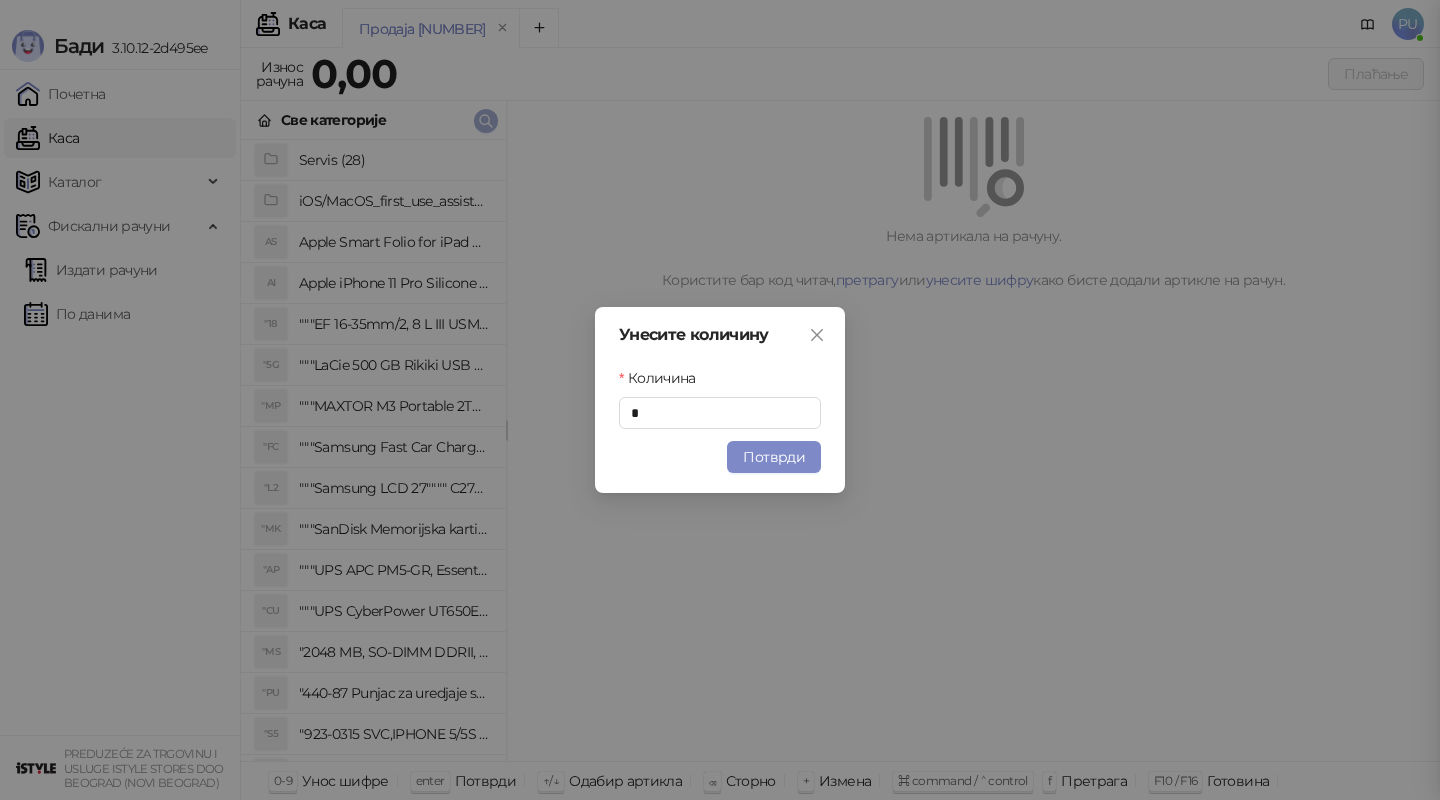 type 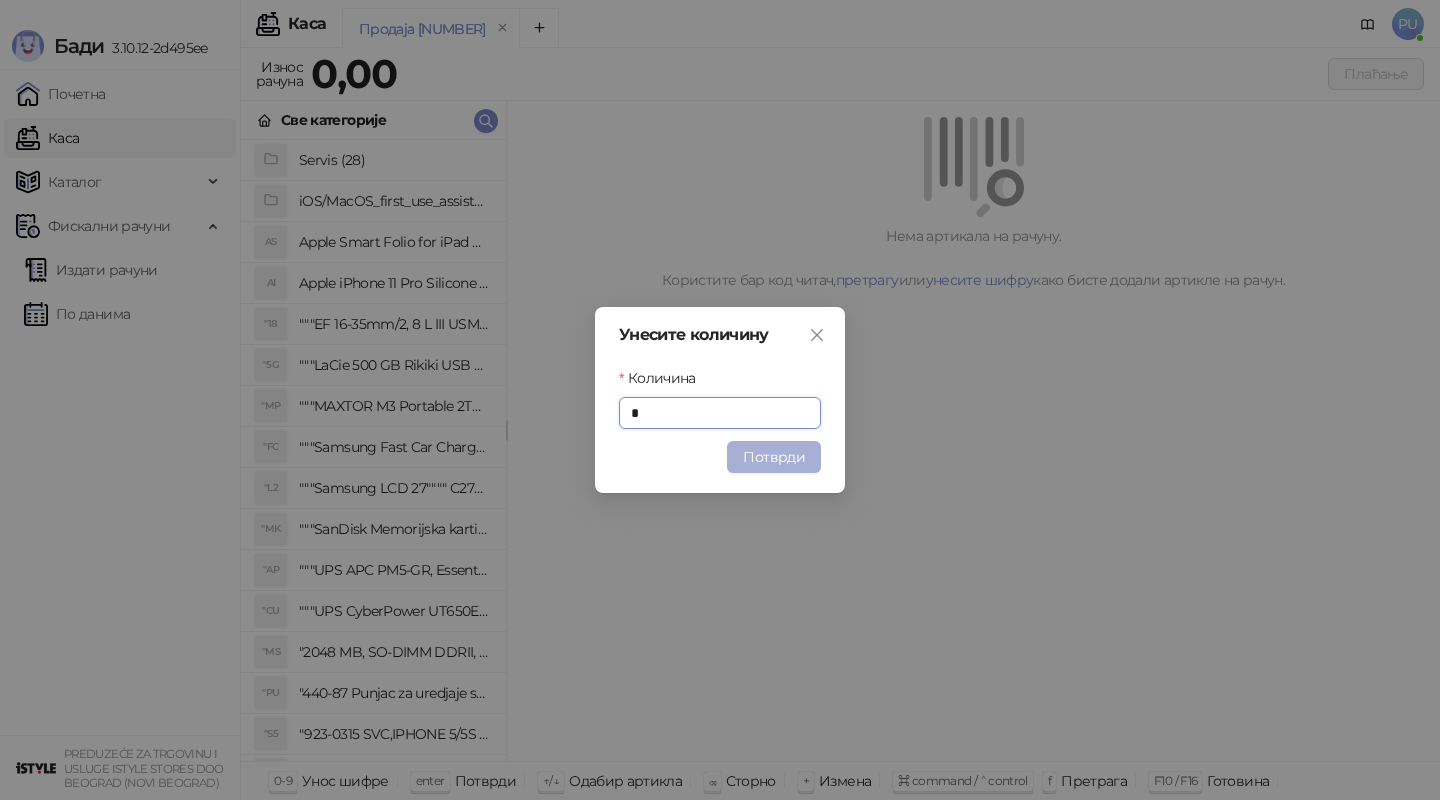 click on "Потврди" at bounding box center (774, 457) 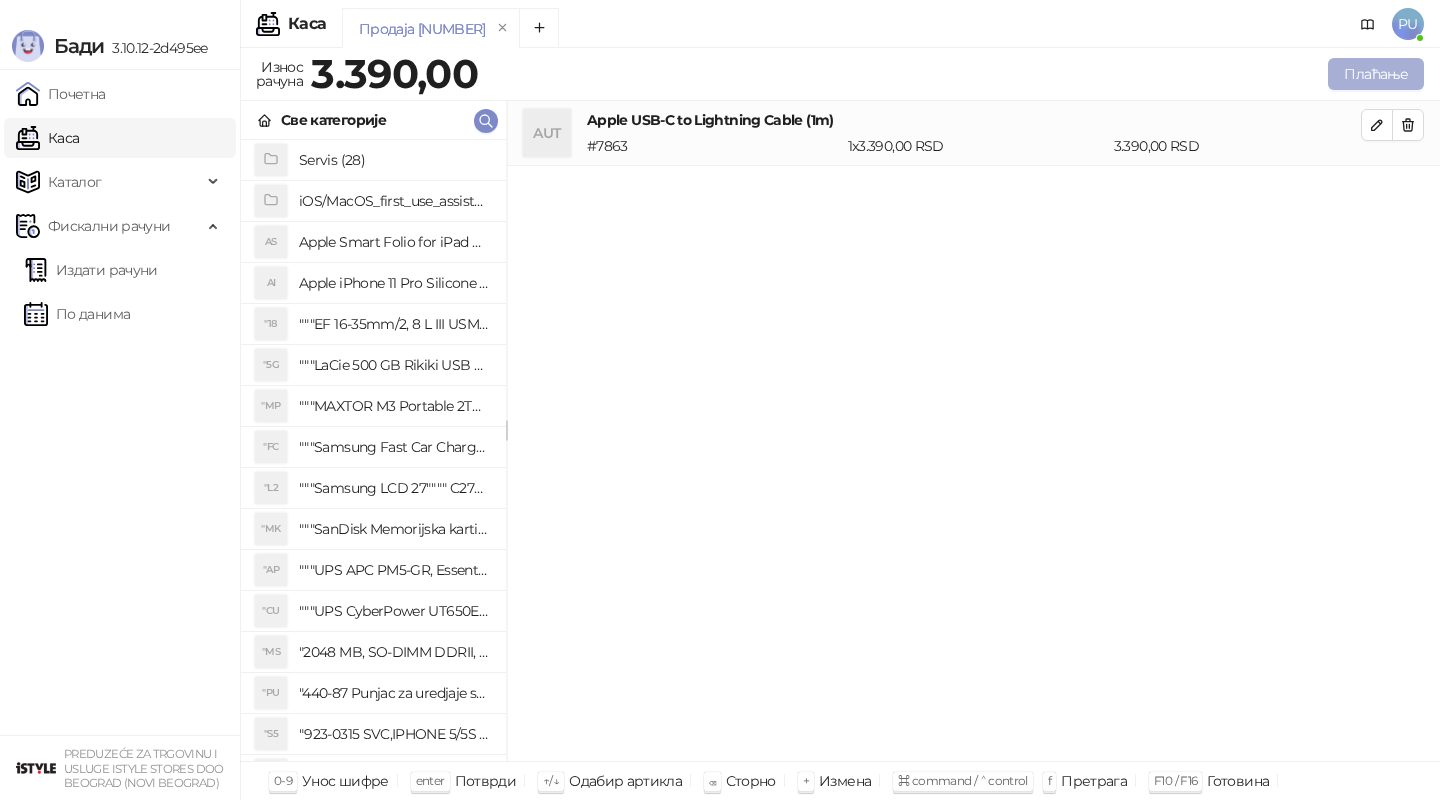 click on "Плаћање" at bounding box center (1376, 74) 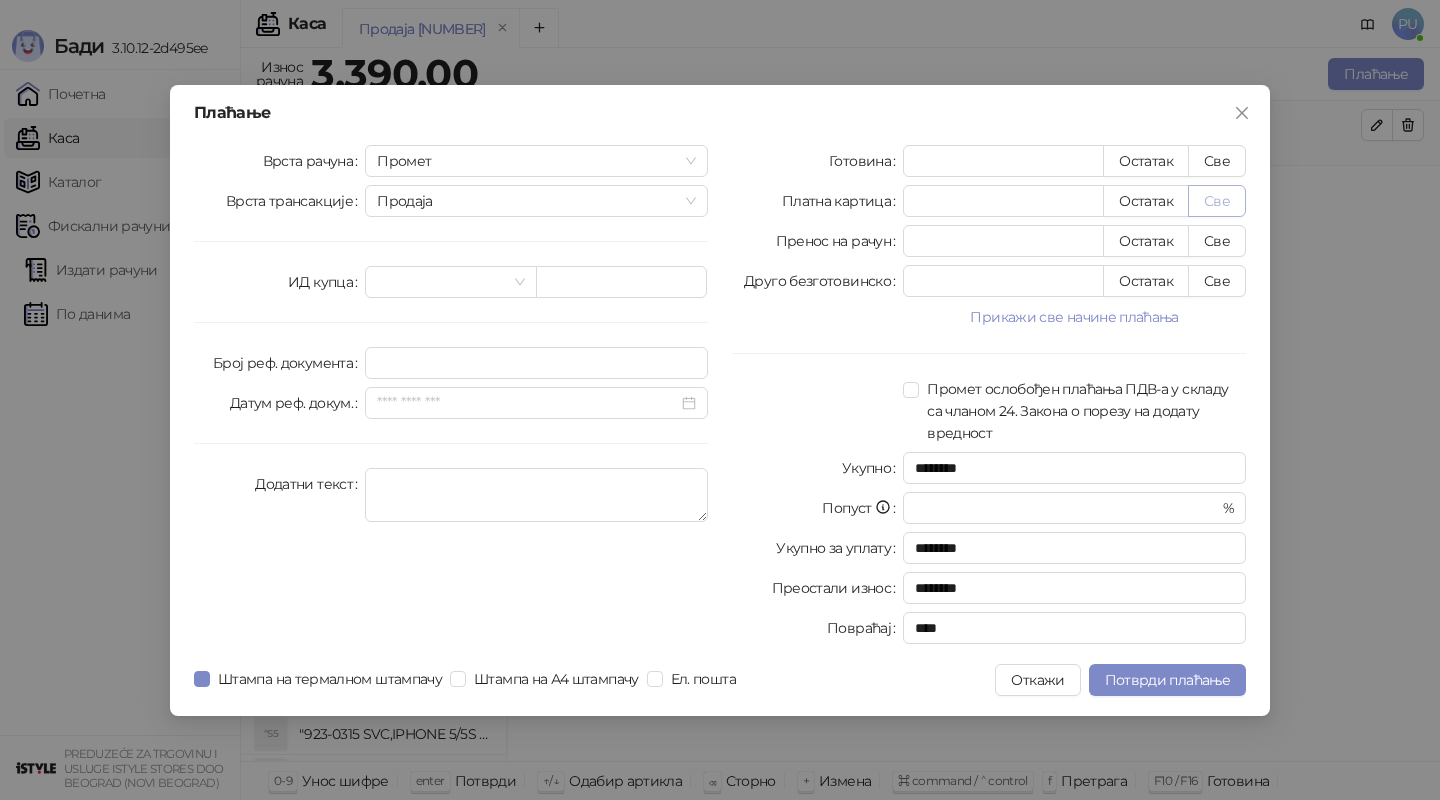 click on "Све" at bounding box center (1217, 201) 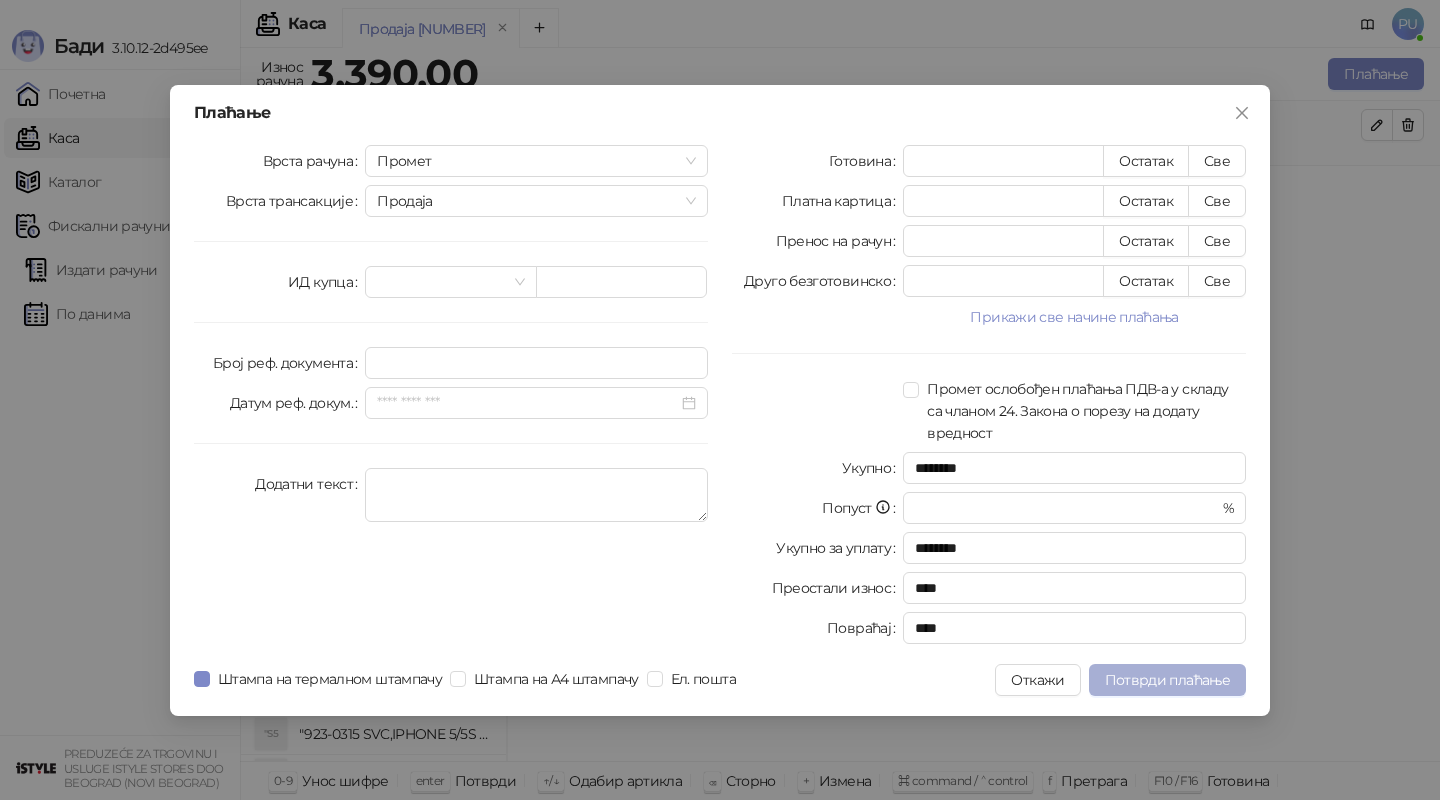 click on "Потврди плаћање" at bounding box center [1167, 680] 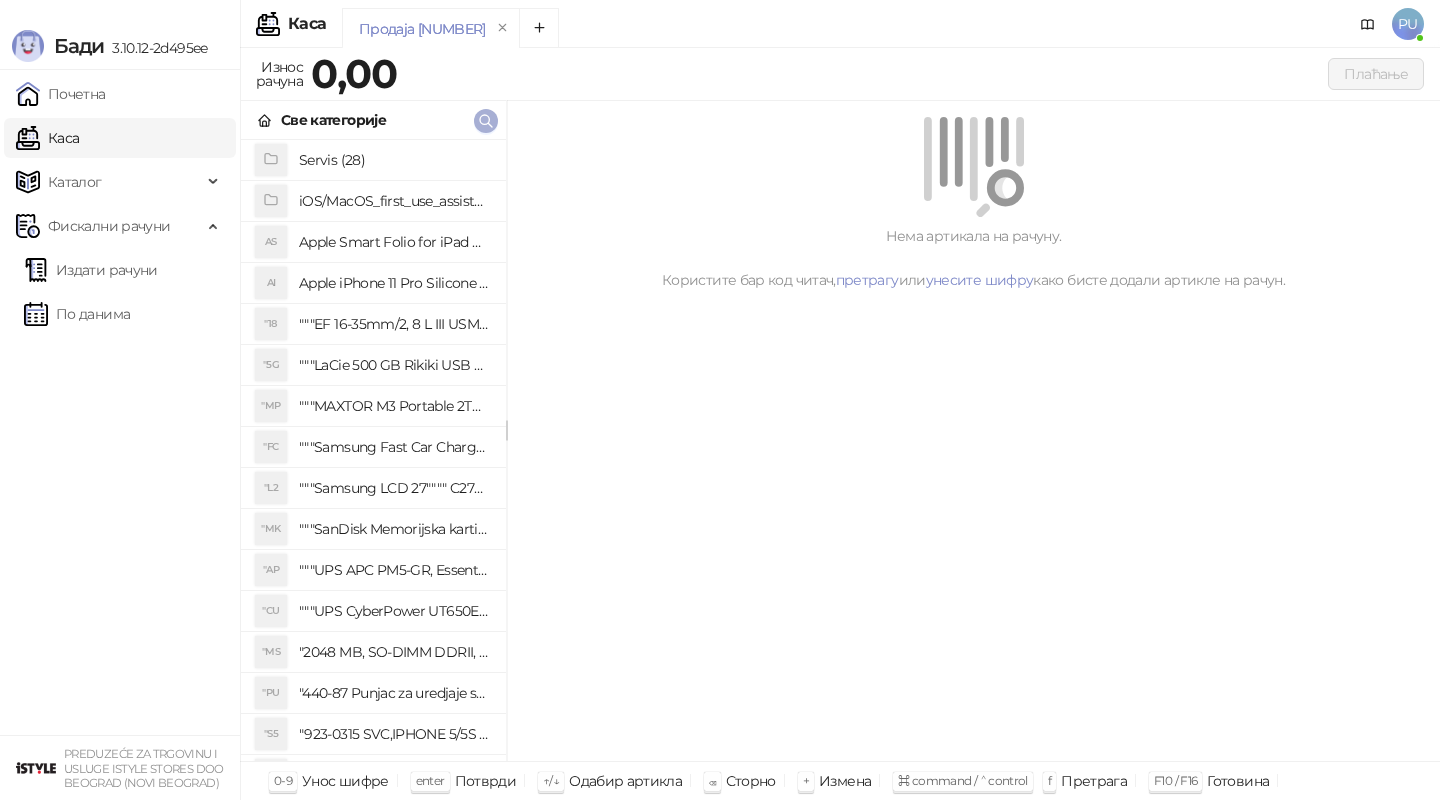 click 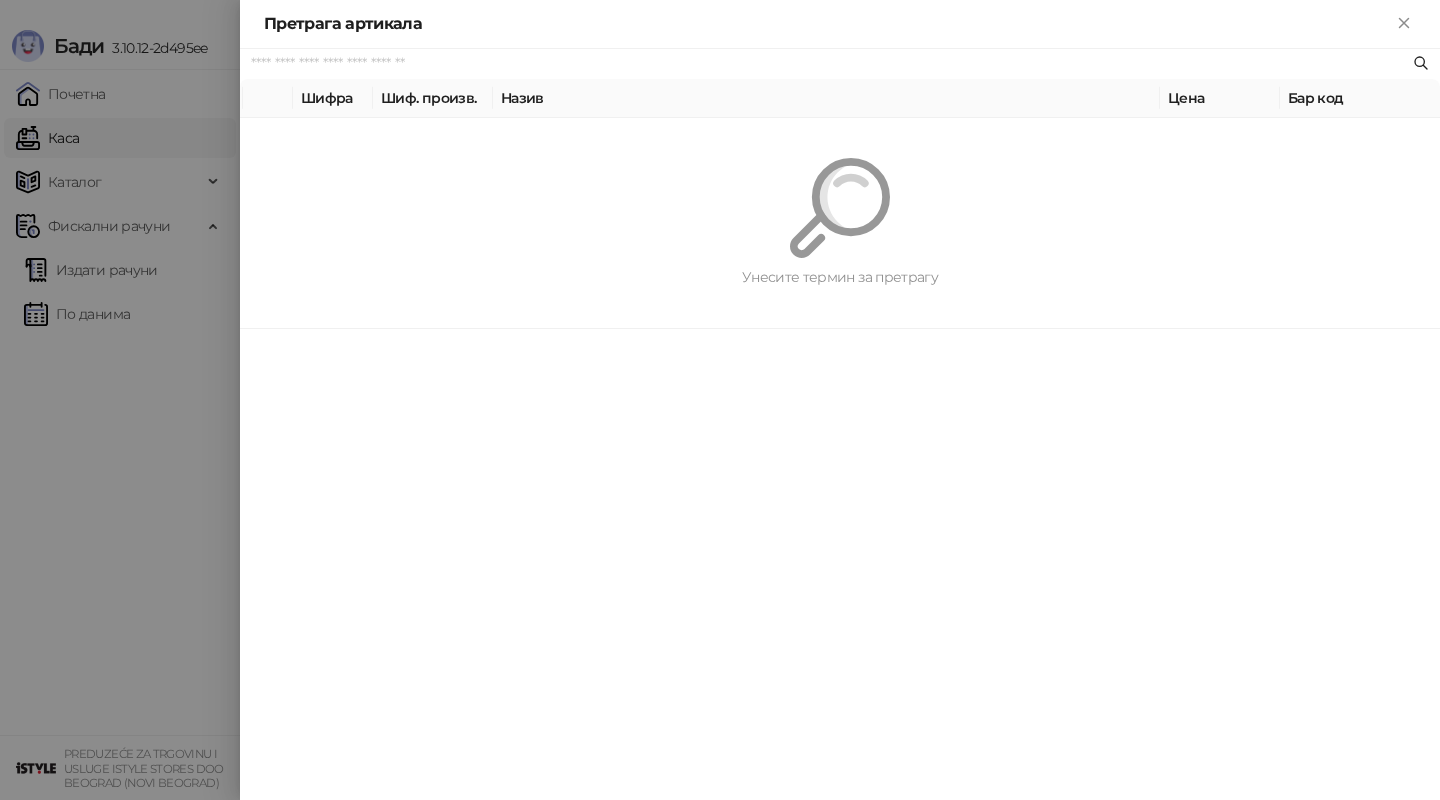 paste on "*********" 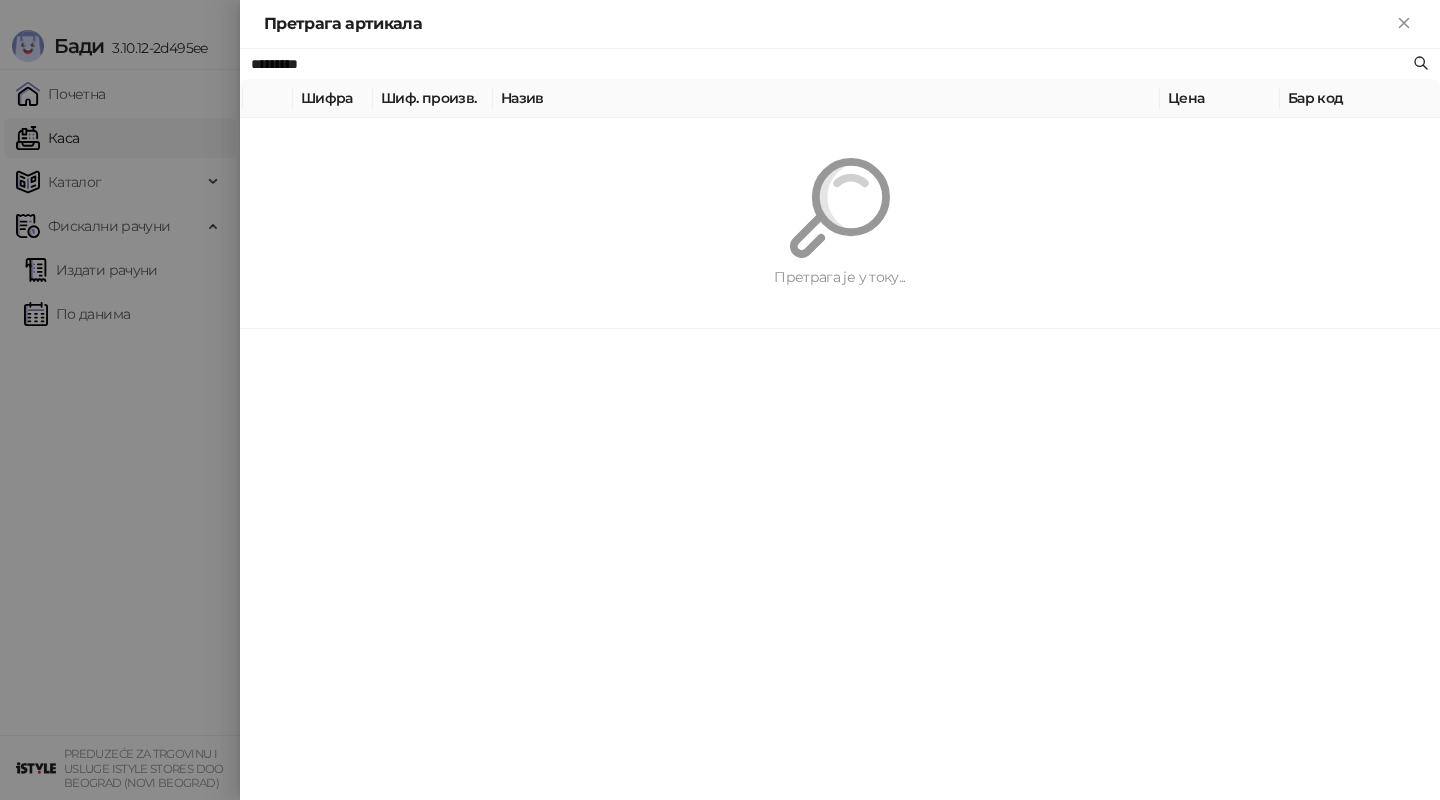 type on "*********" 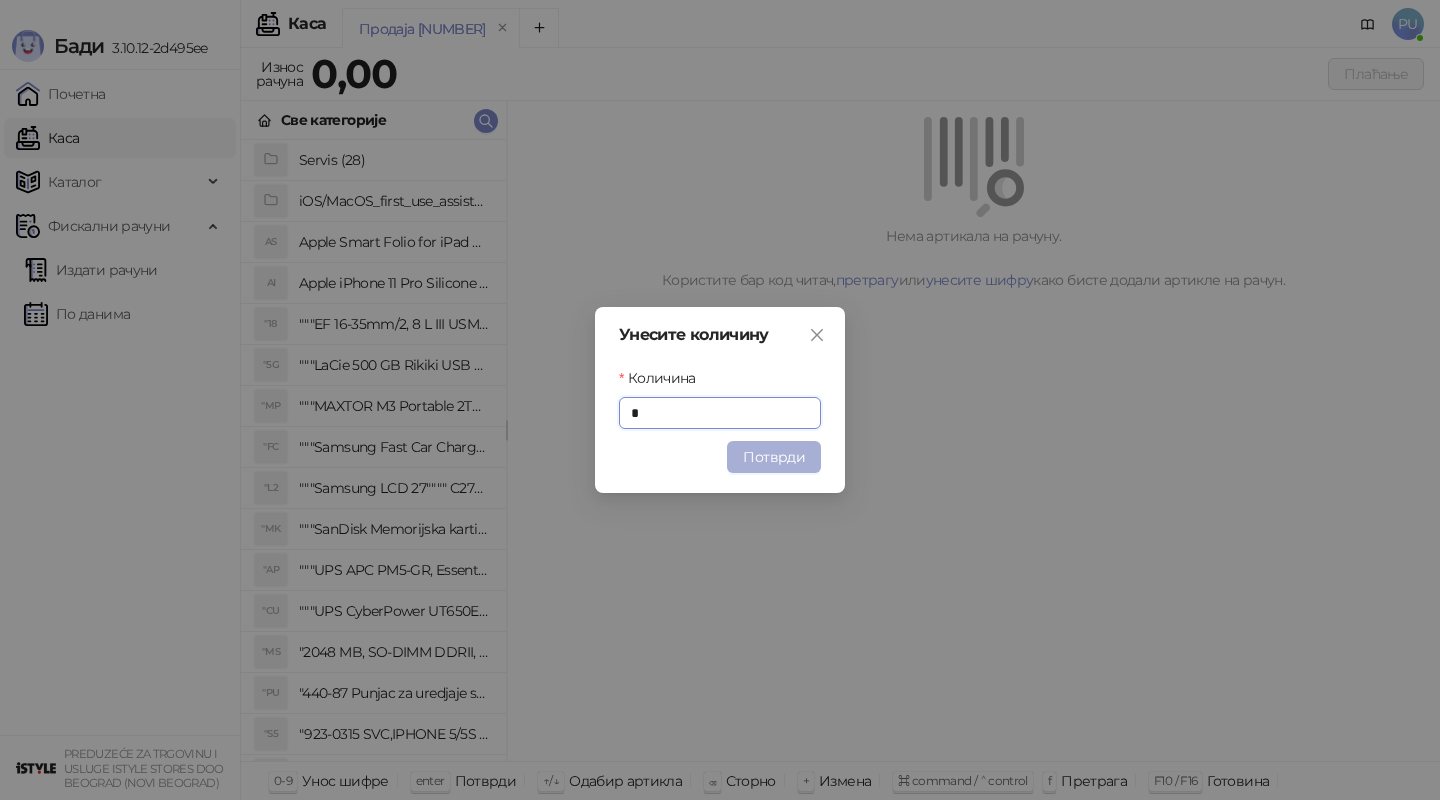 click on "Потврди" at bounding box center (774, 457) 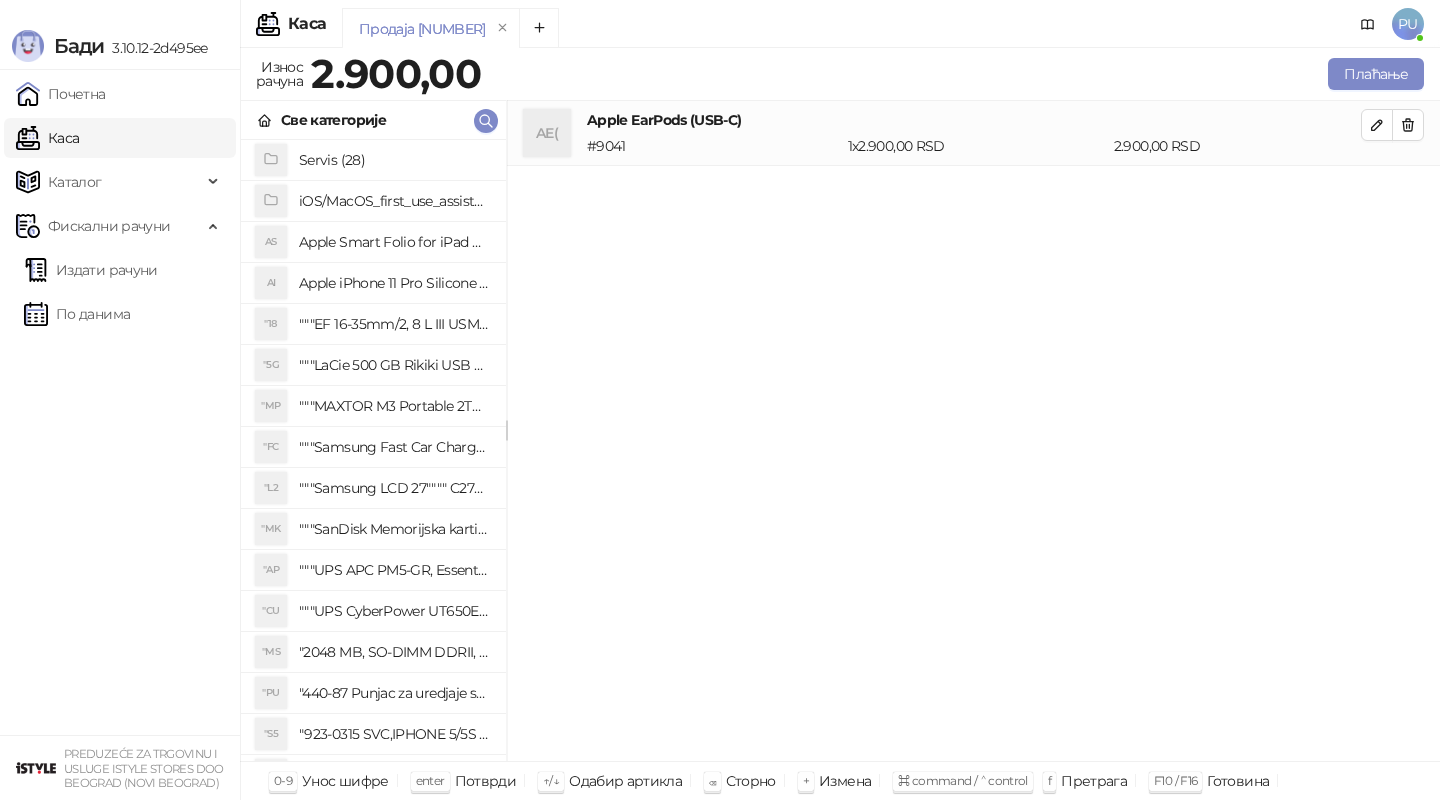 click at bounding box center (1408, 33) 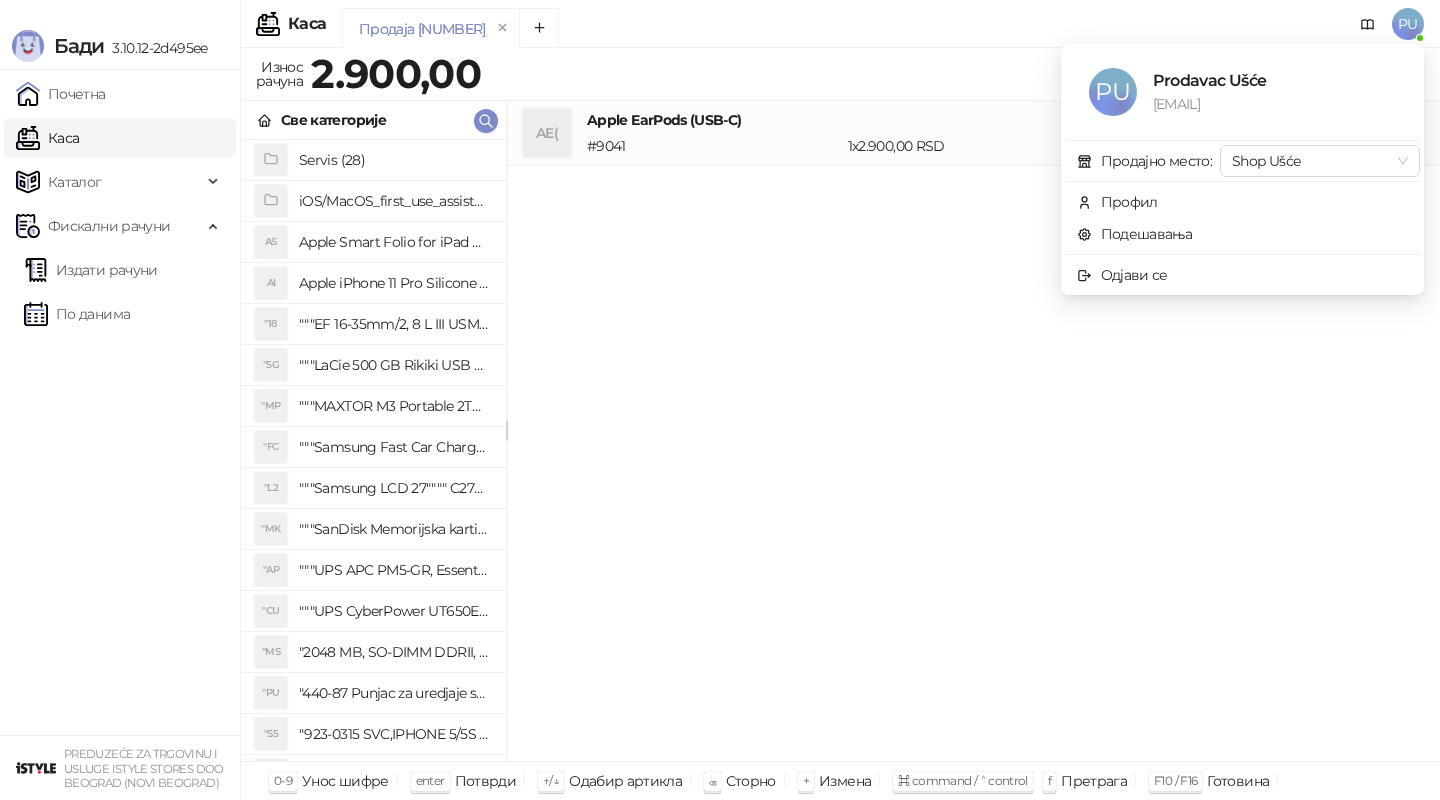 click on "AE( Apple EarPods (USB-C)    # [NUMBER] 1  x  [NUMBER] RSD [NUMBER] RSD" at bounding box center [973, 431] 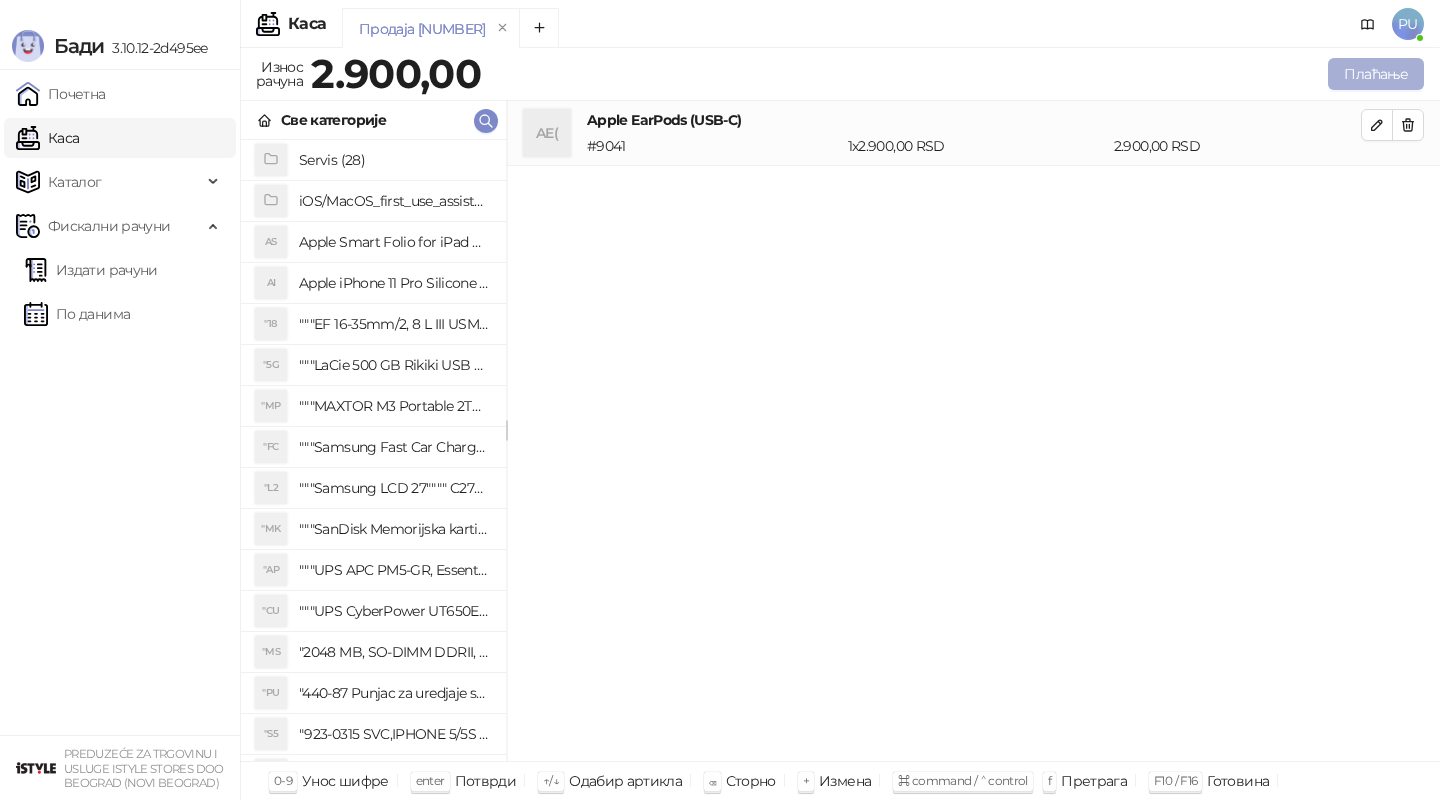 click on "Плаћање" at bounding box center (1376, 74) 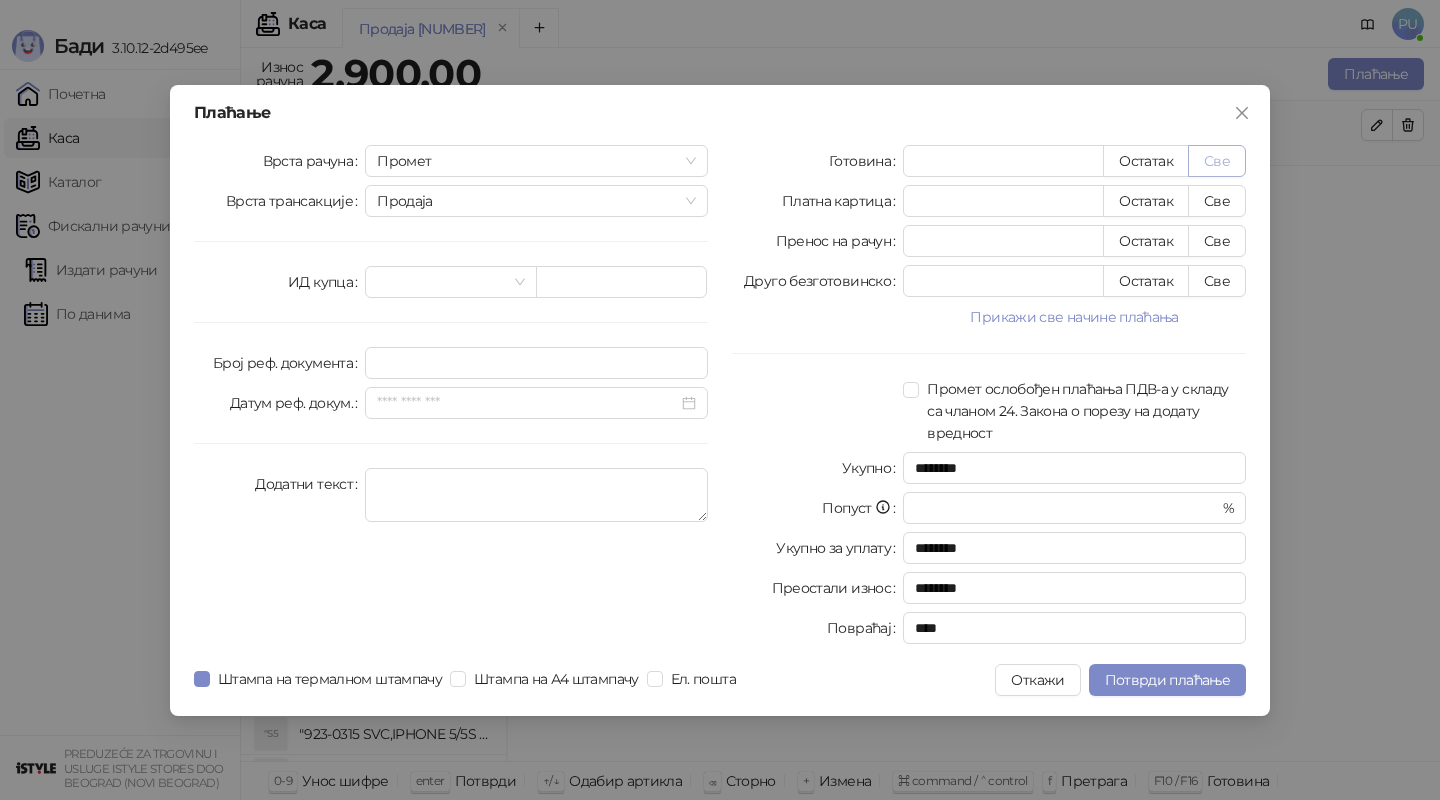 click on "Све" at bounding box center (1217, 161) 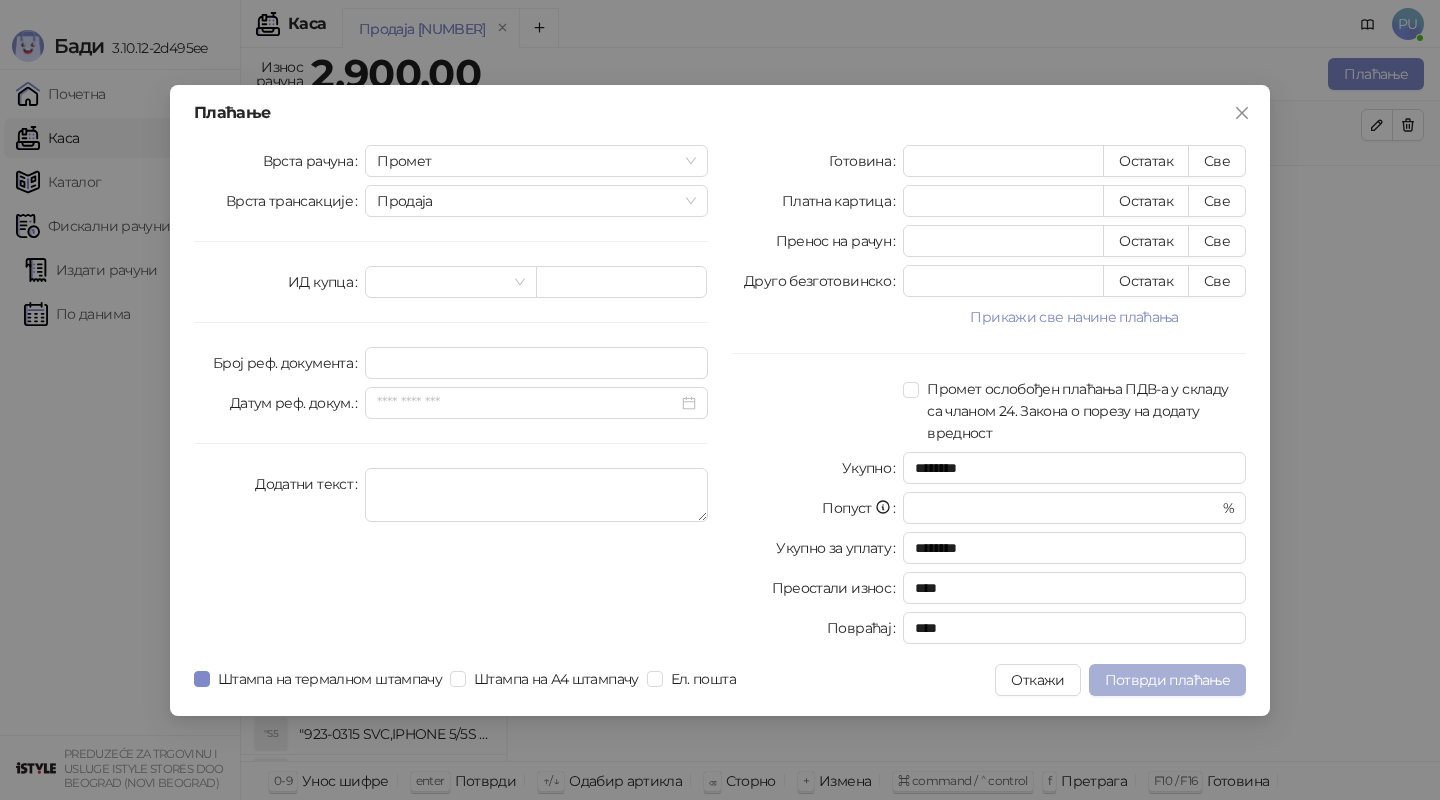 click on "Потврди плаћање" at bounding box center (1167, 680) 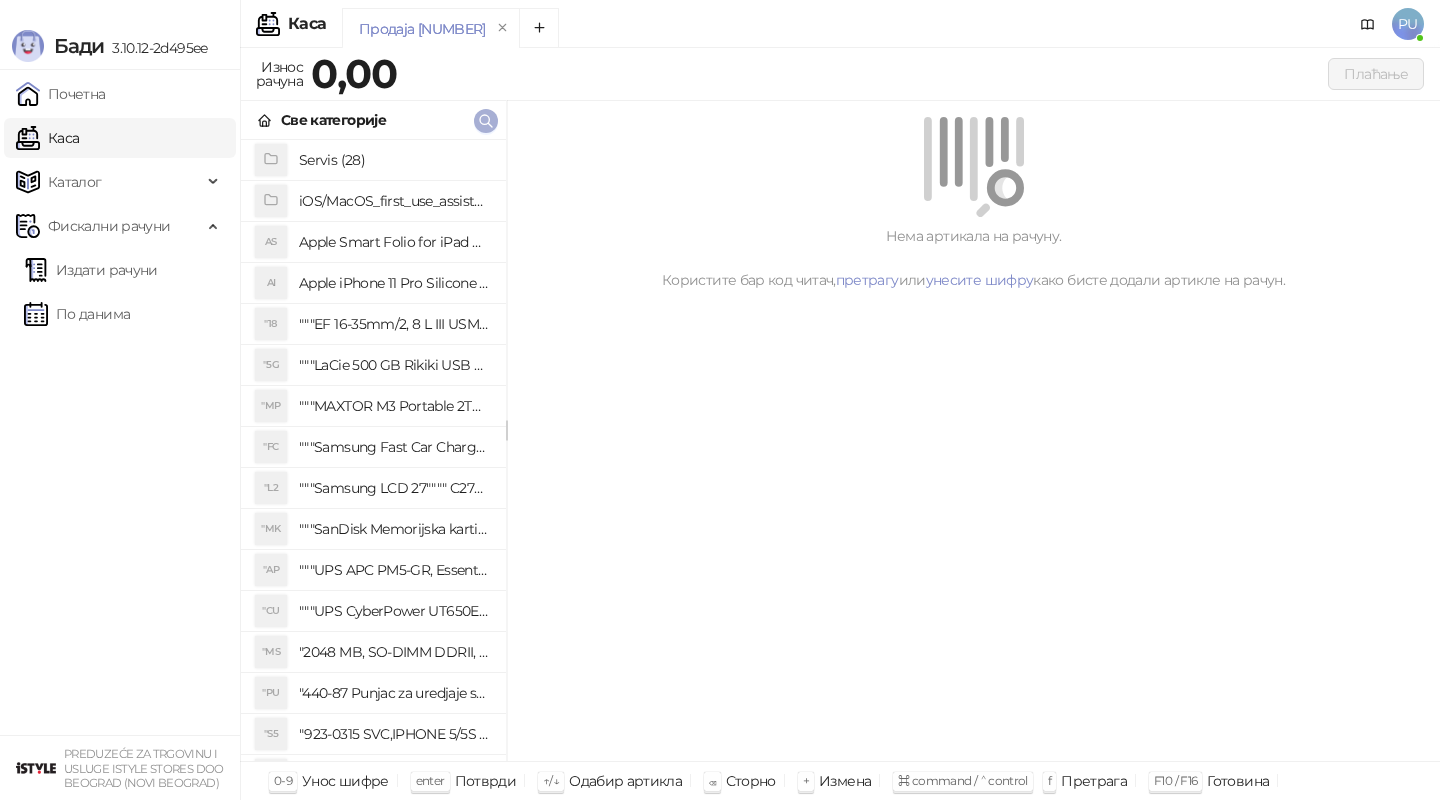 click 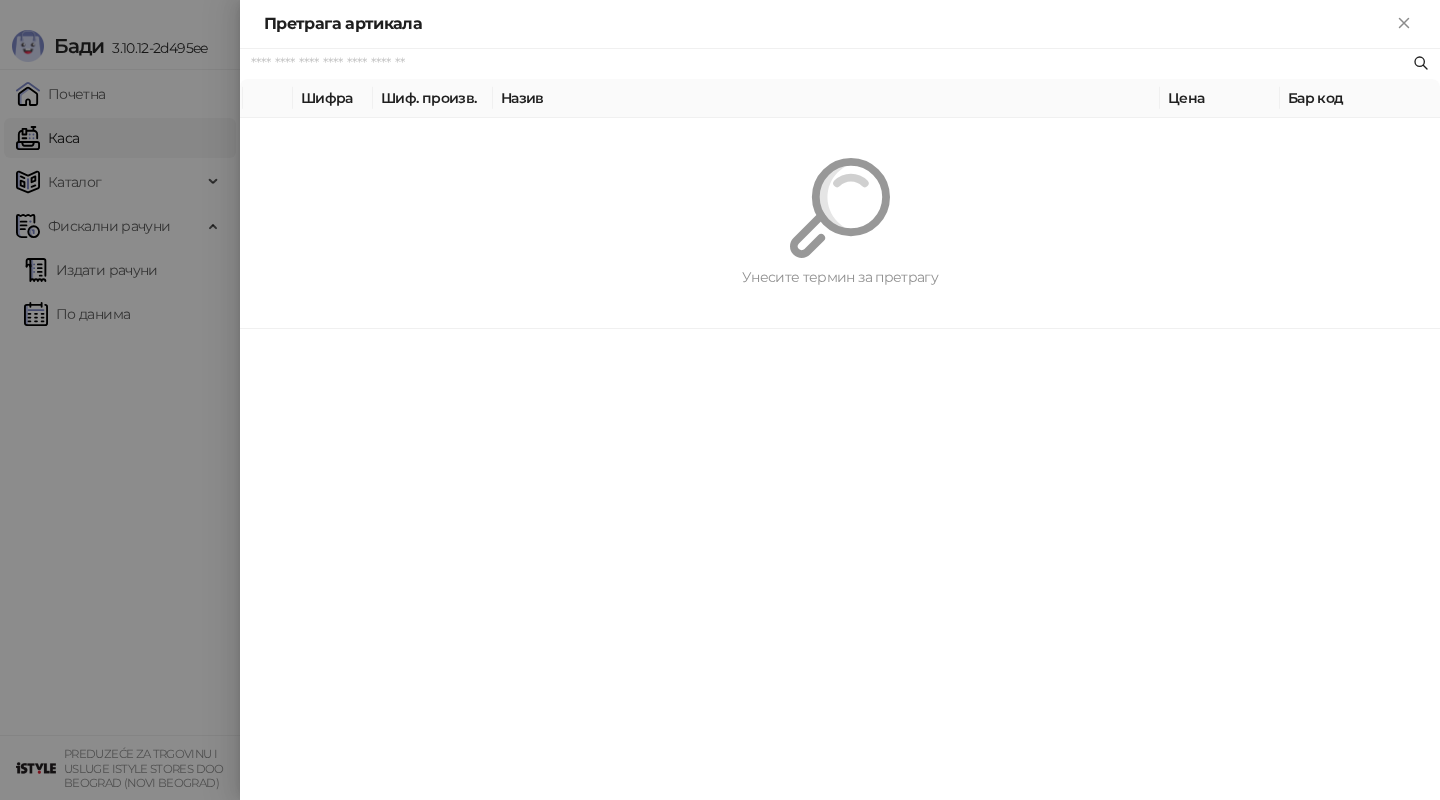 paste on "*********" 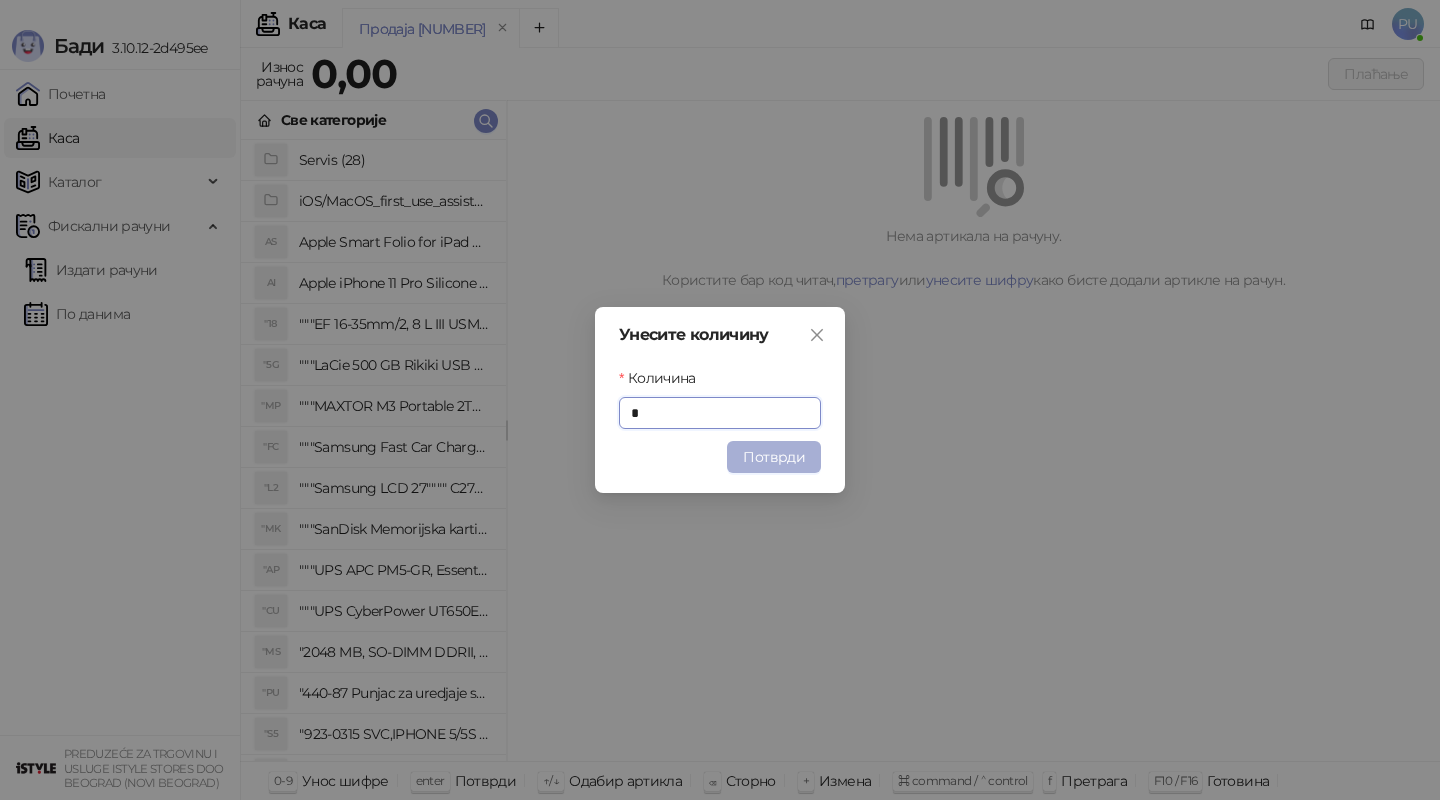 click on "Потврди" at bounding box center (774, 457) 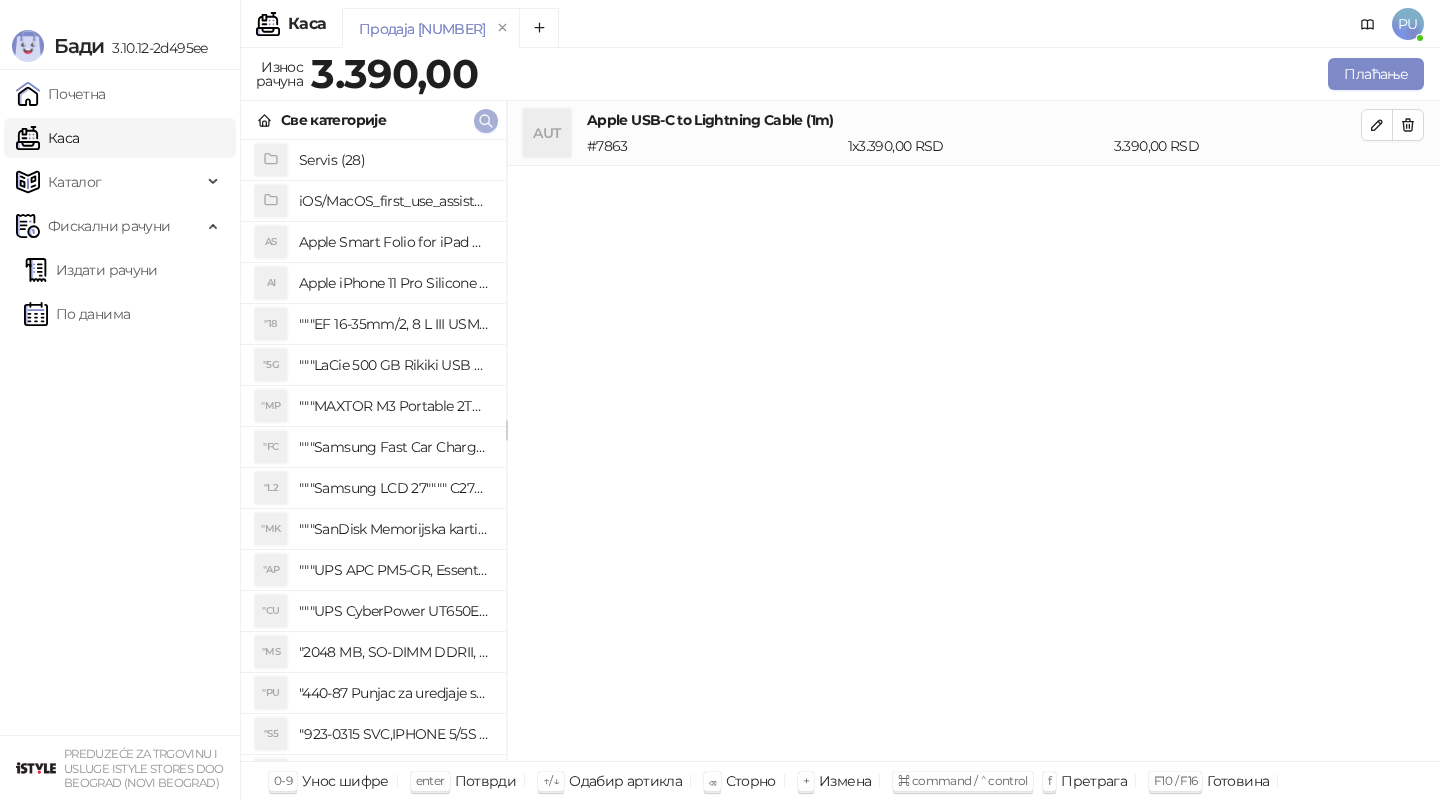 click 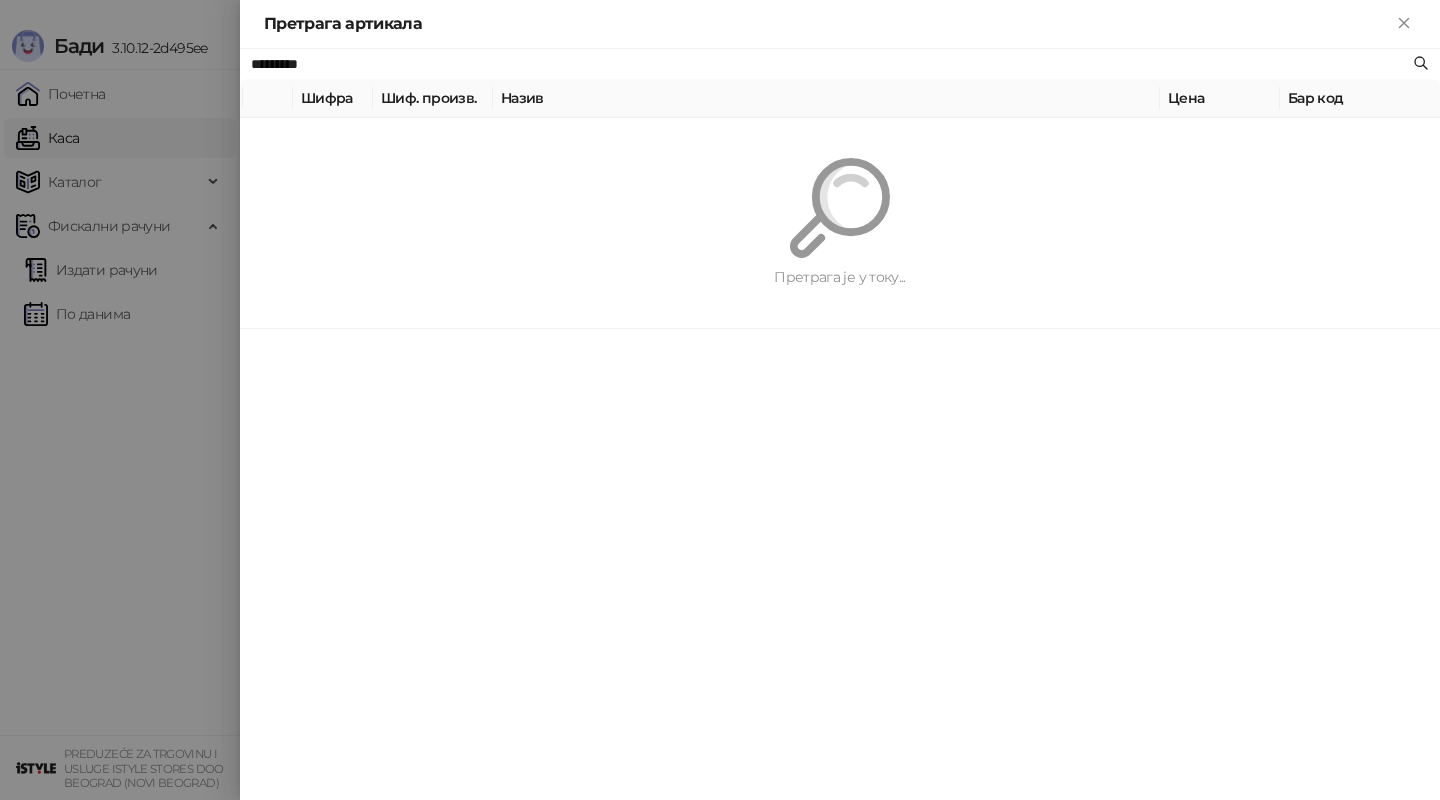 paste on "**********" 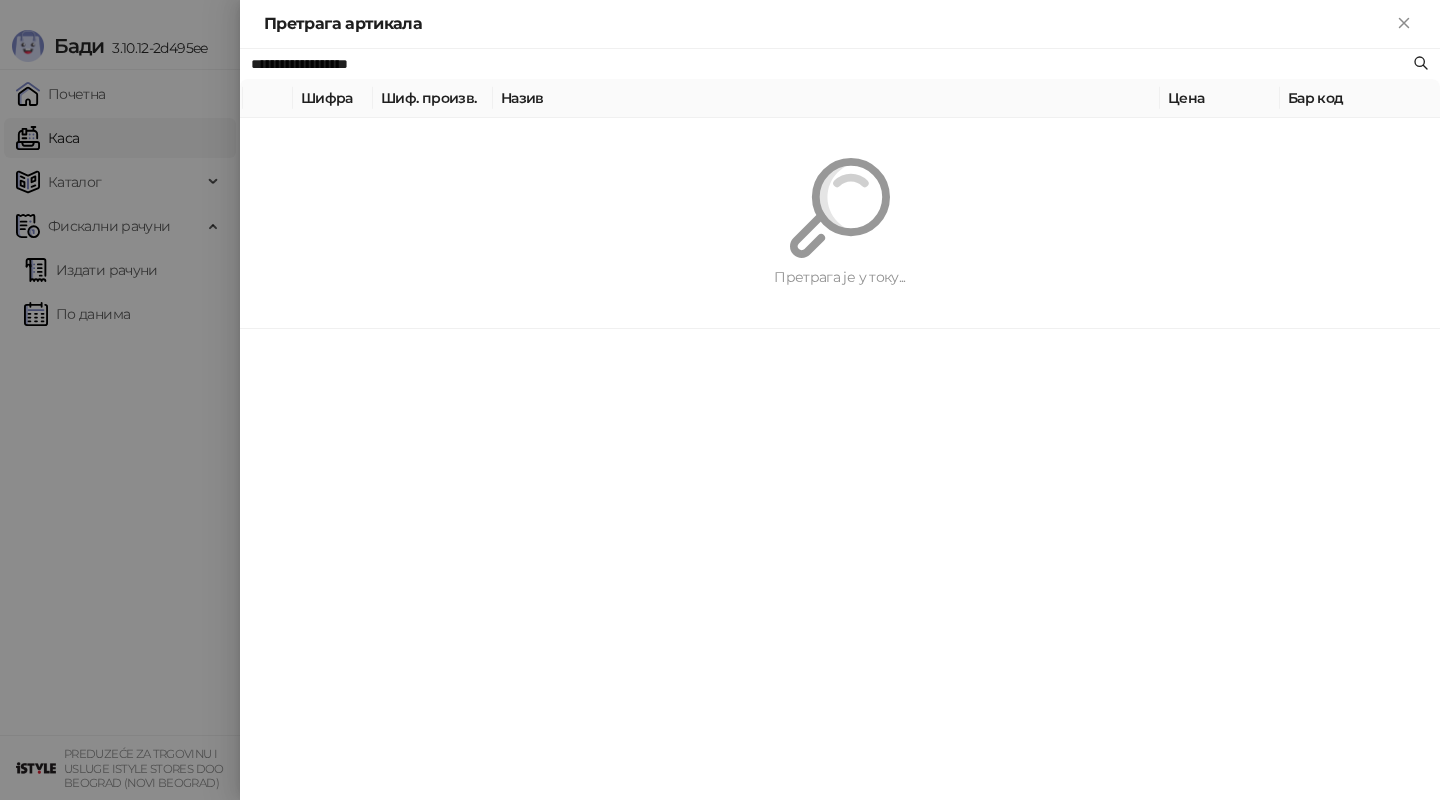 type on "**********" 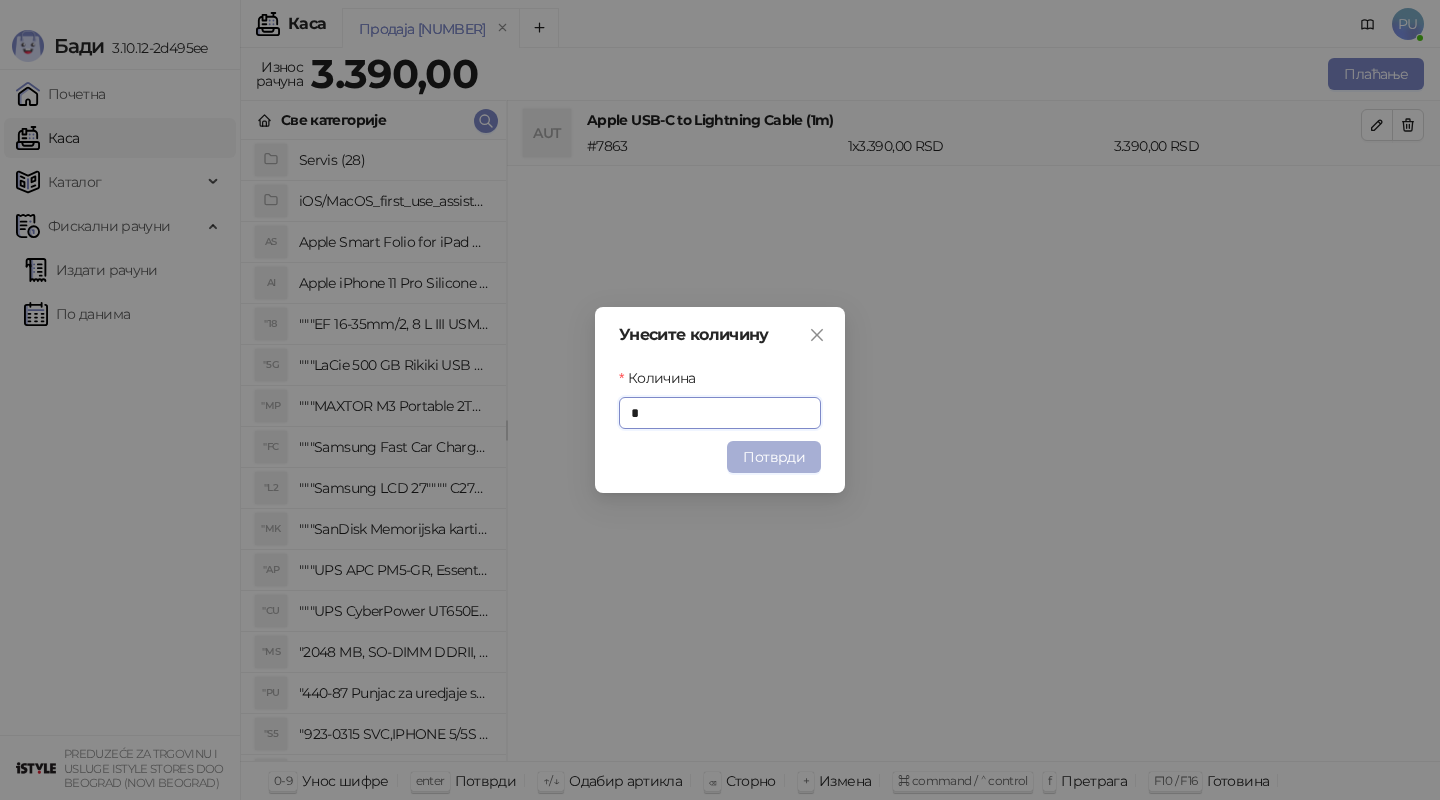 click on "Потврди" at bounding box center (774, 457) 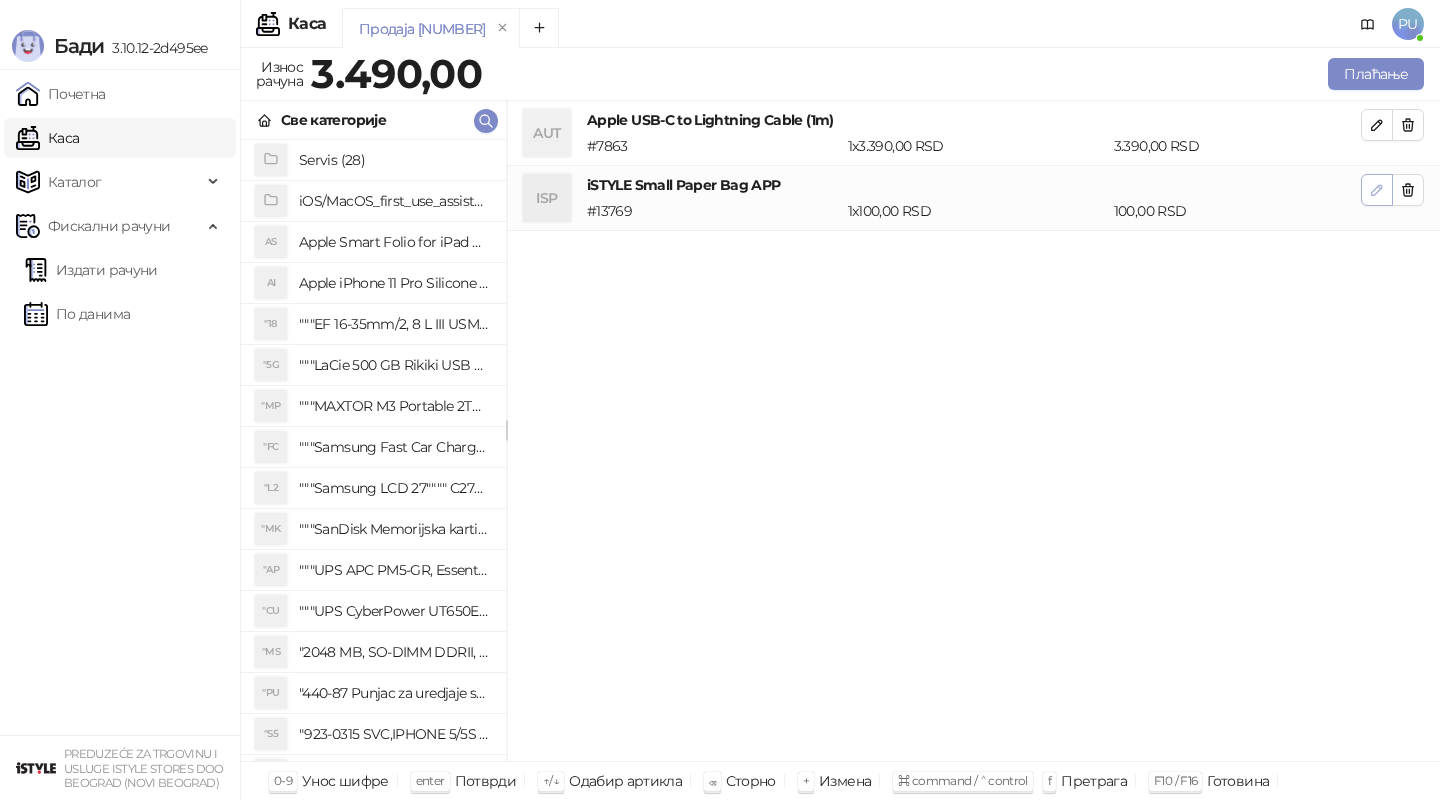 click 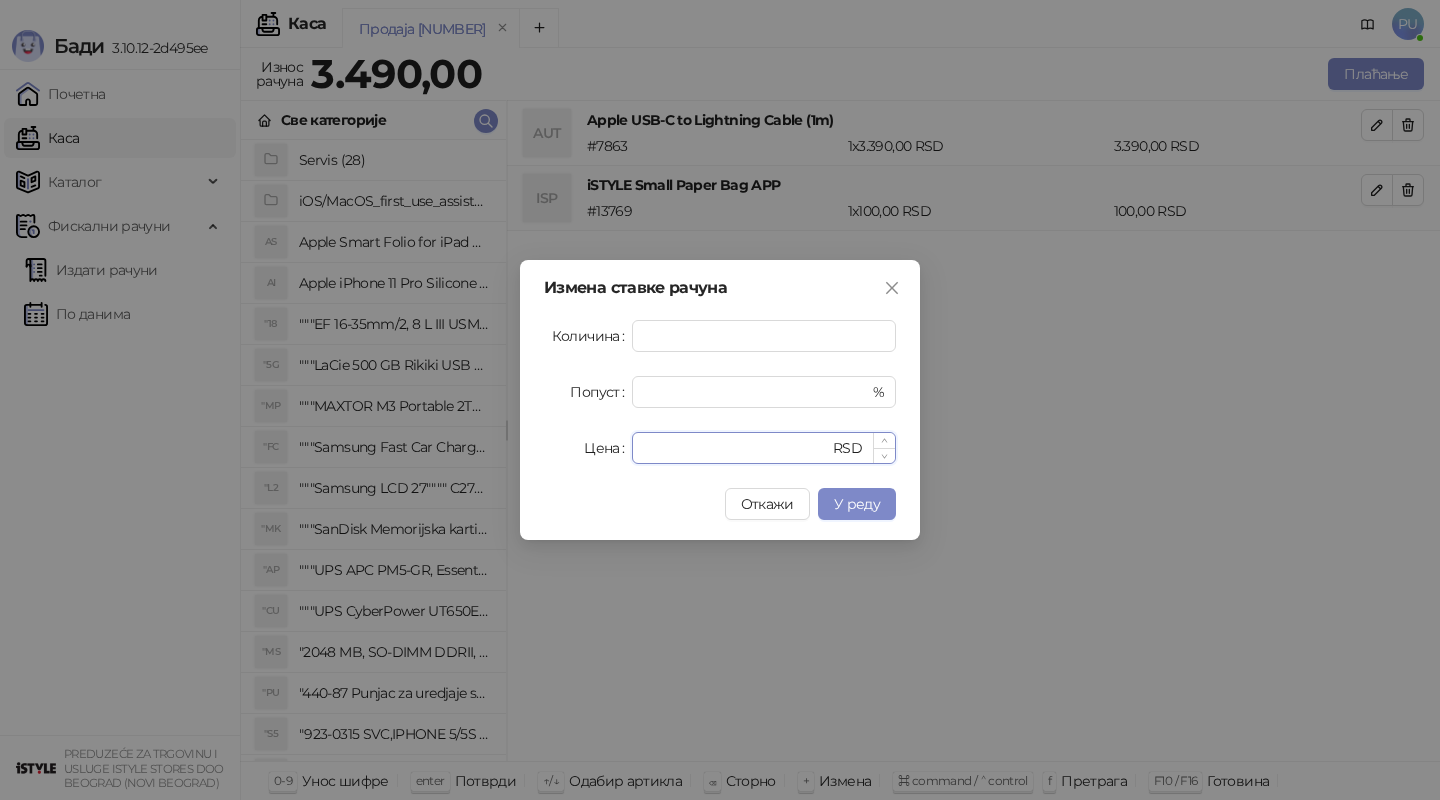 click on "***" at bounding box center (736, 448) 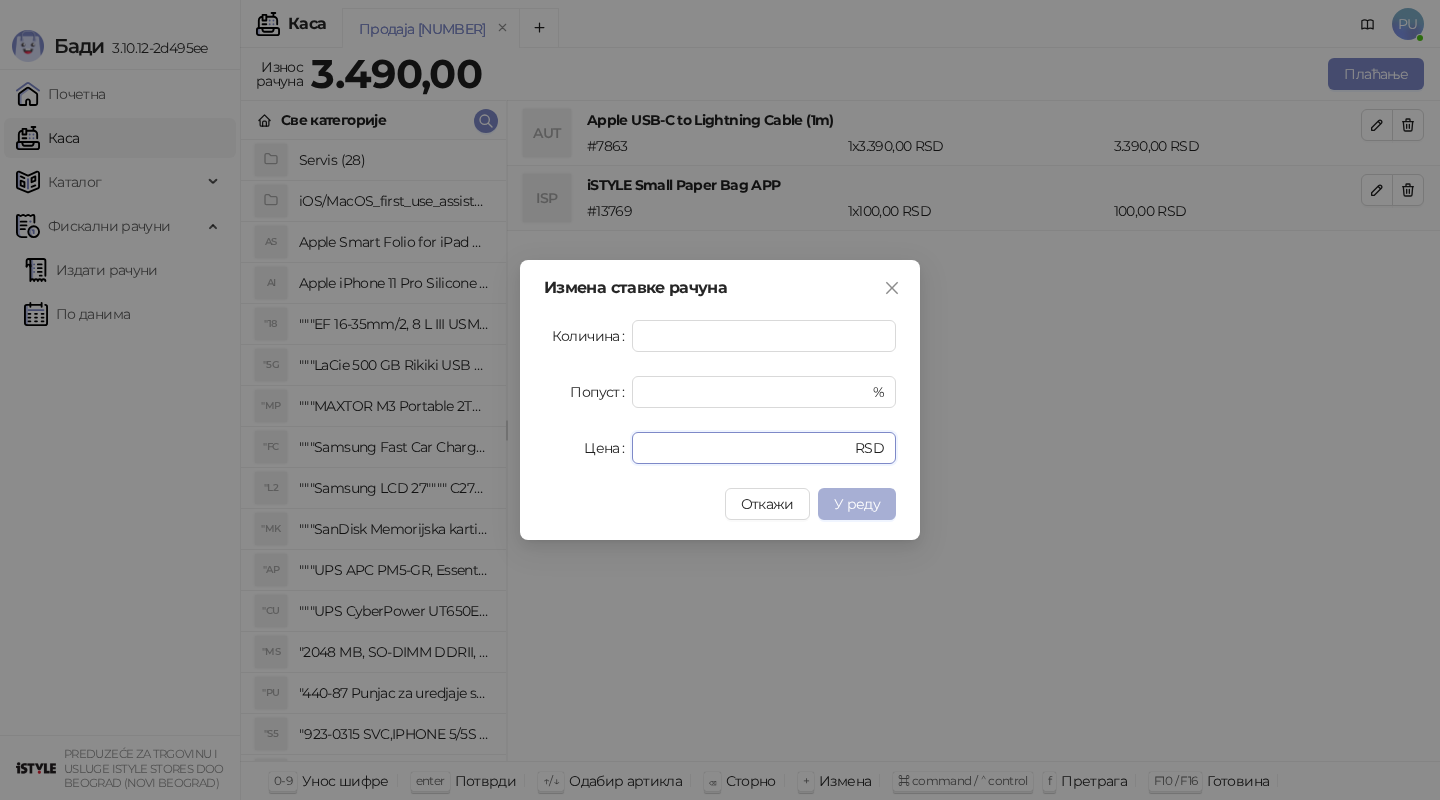 type on "**" 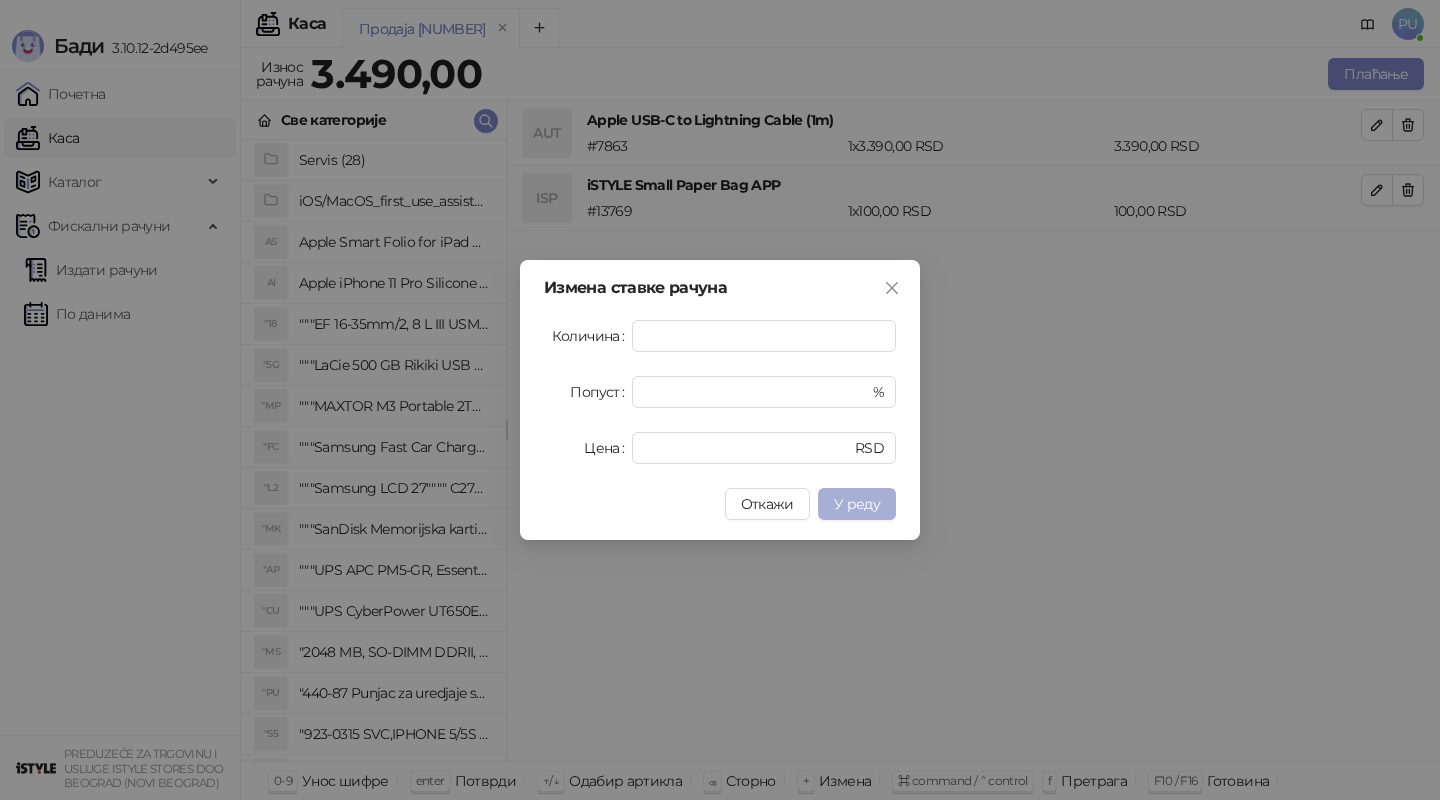 click on "У реду" at bounding box center [857, 504] 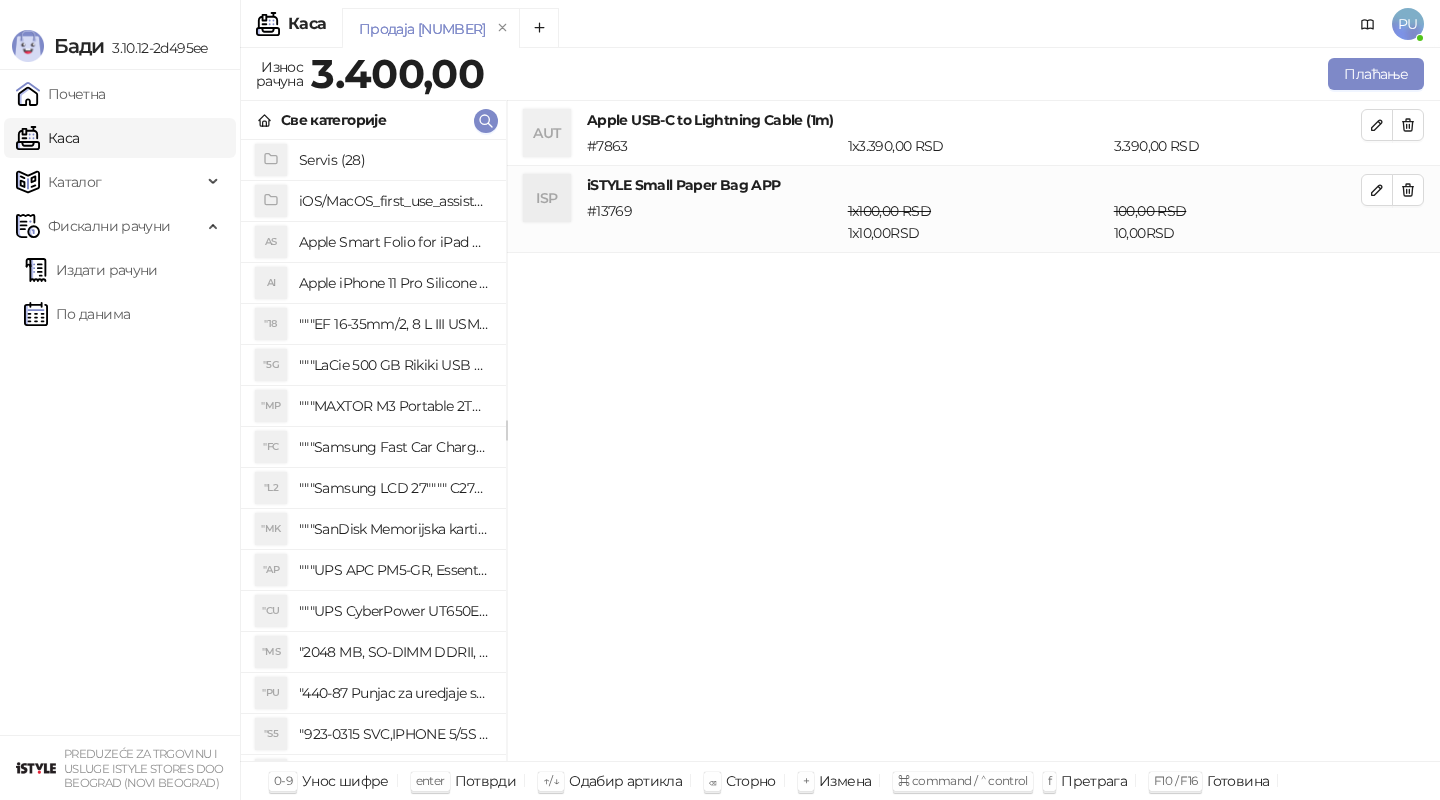click on "Плаћање" at bounding box center [958, 74] 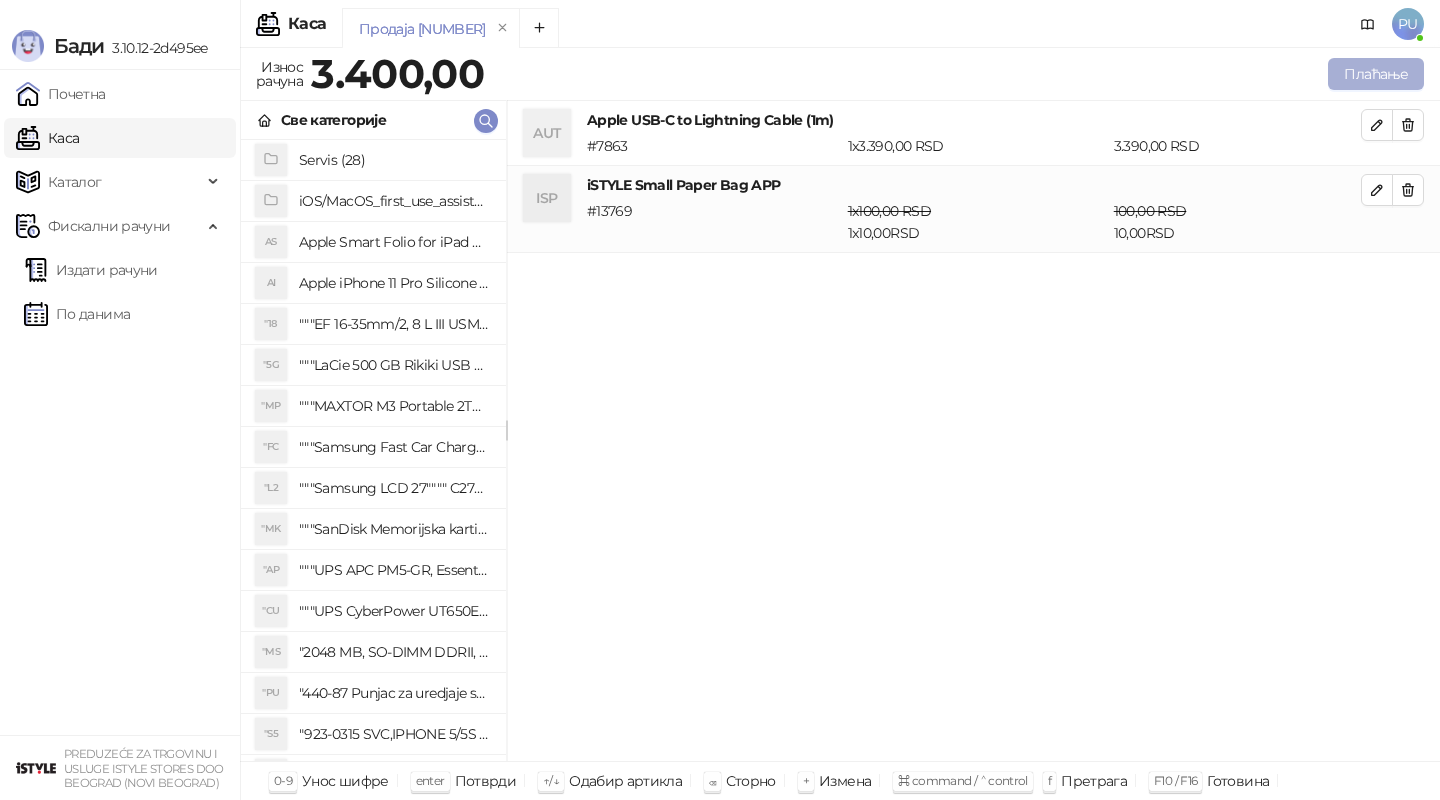 click on "Плаћање" at bounding box center [1376, 74] 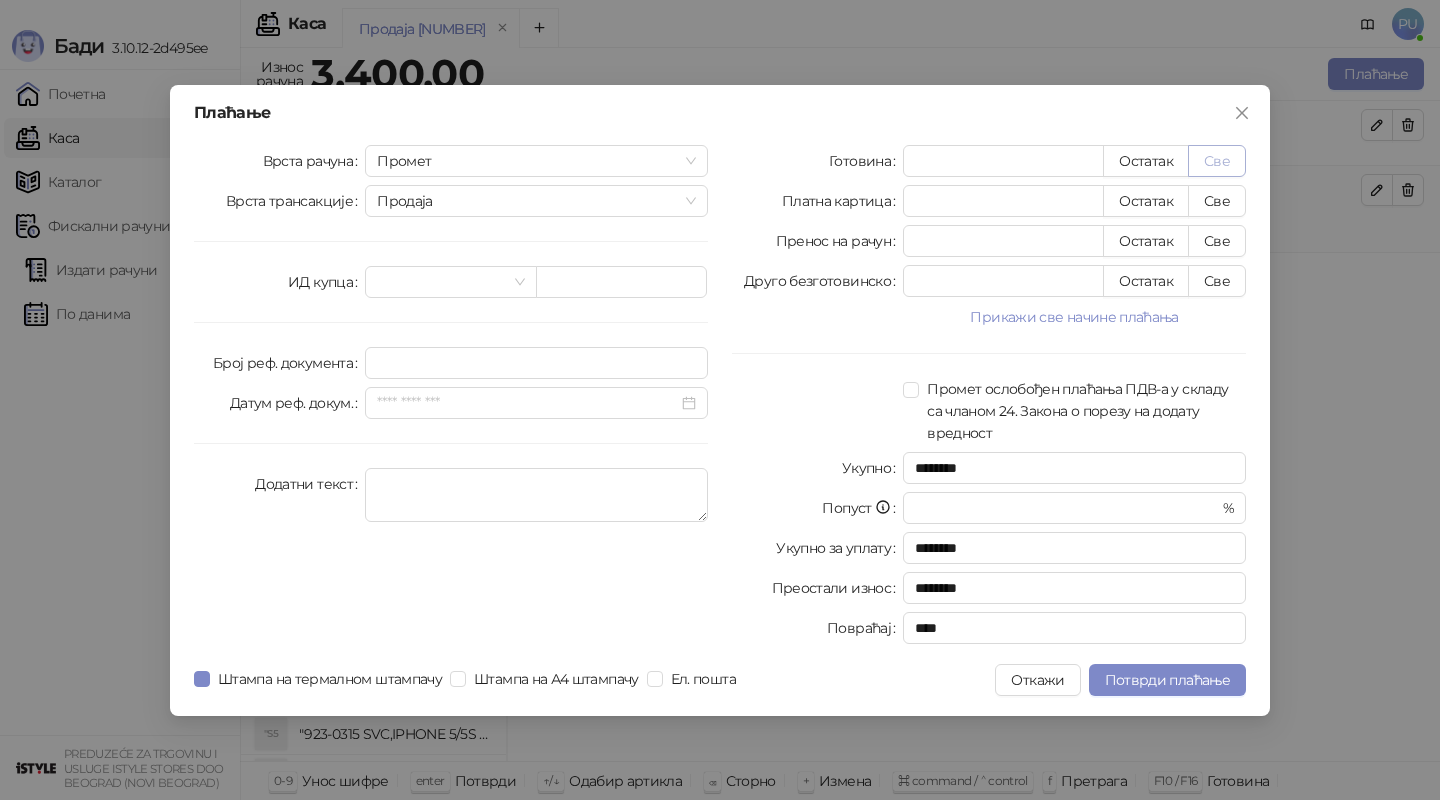 click on "Све" at bounding box center (1217, 161) 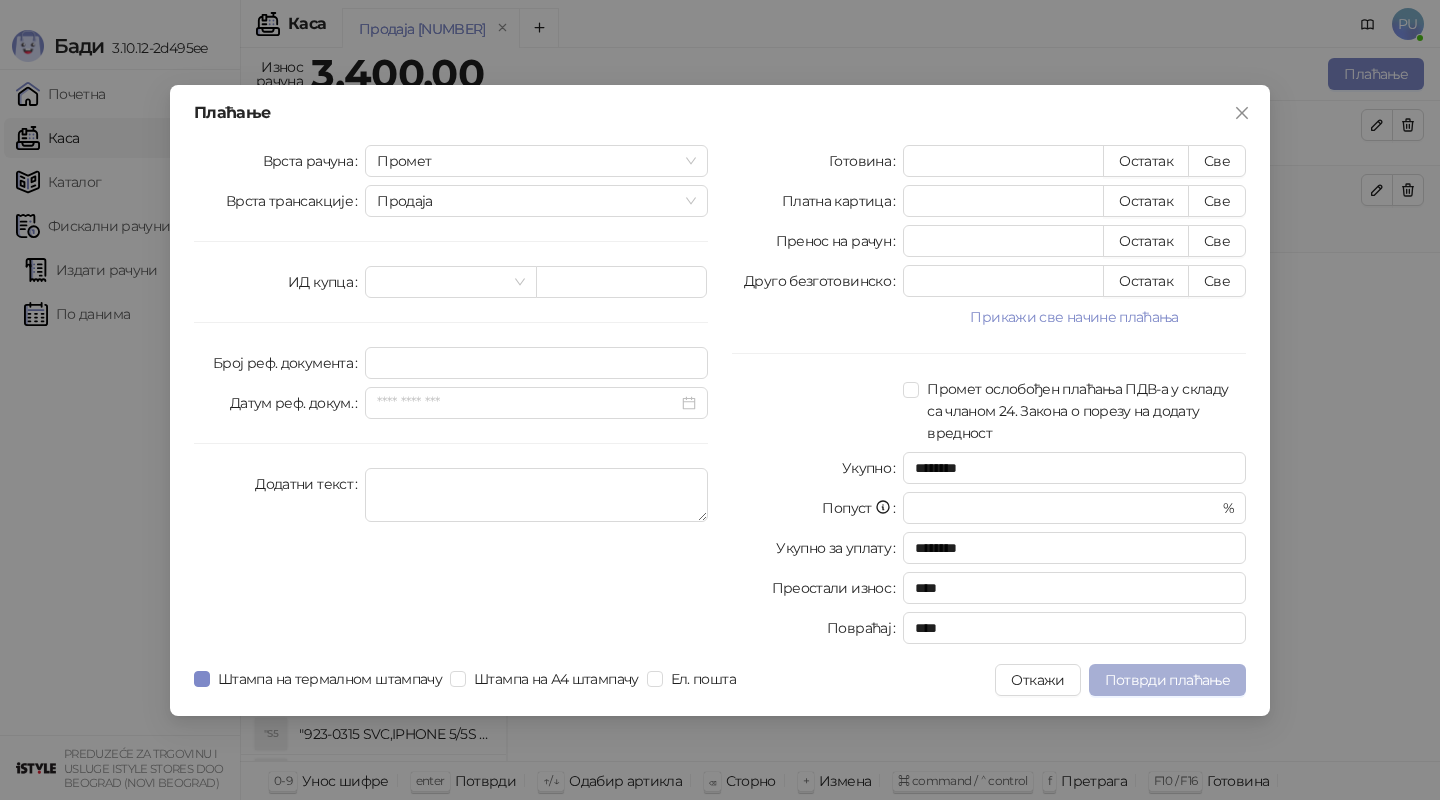 click on "Потврди плаћање" at bounding box center (1167, 680) 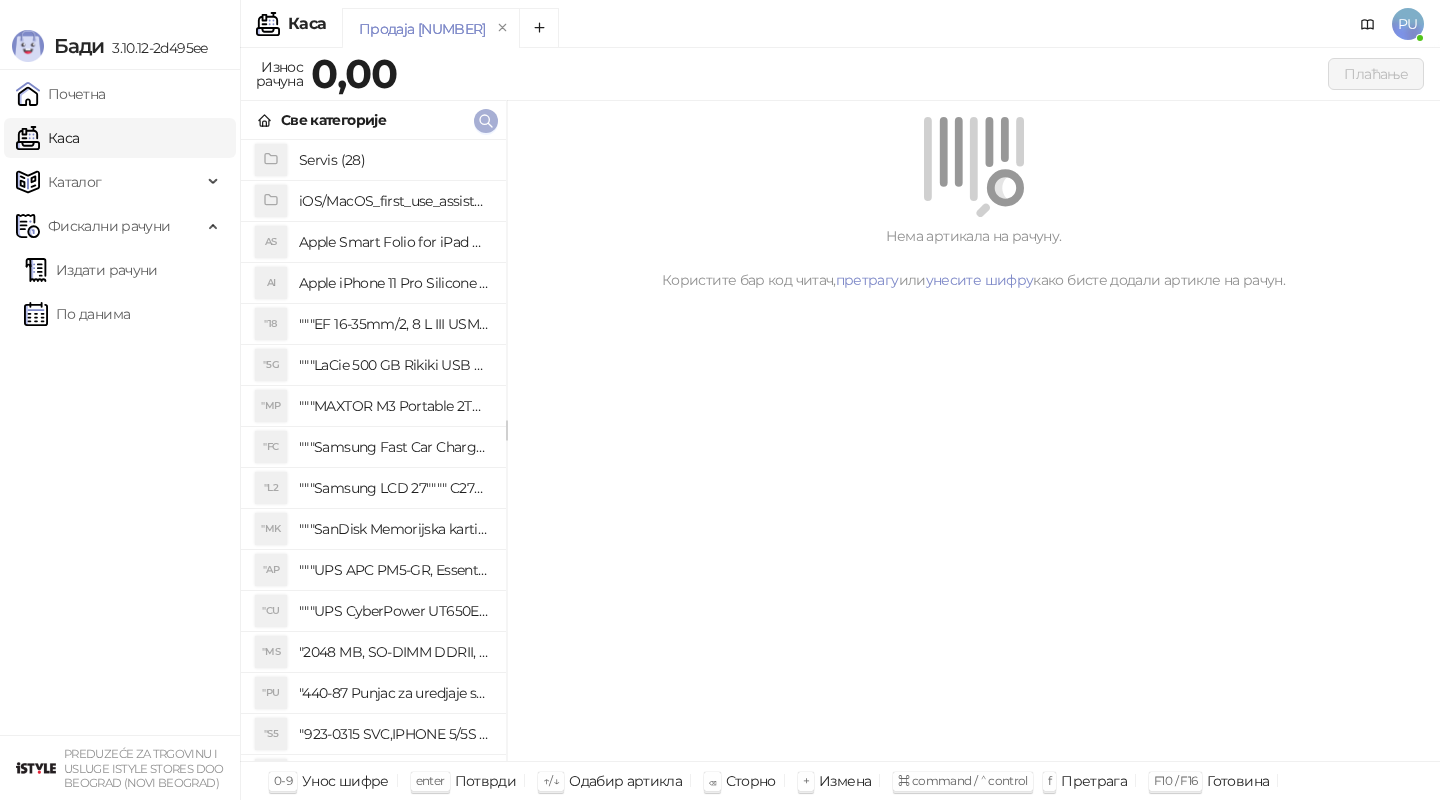 click 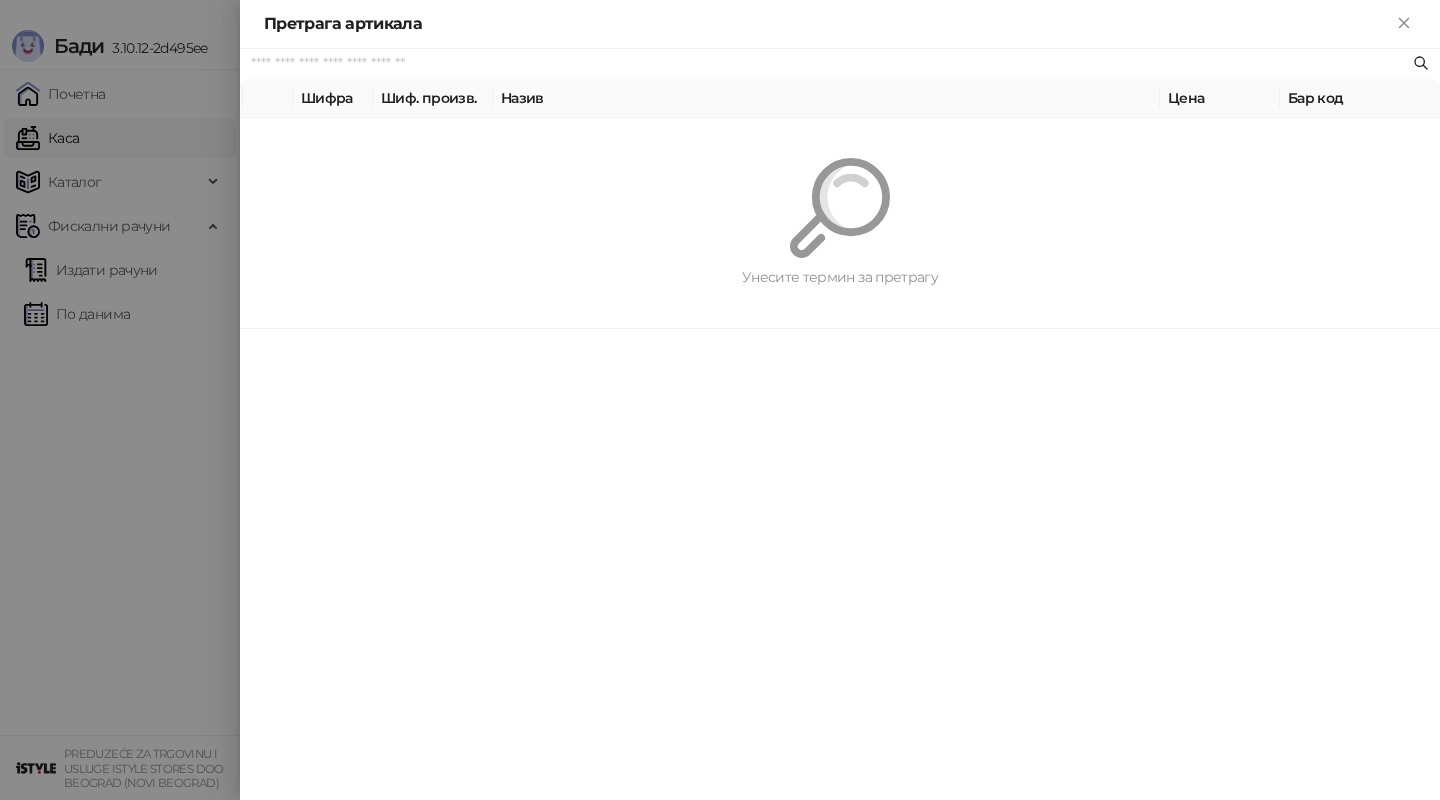 paste on "*********" 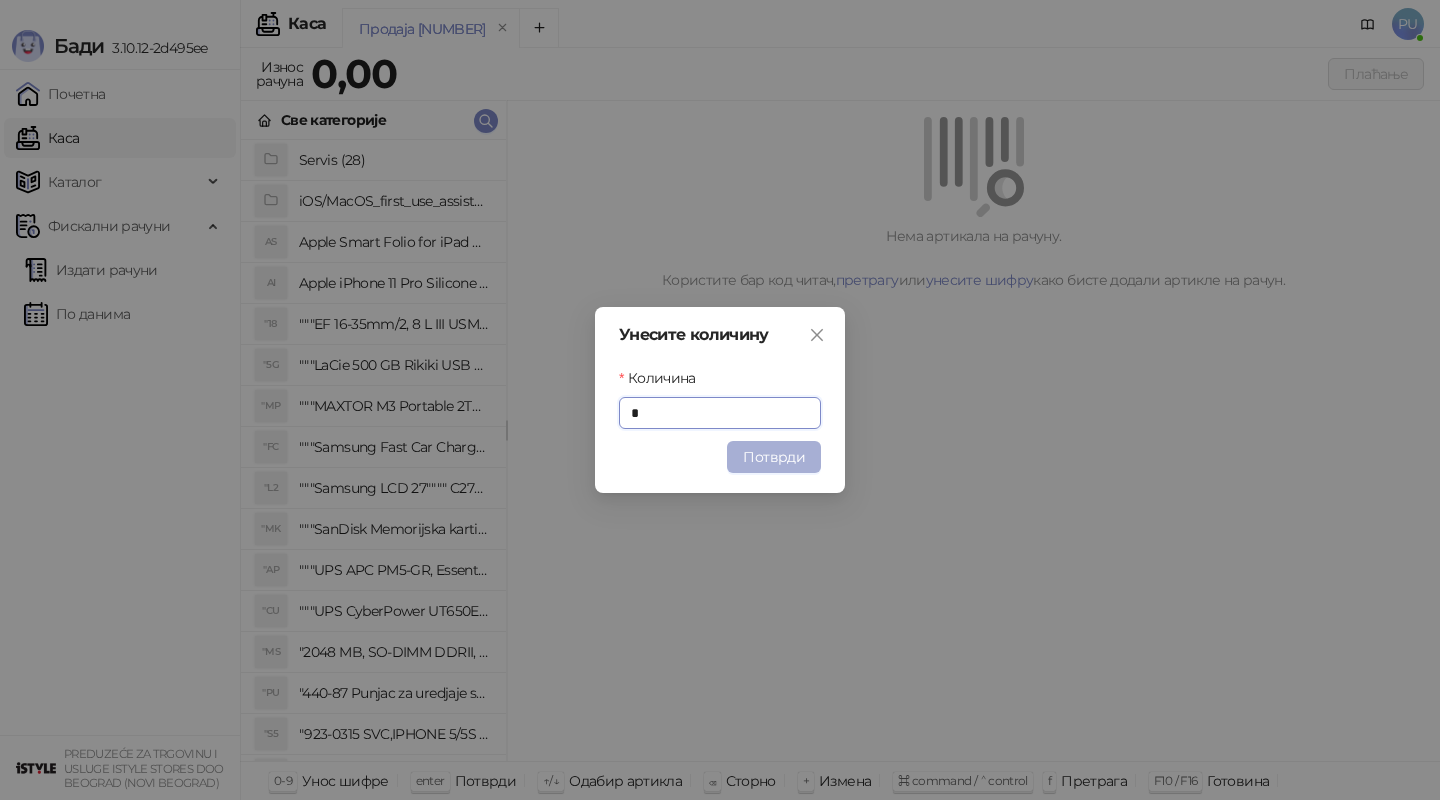 click on "Потврди" at bounding box center (774, 457) 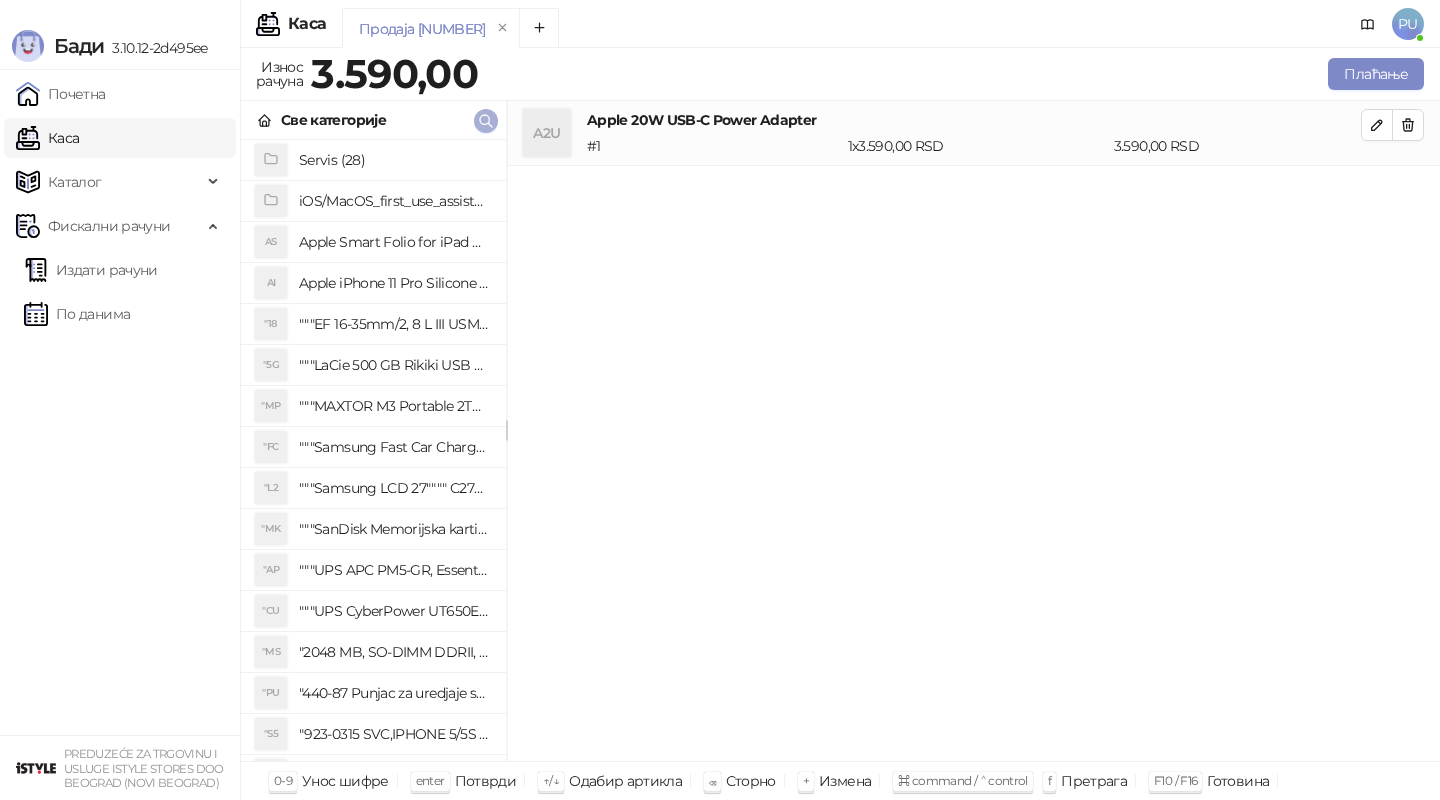click 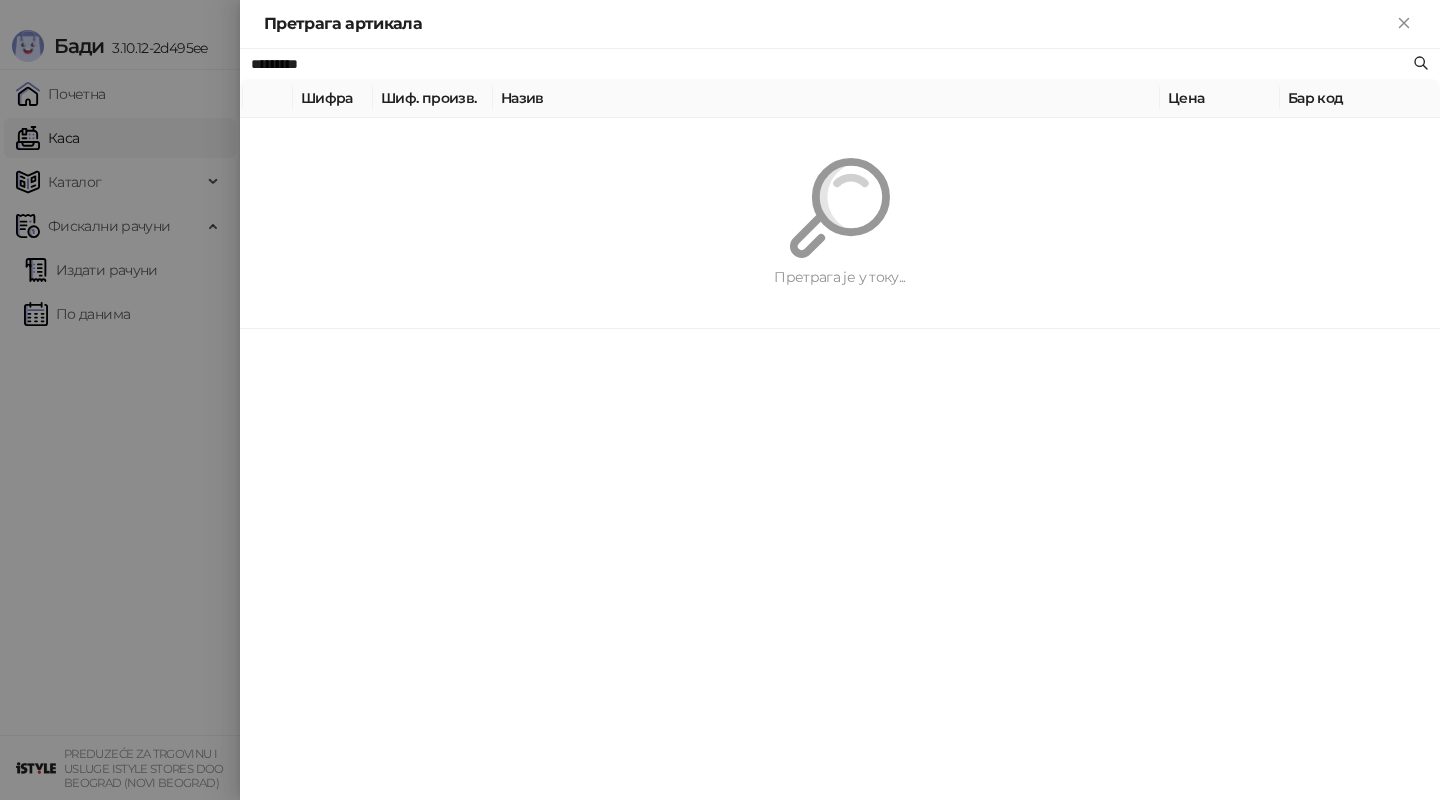 paste on "**********" 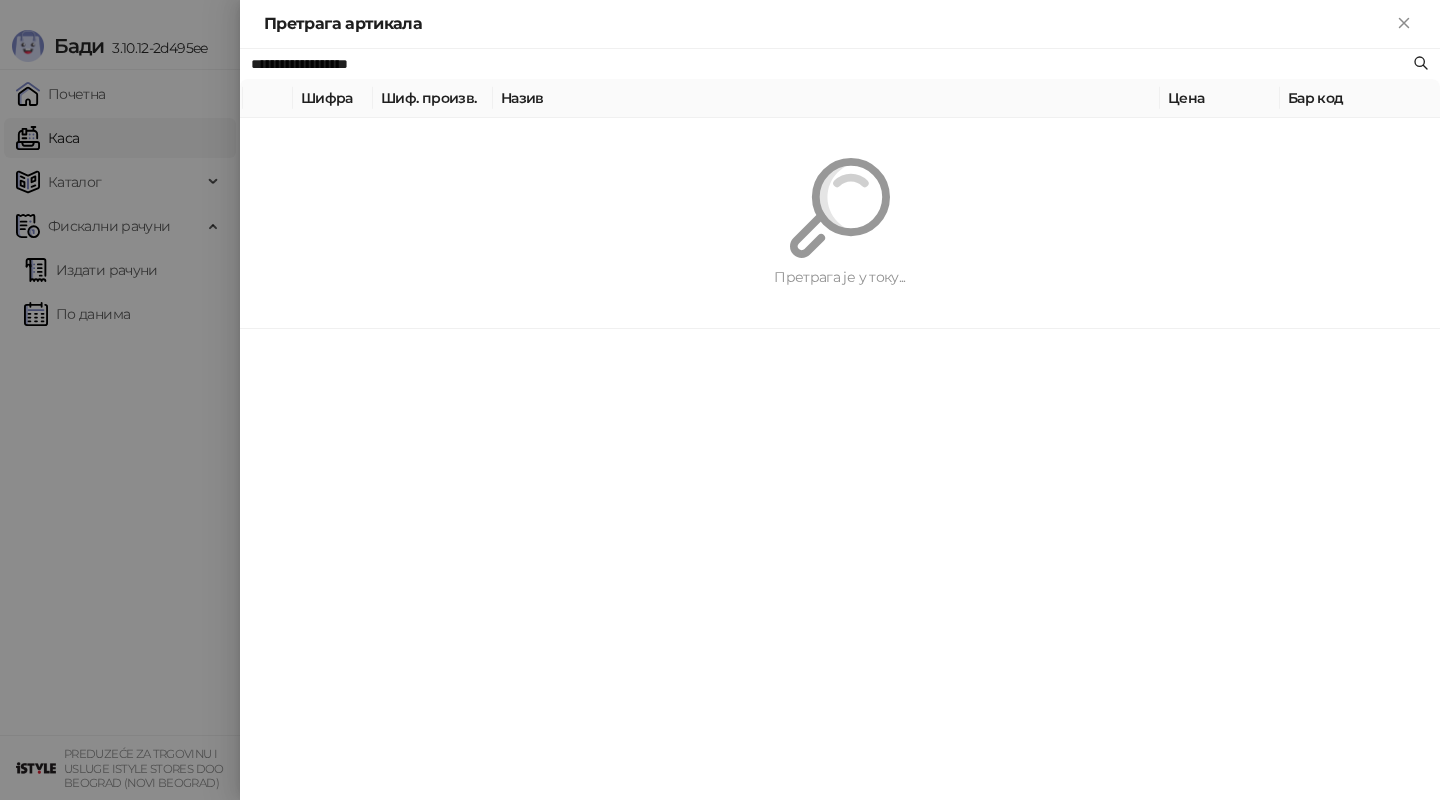 type on "**********" 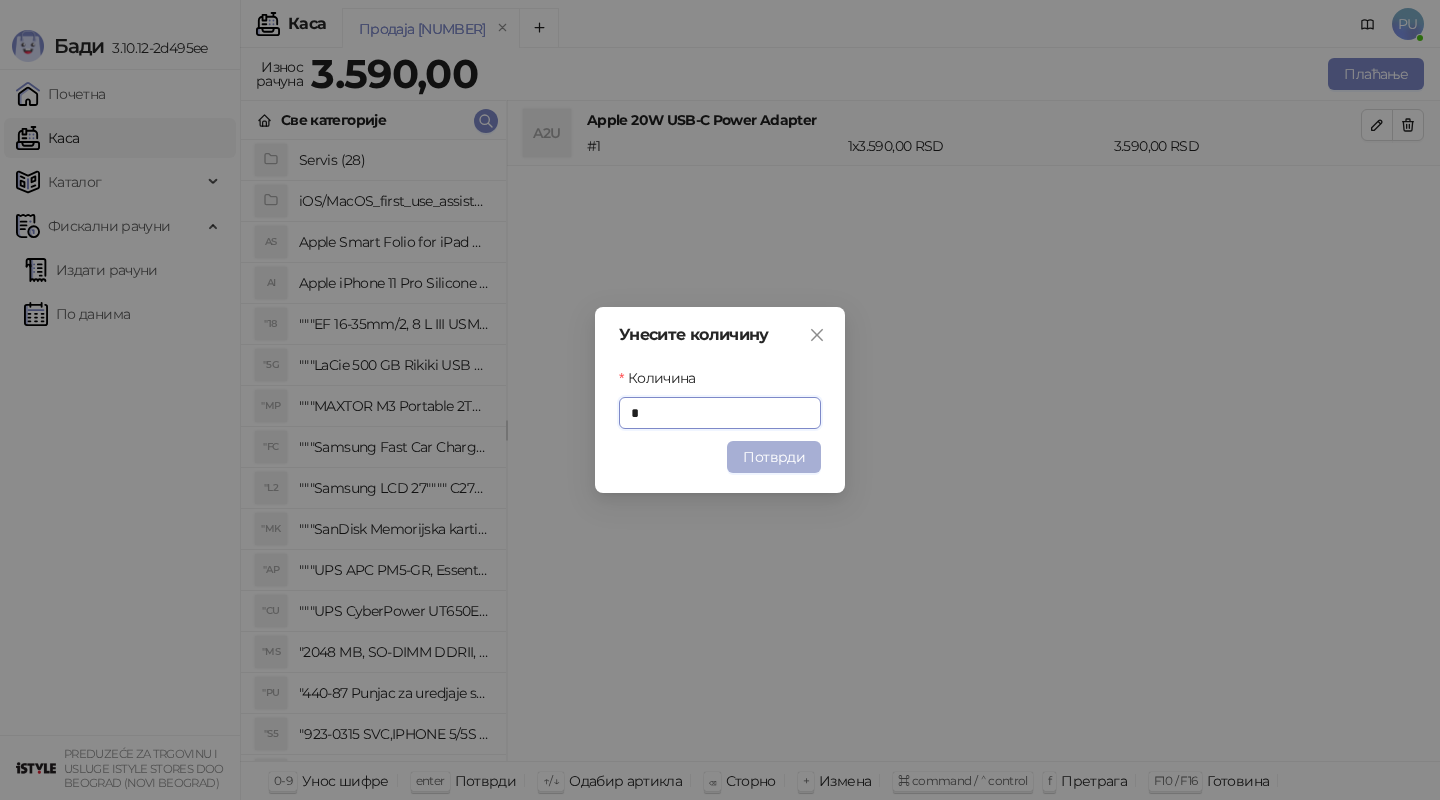 click on "Потврди" at bounding box center [774, 457] 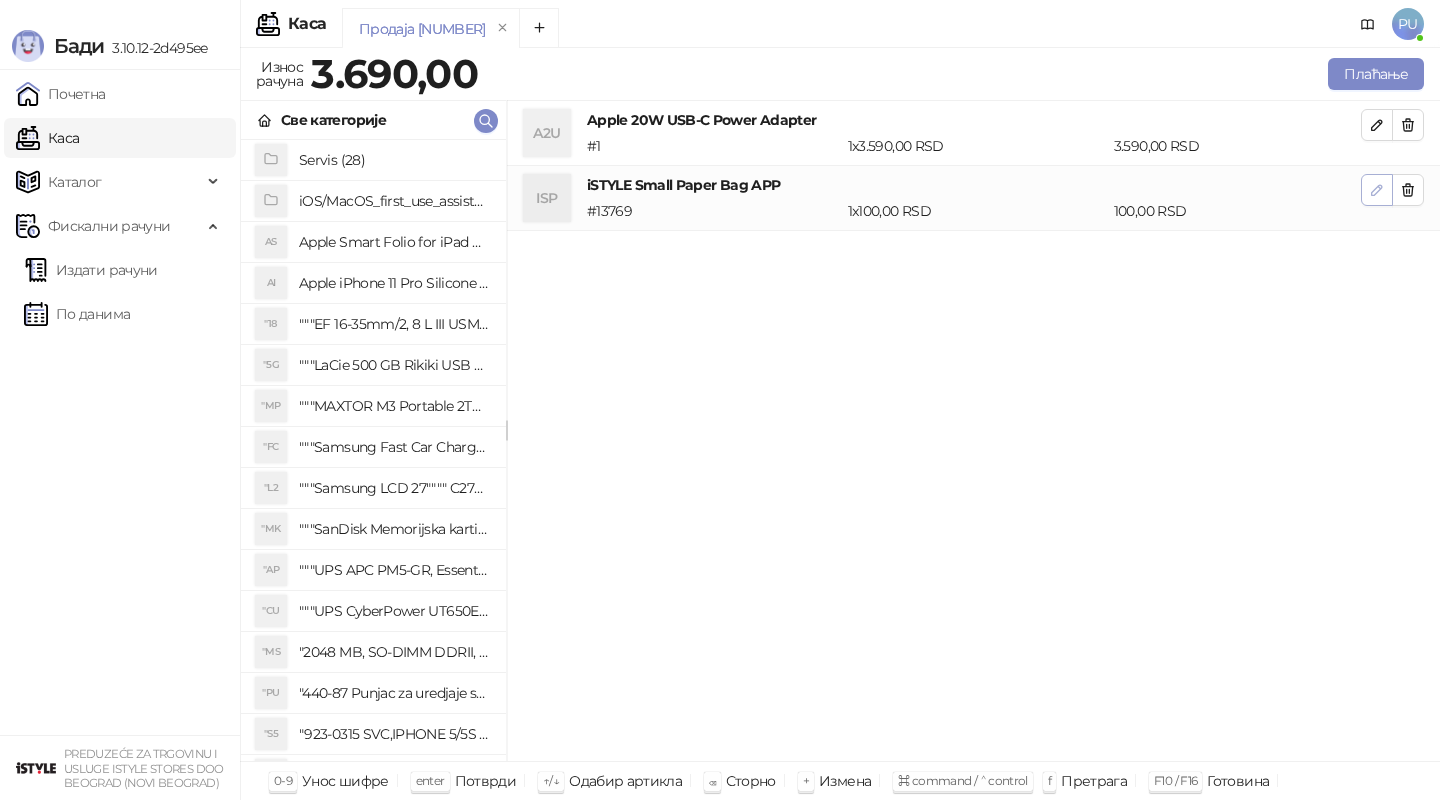 click at bounding box center (1377, 190) 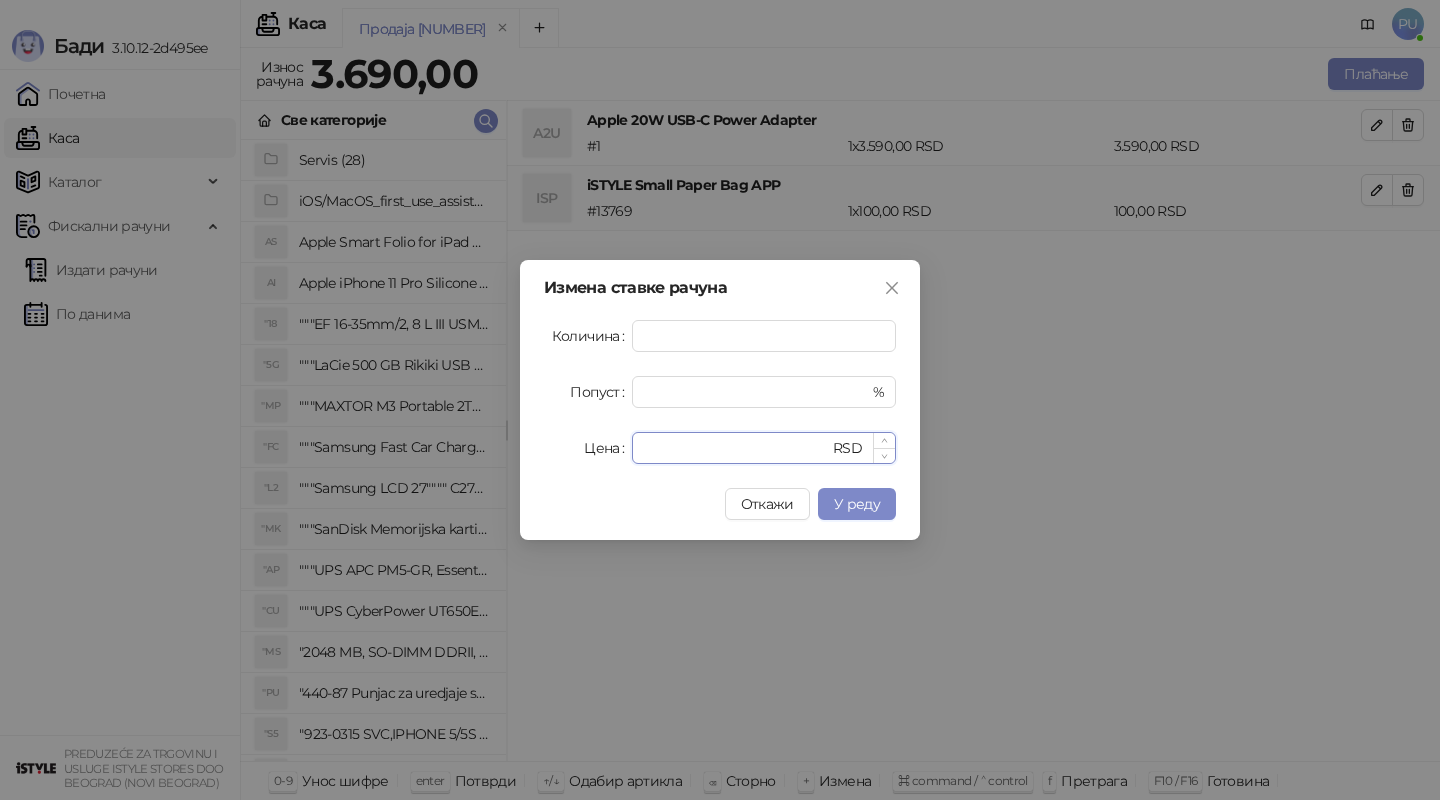 click on "***" at bounding box center (736, 448) 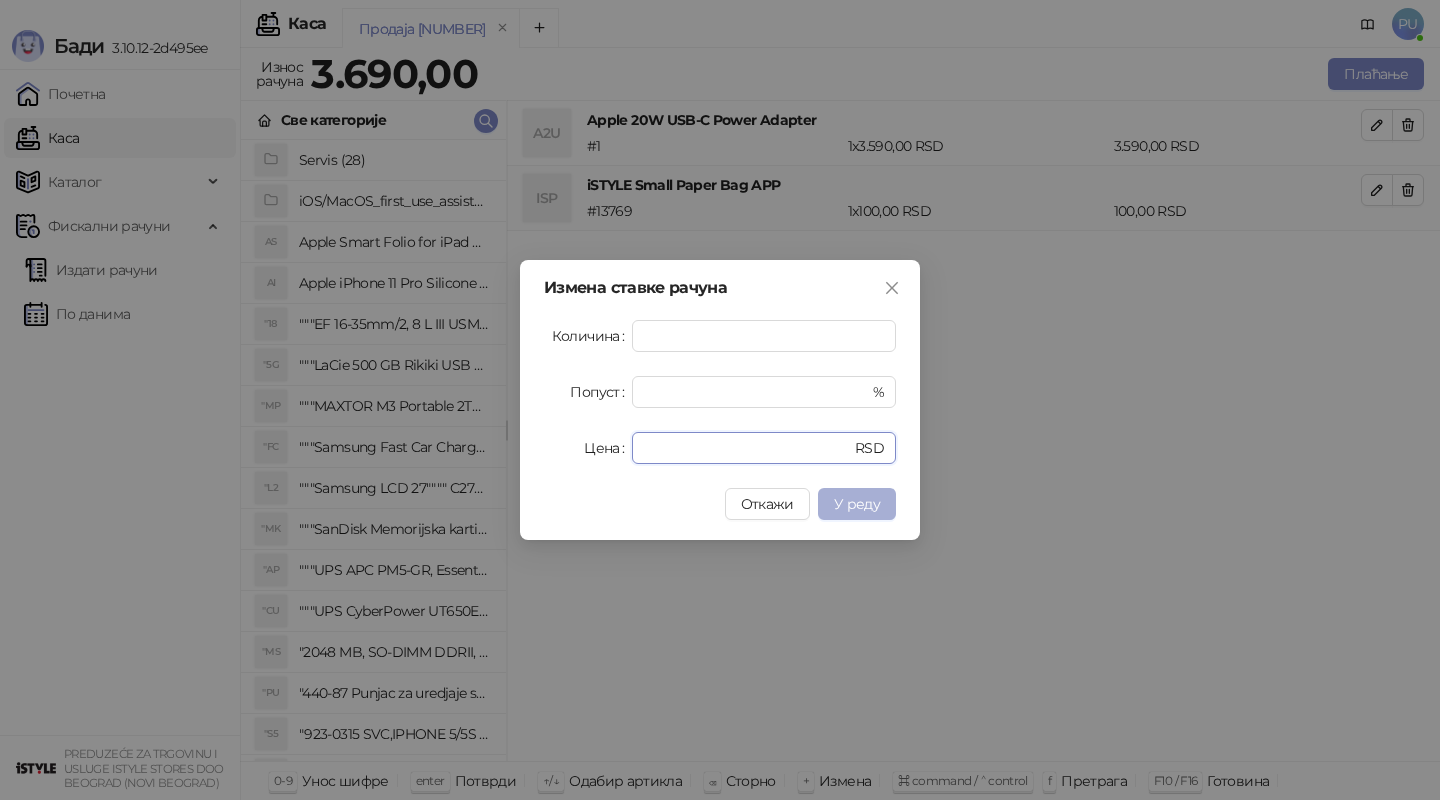 type on "**" 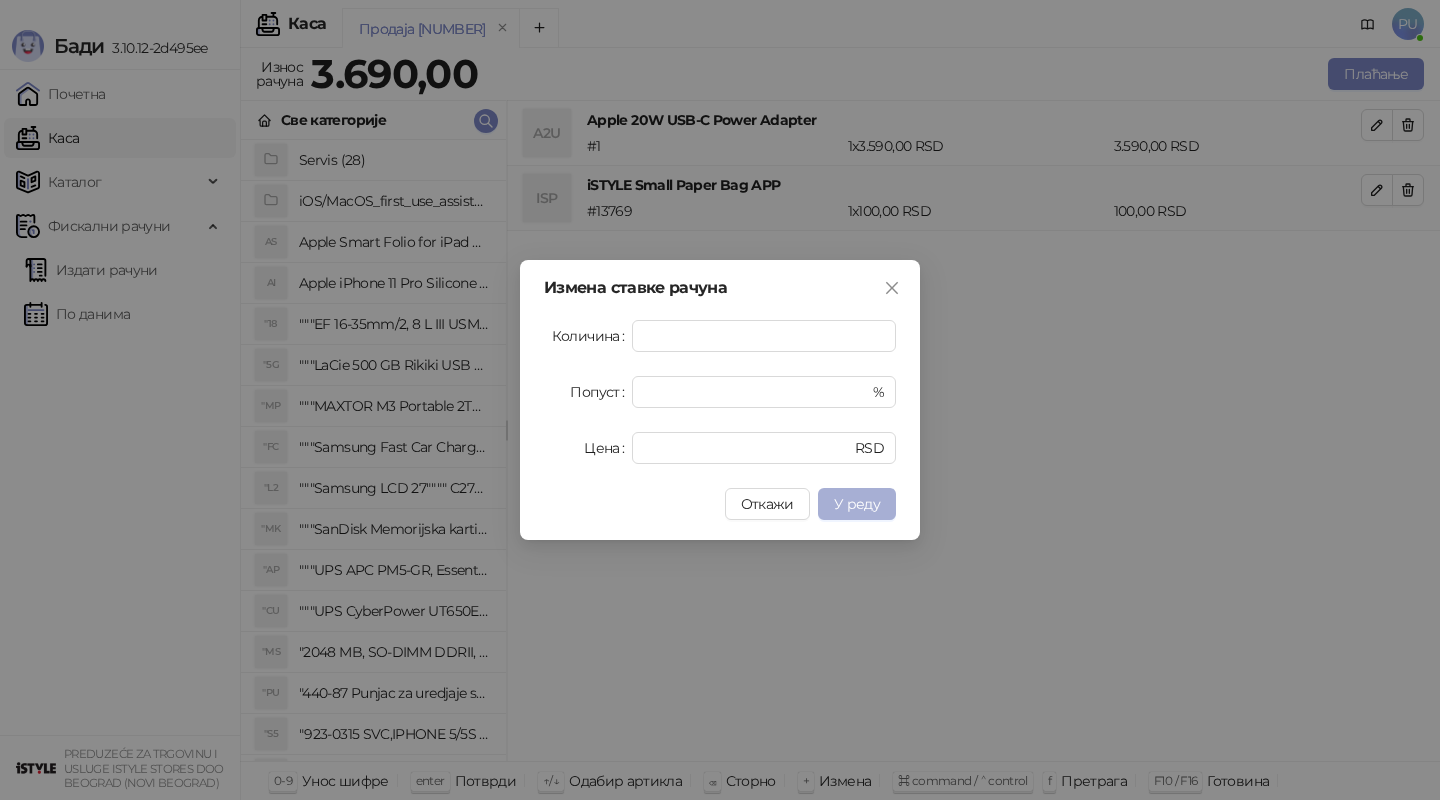 click on "У реду" at bounding box center (857, 504) 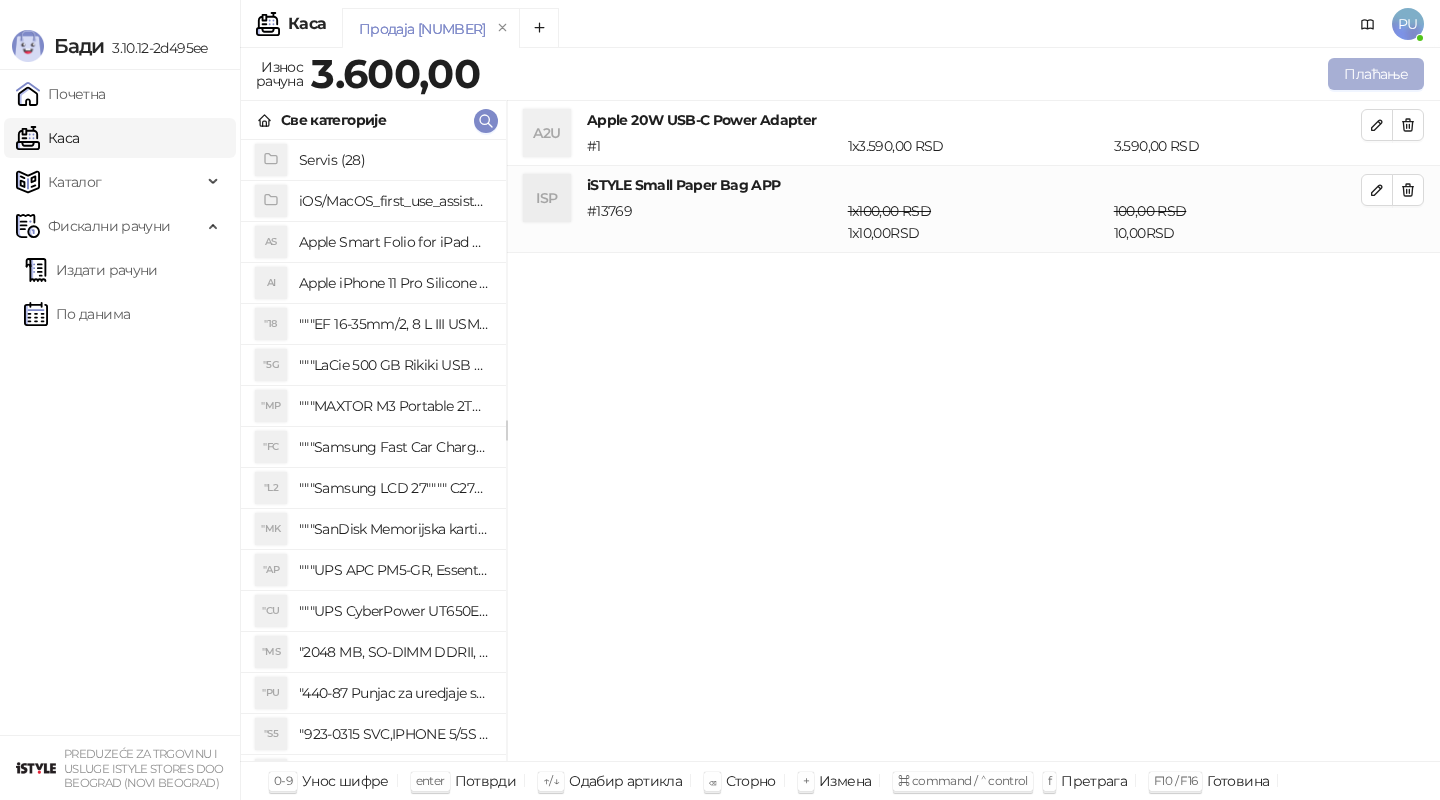 click on "Плаћање" at bounding box center (1376, 74) 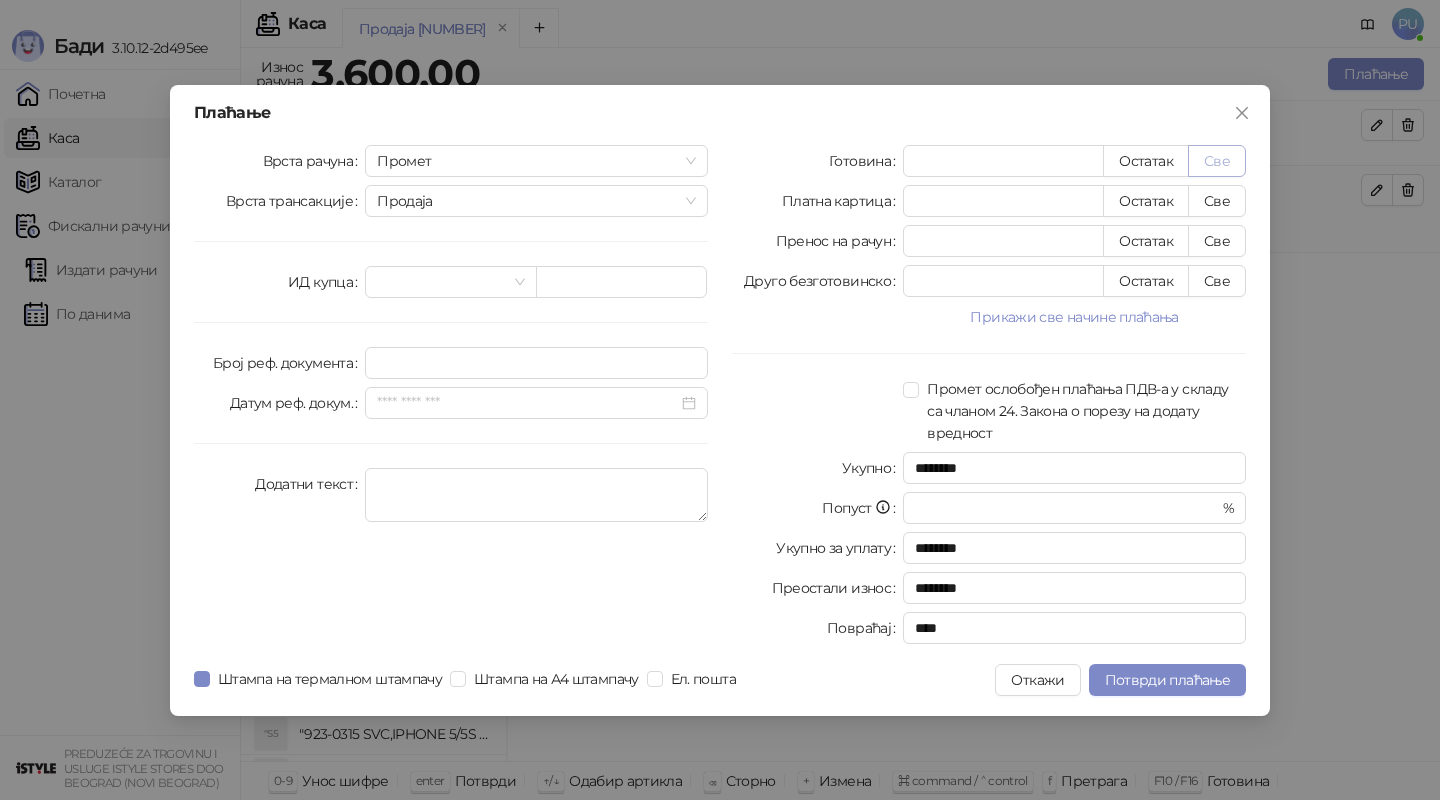 click on "Све" at bounding box center (1217, 161) 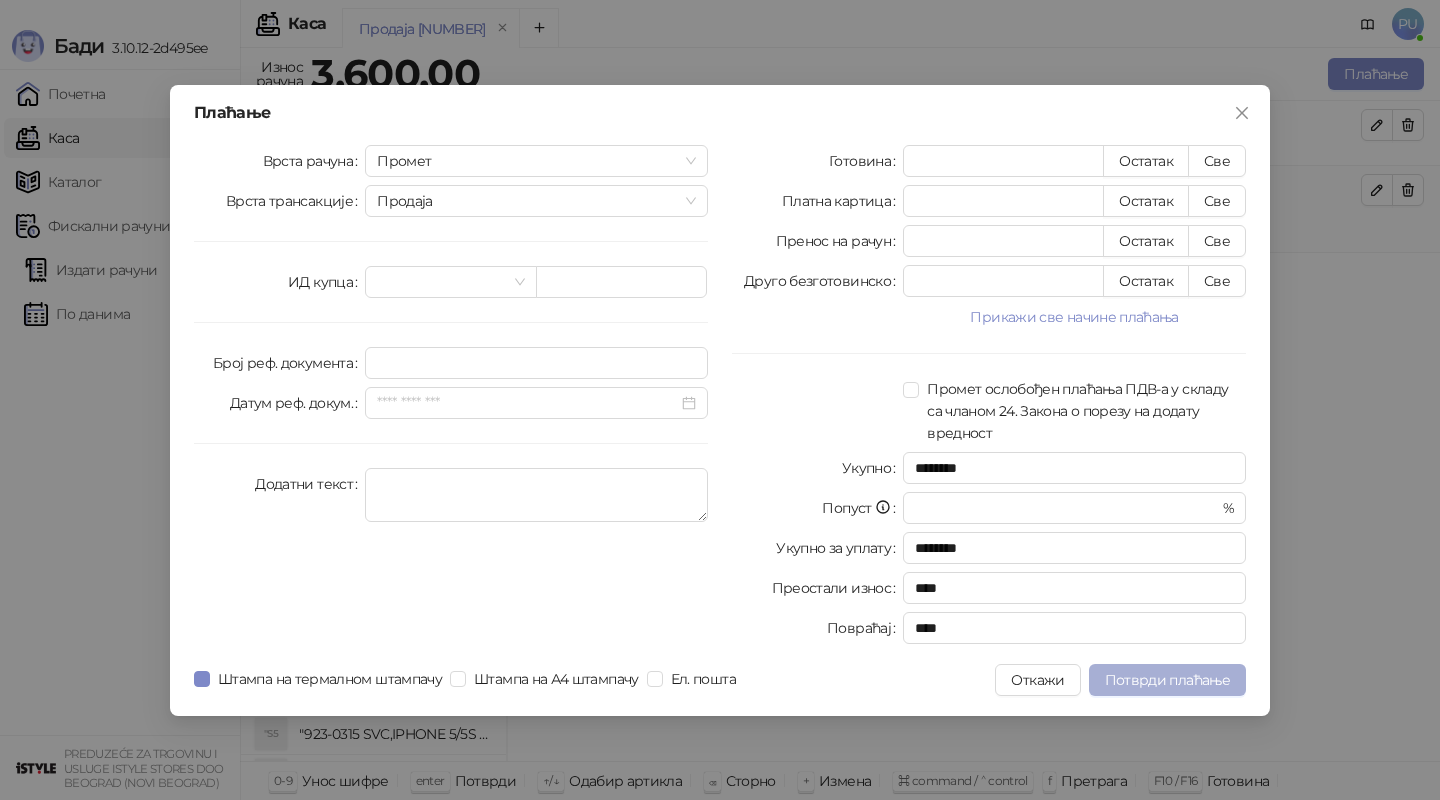 click on "Потврди плаћање" at bounding box center (1167, 680) 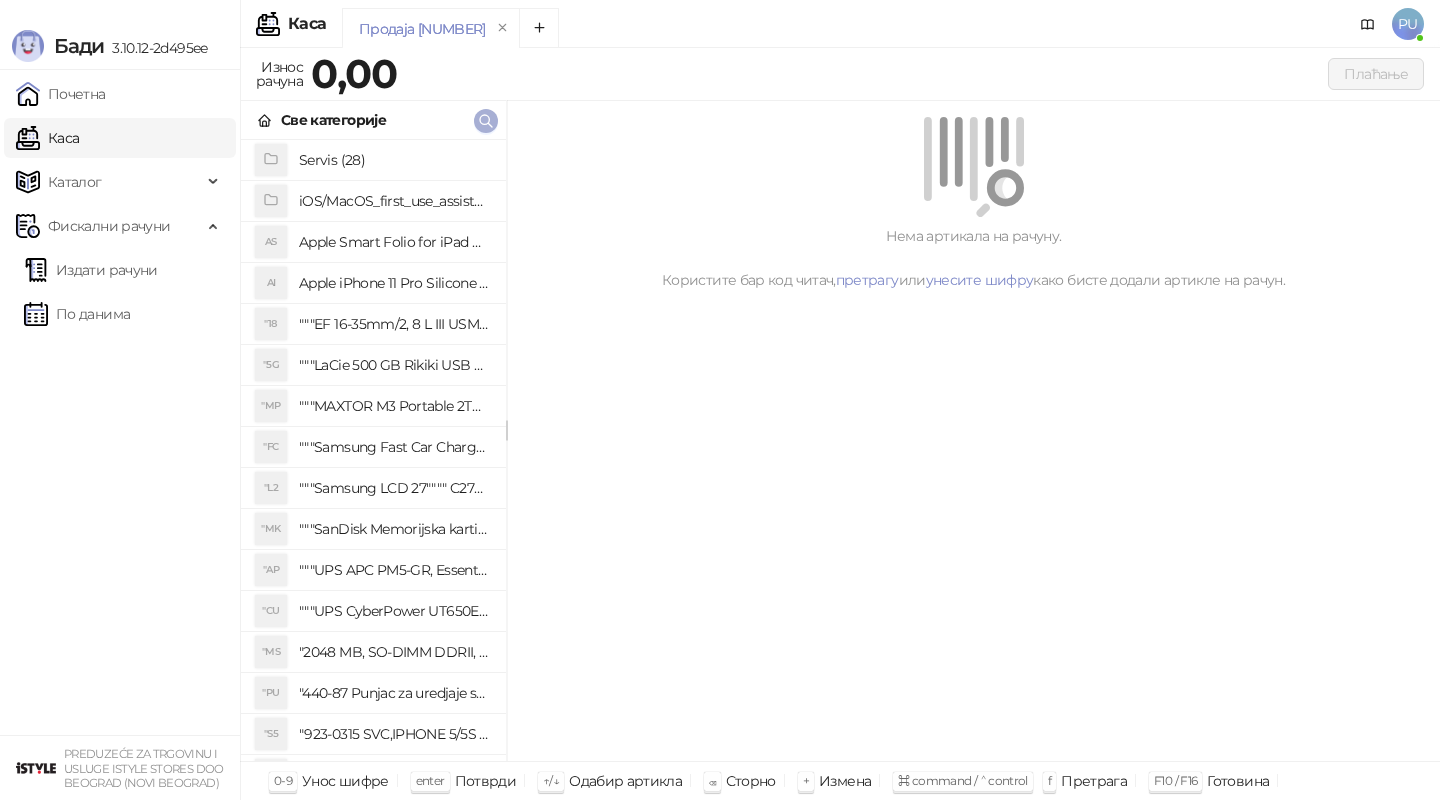click 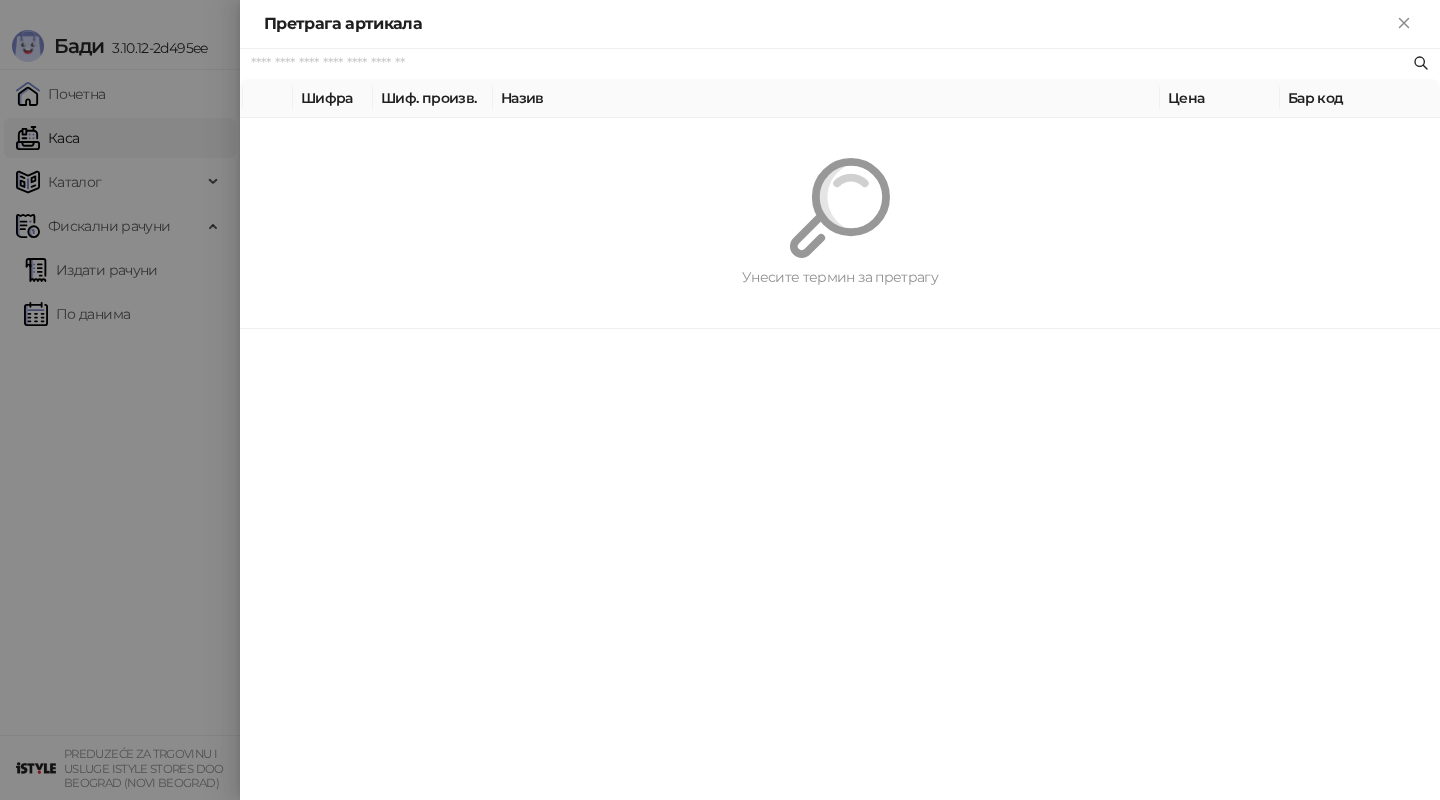 paste on "**********" 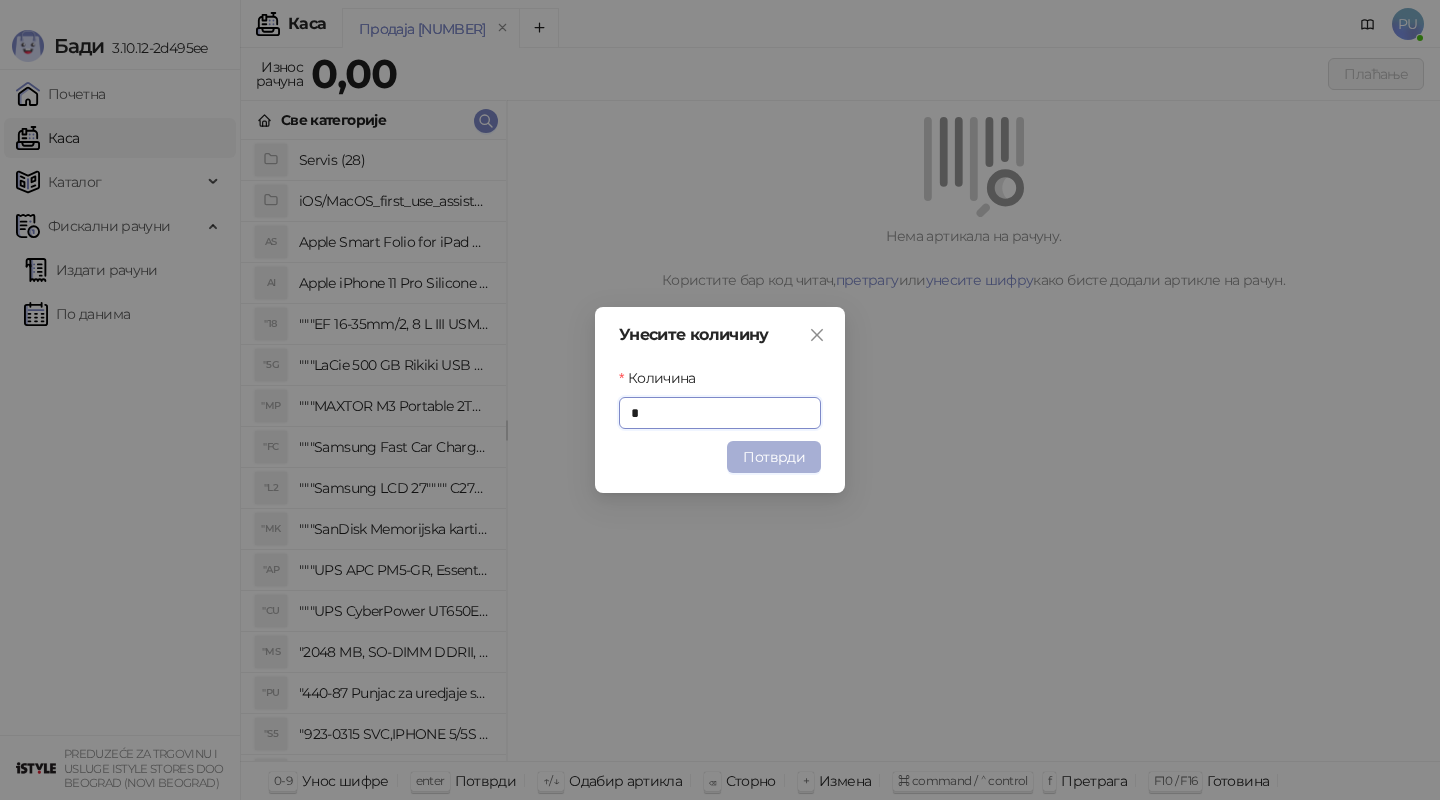 click on "Потврди" at bounding box center (774, 457) 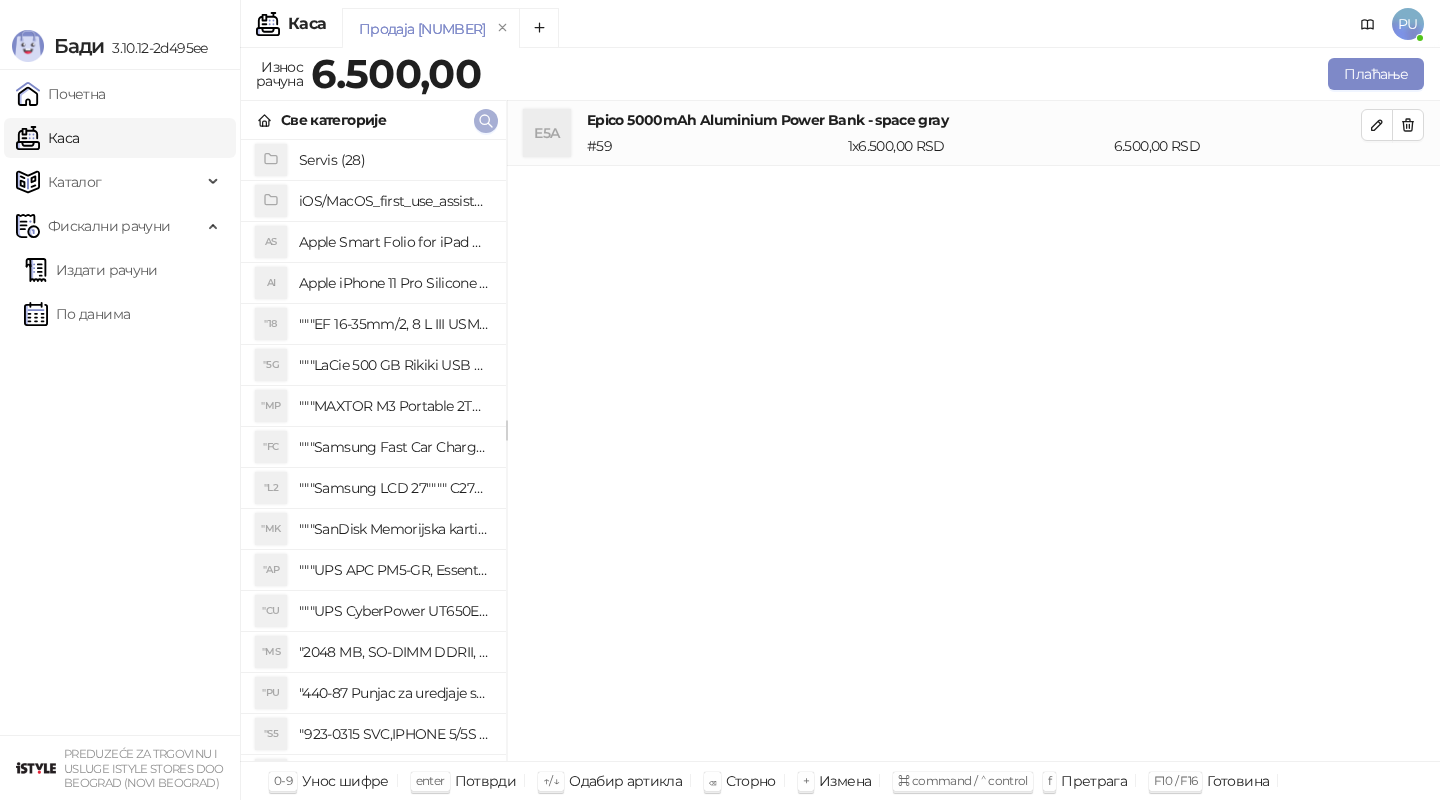 click 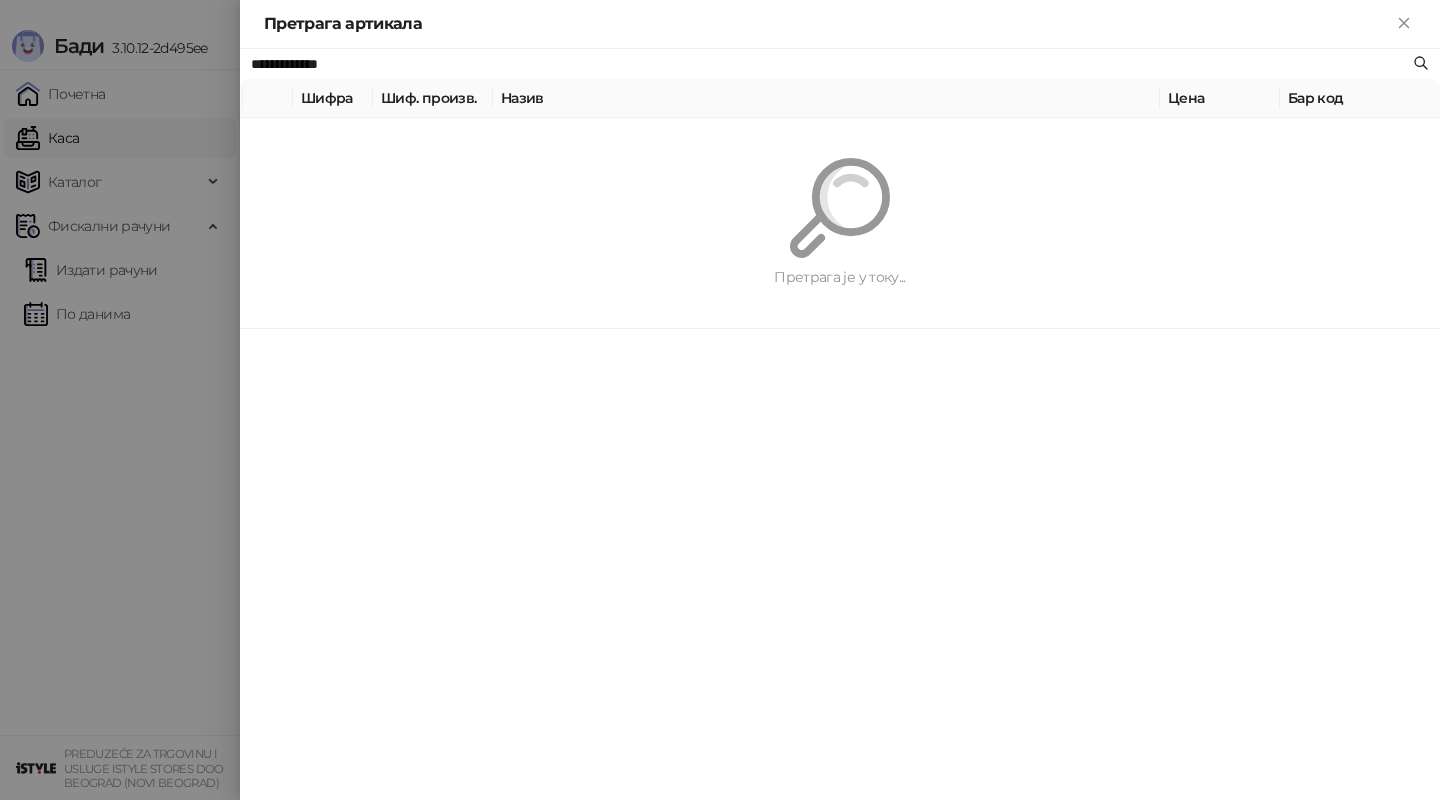 paste on "******" 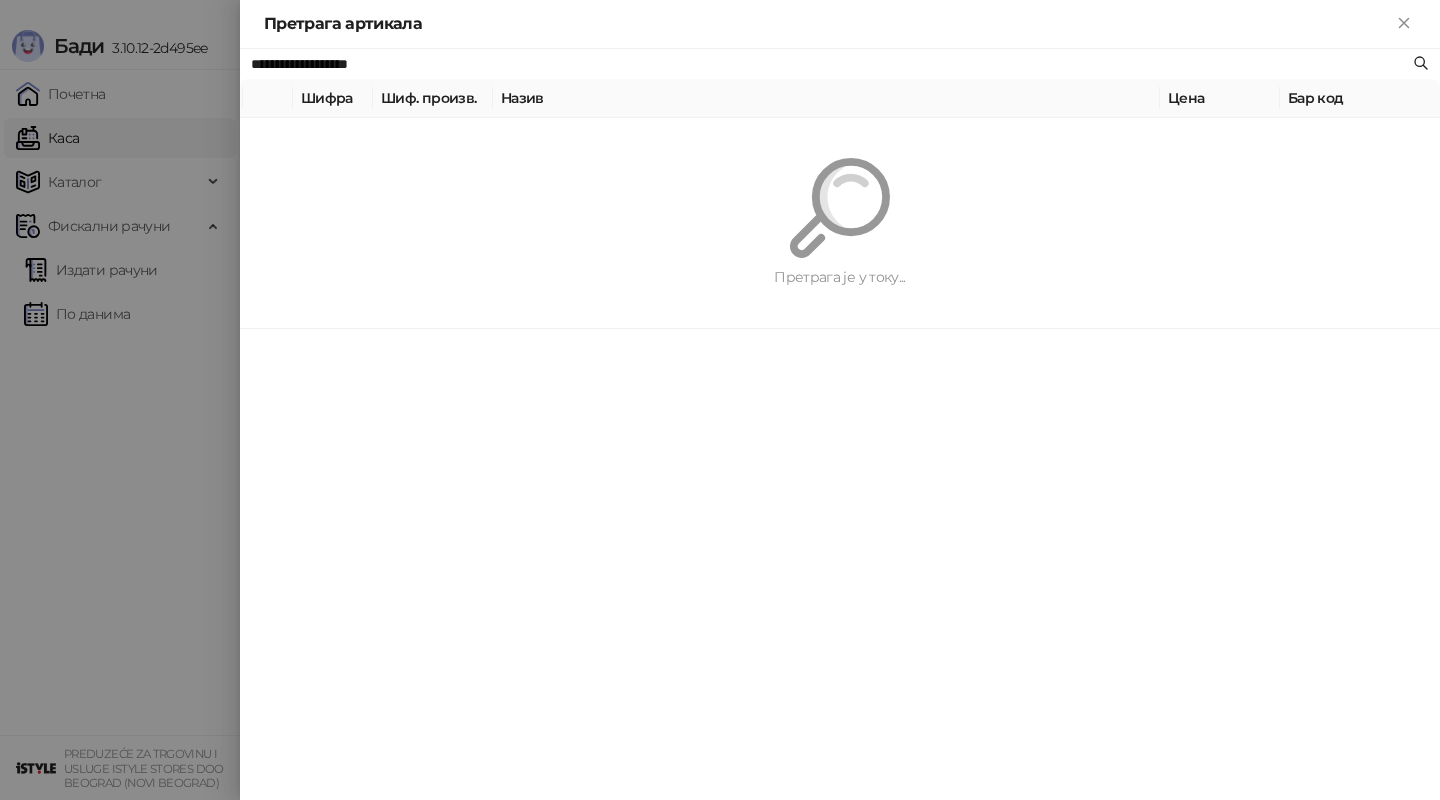 type on "**********" 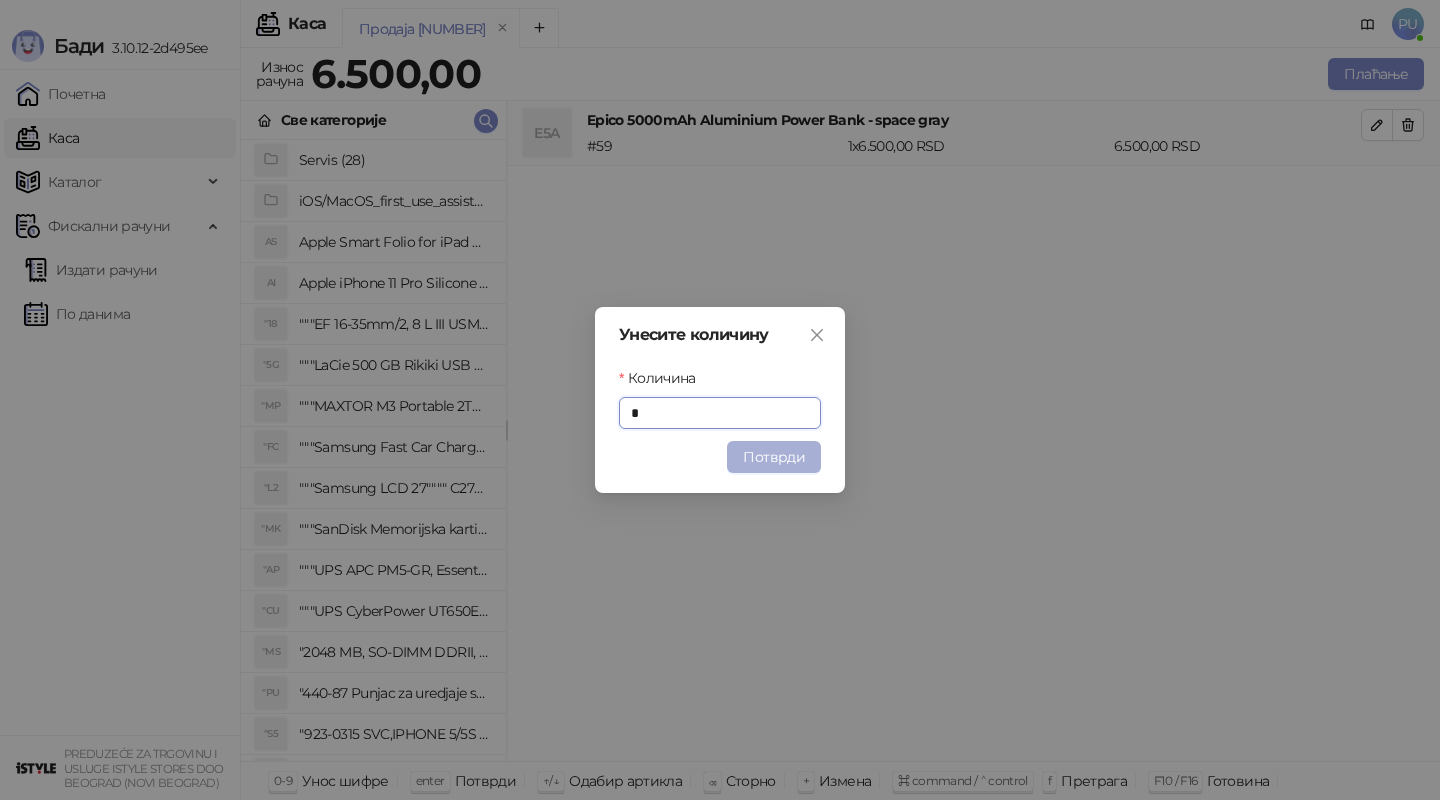 click on "Потврди" at bounding box center [774, 457] 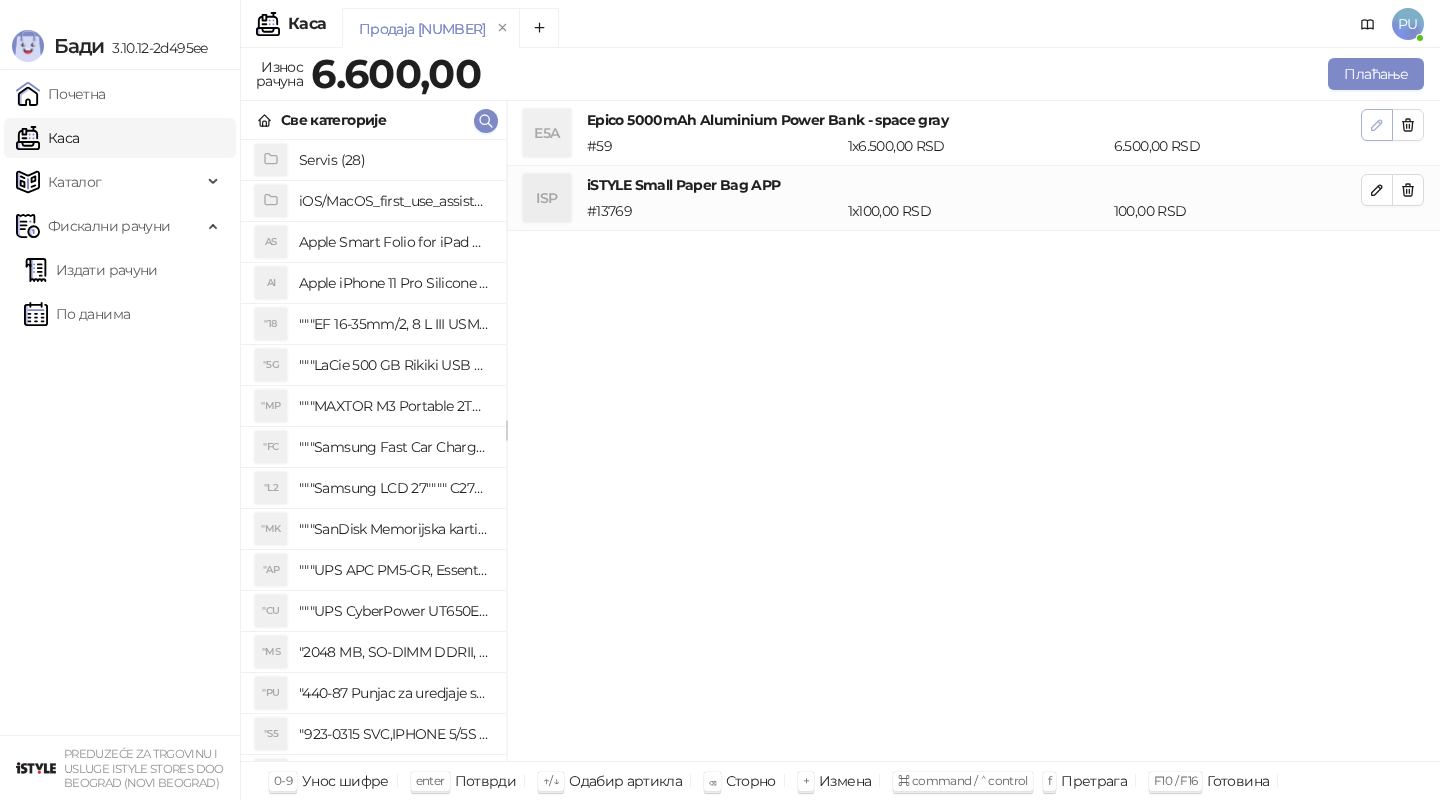 click 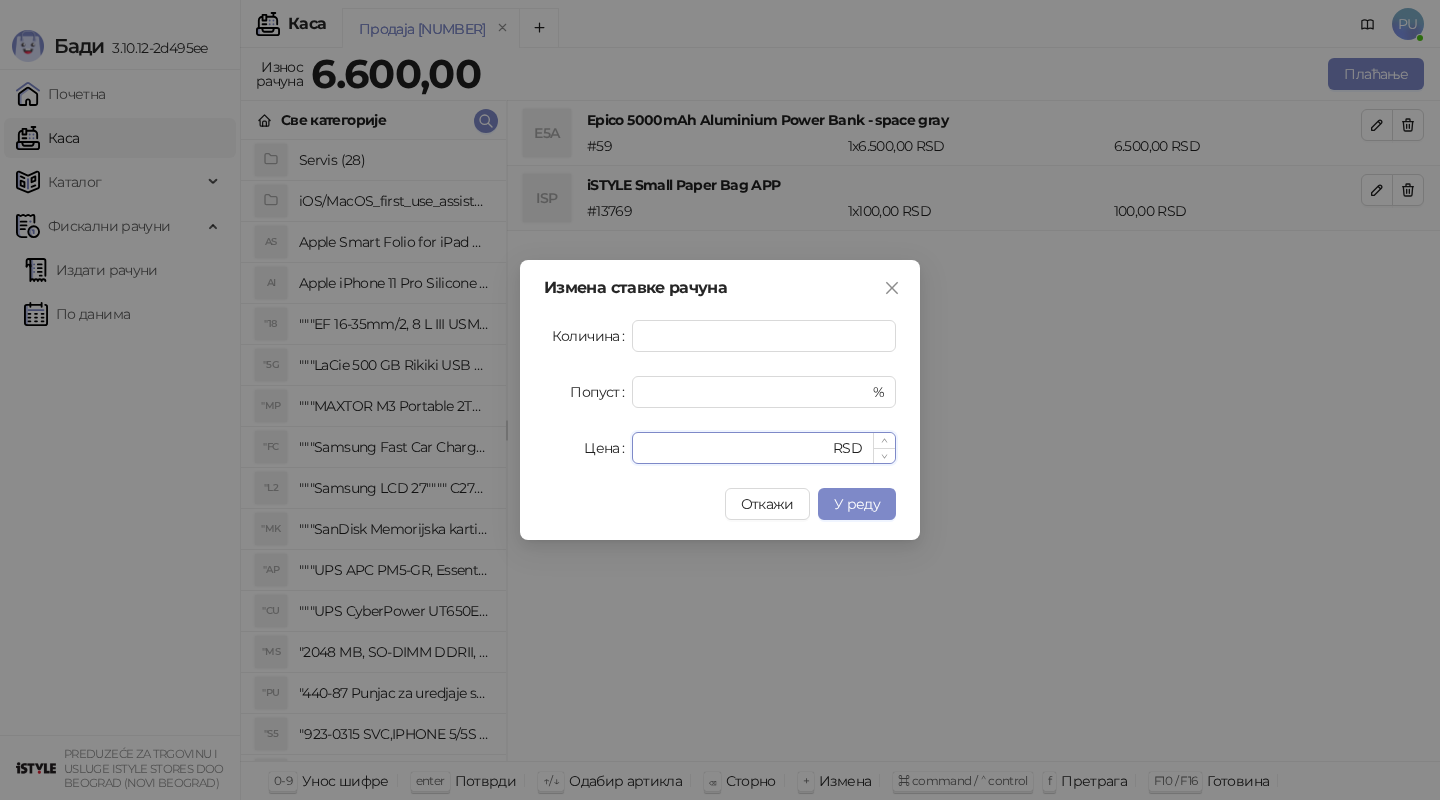 click on "********" at bounding box center [736, 448] 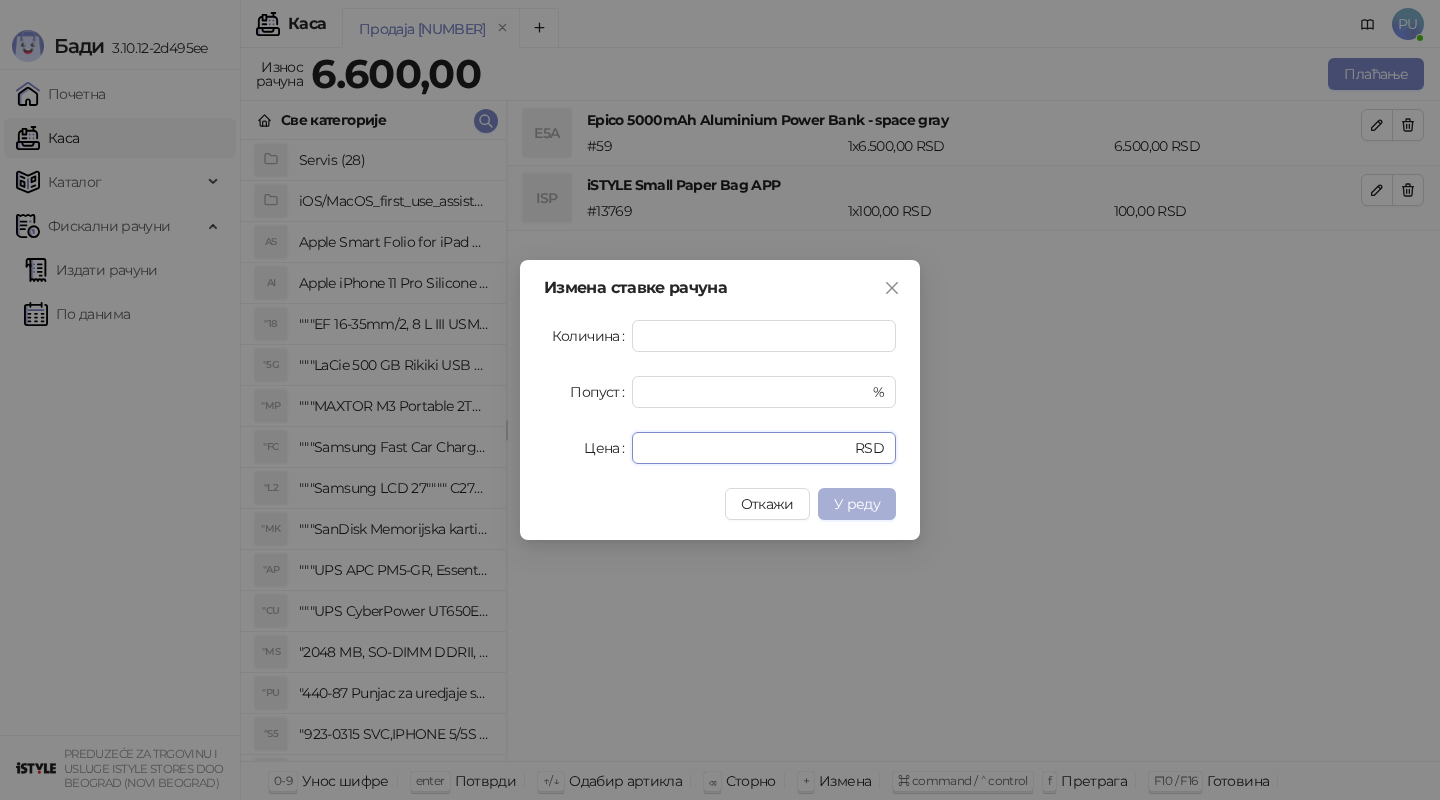 type on "****" 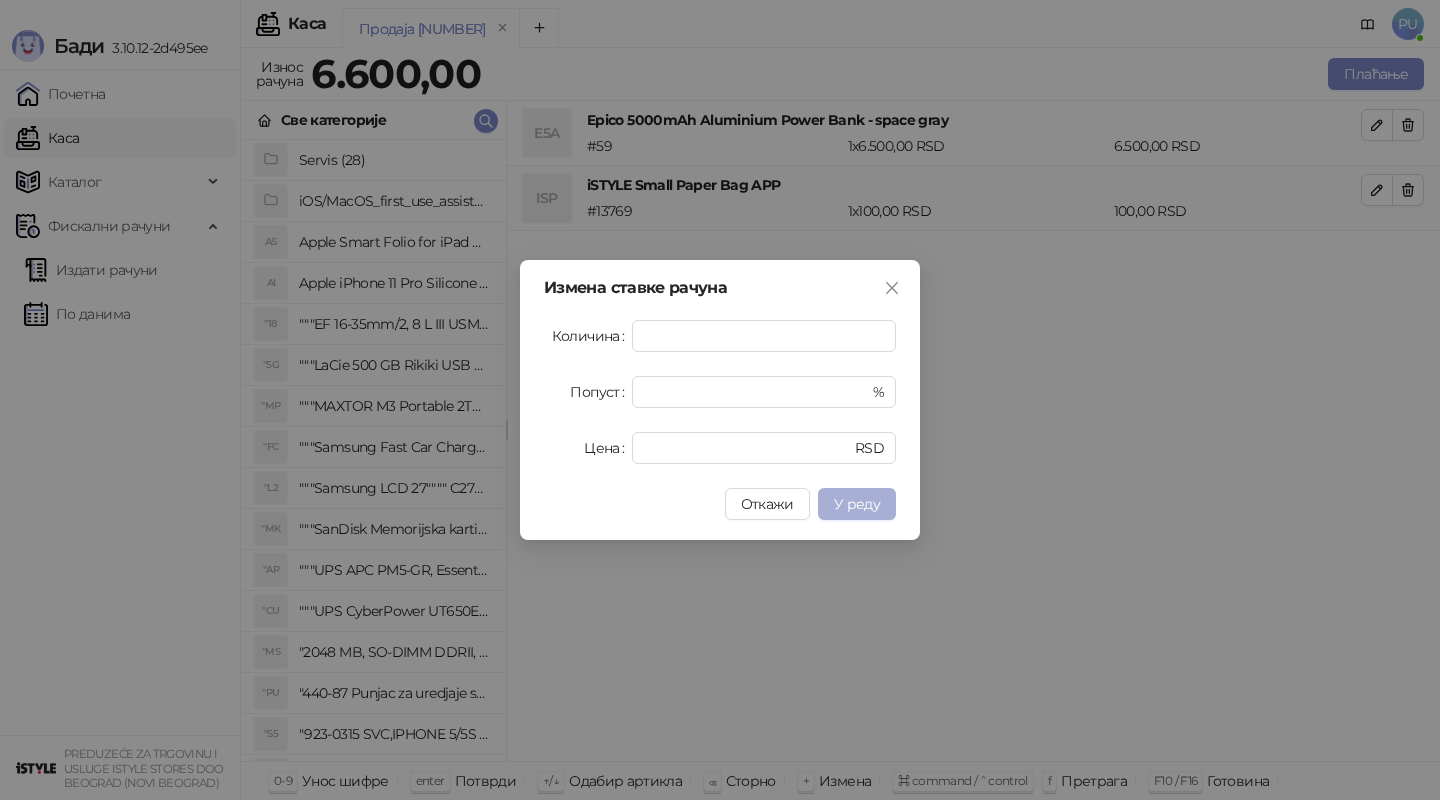 click on "У реду" at bounding box center (857, 504) 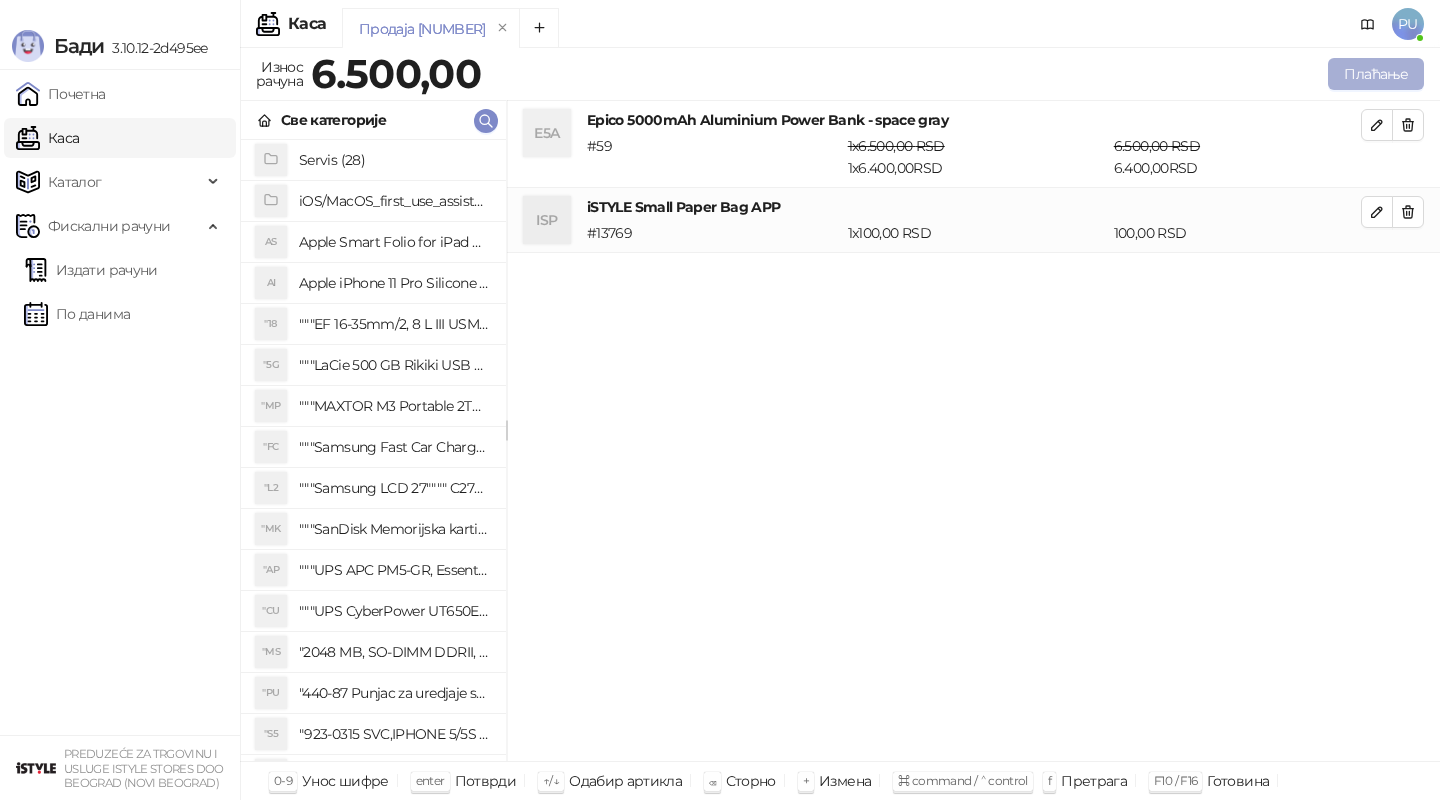 click on "Плаћање" at bounding box center [1376, 74] 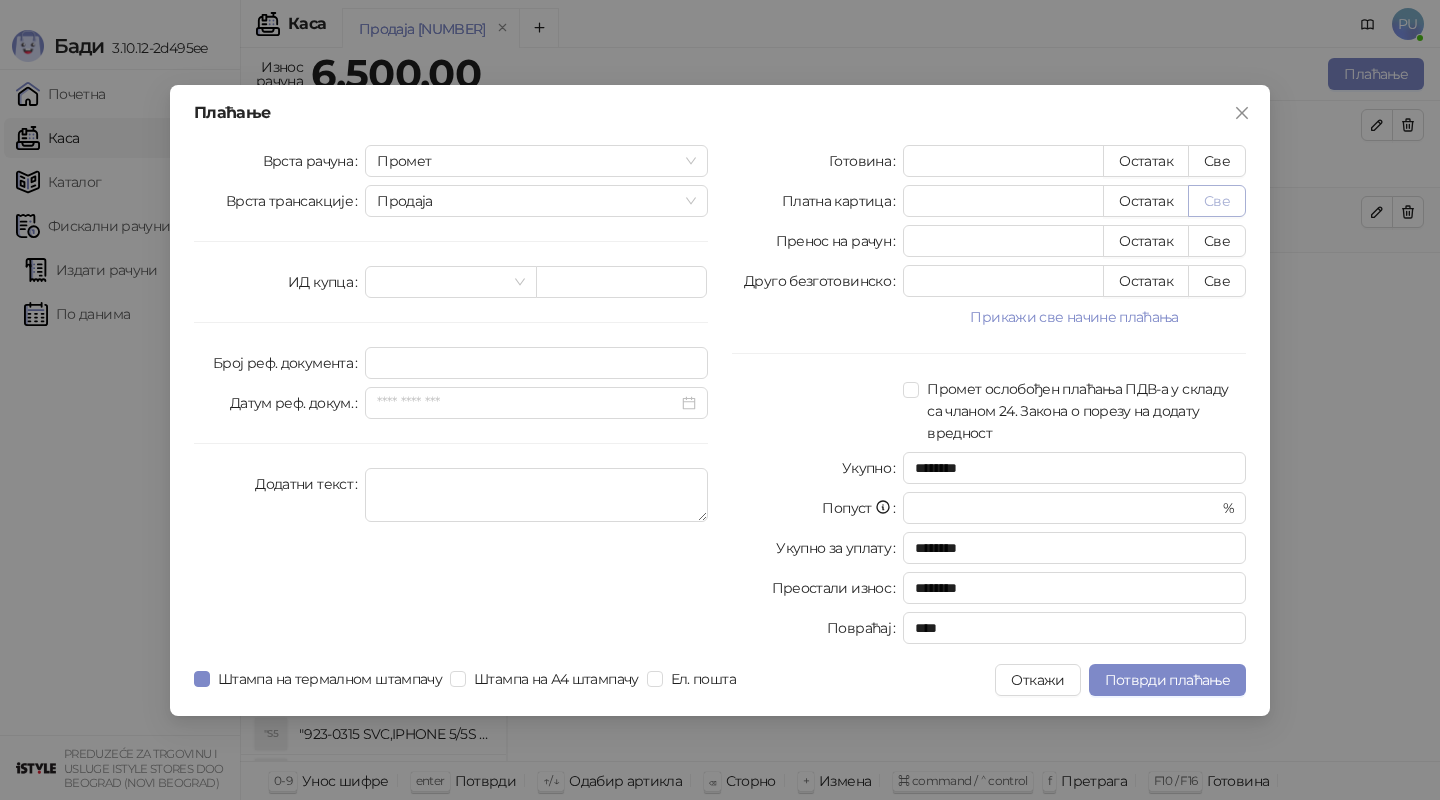 click on "Све" at bounding box center [1217, 201] 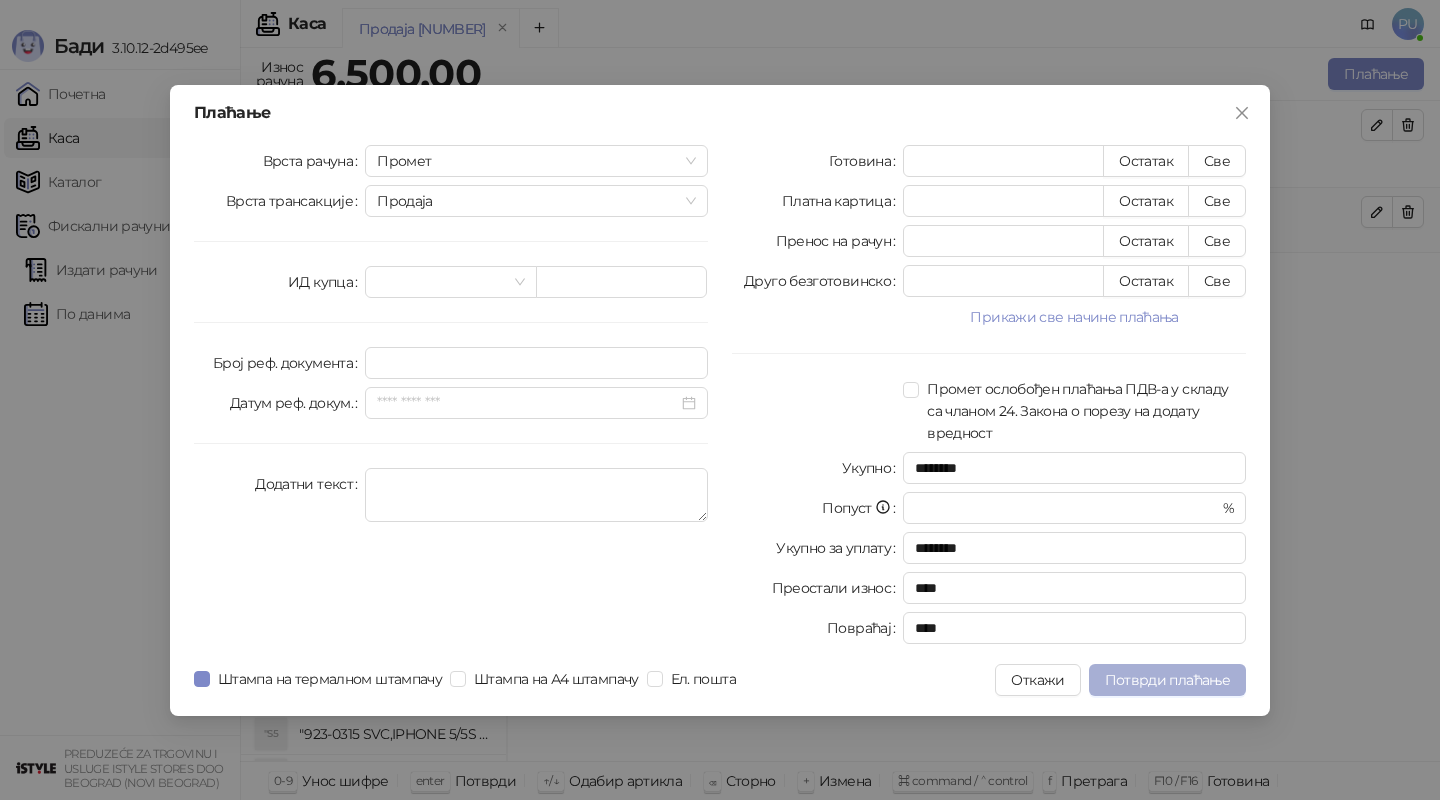 click on "Потврди плаћање" at bounding box center [1167, 680] 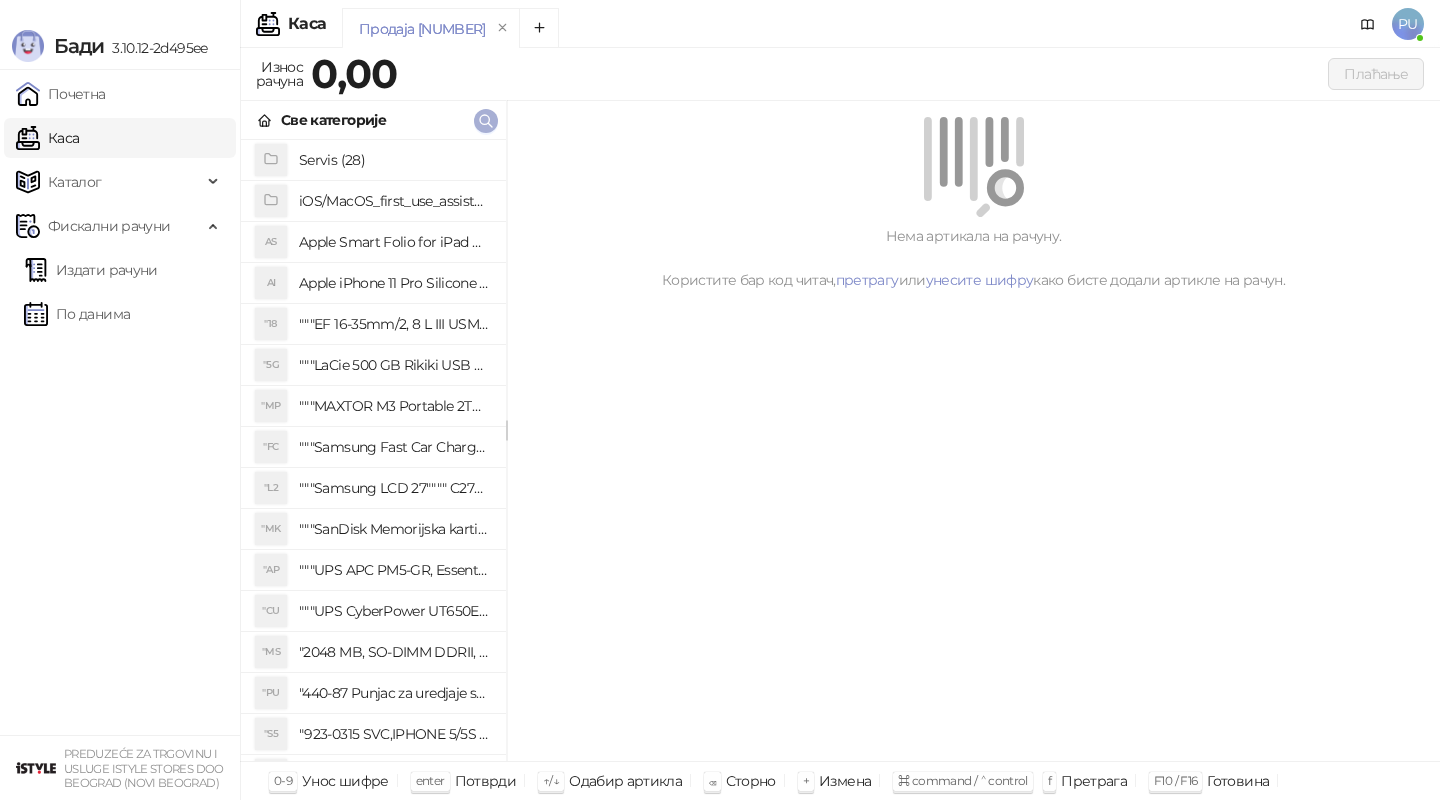 click 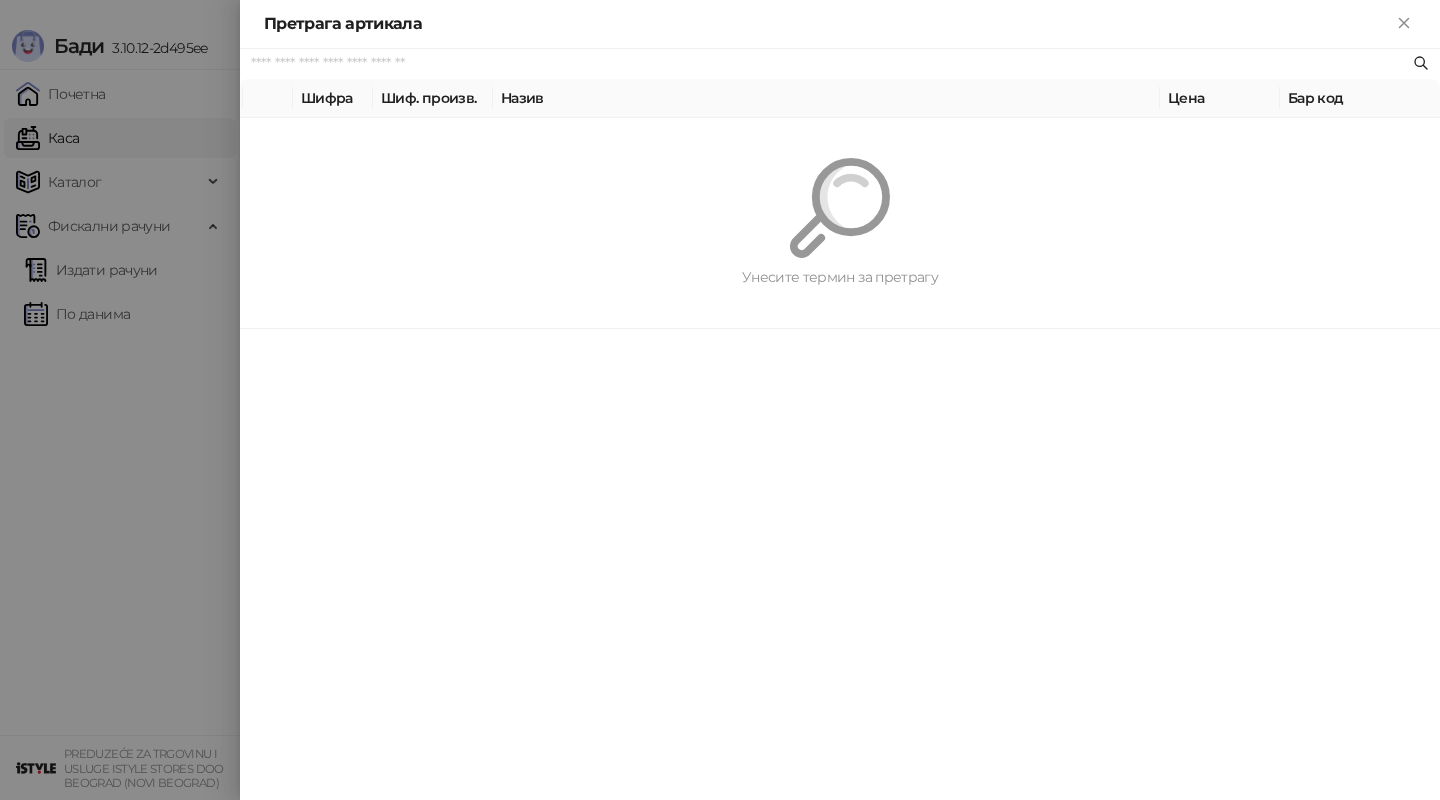paste on "*********" 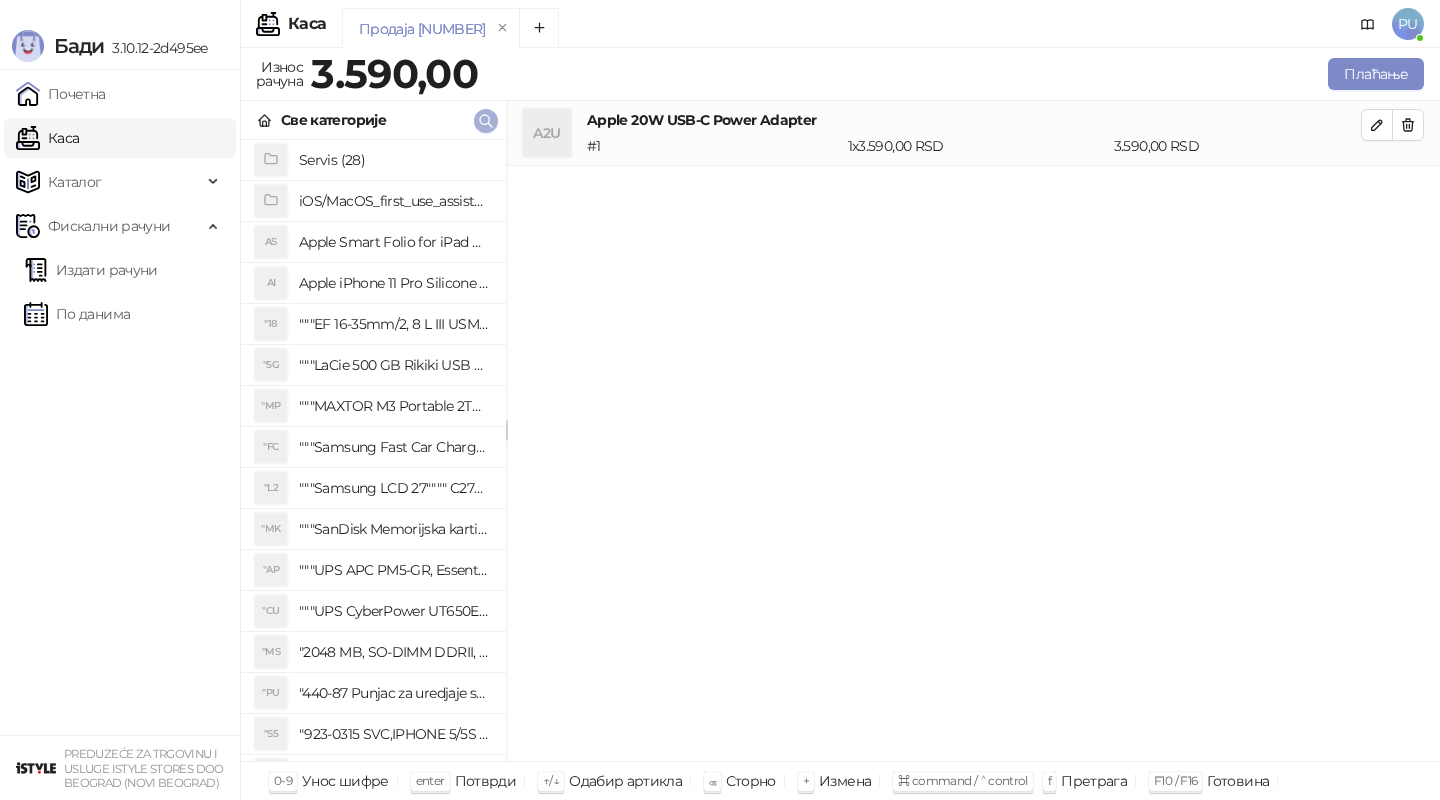 click at bounding box center [486, 121] 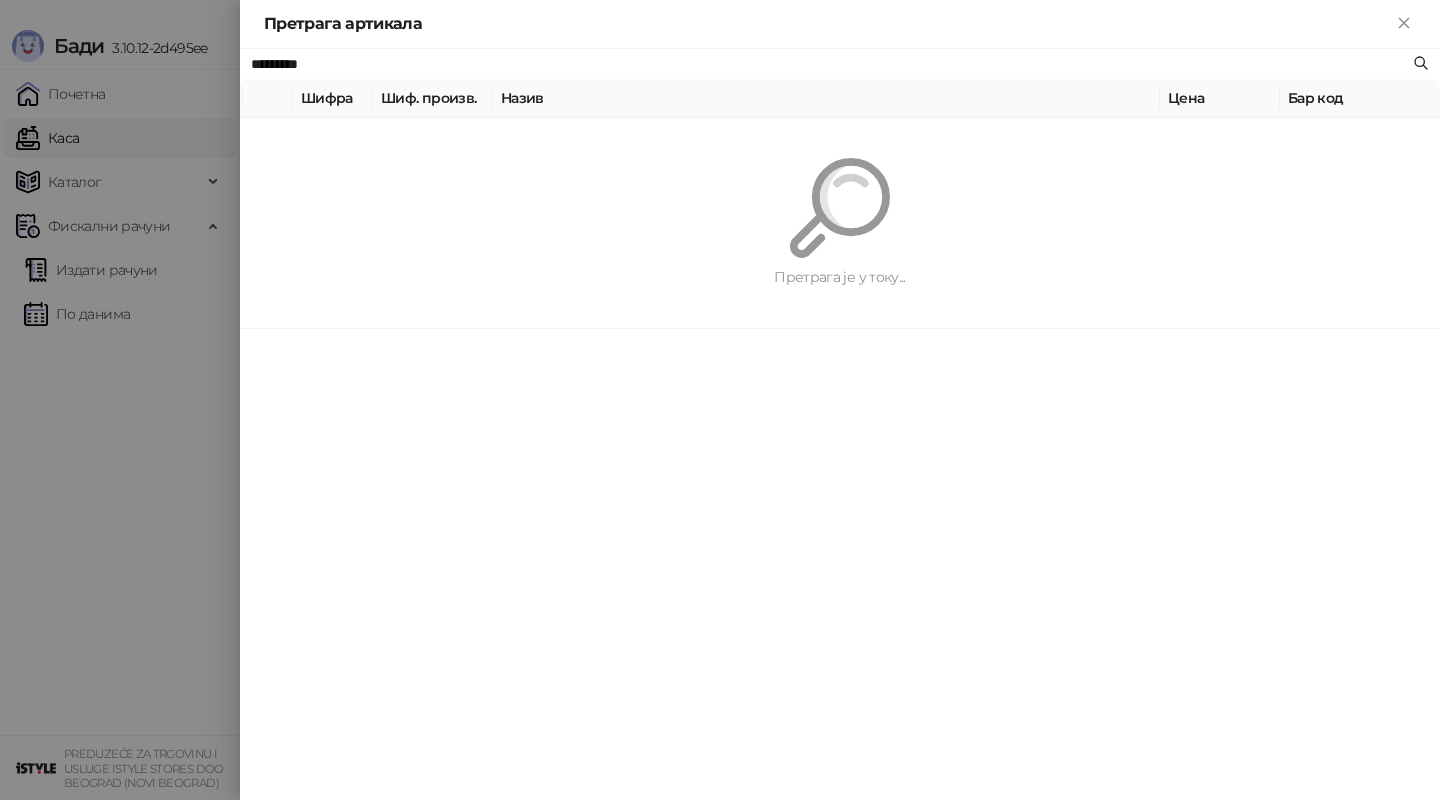paste on "**********" 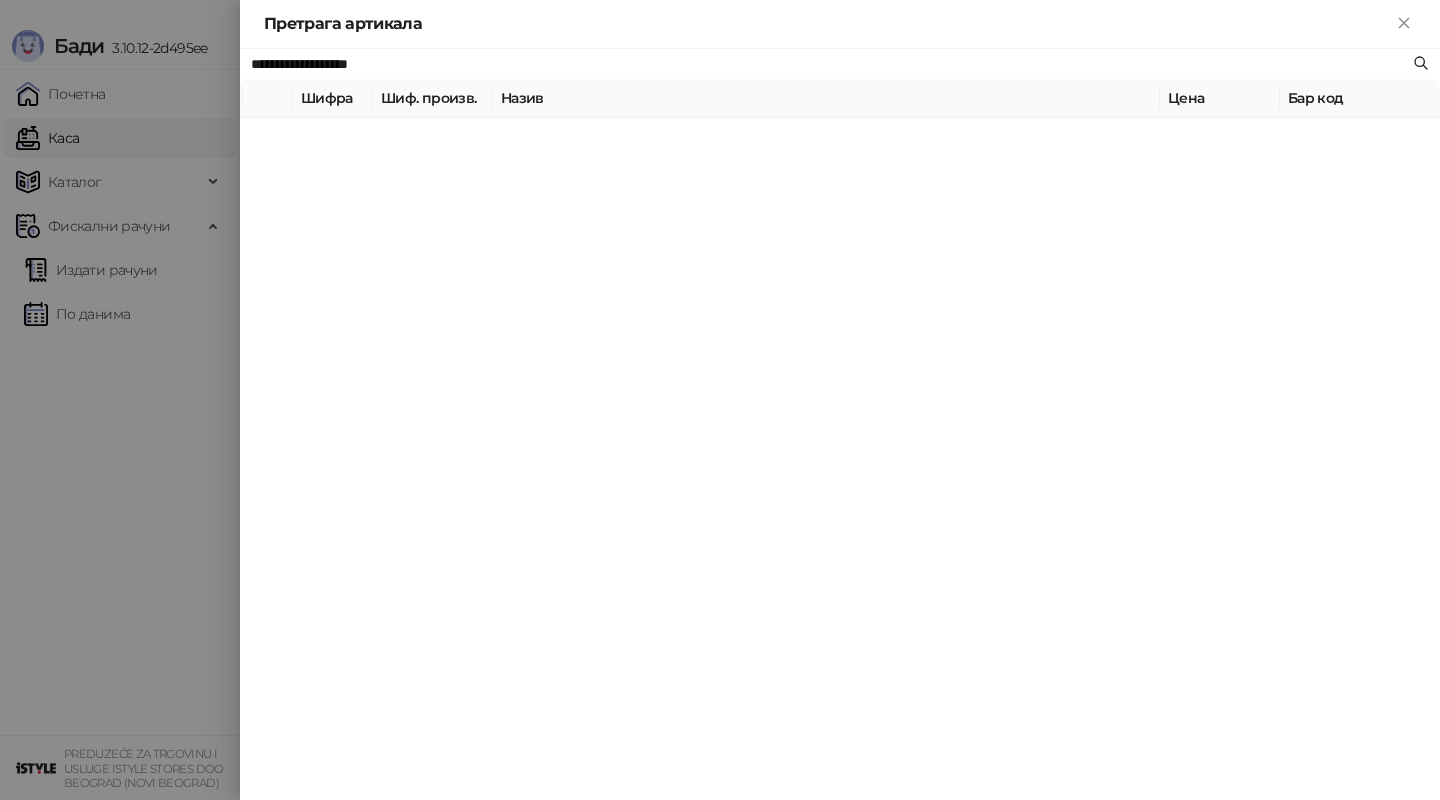 type on "**********" 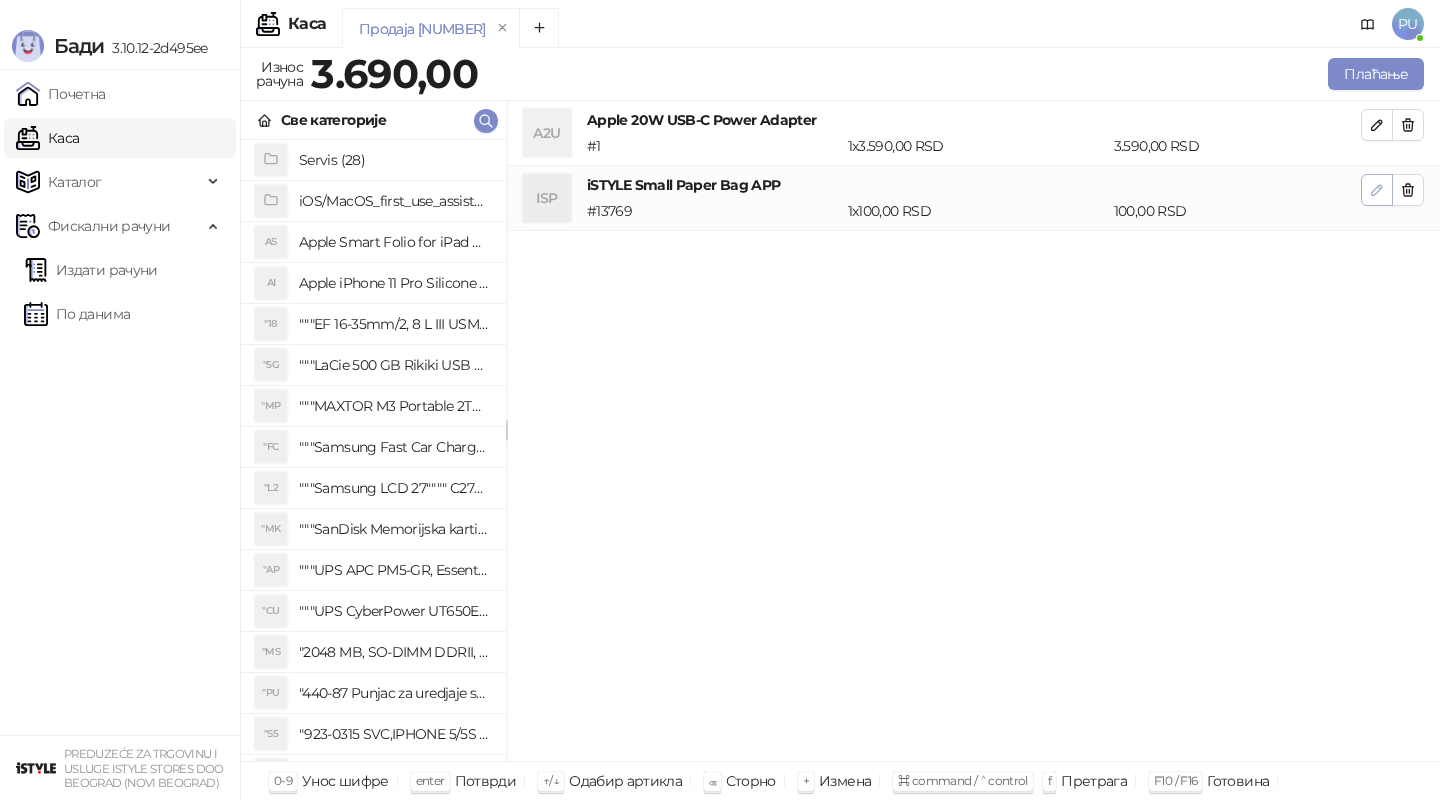 click 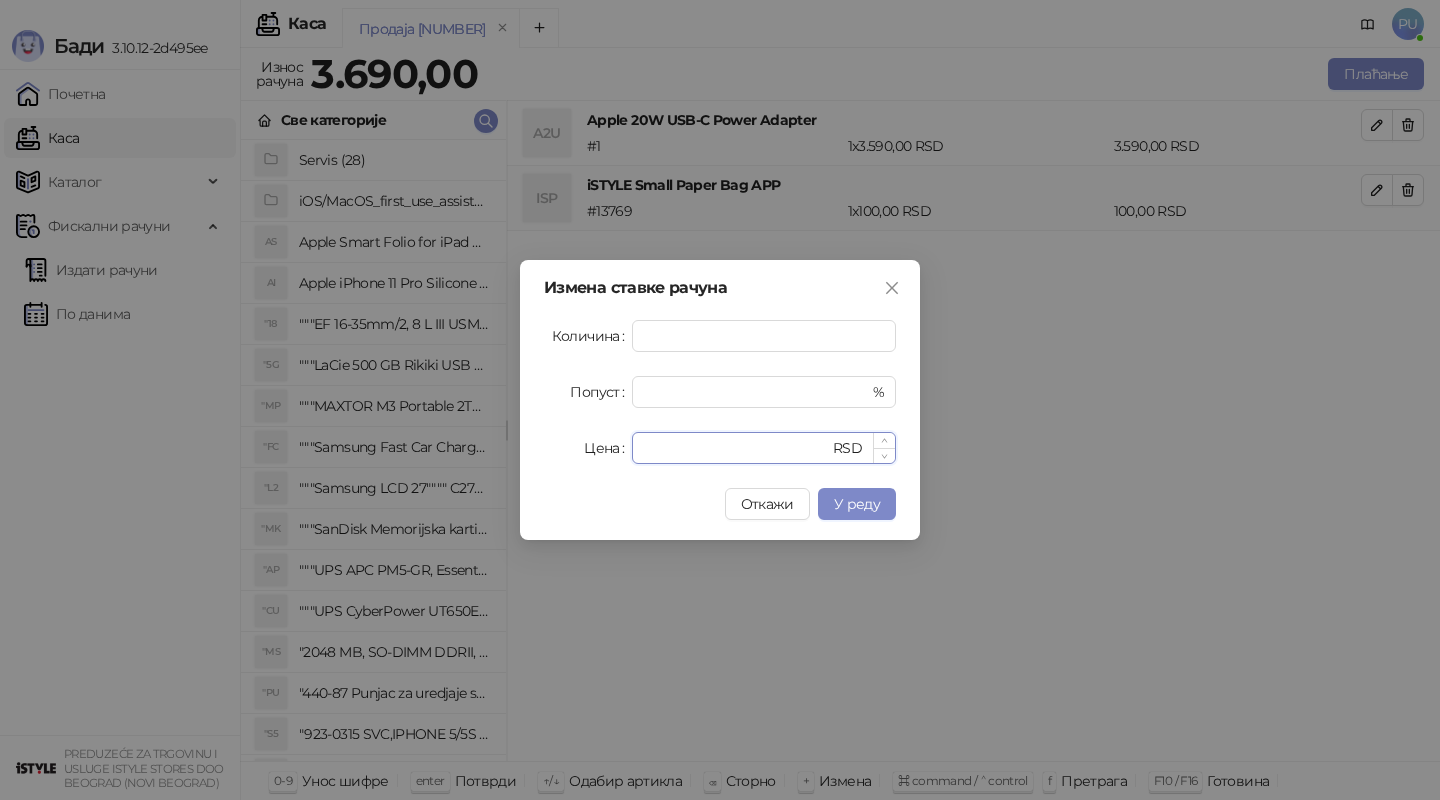 click on "***" at bounding box center (736, 448) 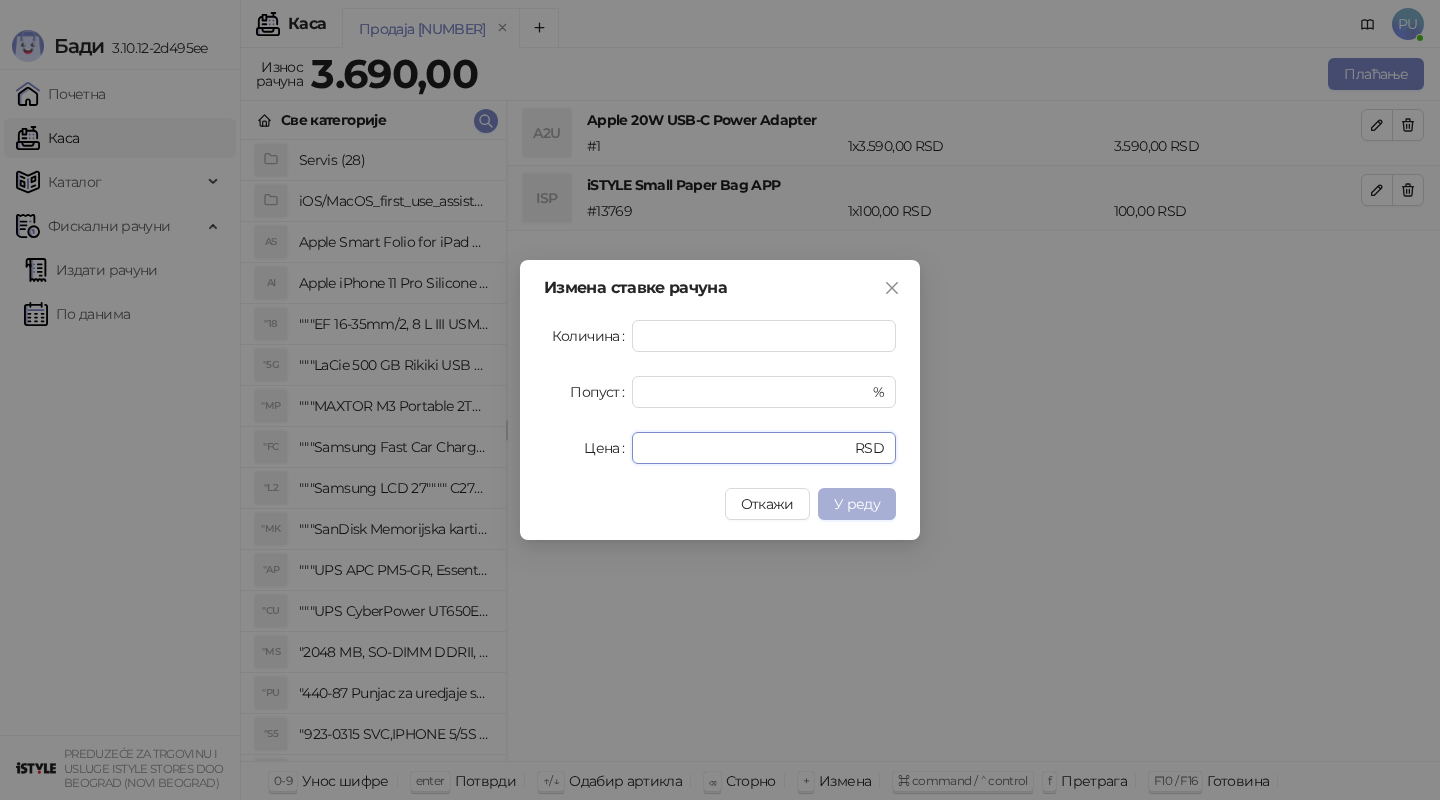 type on "**" 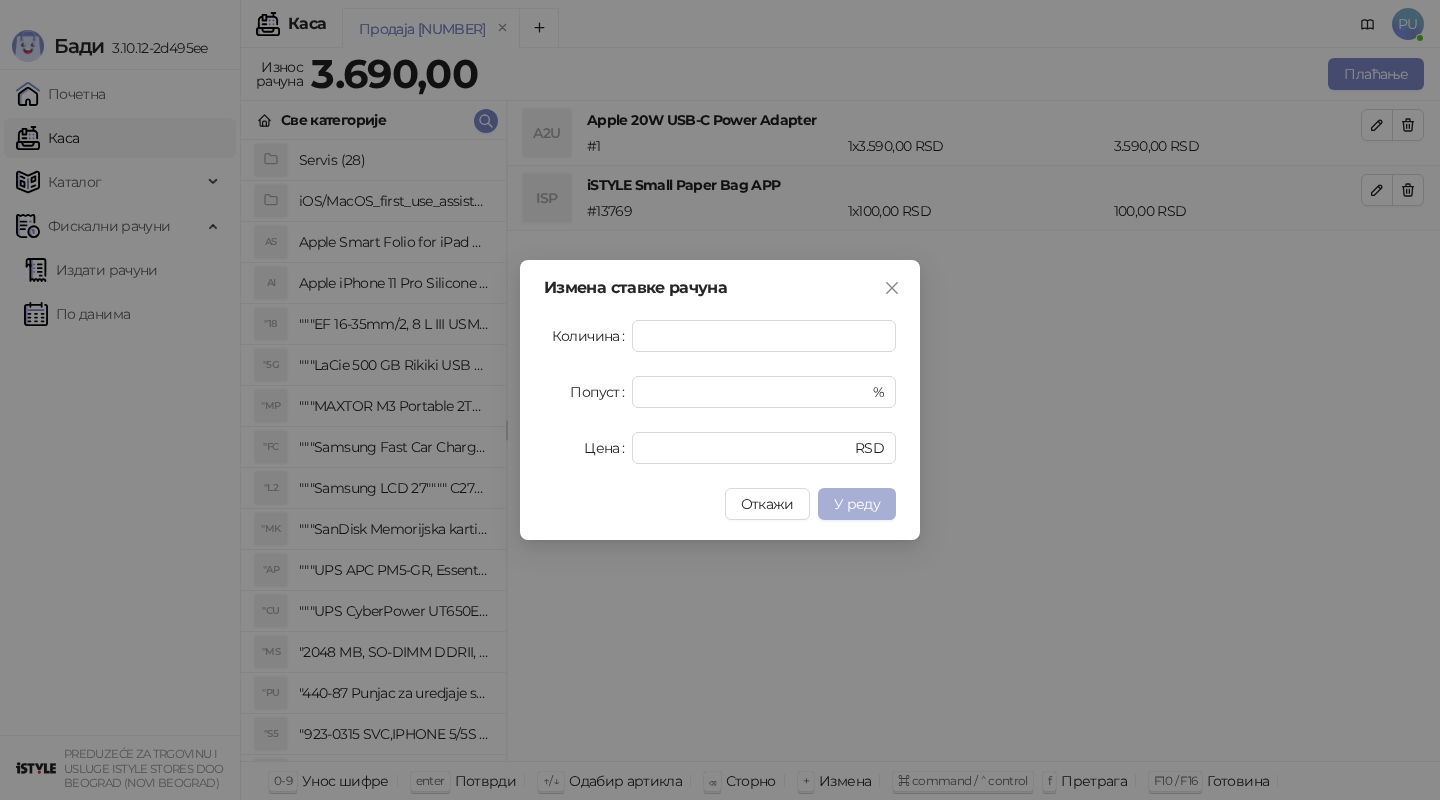 click on "У реду" at bounding box center [857, 504] 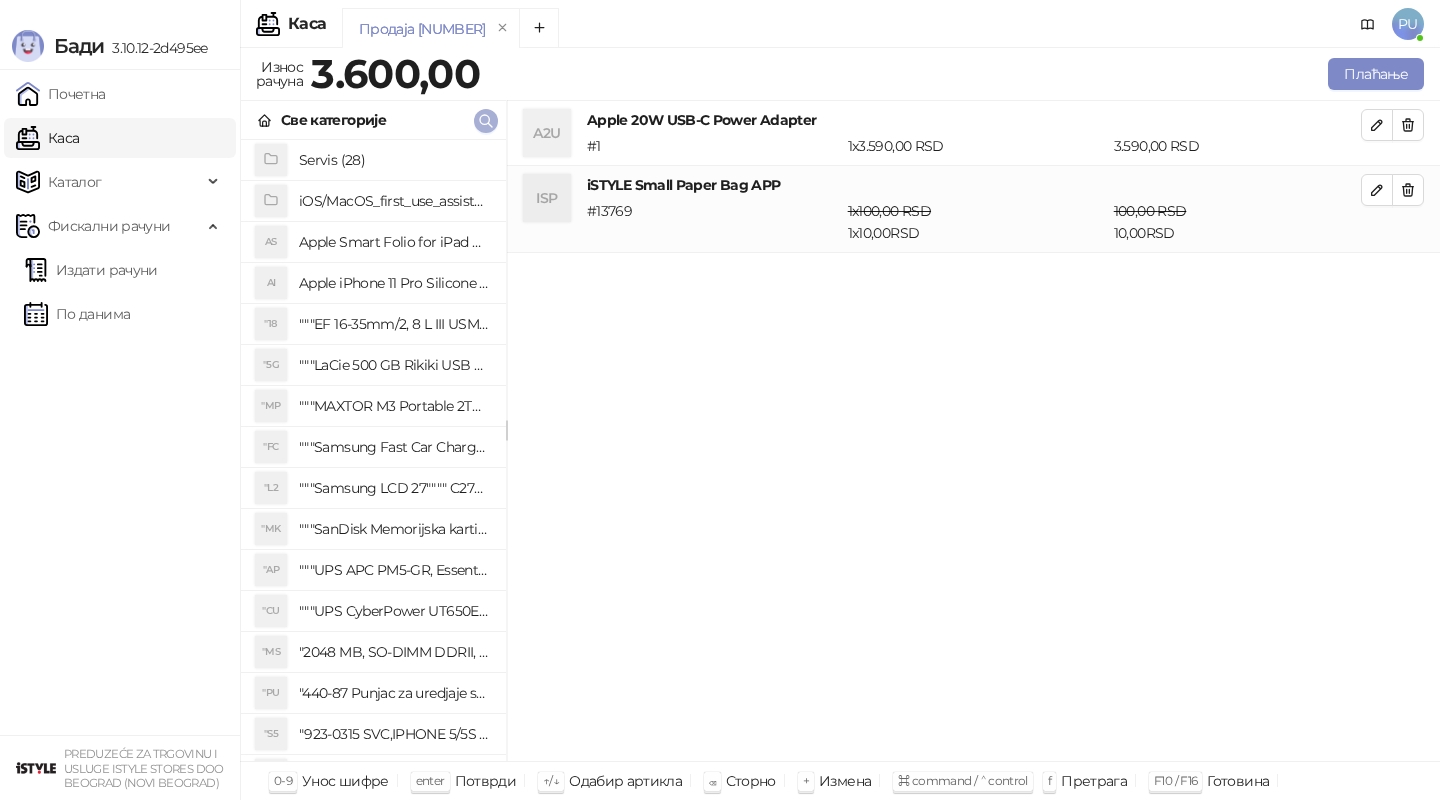 click 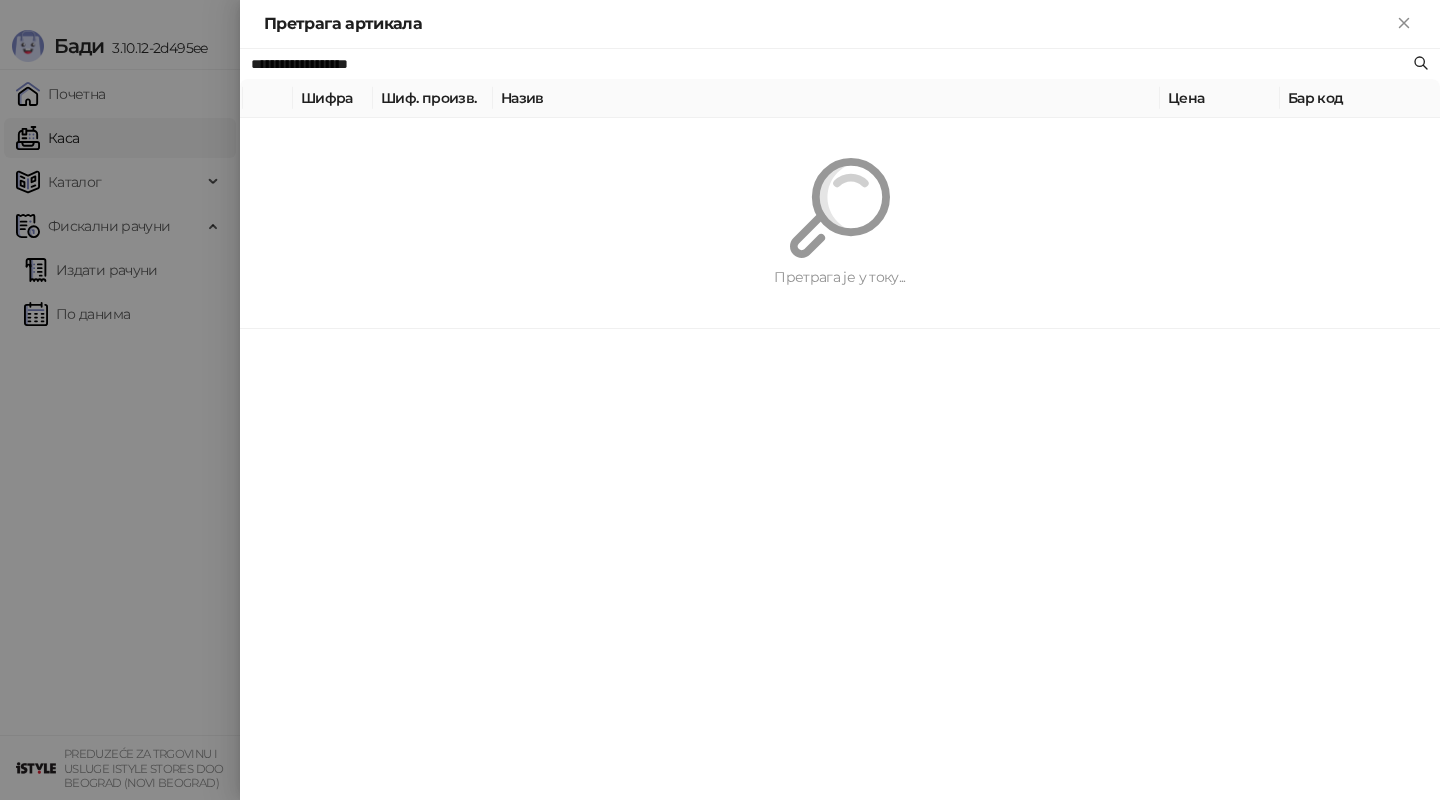 paste on "******" 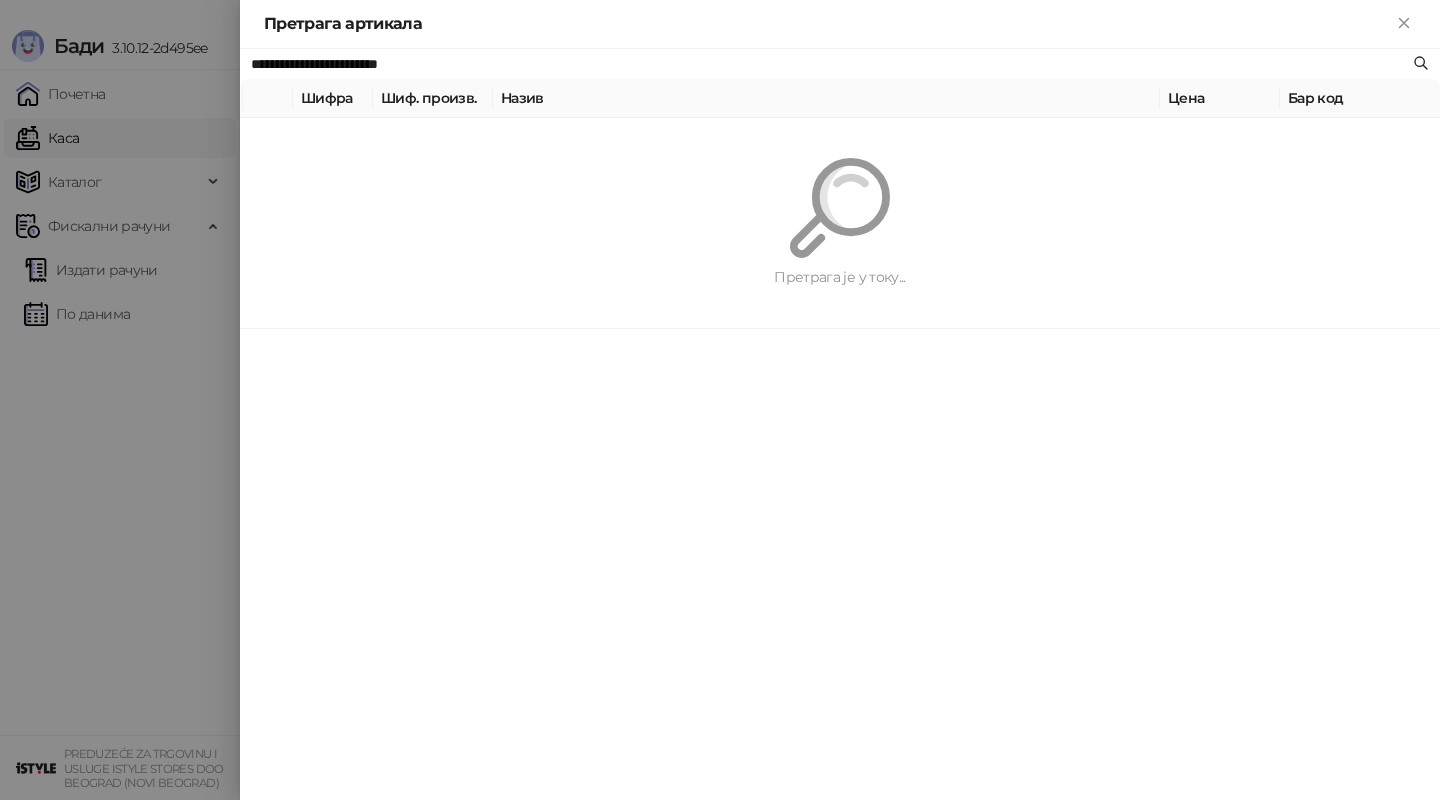 type on "**********" 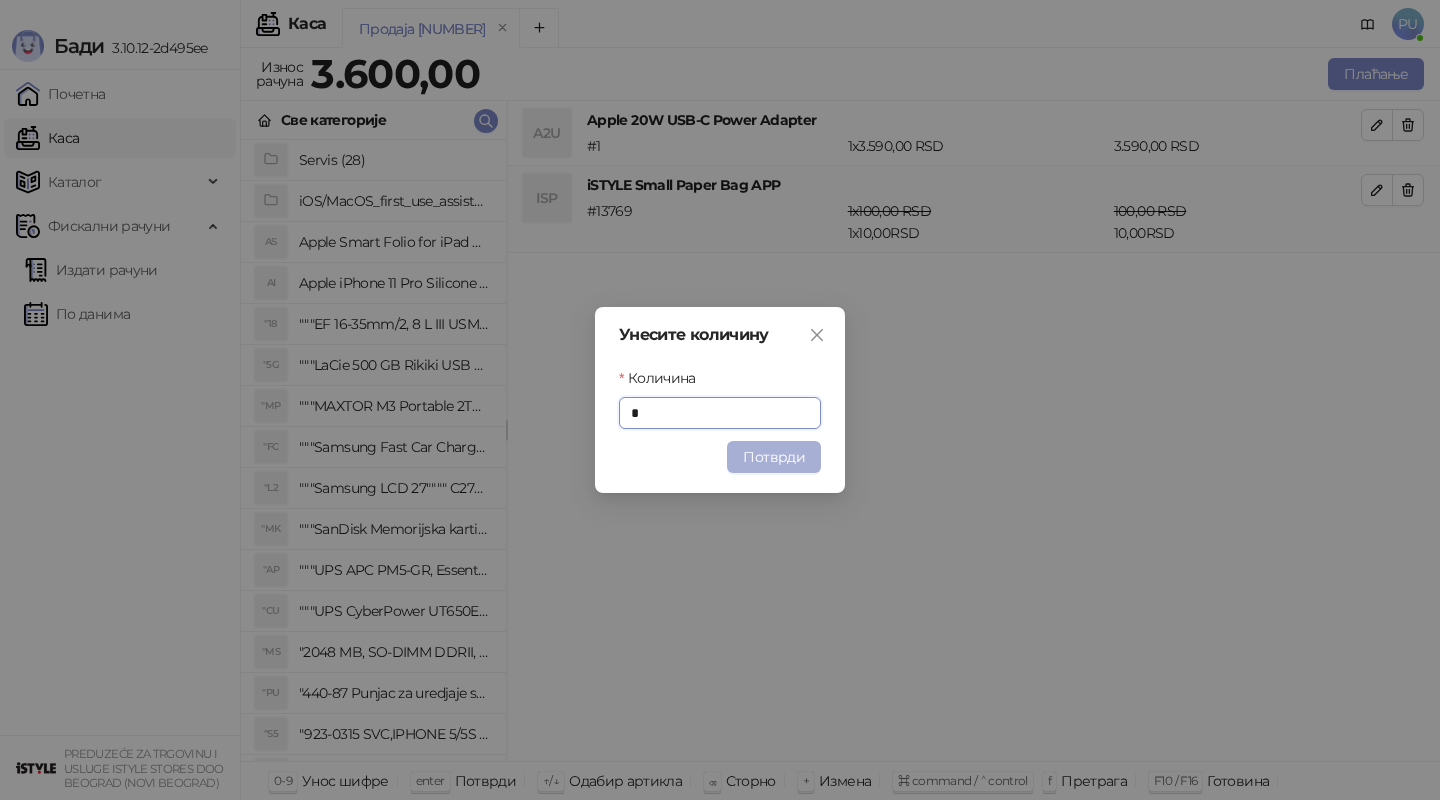 click on "Потврди" at bounding box center [774, 457] 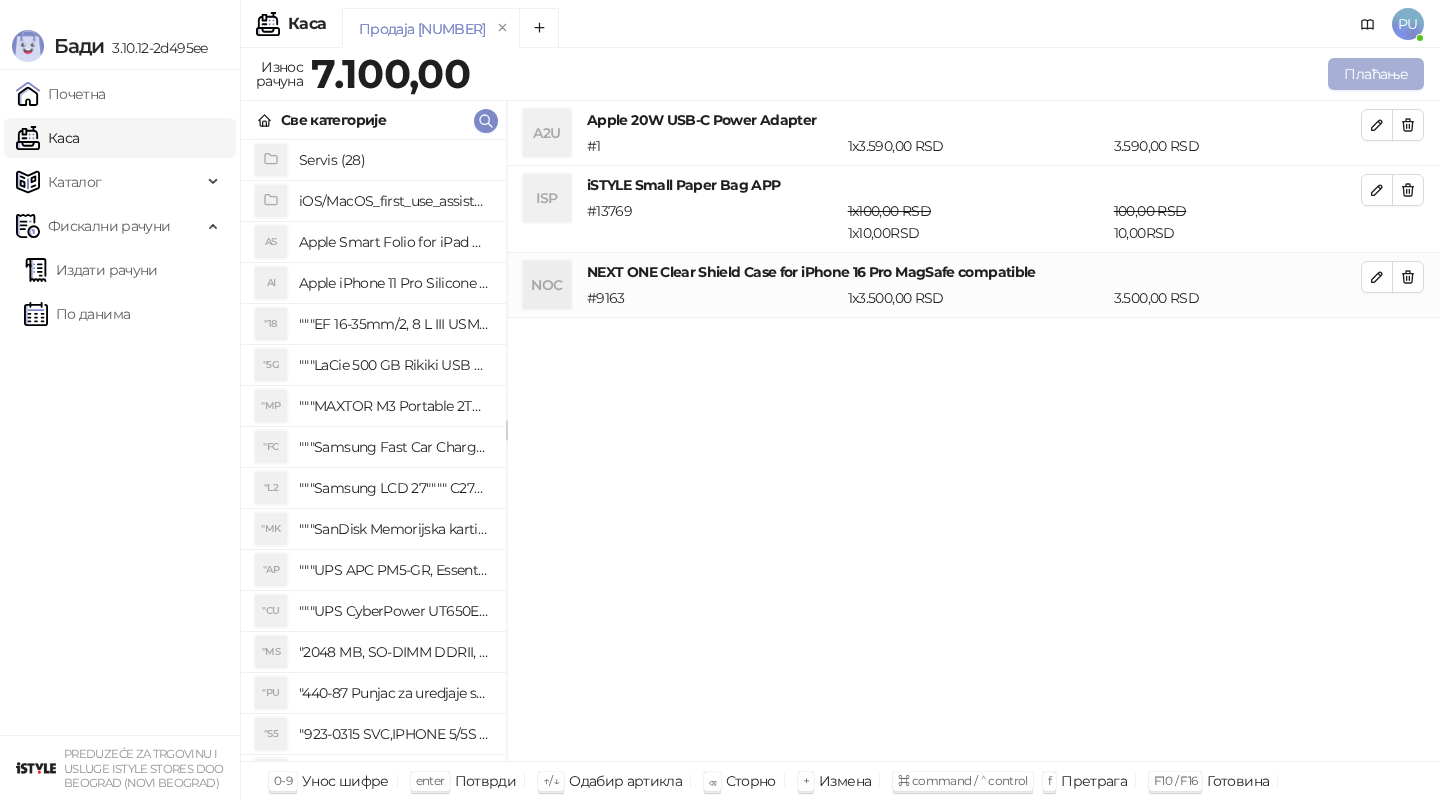 click on "Плаћање" at bounding box center [1376, 74] 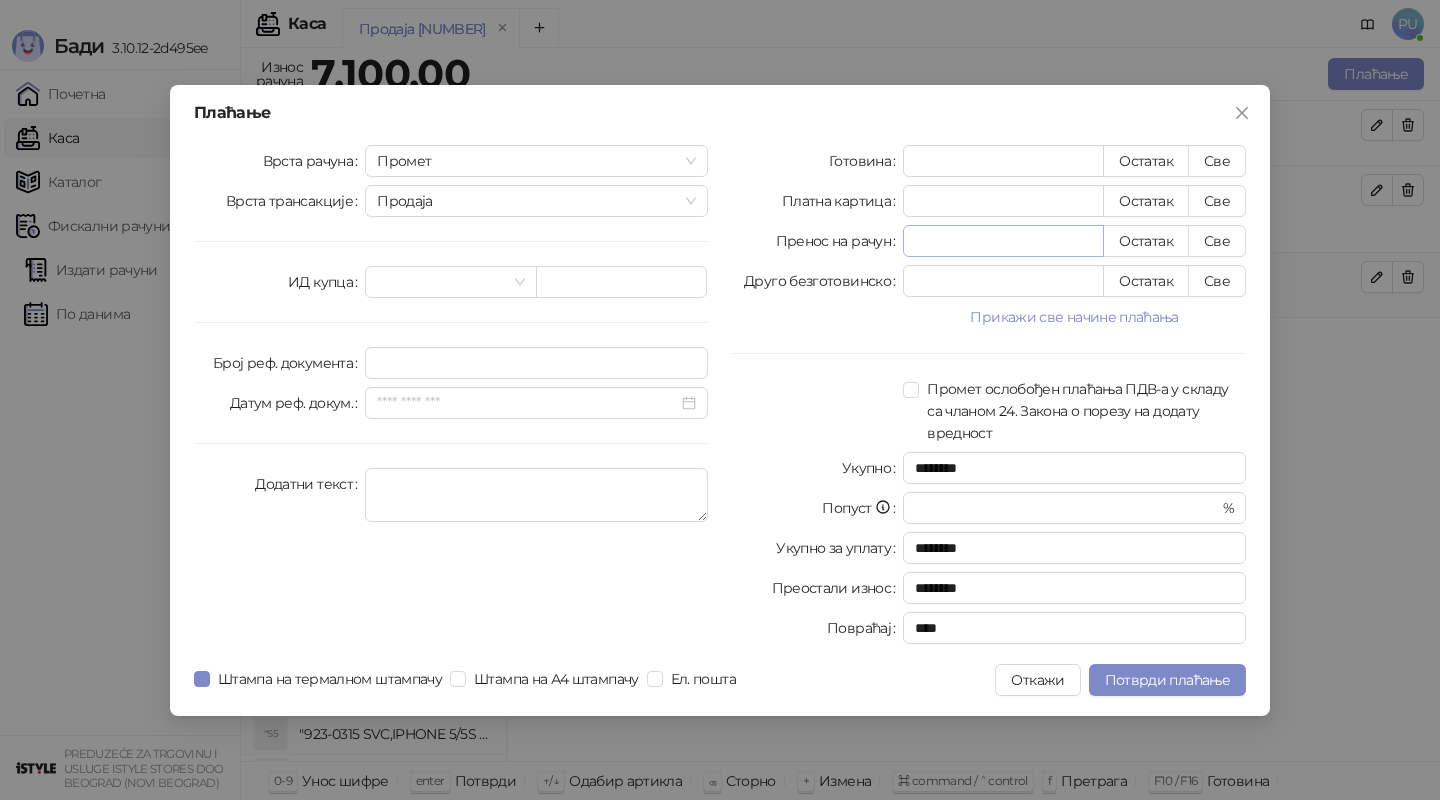 type on "*" 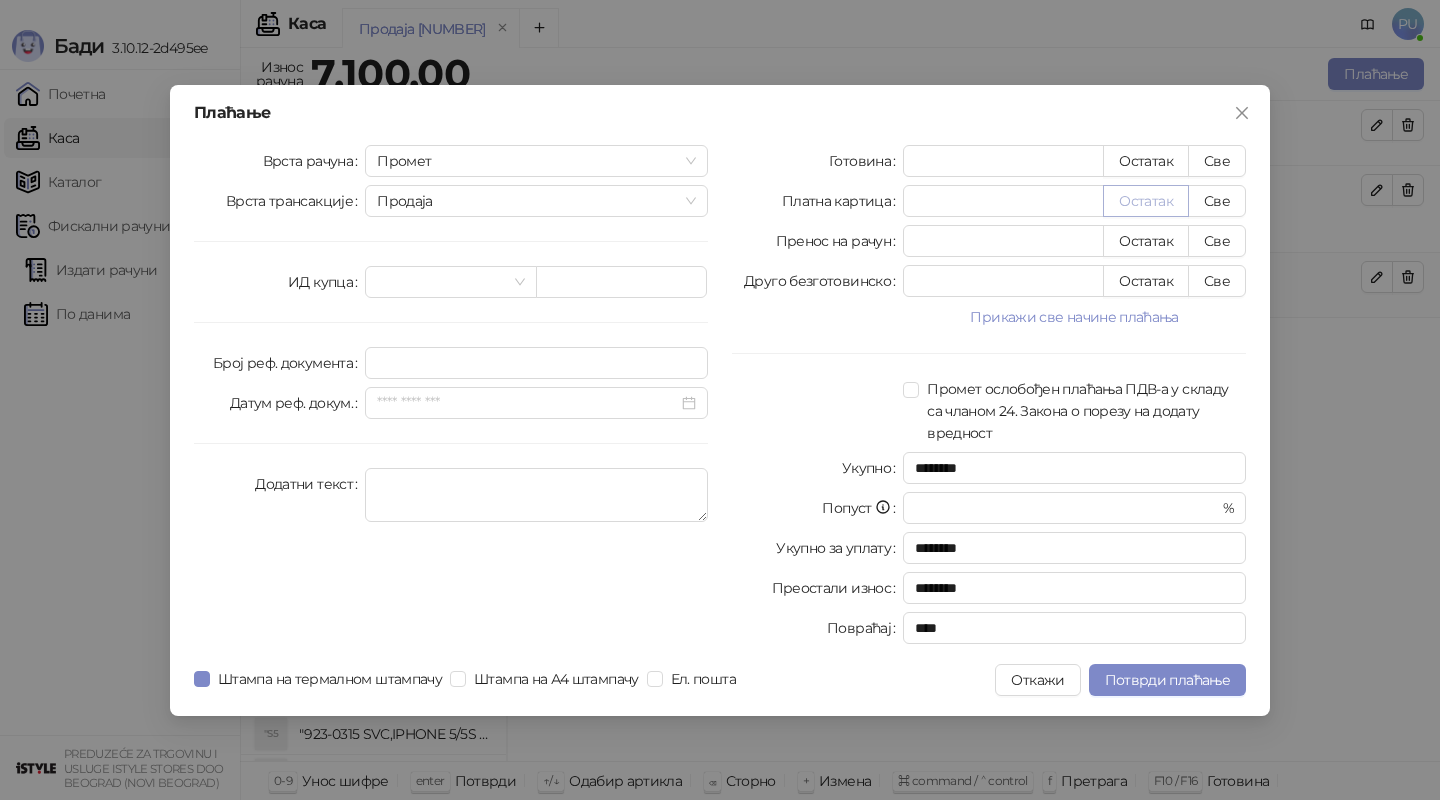 type on "****" 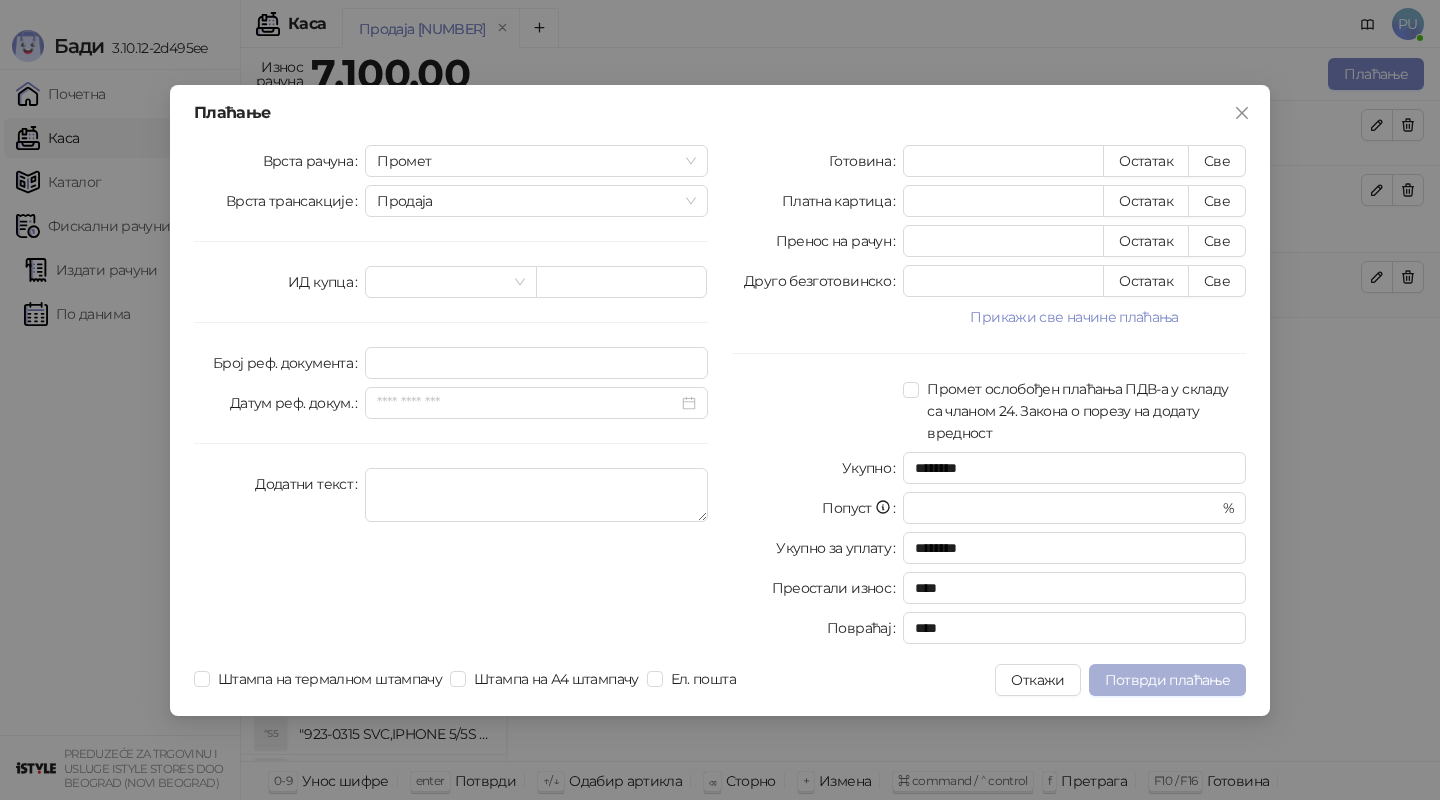 click on "Потврди плаћање" at bounding box center (1167, 680) 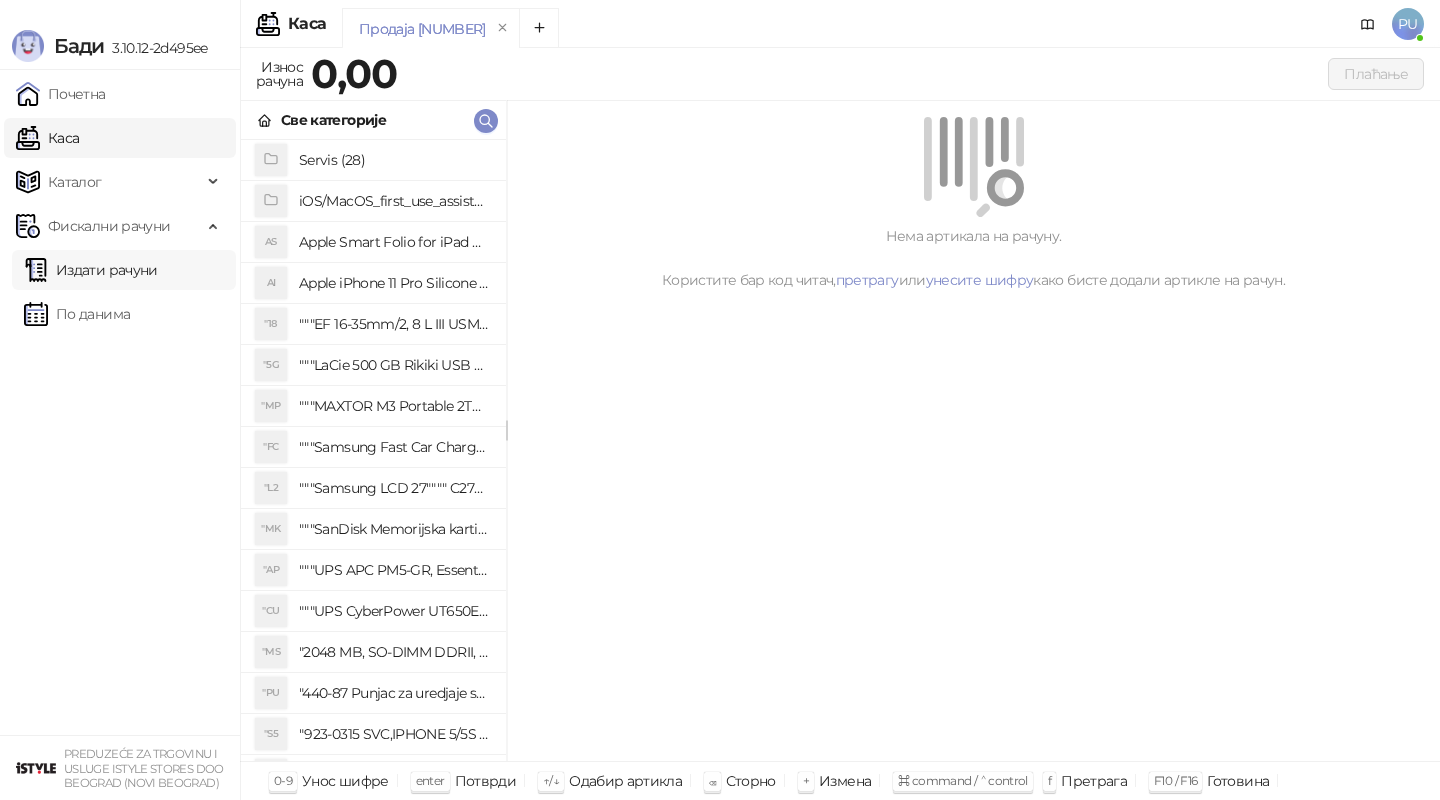 click on "Издати рачуни" at bounding box center [91, 270] 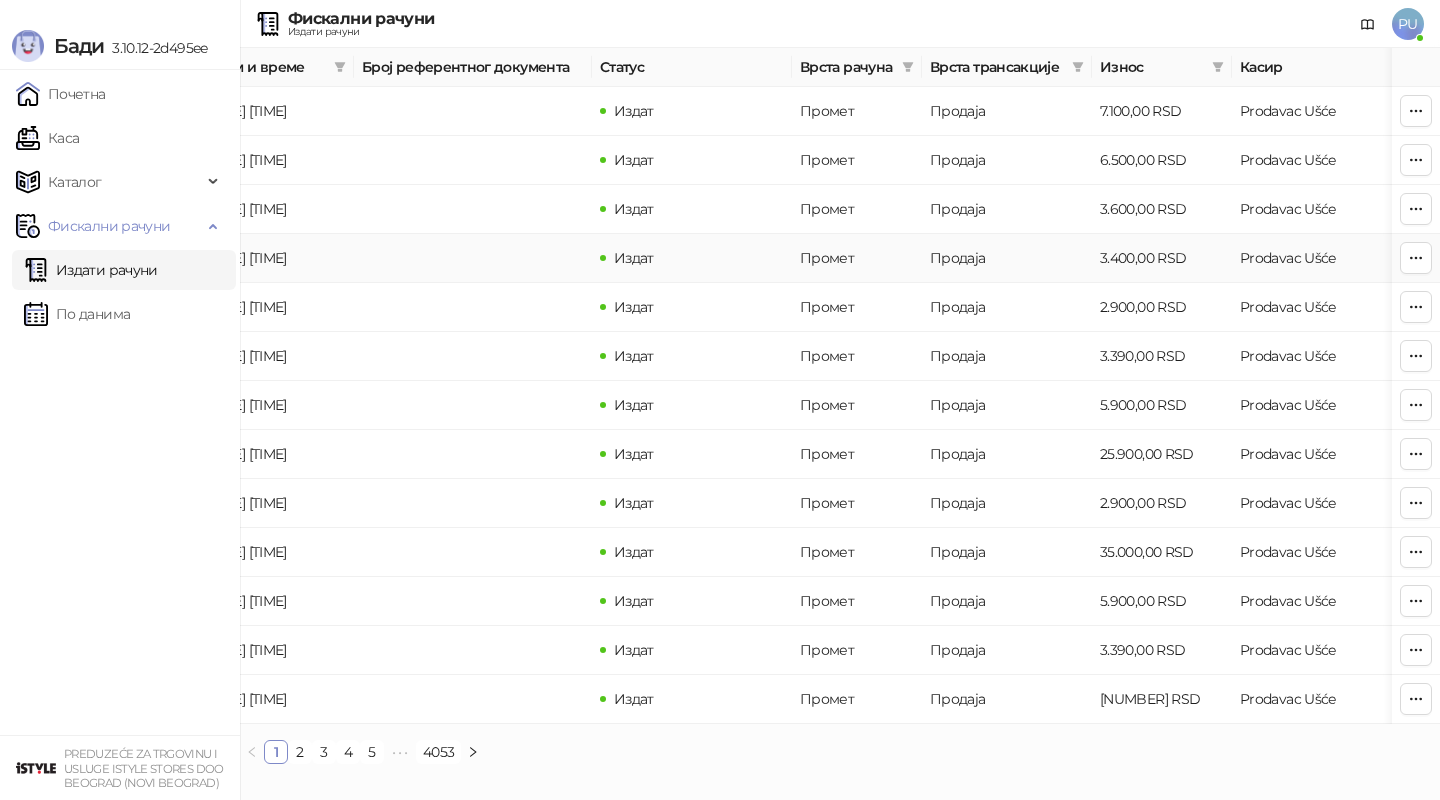 scroll, scrollTop: 0, scrollLeft: 0, axis: both 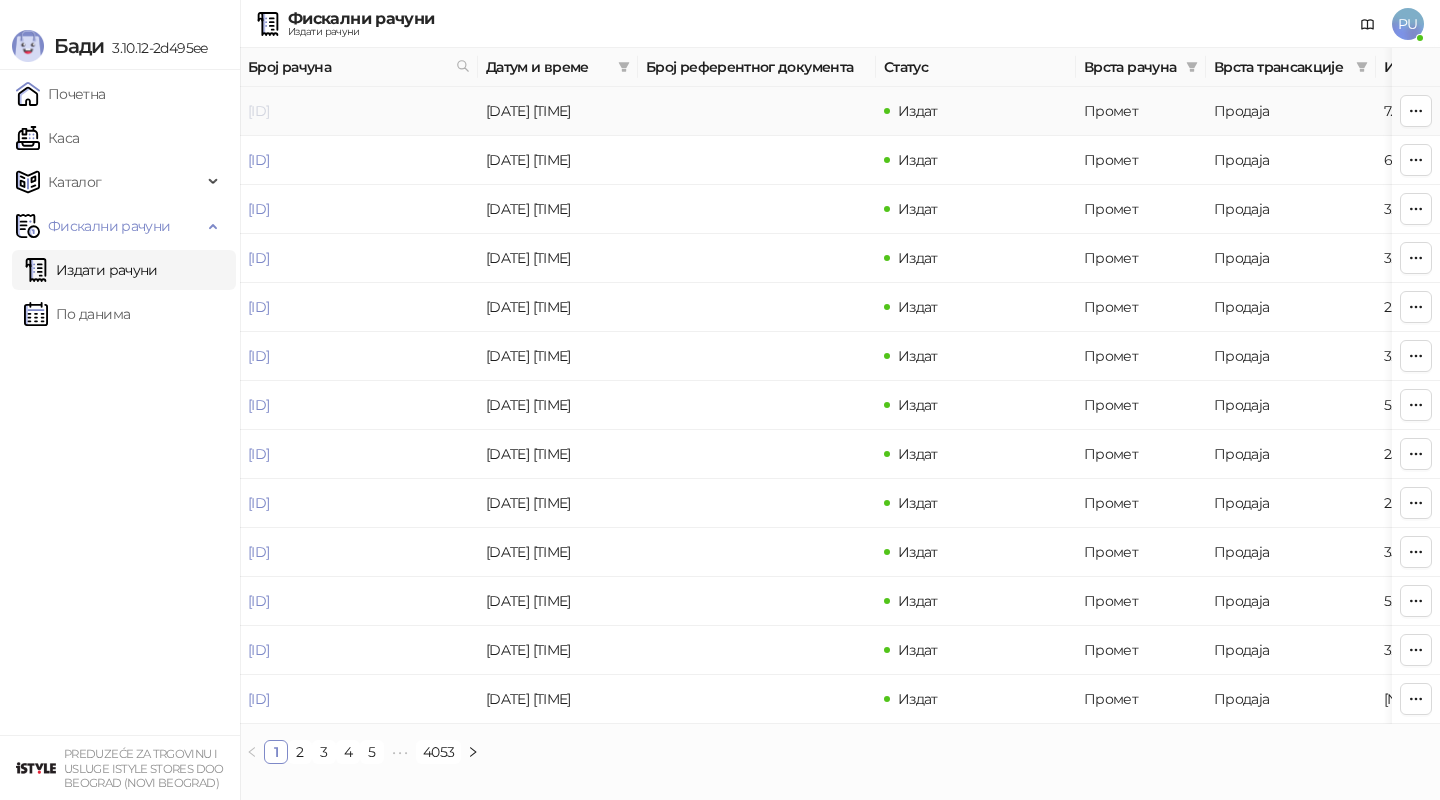click on "[ID]" at bounding box center [258, 111] 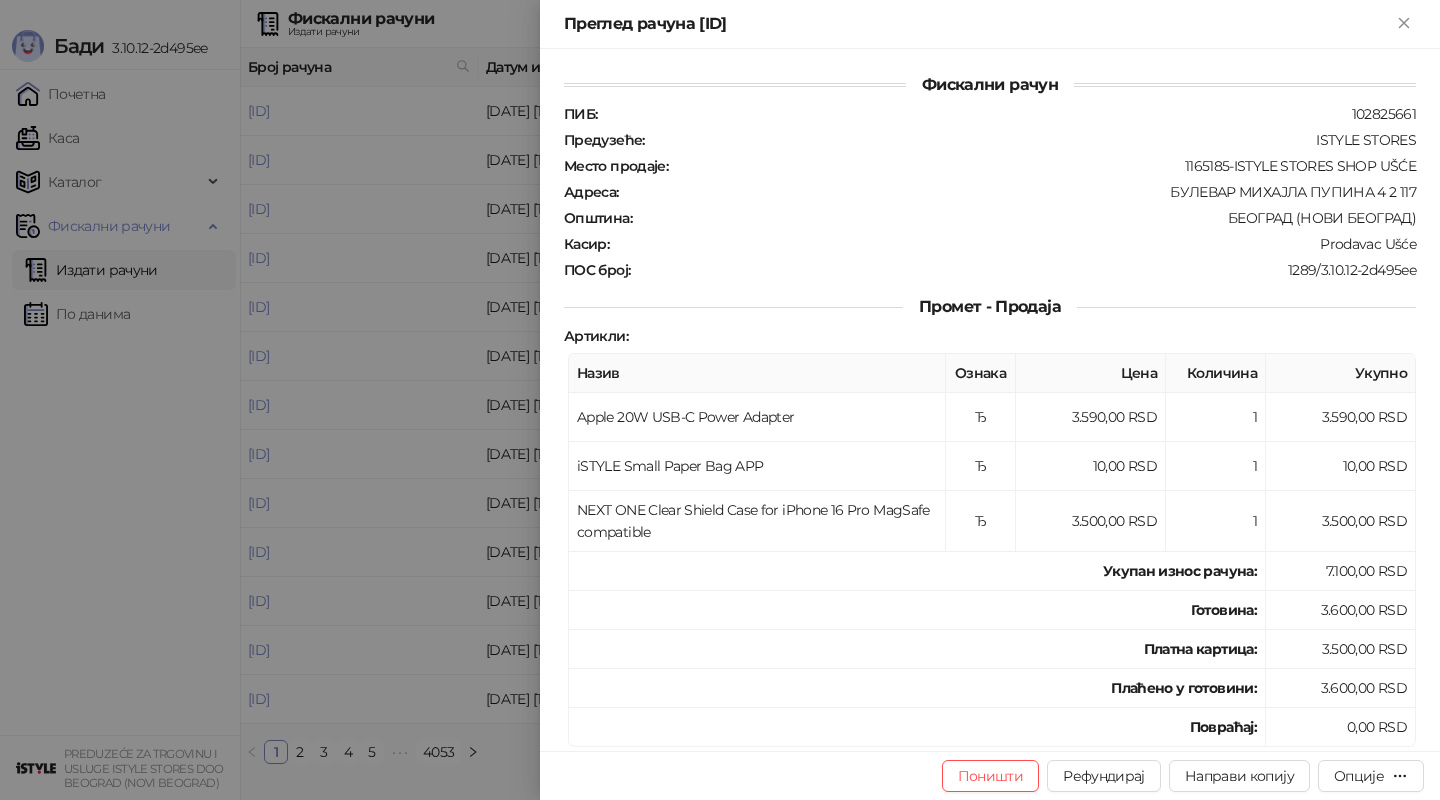 click at bounding box center [720, 400] 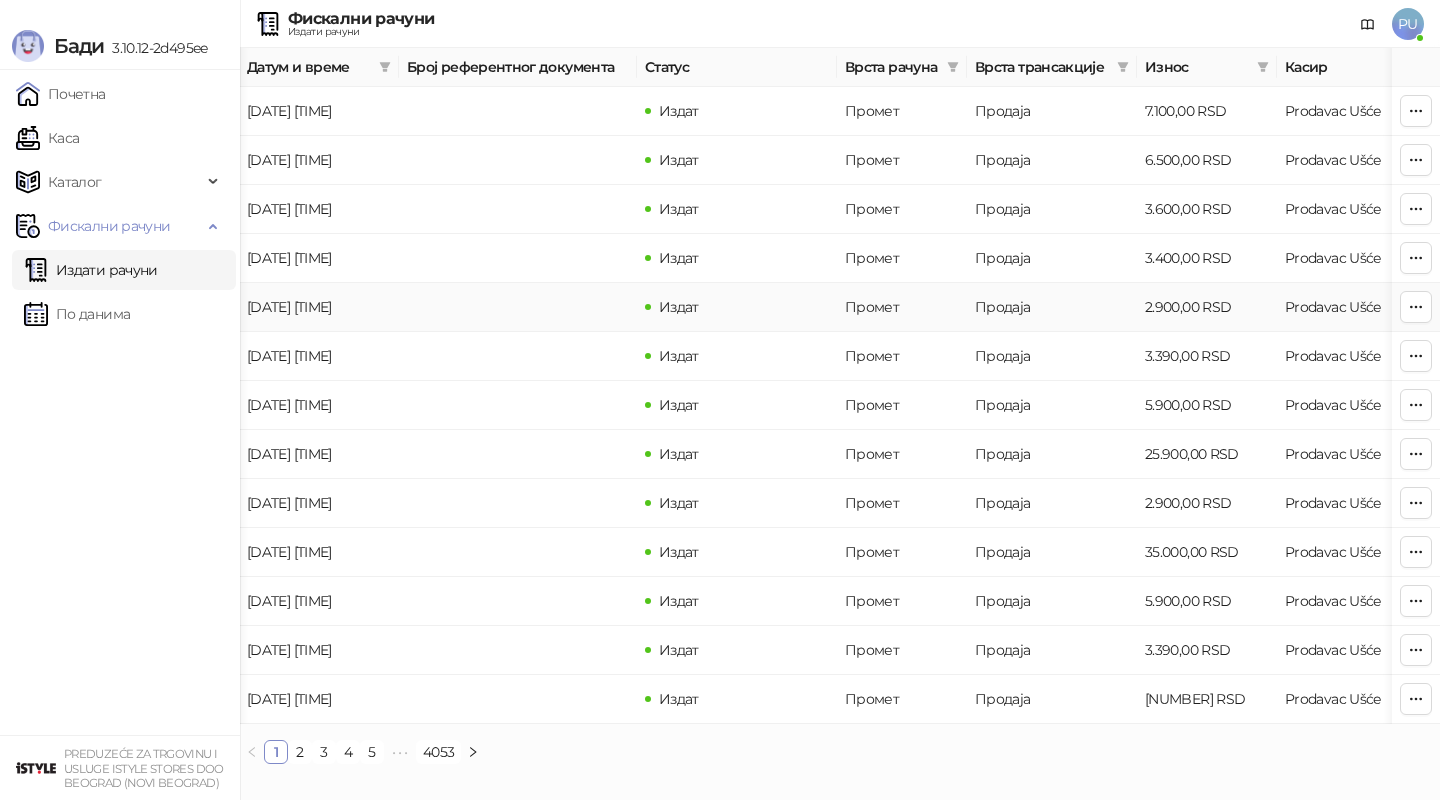 scroll, scrollTop: 0, scrollLeft: 0, axis: both 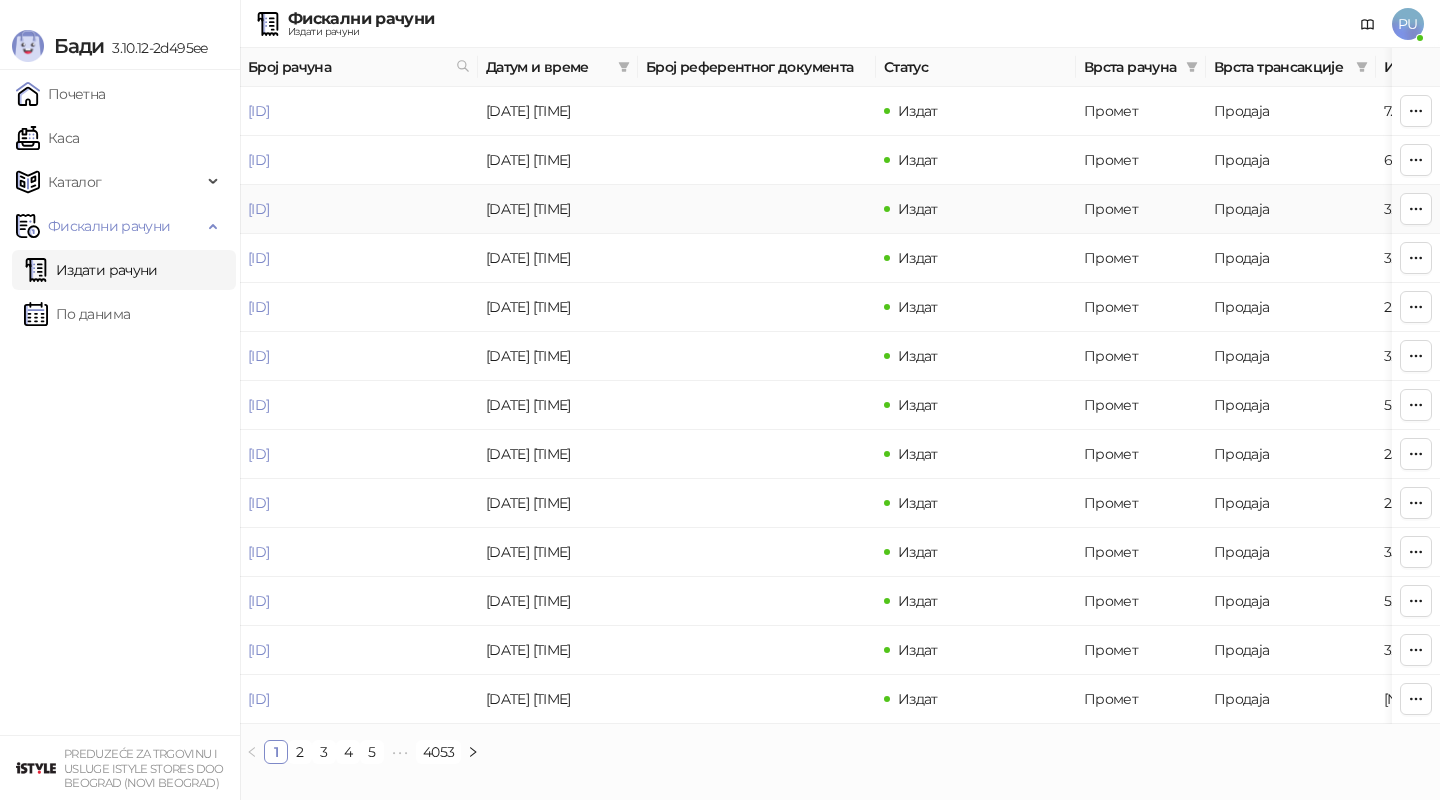 click on "[ID]" at bounding box center [359, 209] 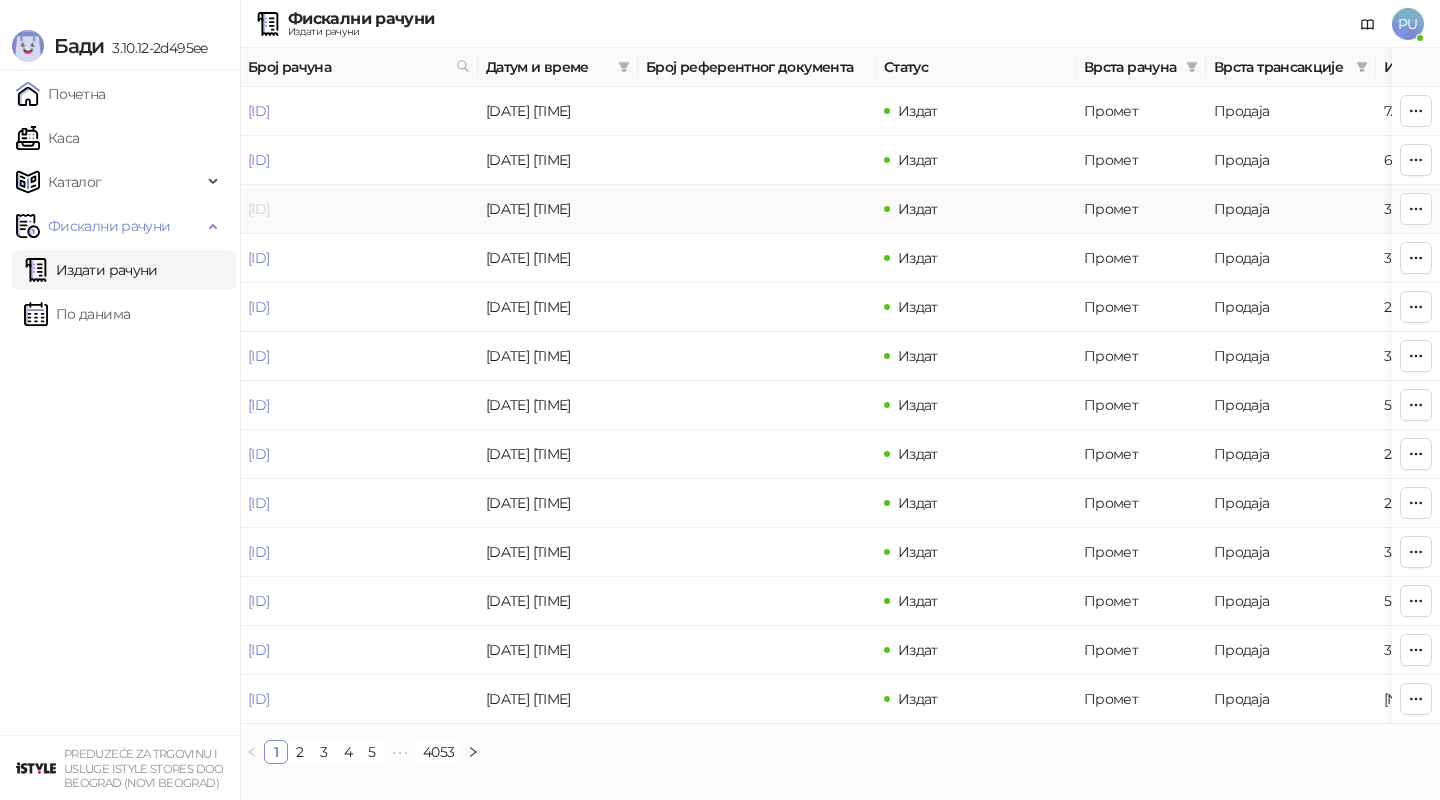 click on "[ID]" at bounding box center [258, 209] 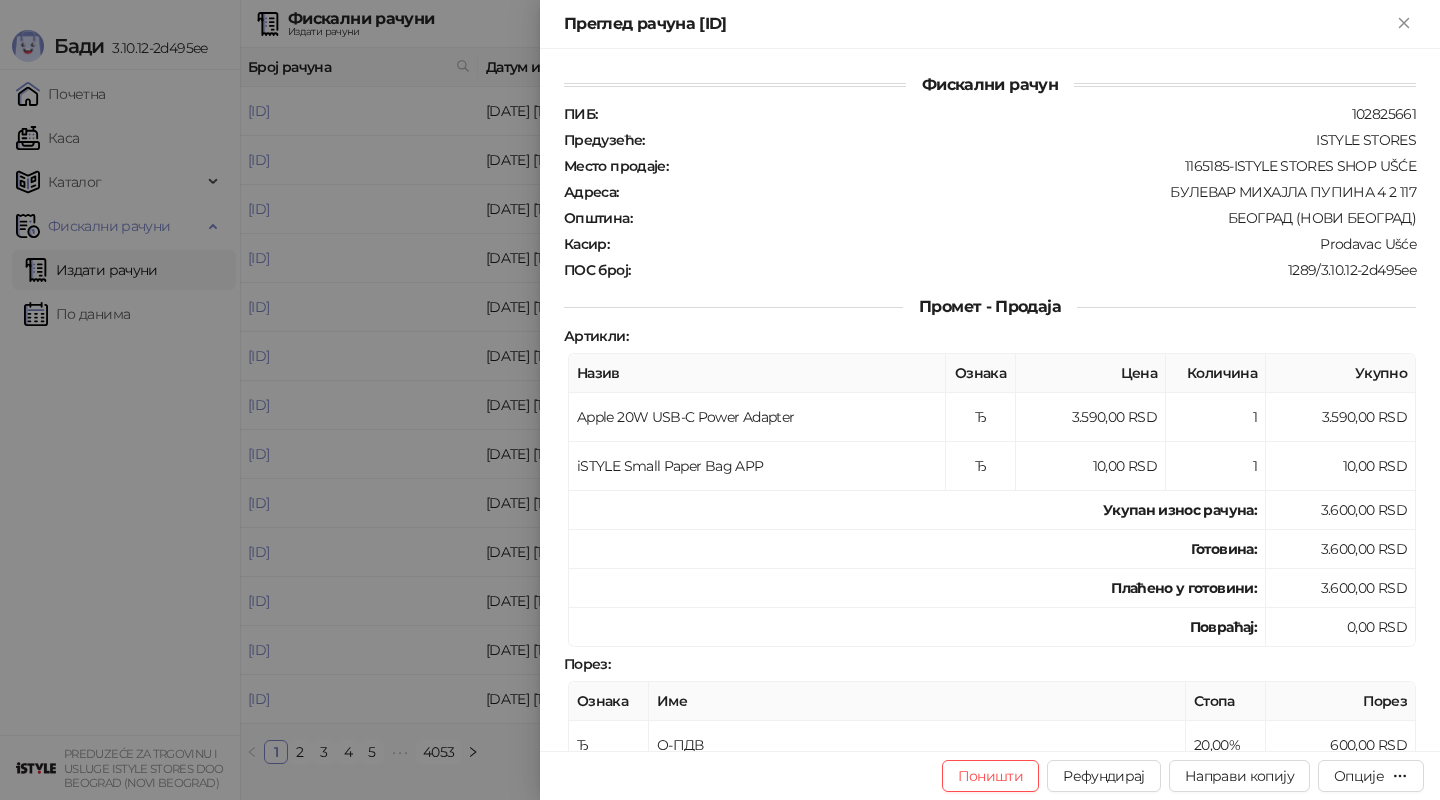 click at bounding box center [720, 400] 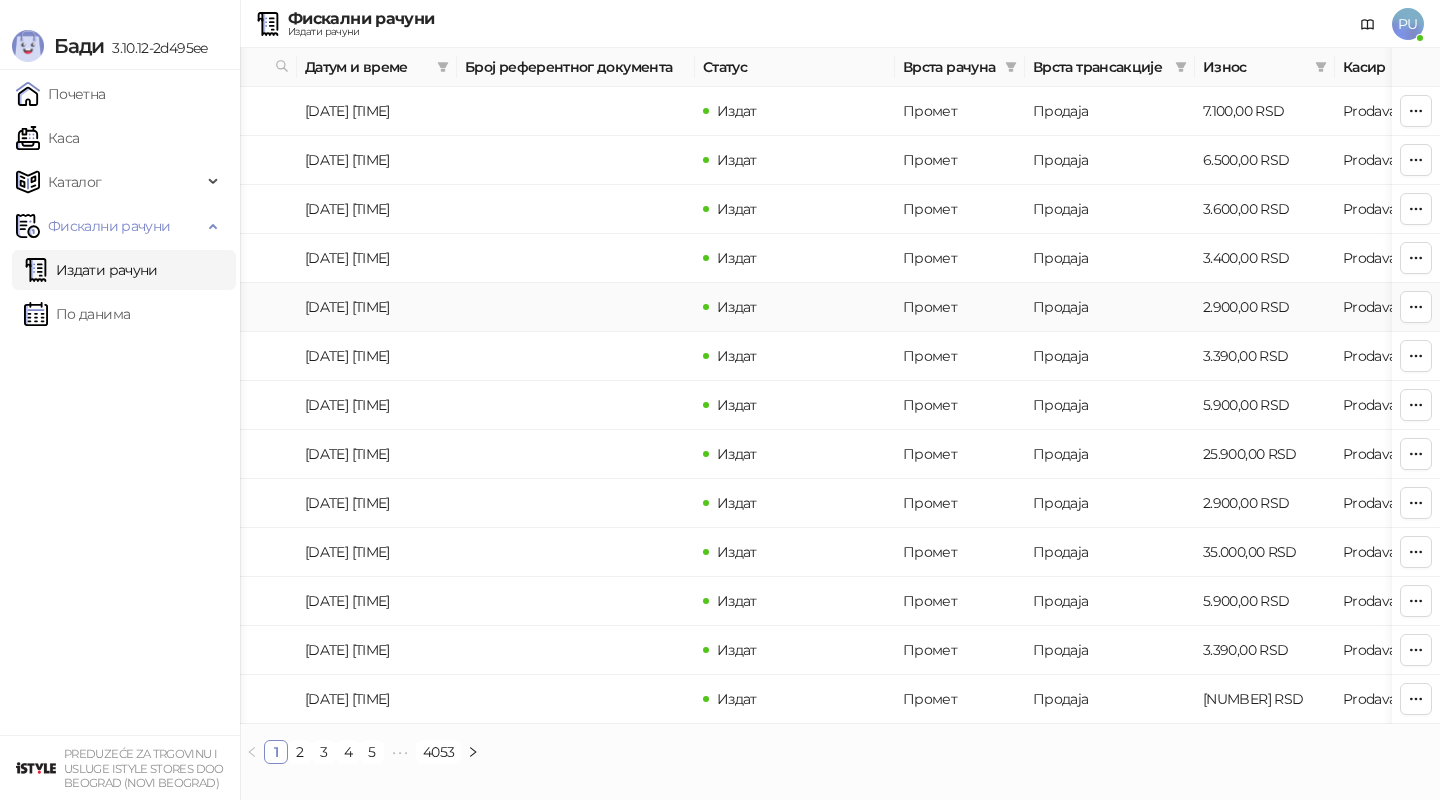 scroll, scrollTop: 0, scrollLeft: 186, axis: horizontal 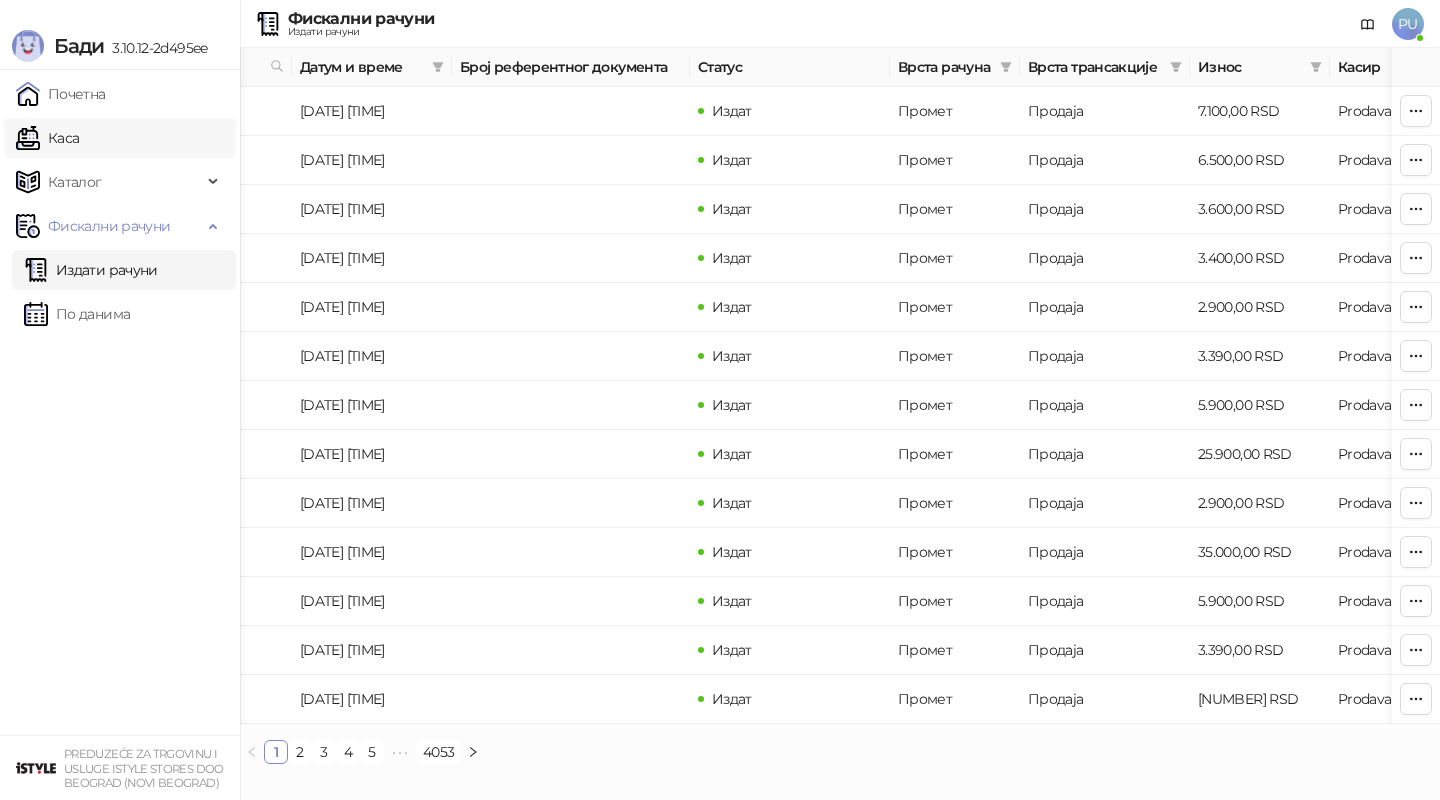 click on "Каса" at bounding box center (47, 138) 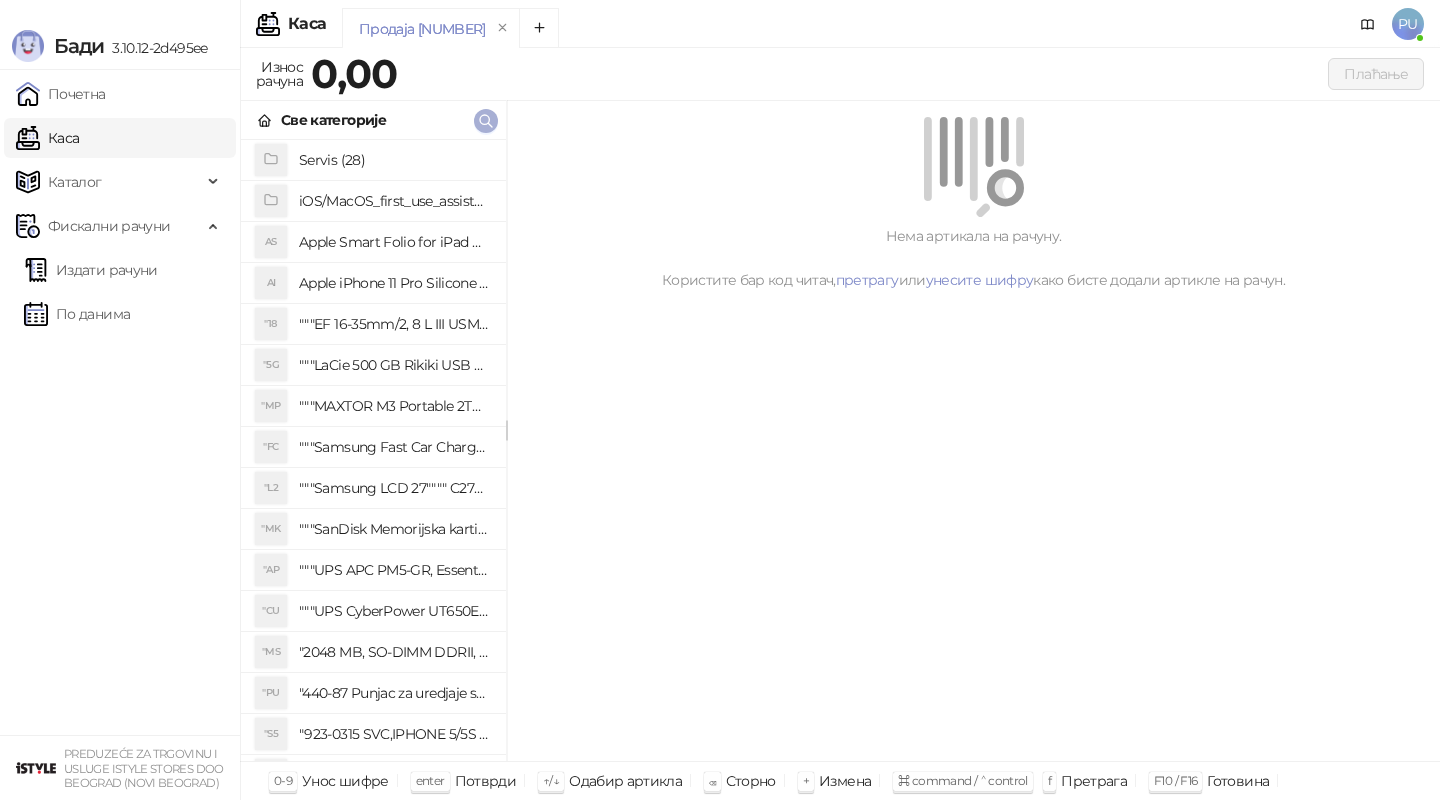 click 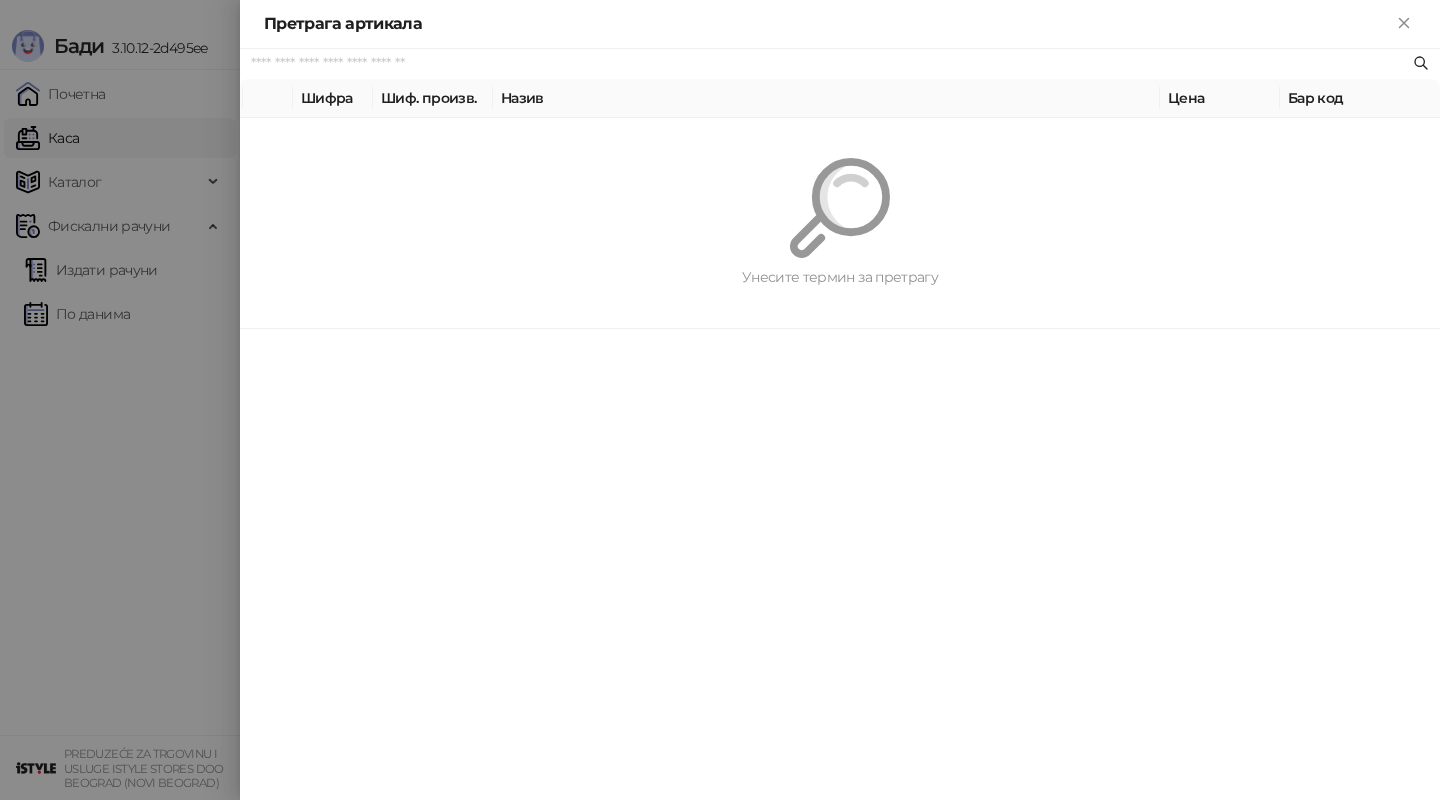 paste on "*********" 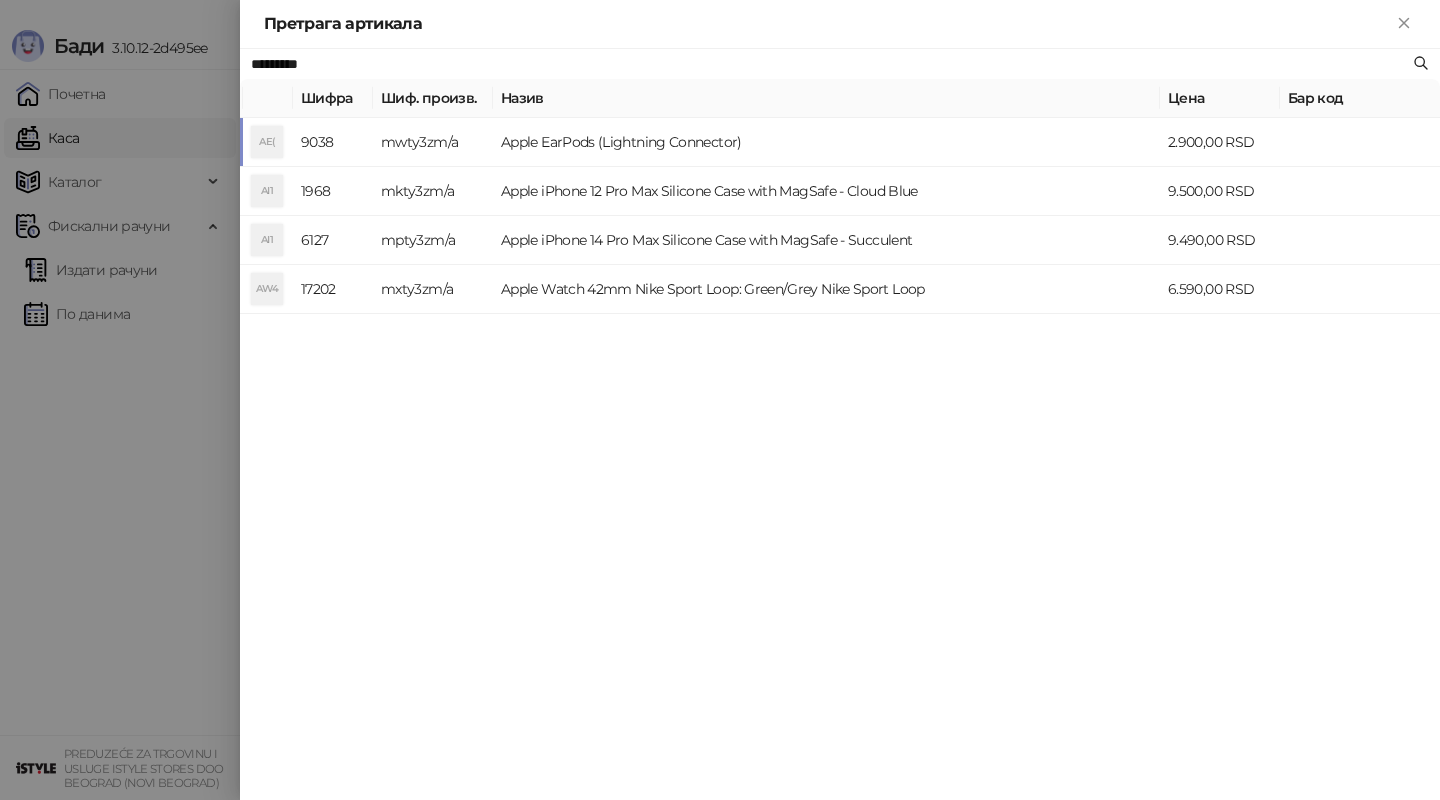 type on "*********" 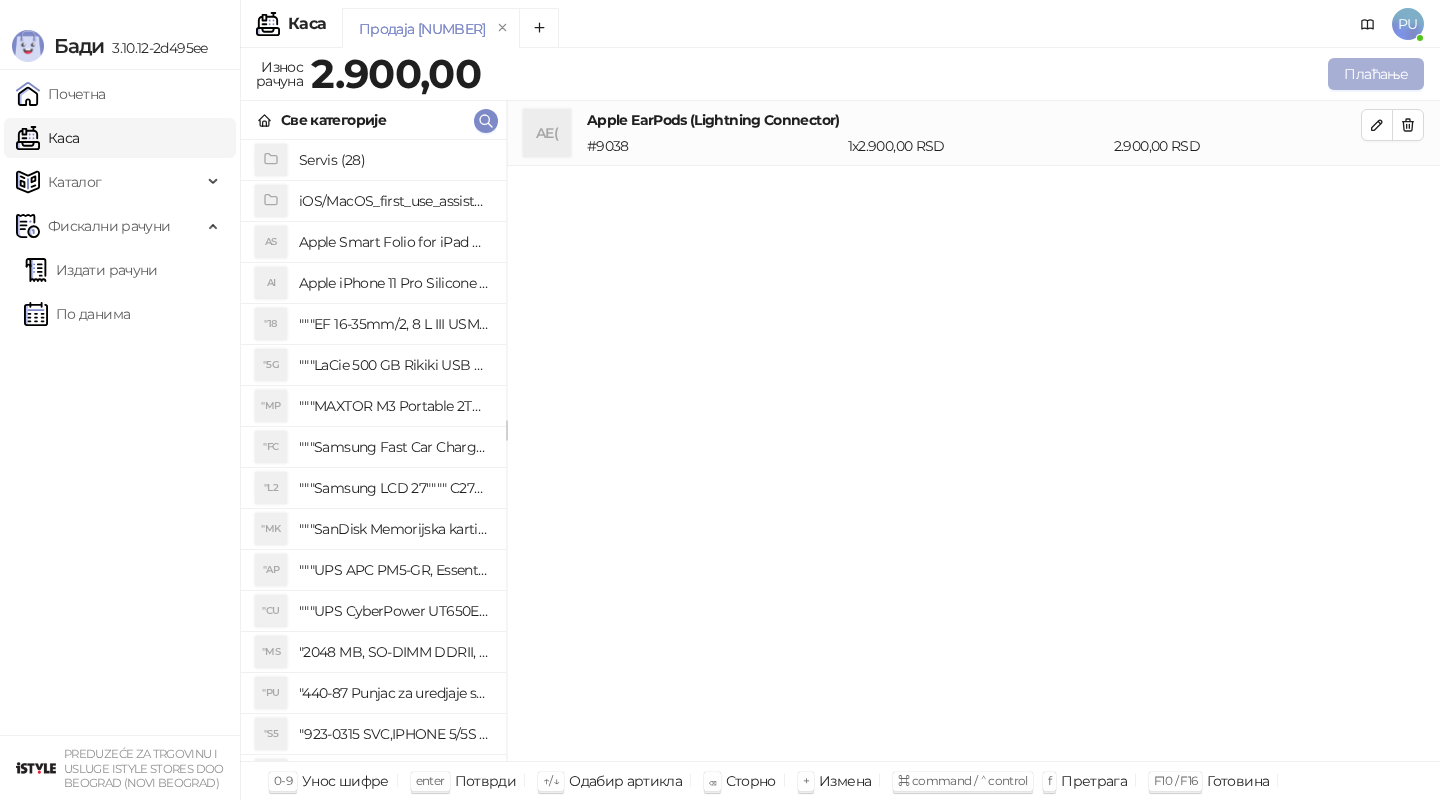 click on "Плаћање" at bounding box center (1376, 74) 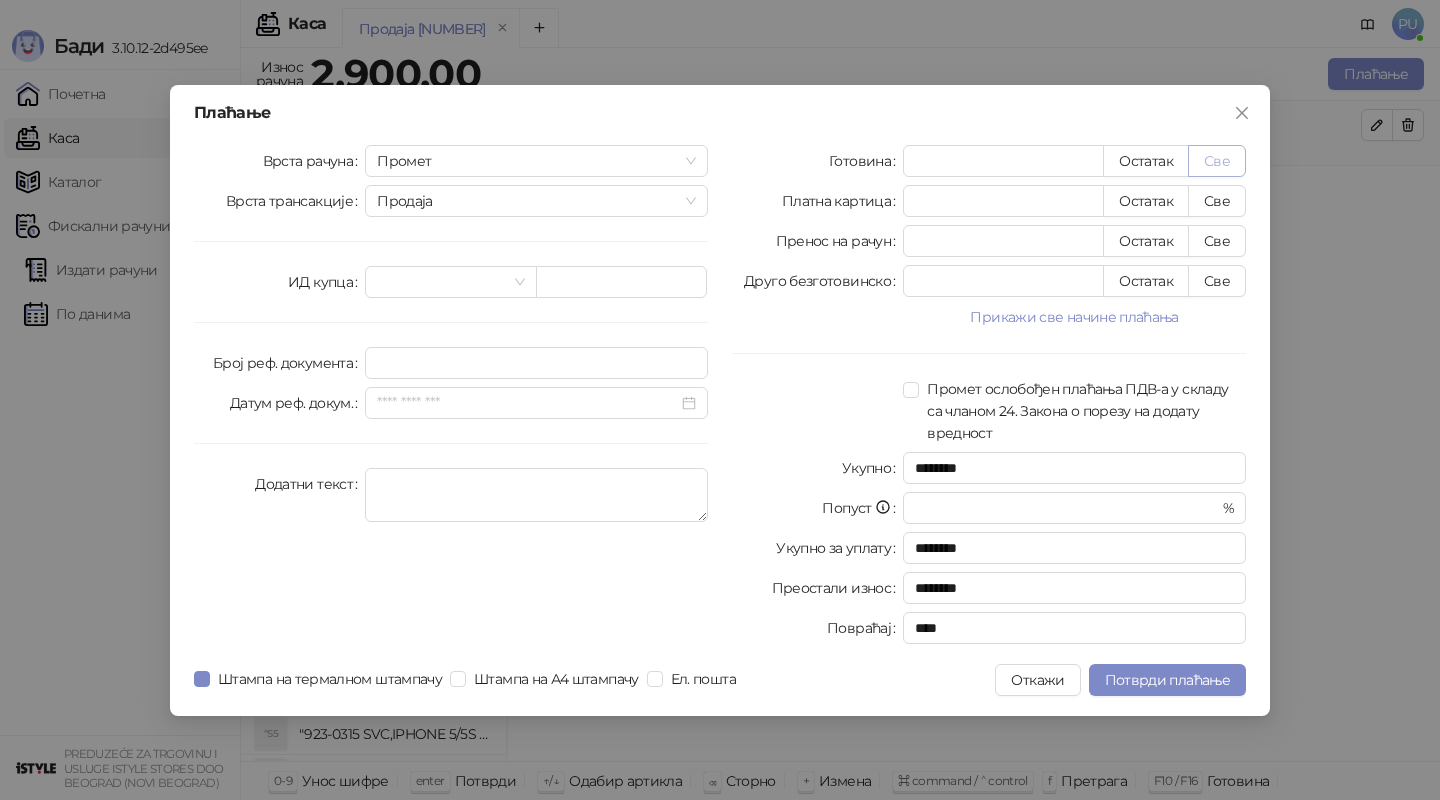 click on "Све" at bounding box center [1217, 161] 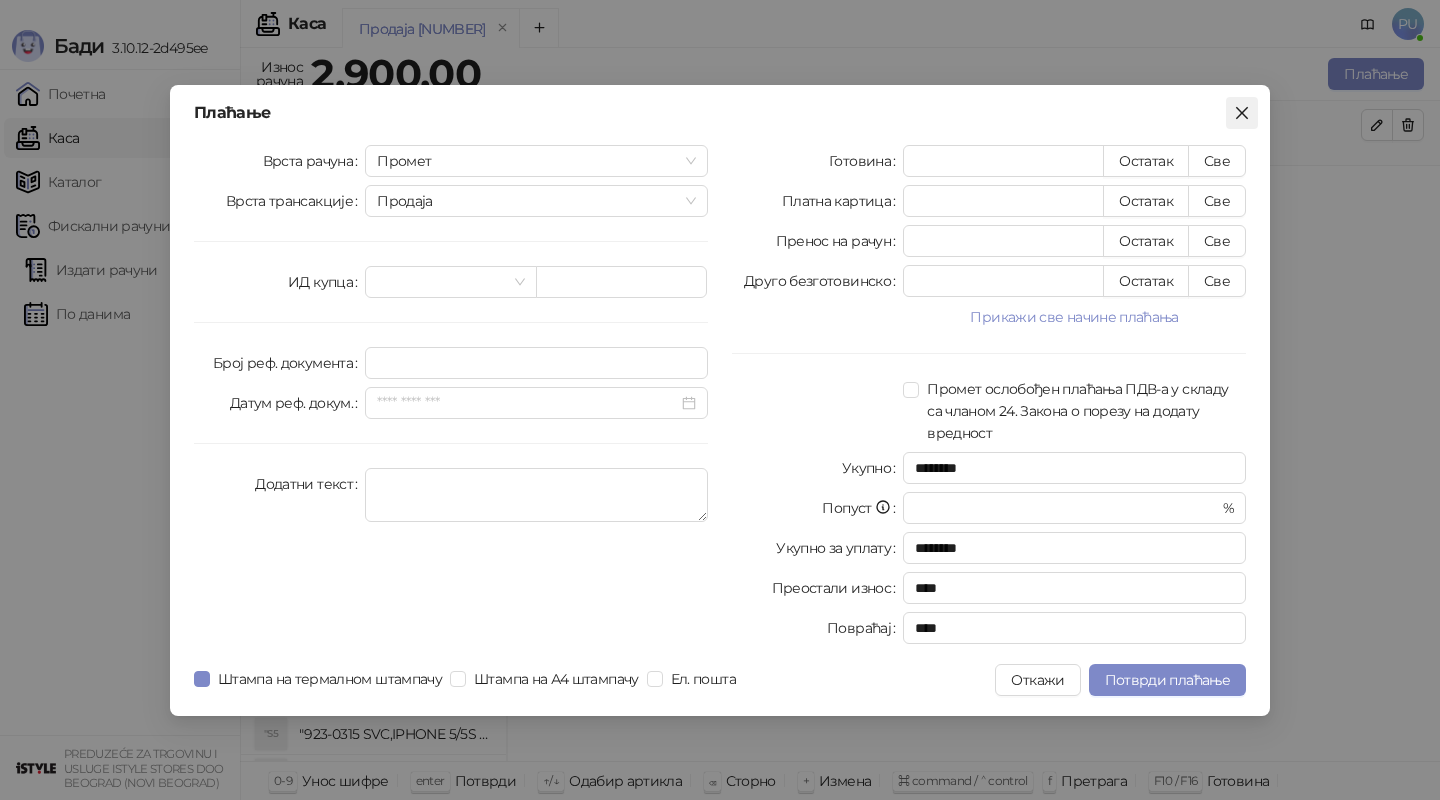 click 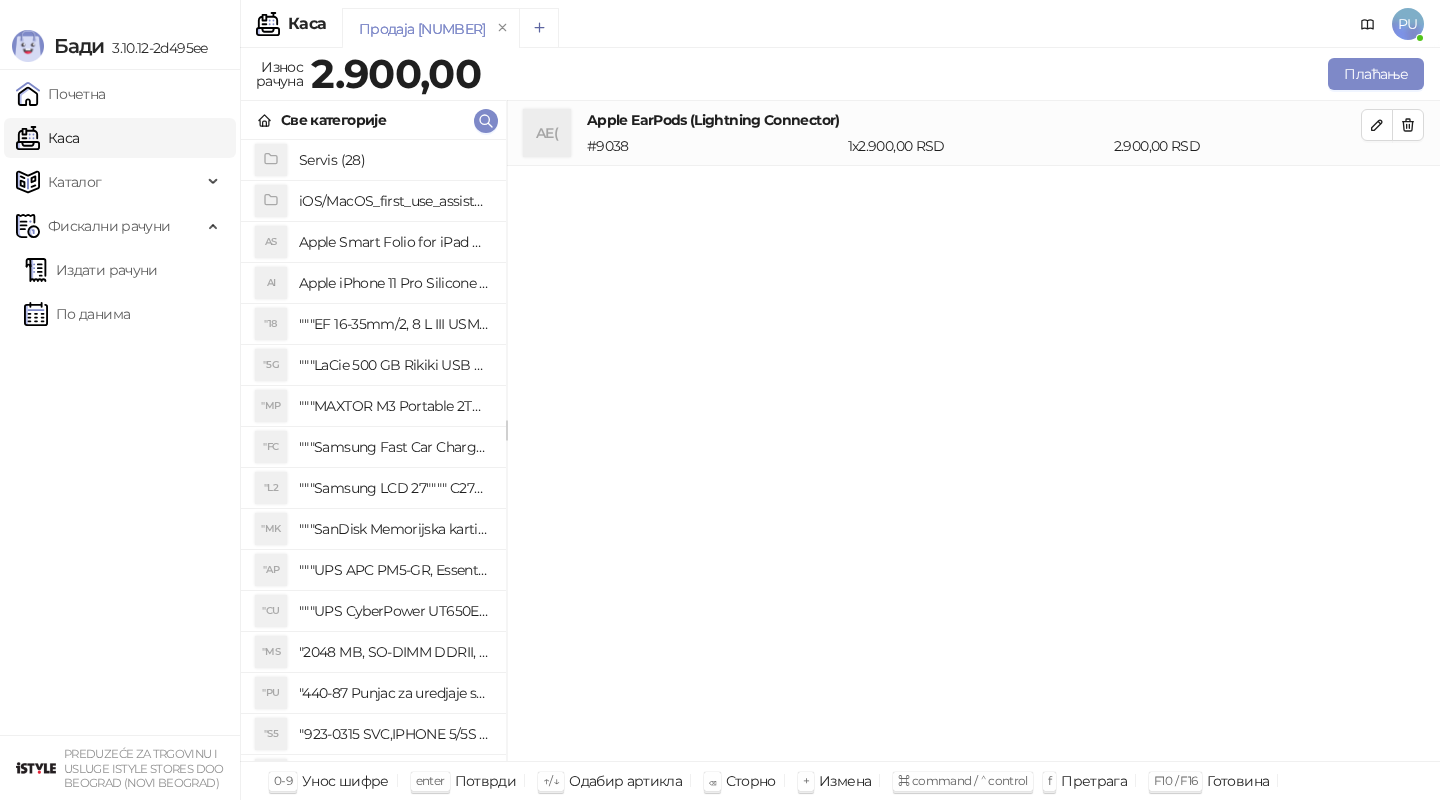 click 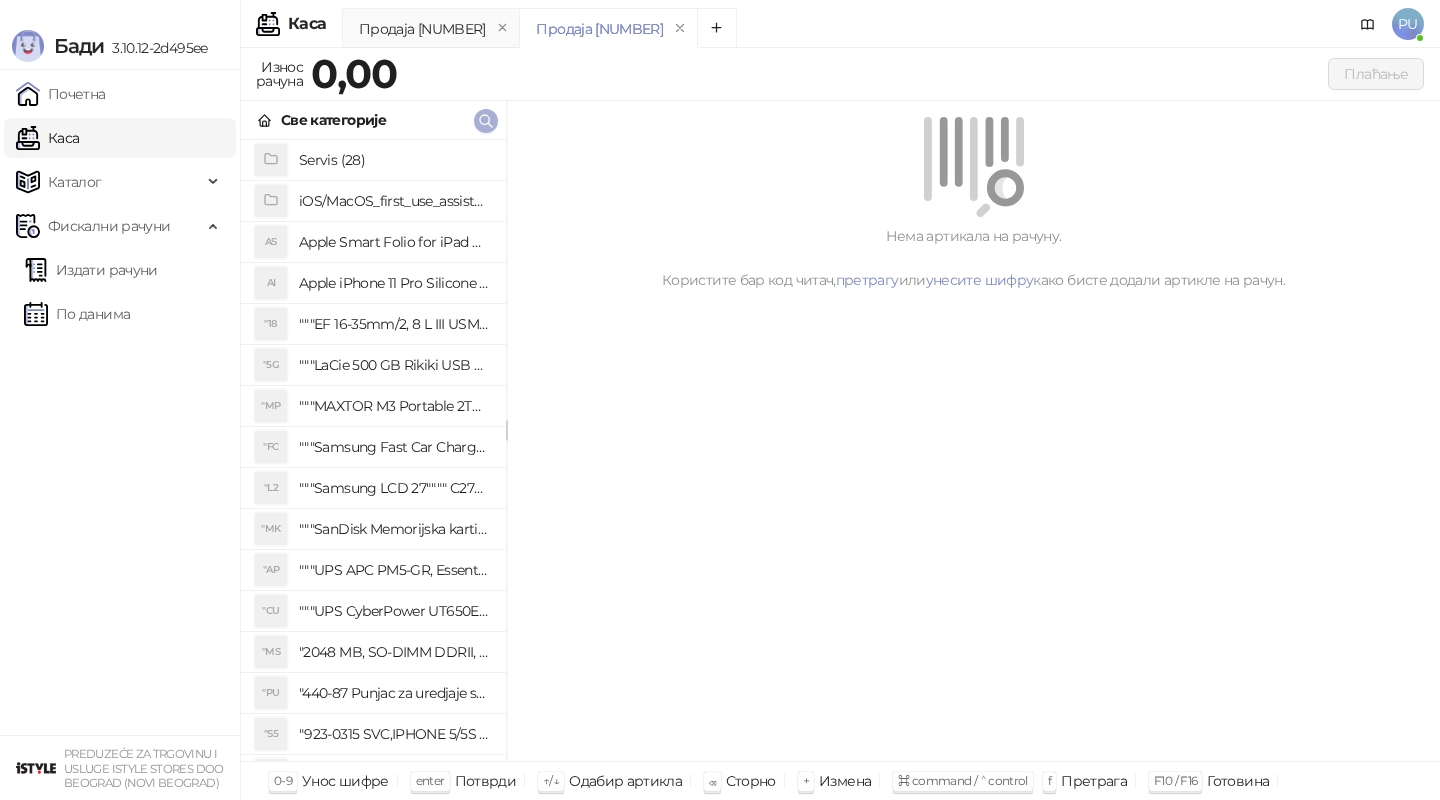 click 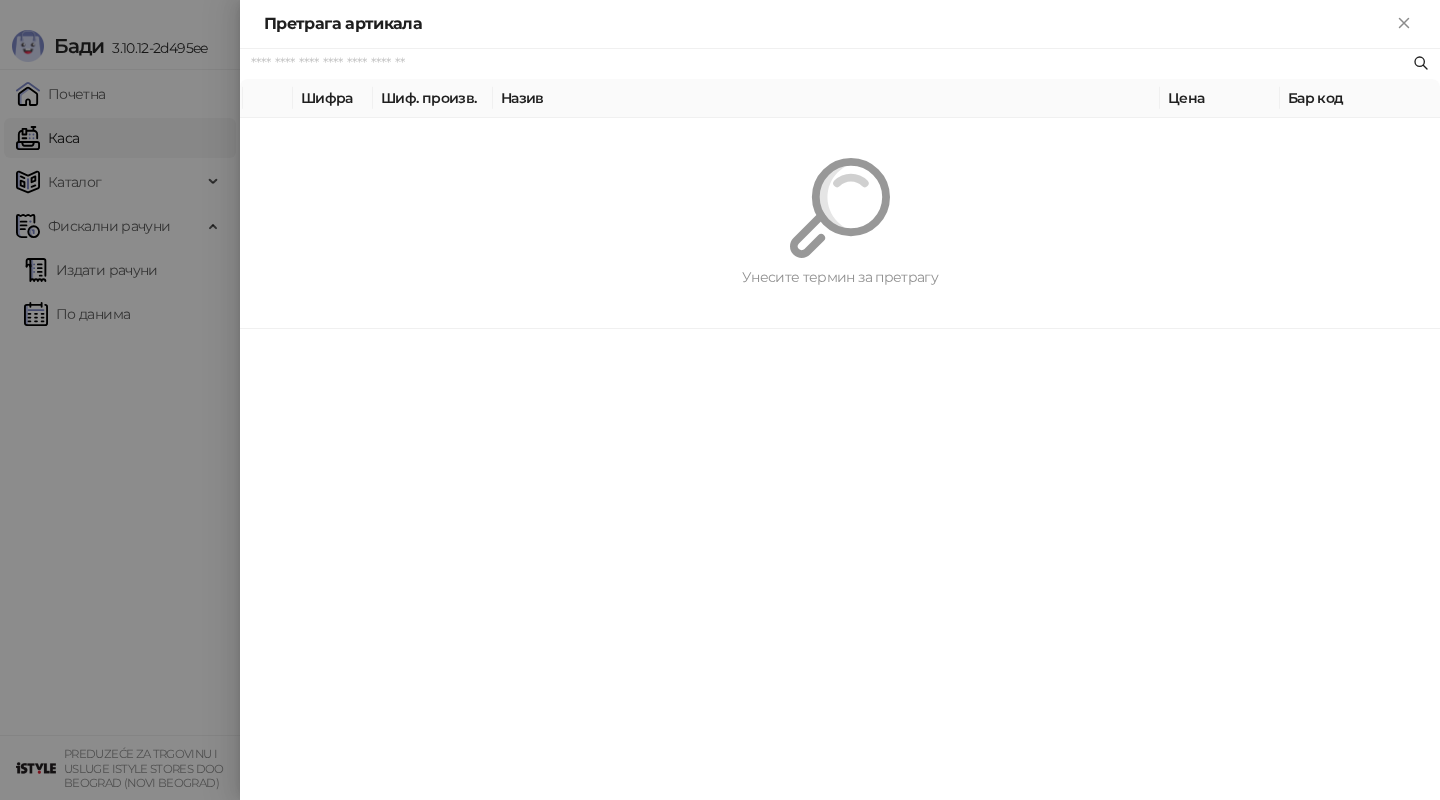 paste on "*********" 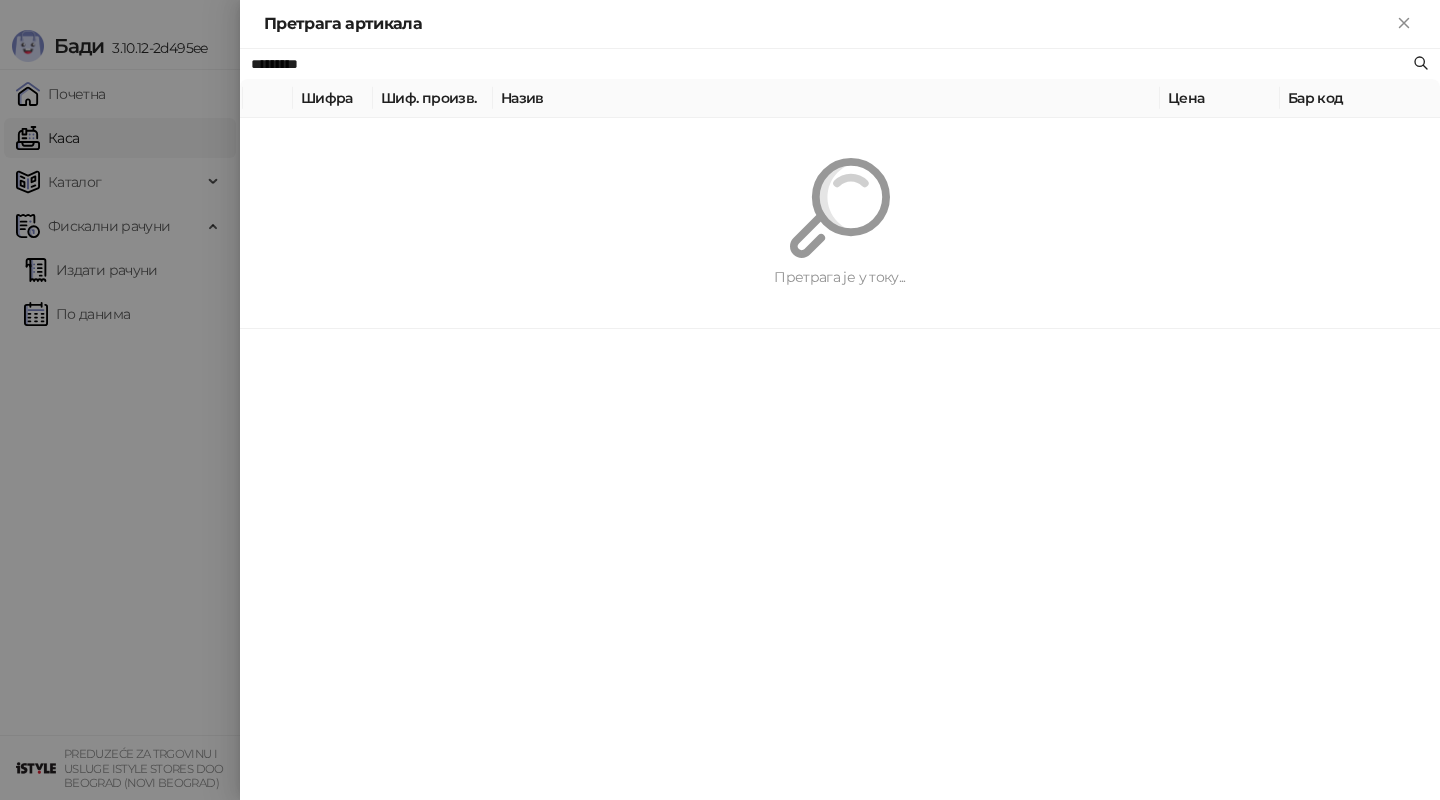 type on "*********" 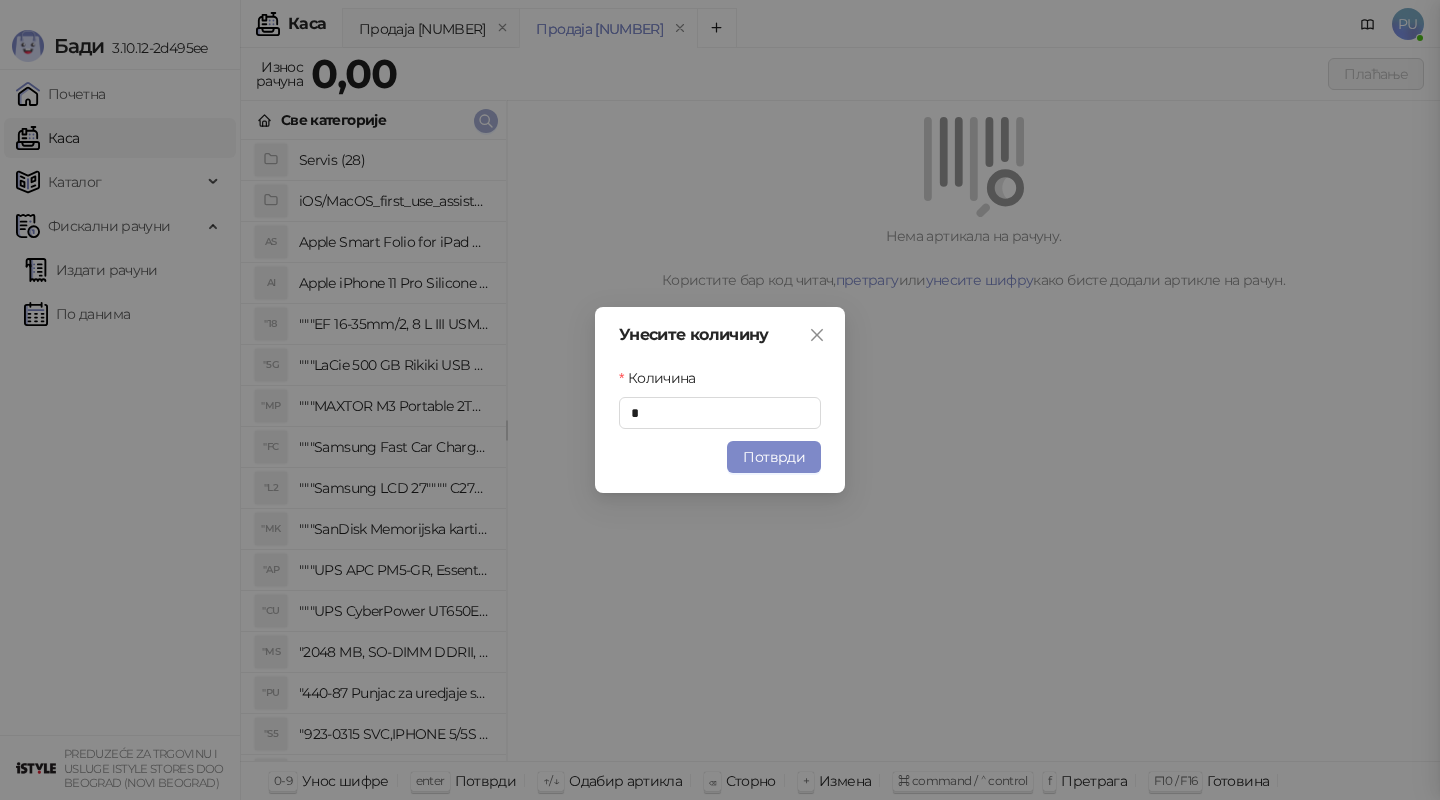 type 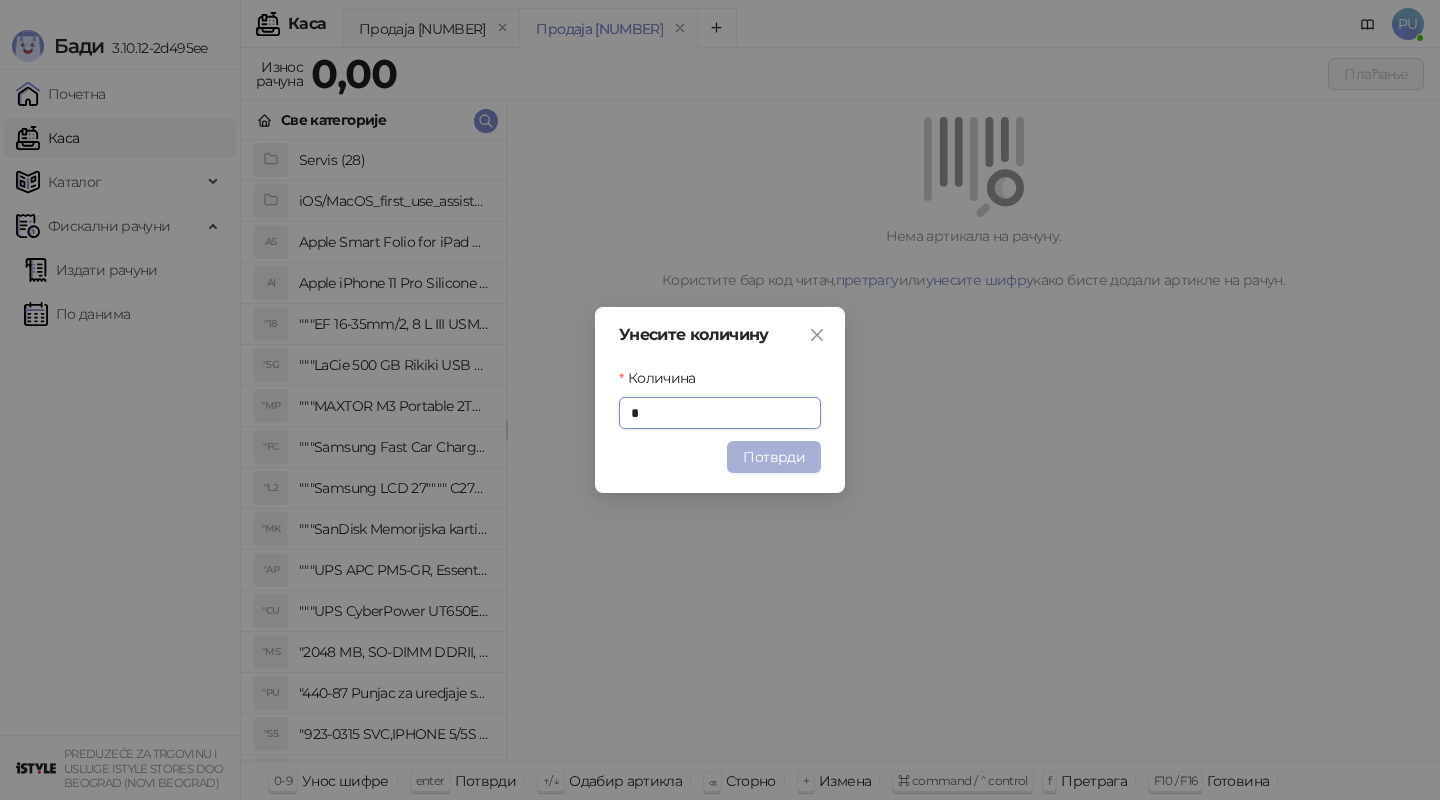 click on "Потврди" at bounding box center [774, 457] 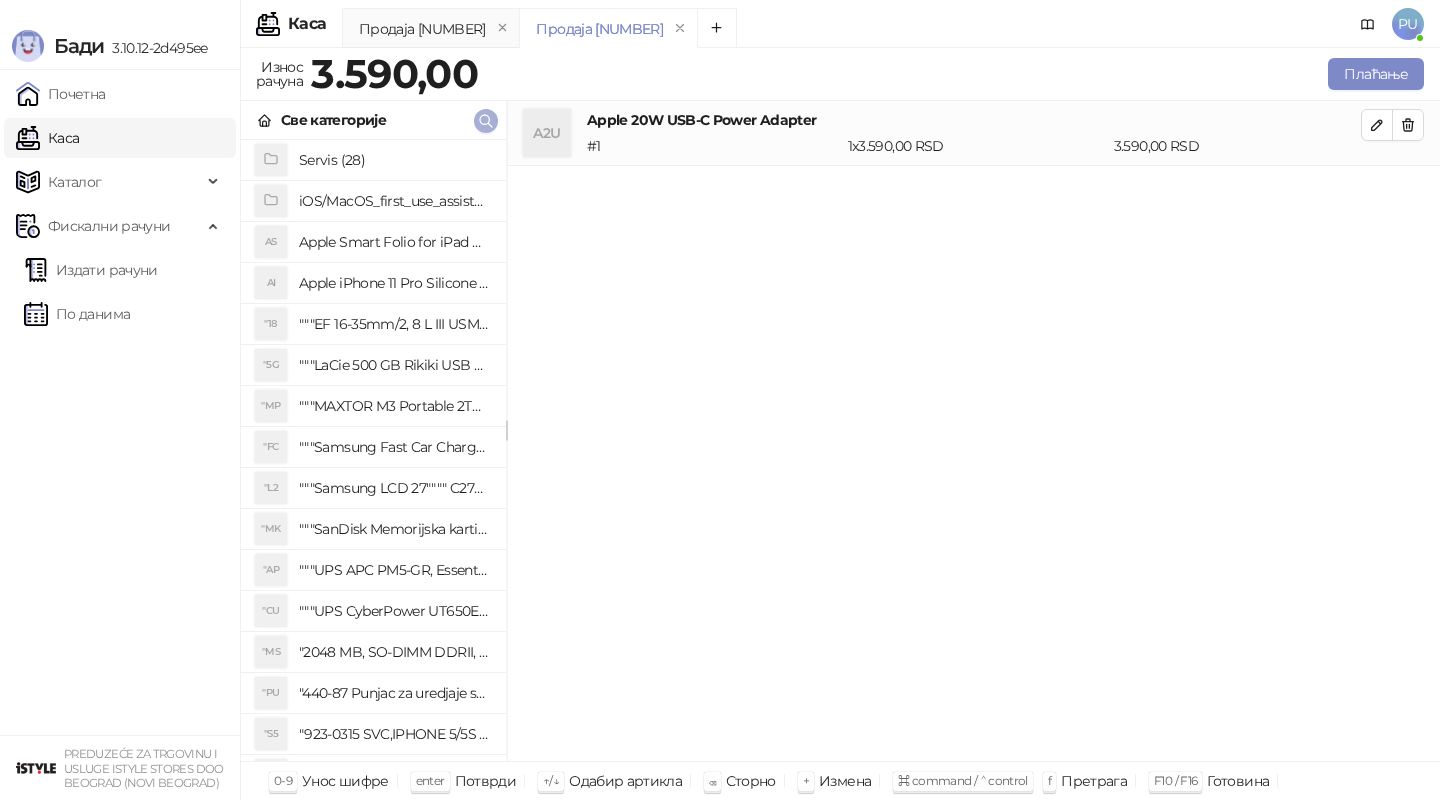 click 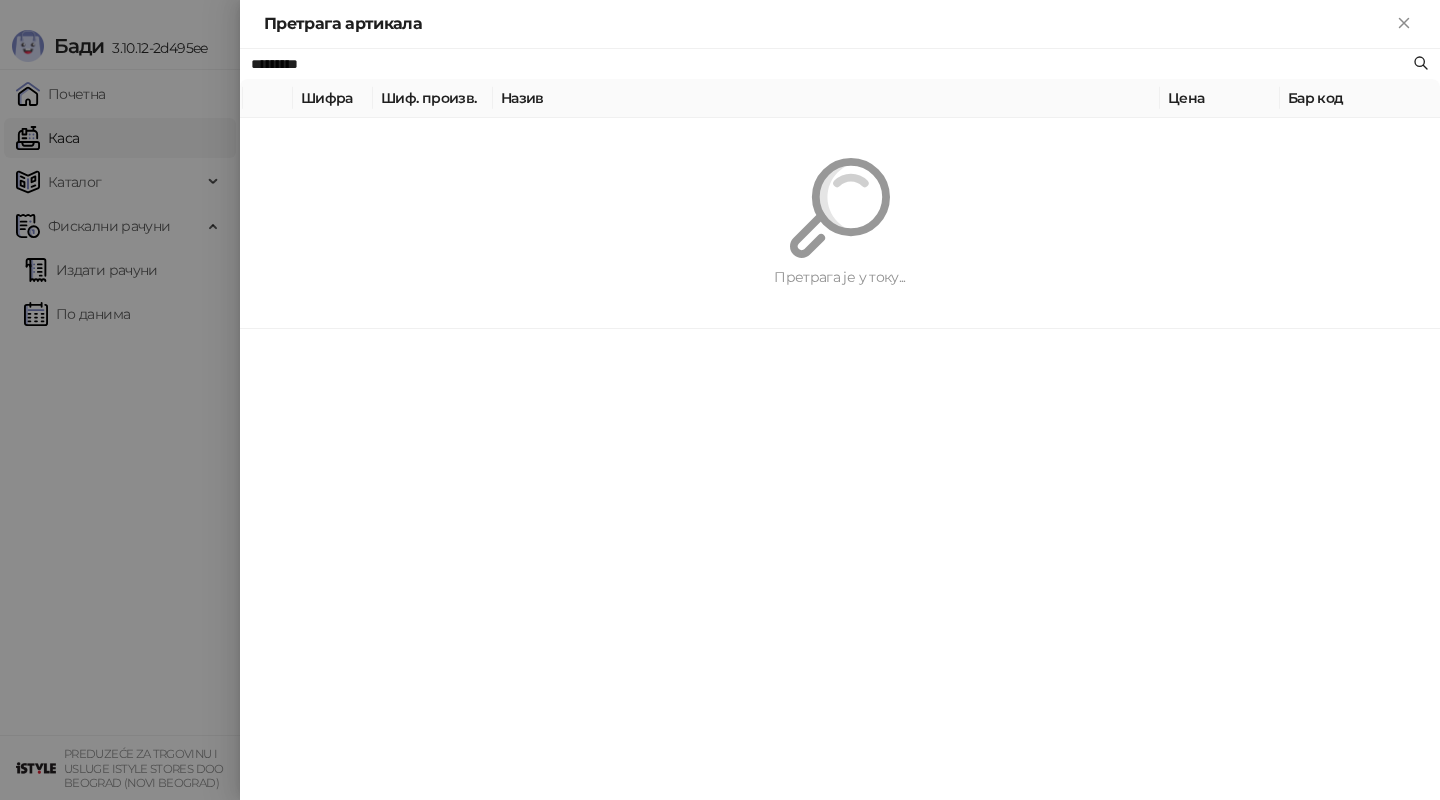paste on "**********" 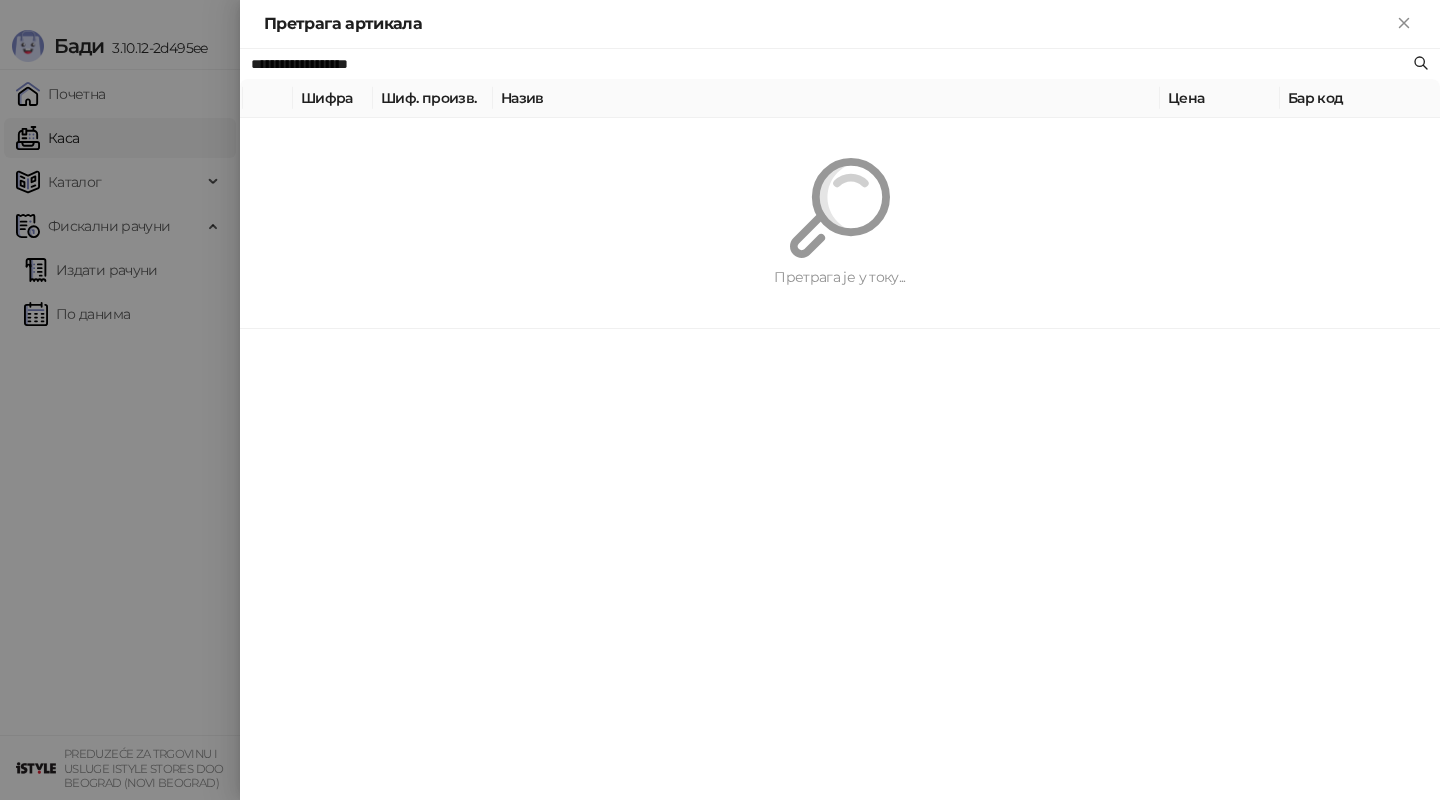 type on "**********" 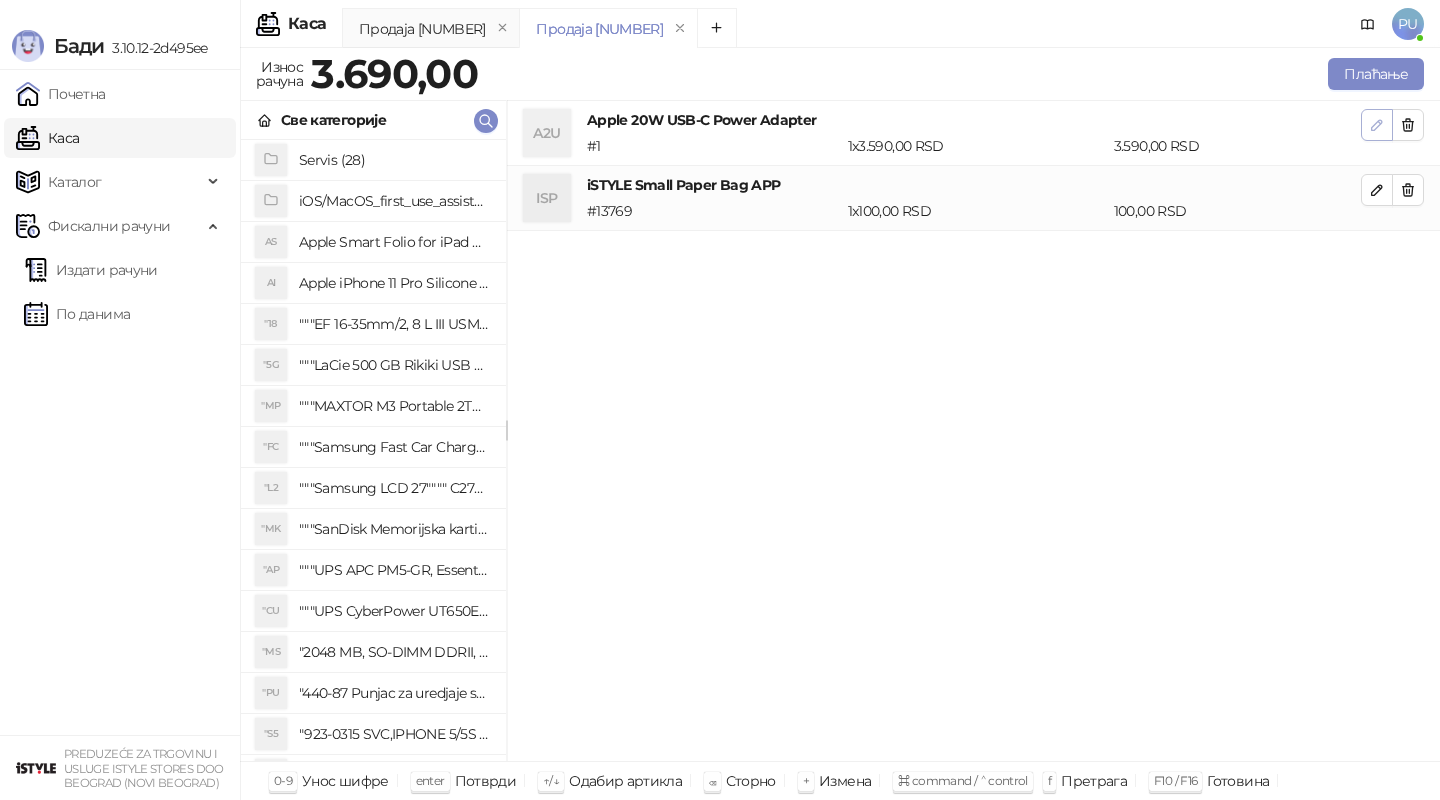 click 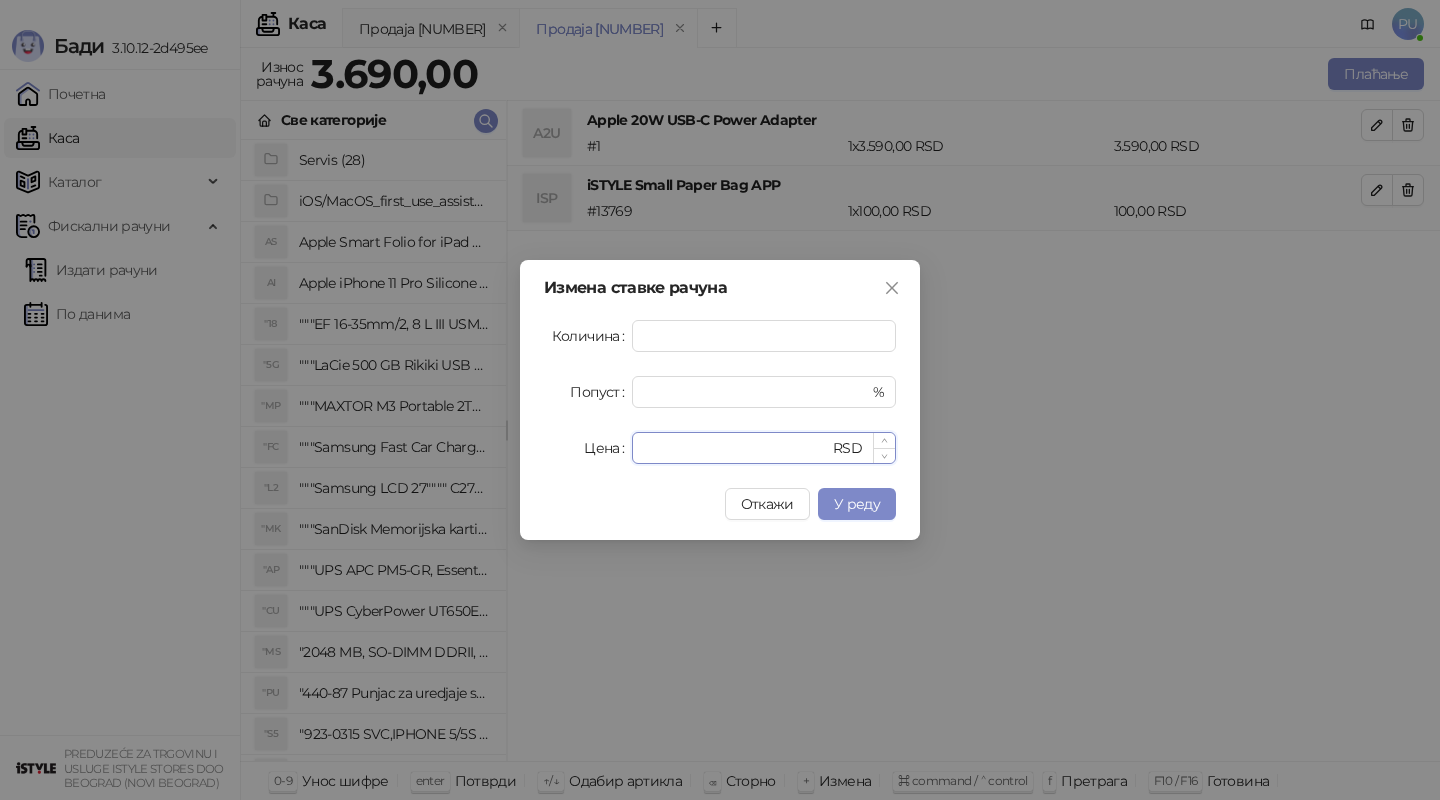 click on "****" at bounding box center (736, 448) 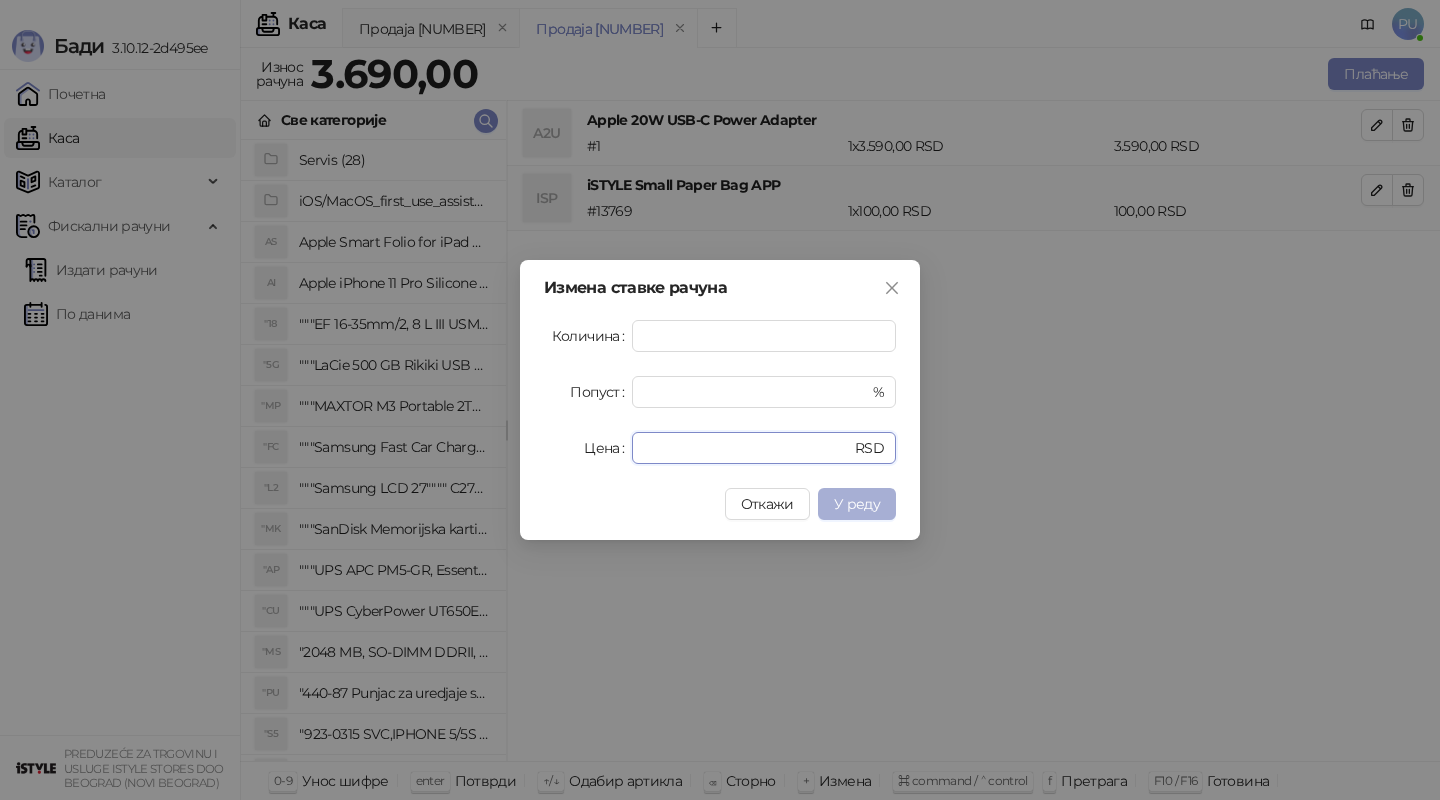 type on "****" 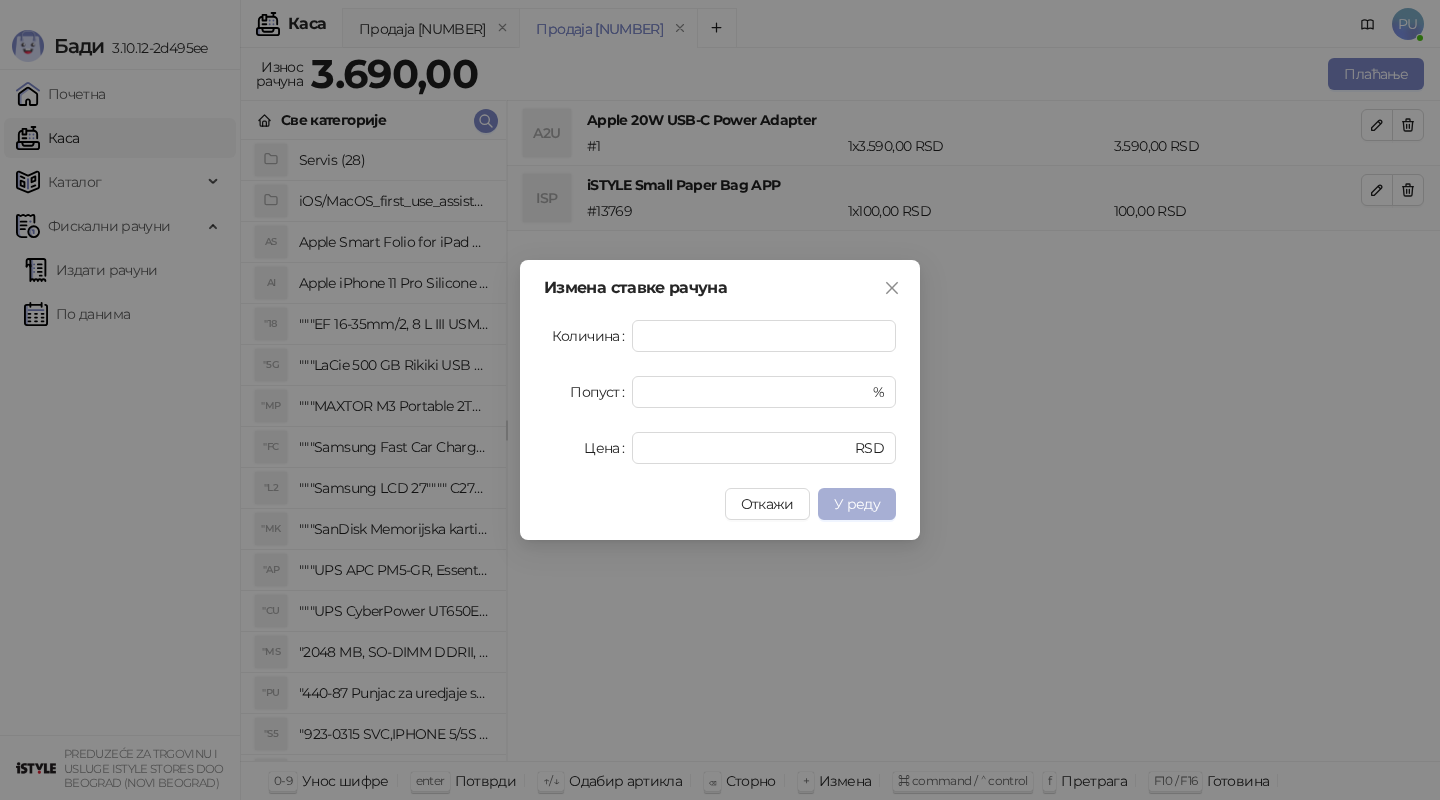 click on "У реду" at bounding box center [857, 504] 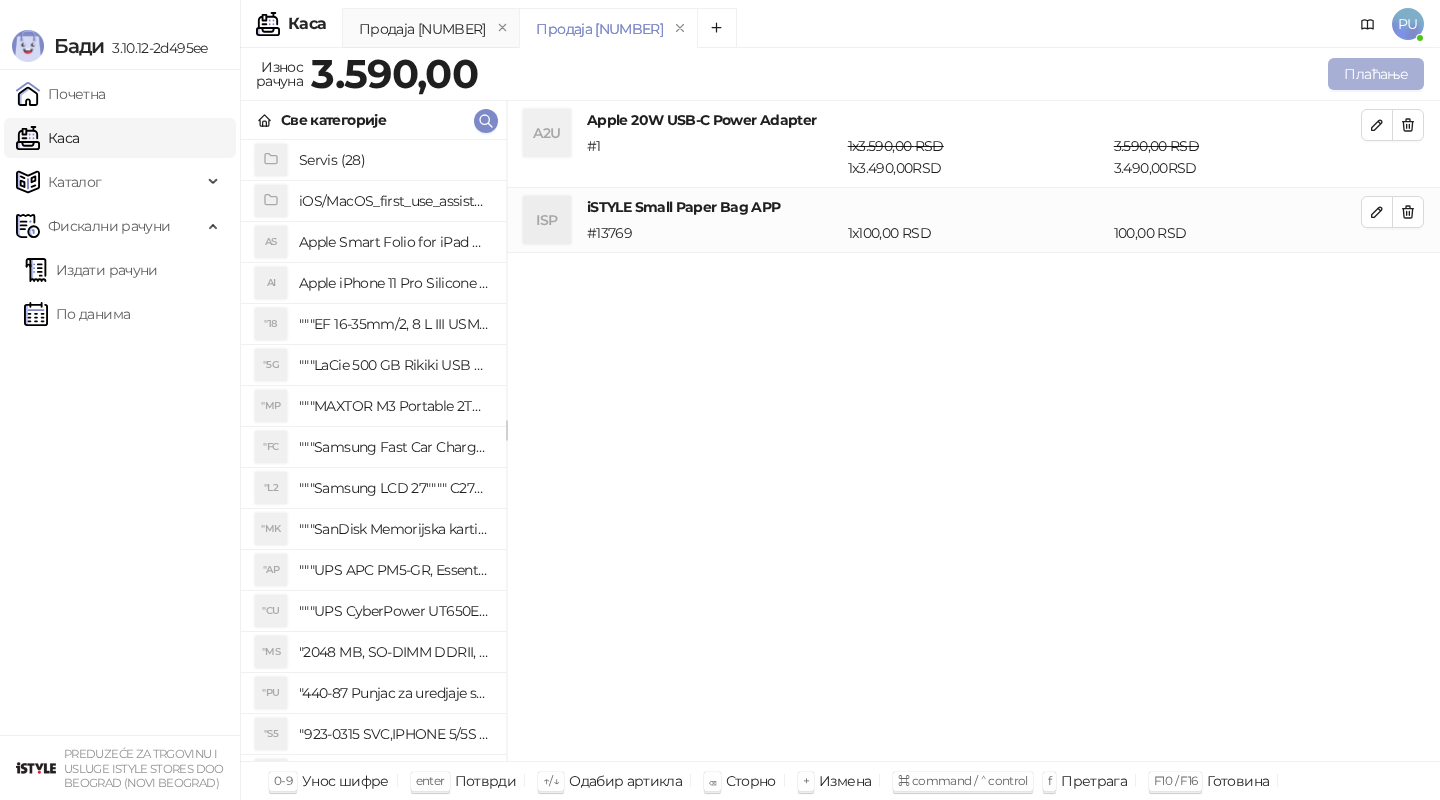 click on "Плаћање" at bounding box center (1376, 74) 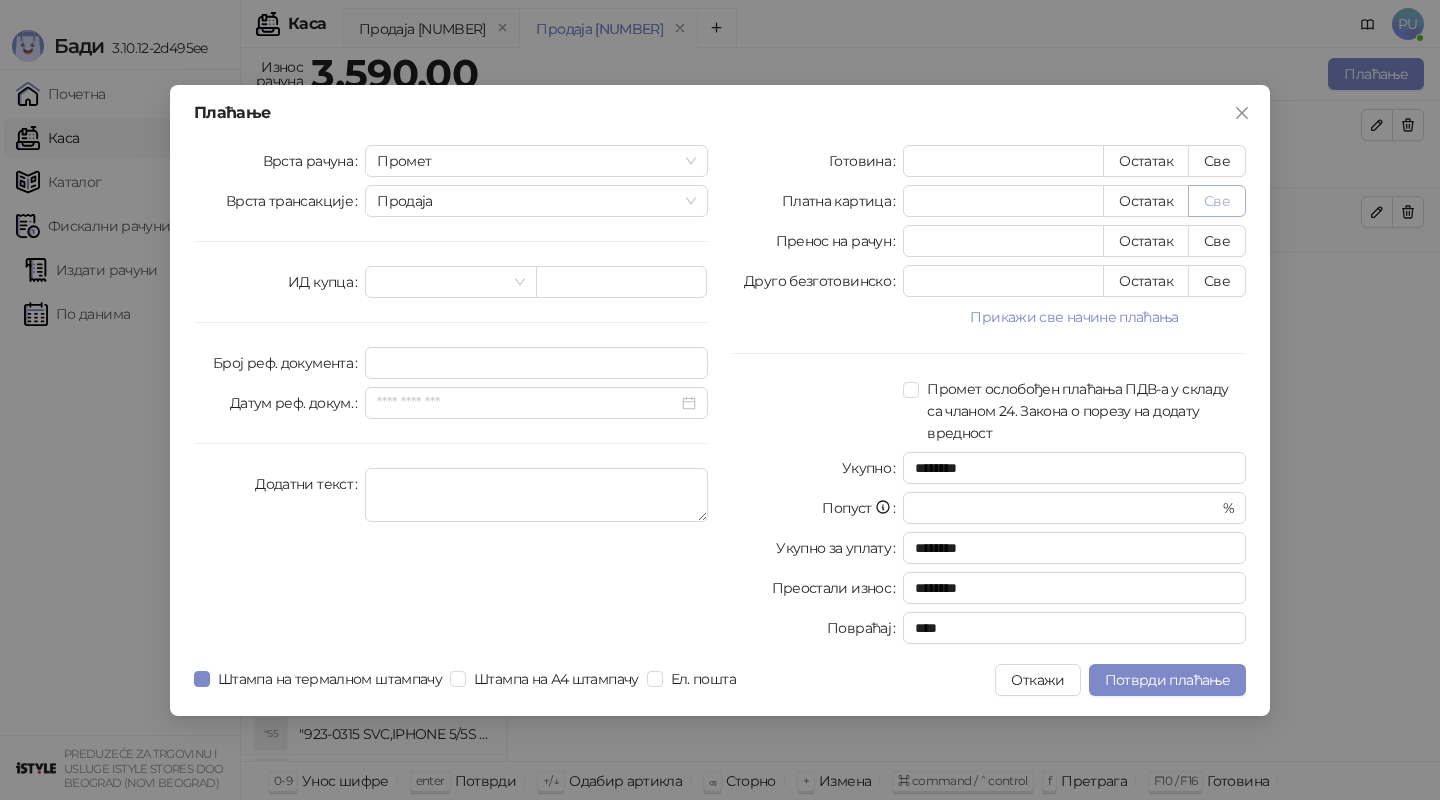 click on "Све" at bounding box center (1217, 201) 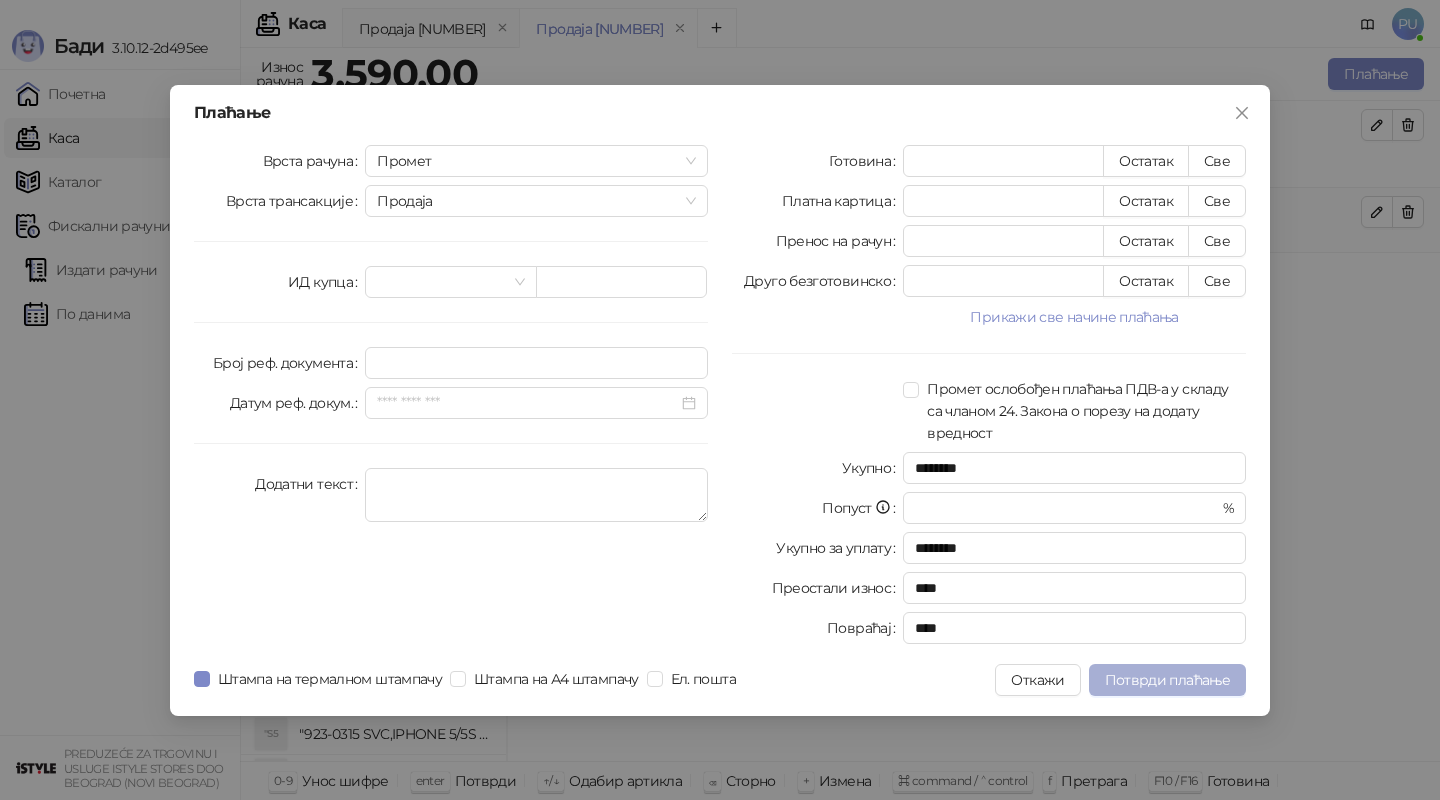 click on "Потврди плаћање" at bounding box center (1167, 680) 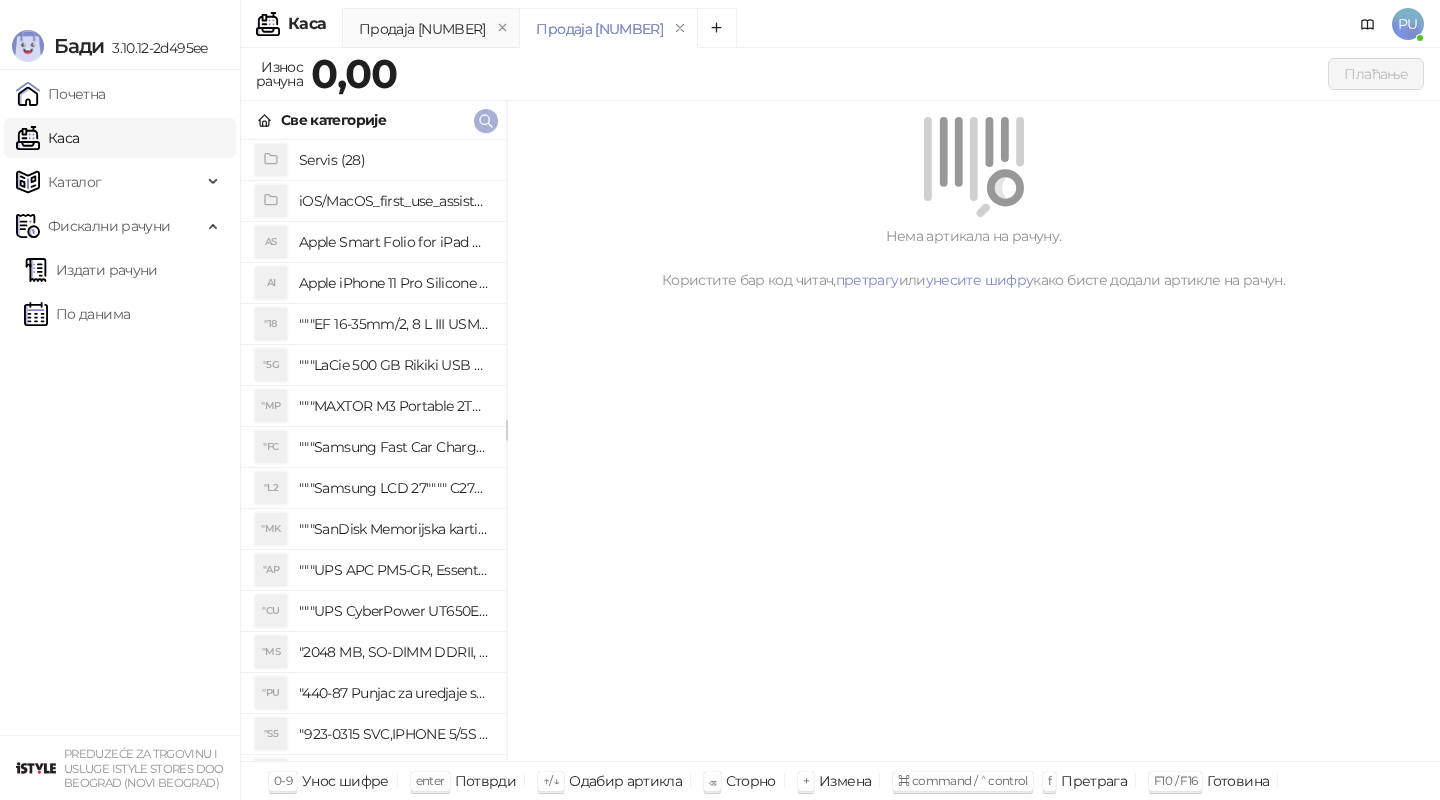 click 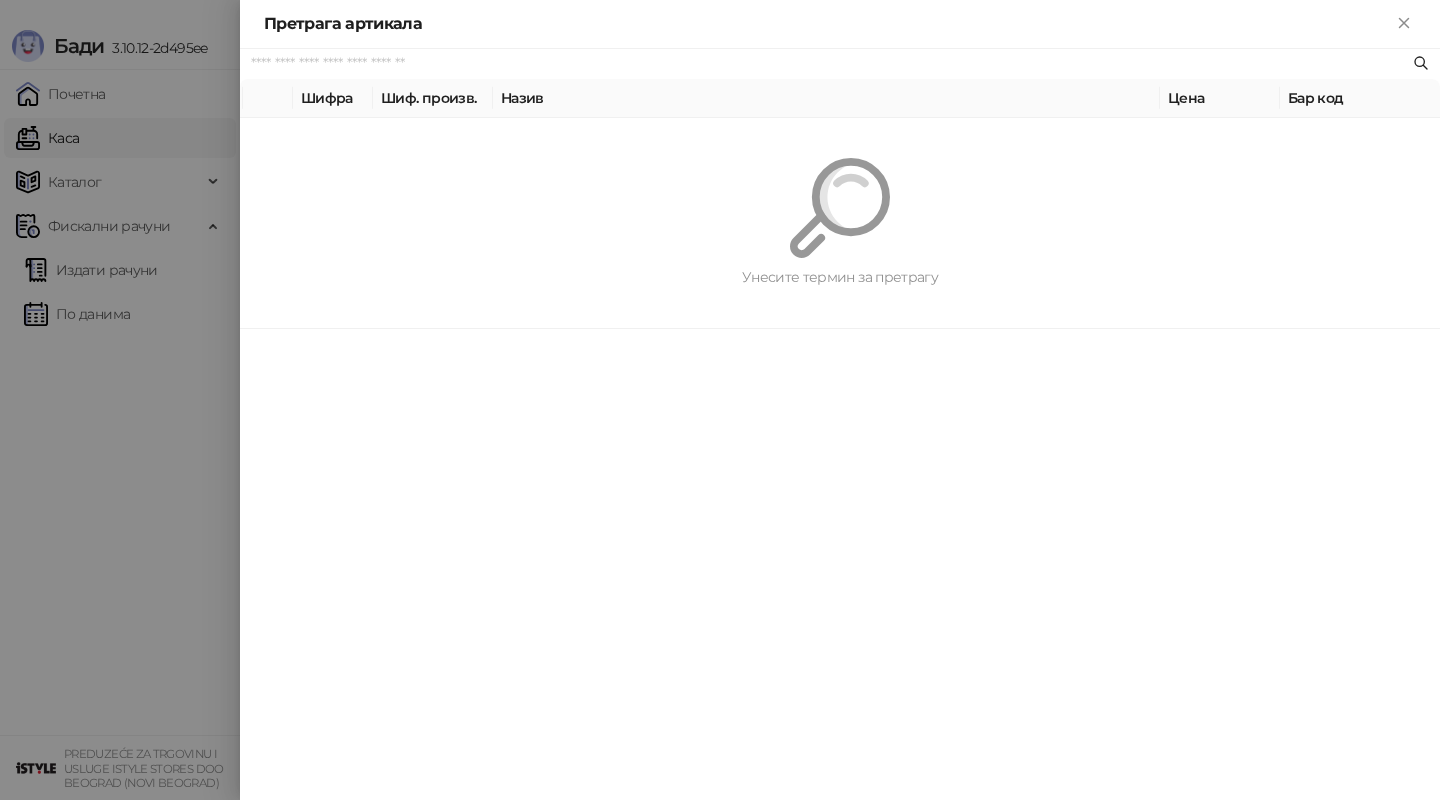 paste on "*********" 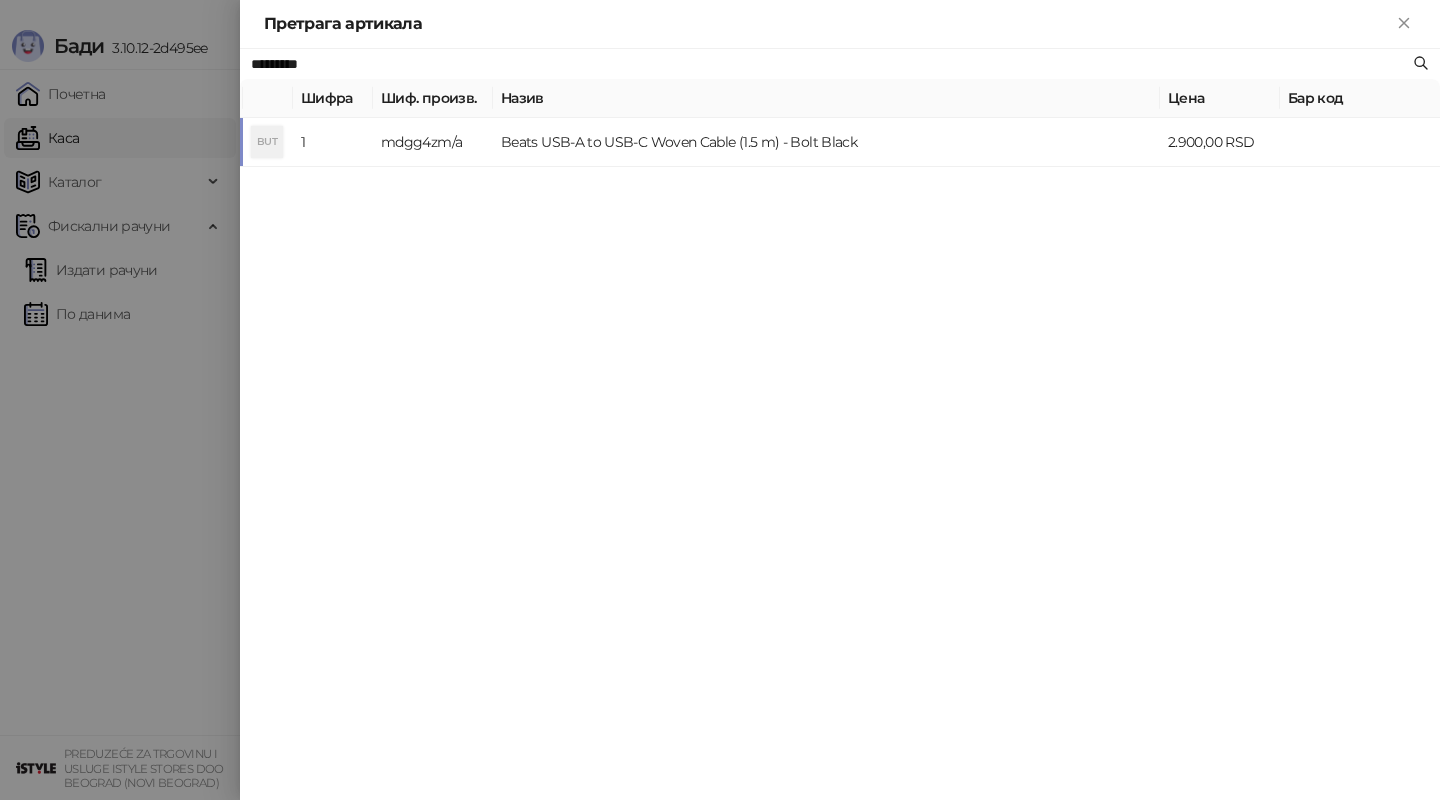 type on "*********" 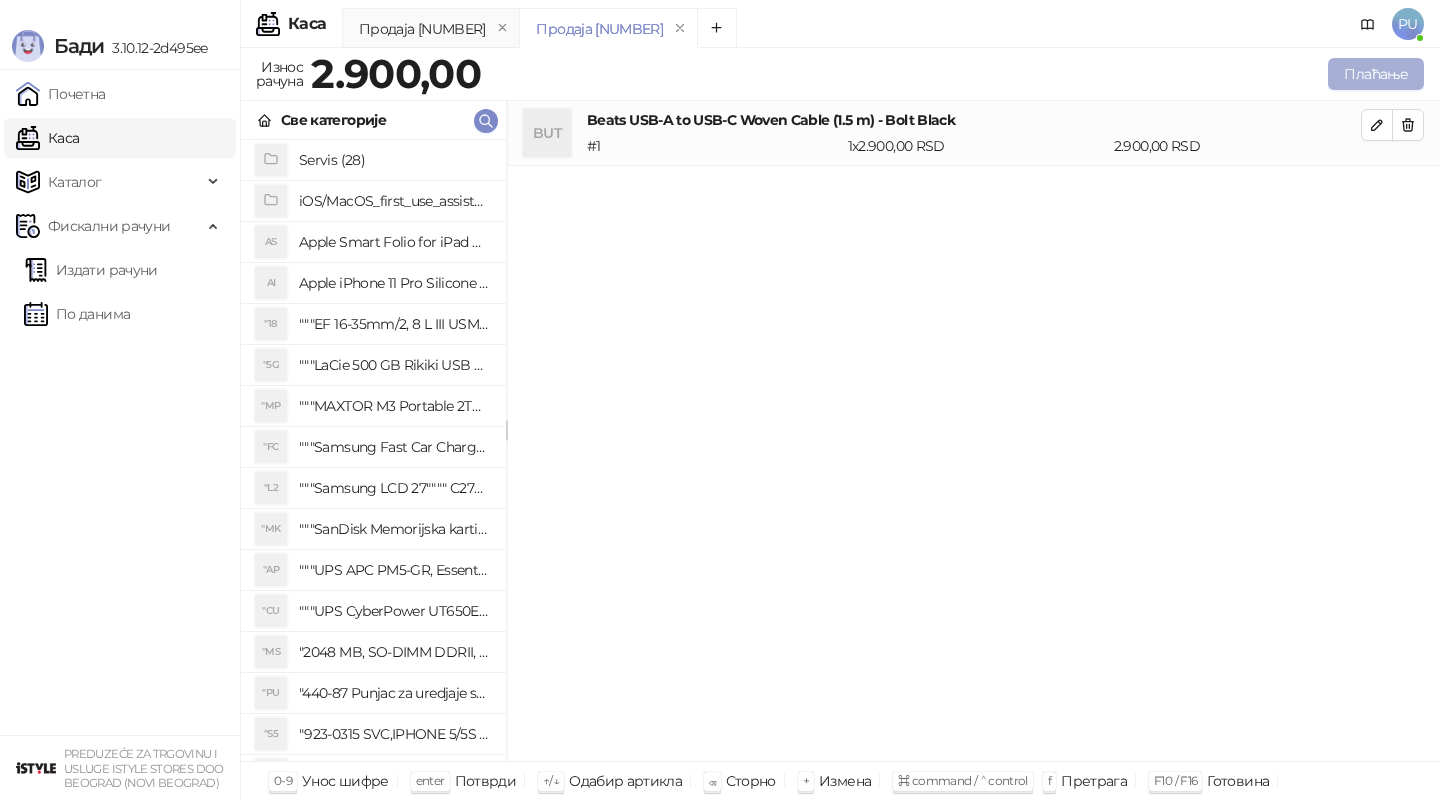 click on "Плаћање" at bounding box center (1376, 74) 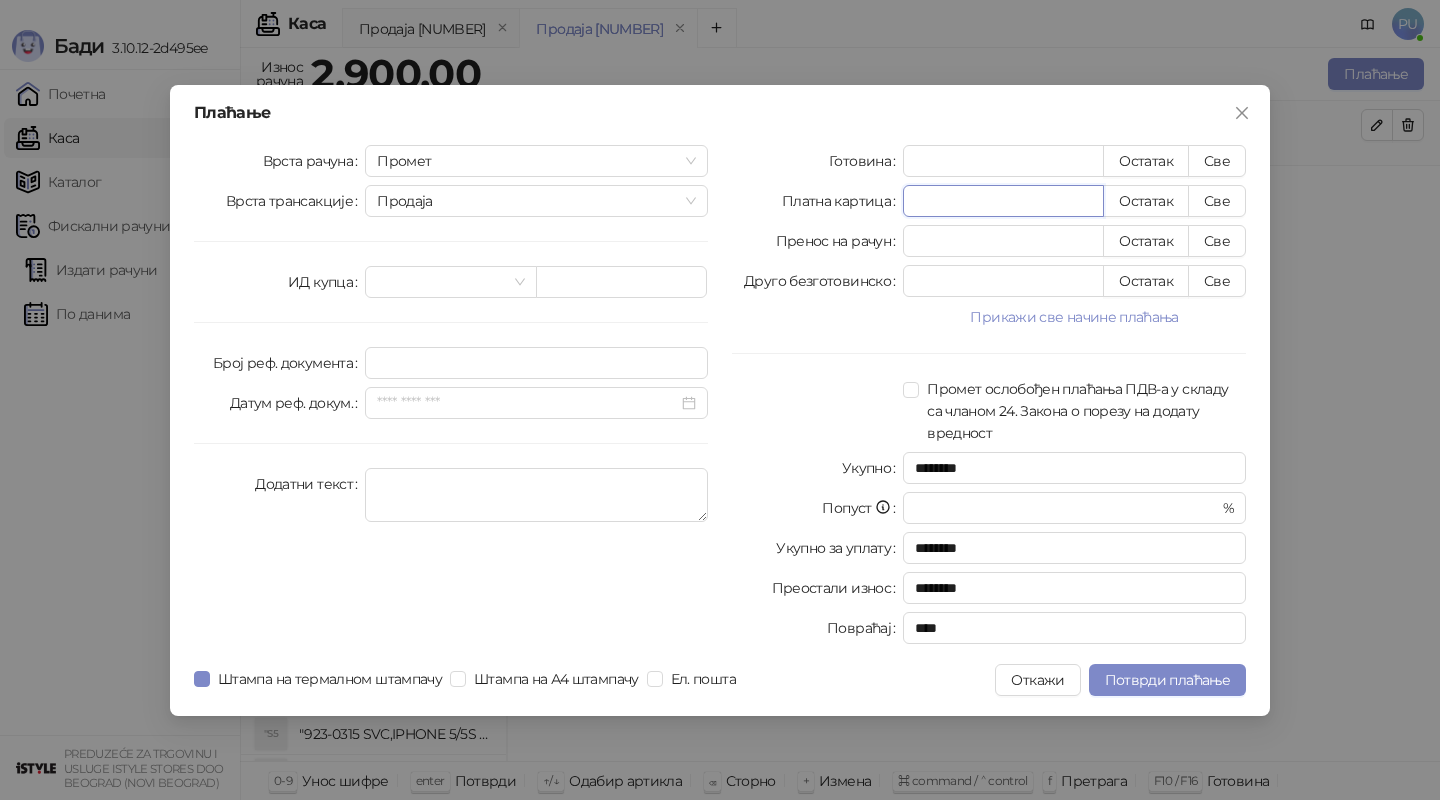 click on "*" at bounding box center [1003, 201] 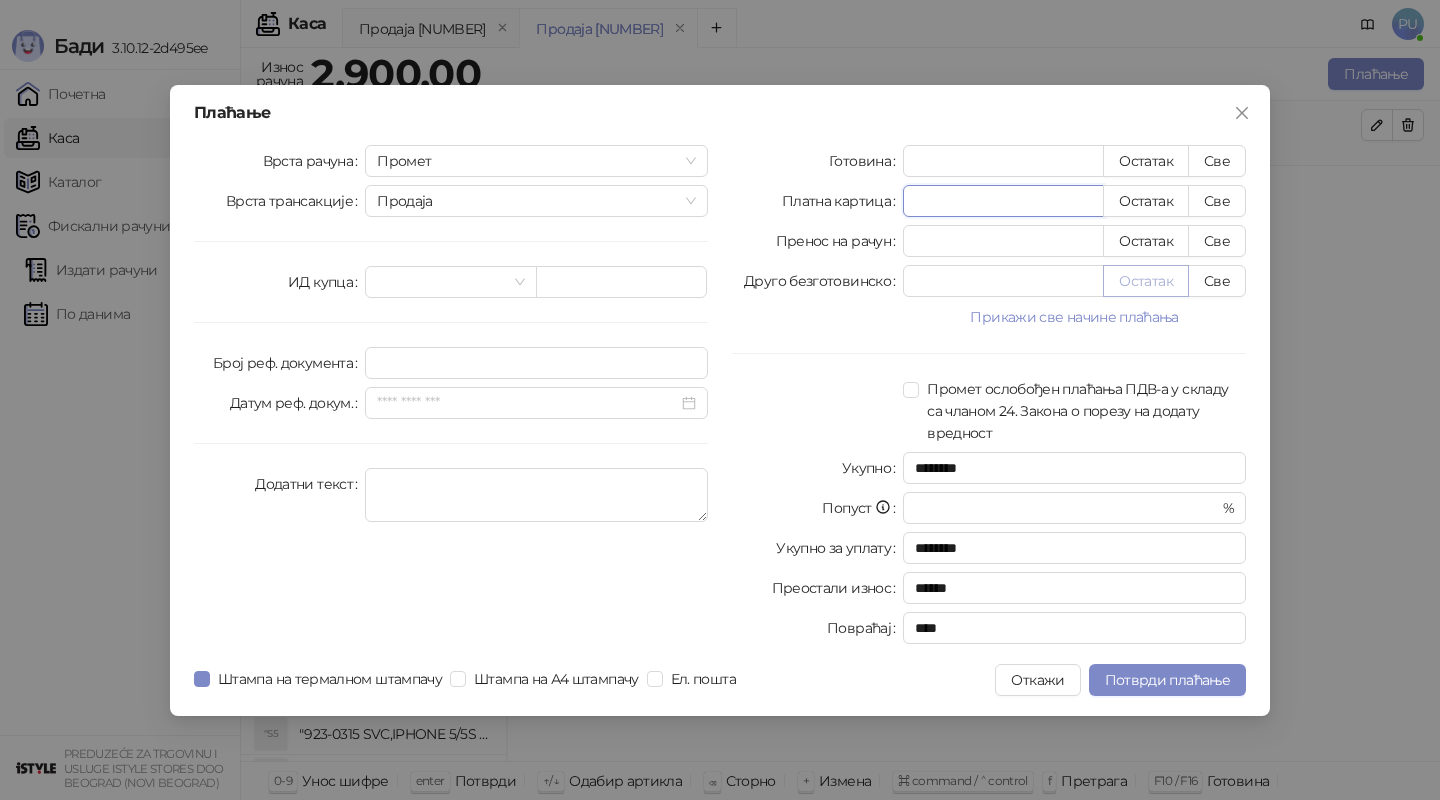 type on "****" 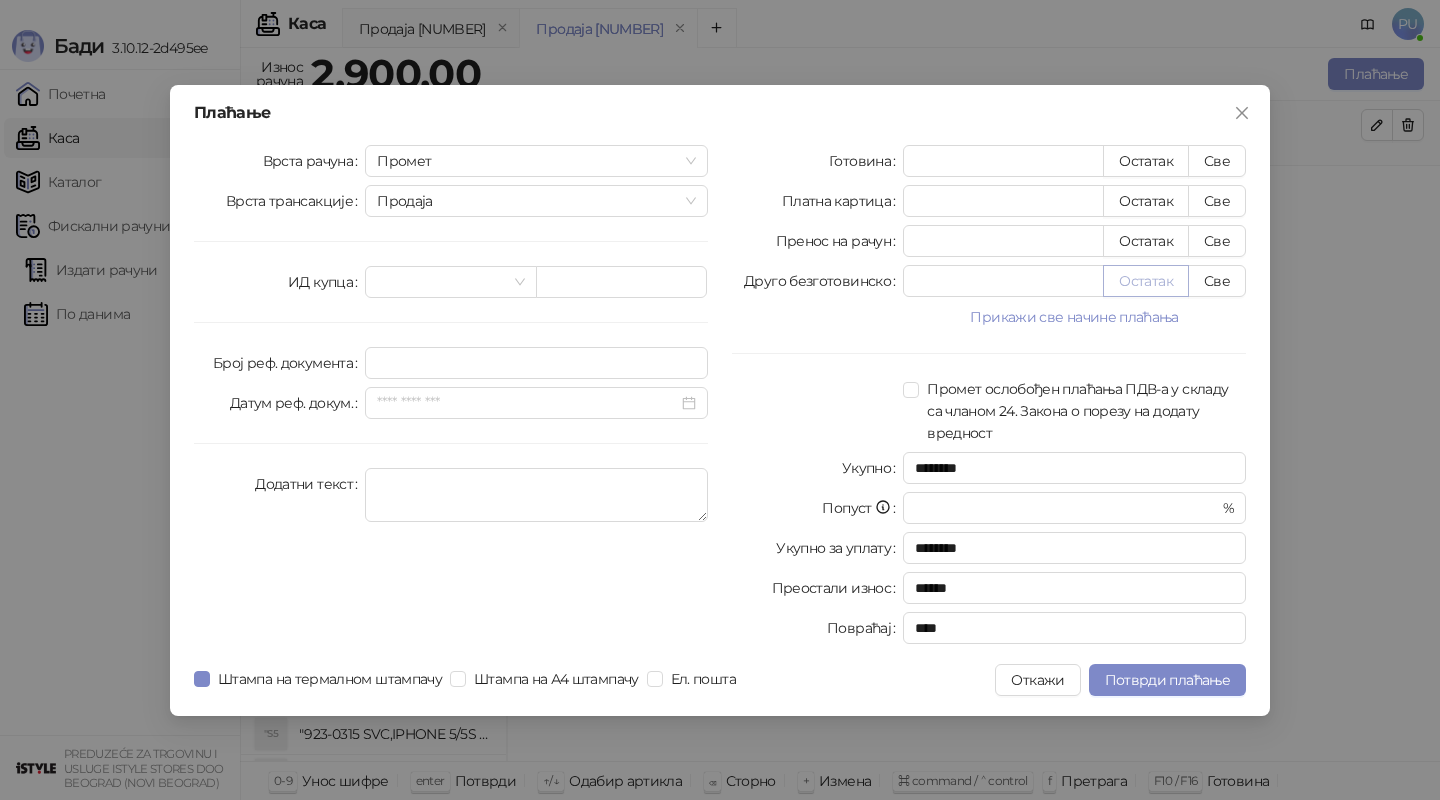 click on "Остатак" at bounding box center (1146, 281) 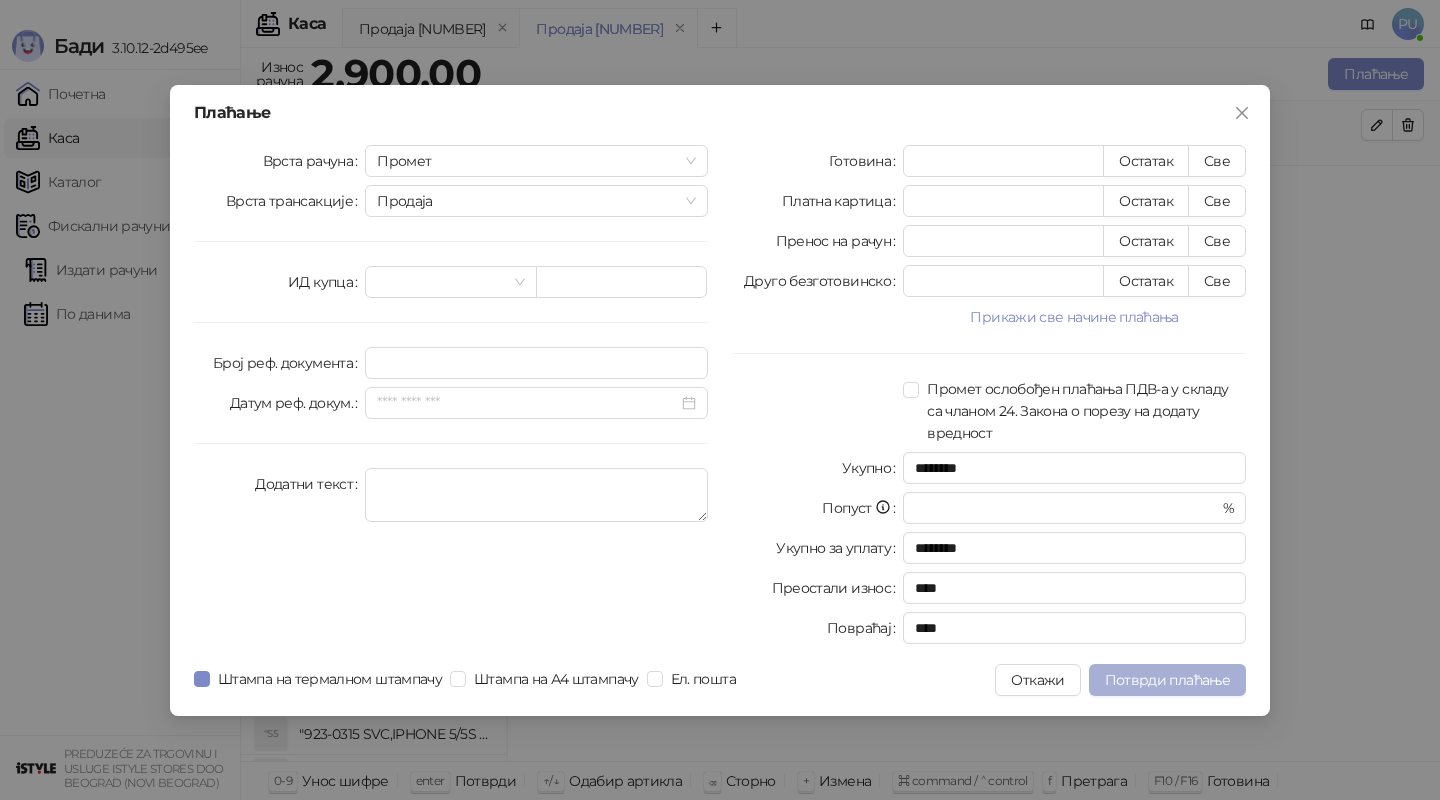 click on "Потврди плаћање" at bounding box center [1167, 680] 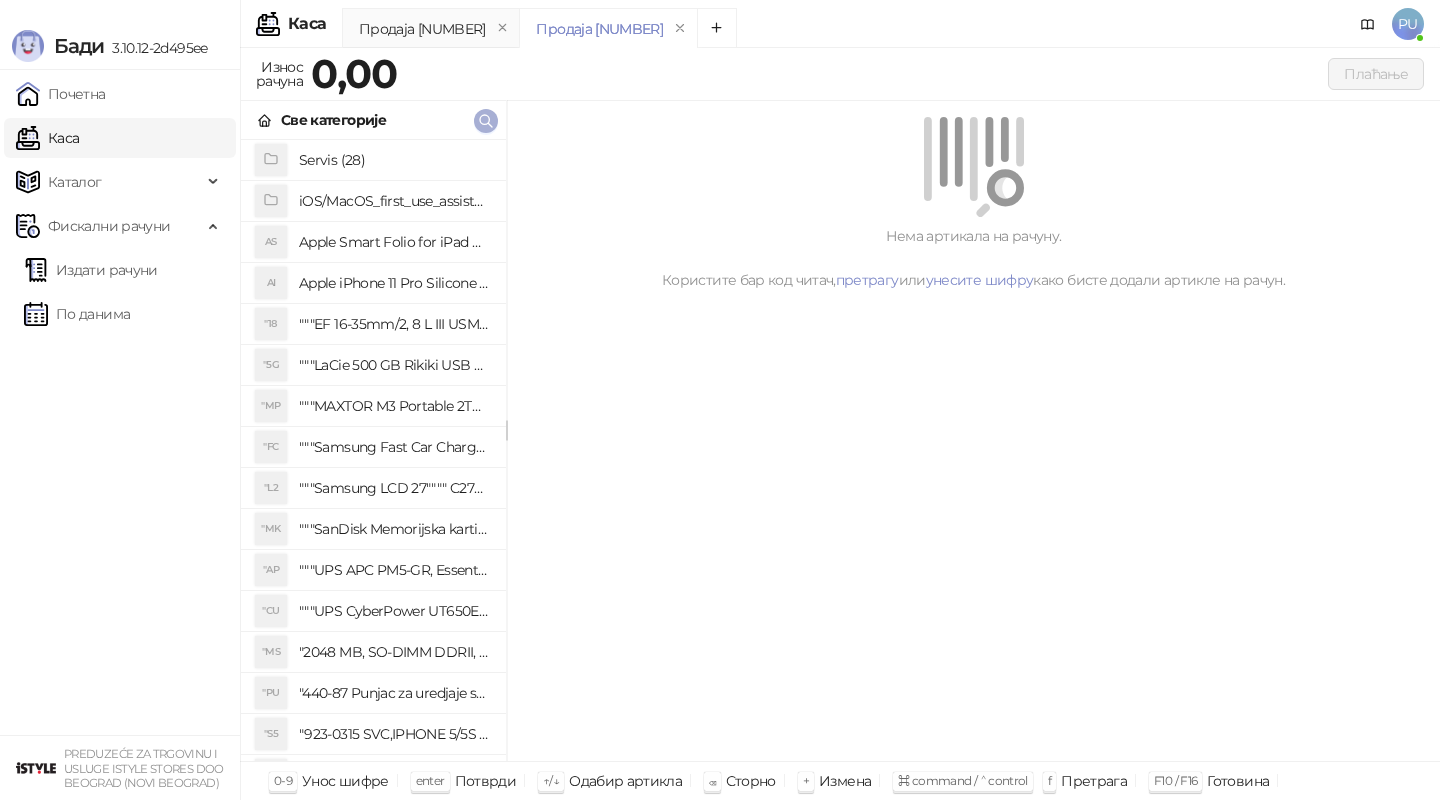 click 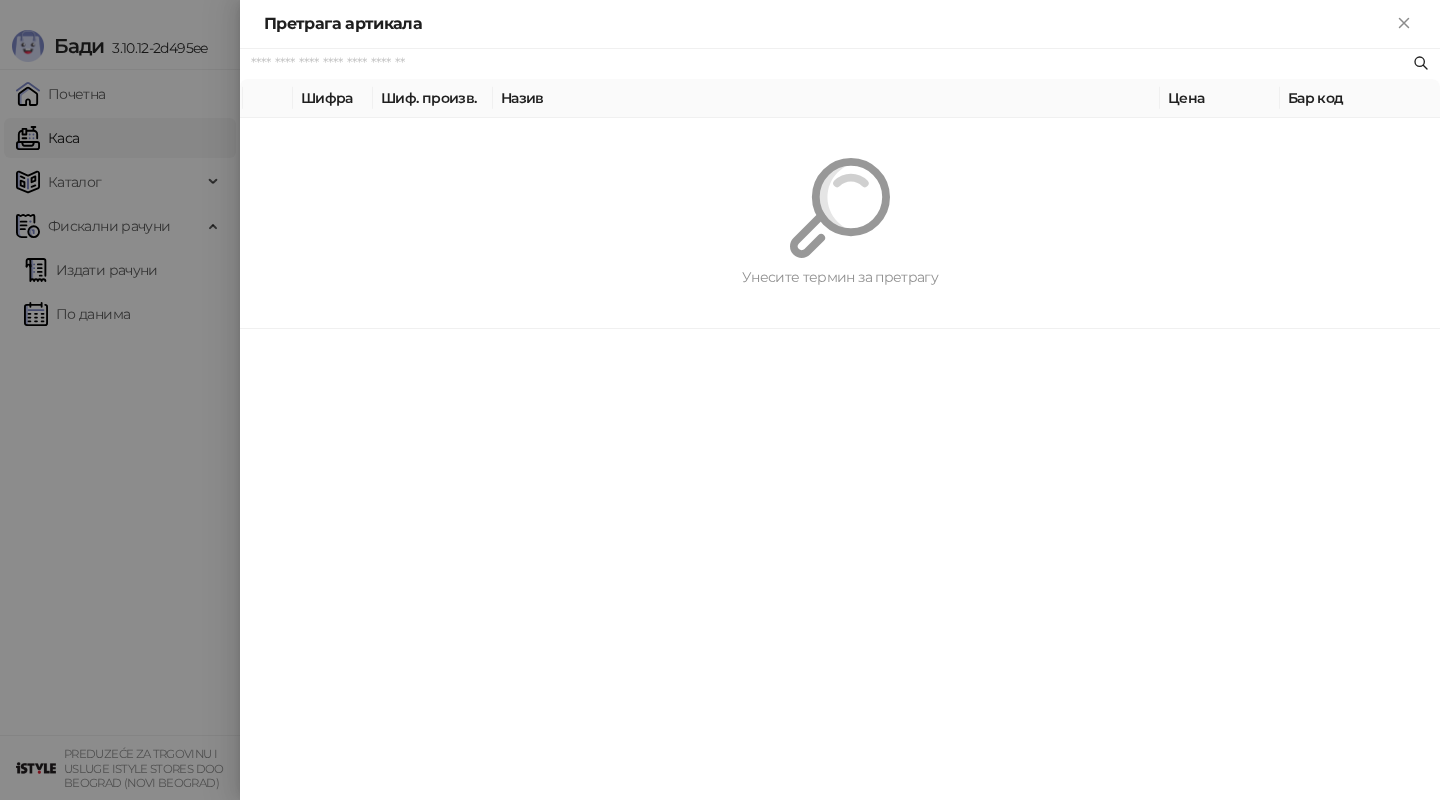 paste on "*********" 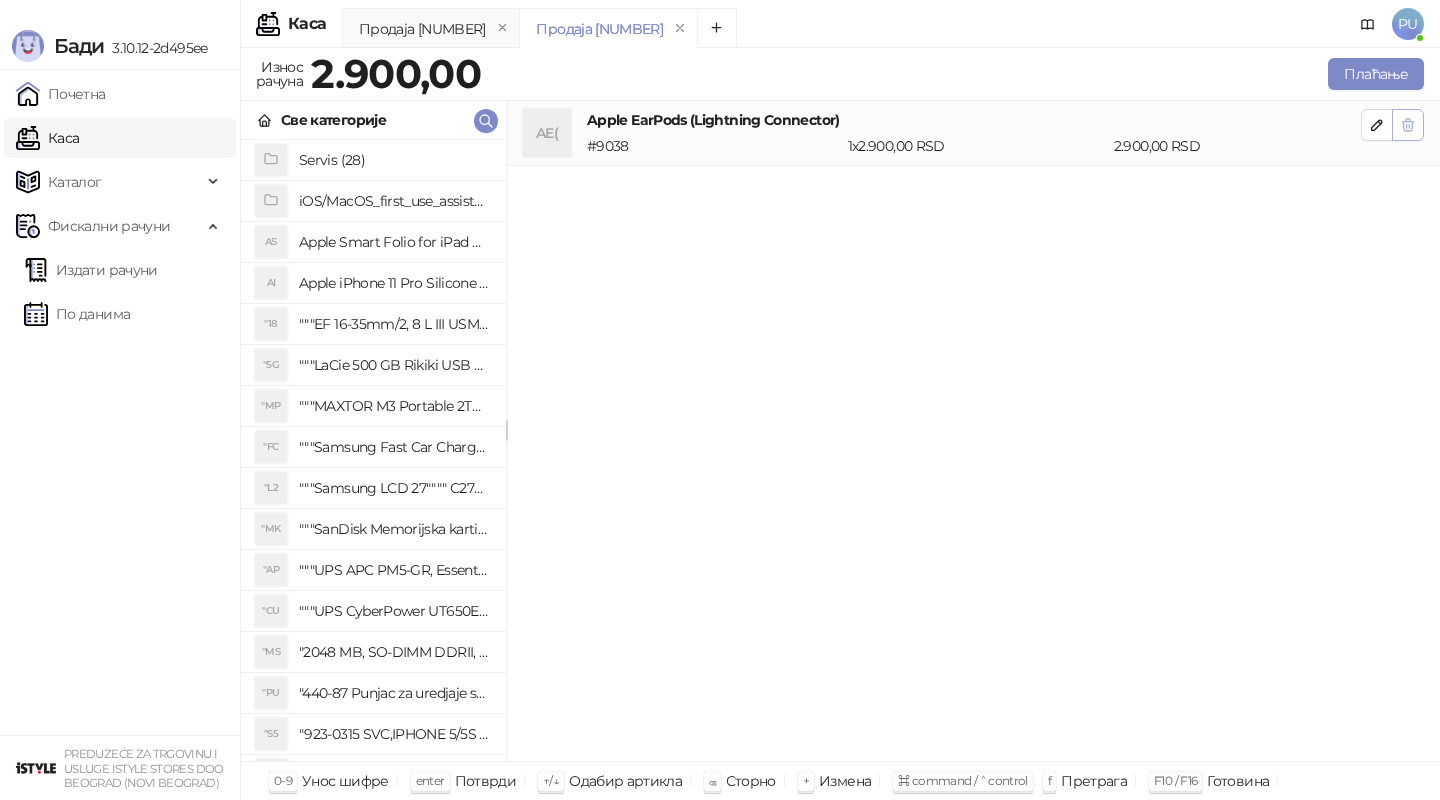 click 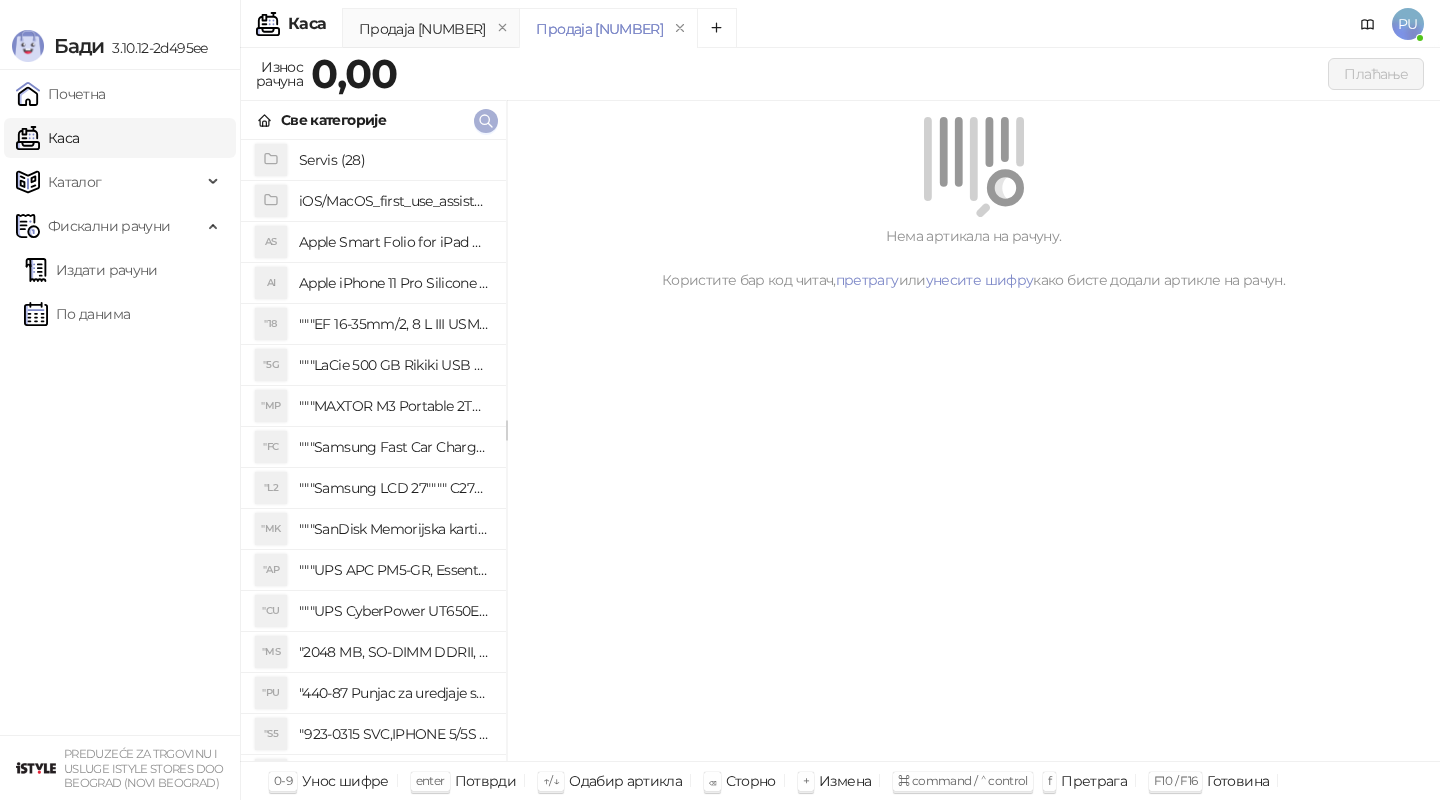 click 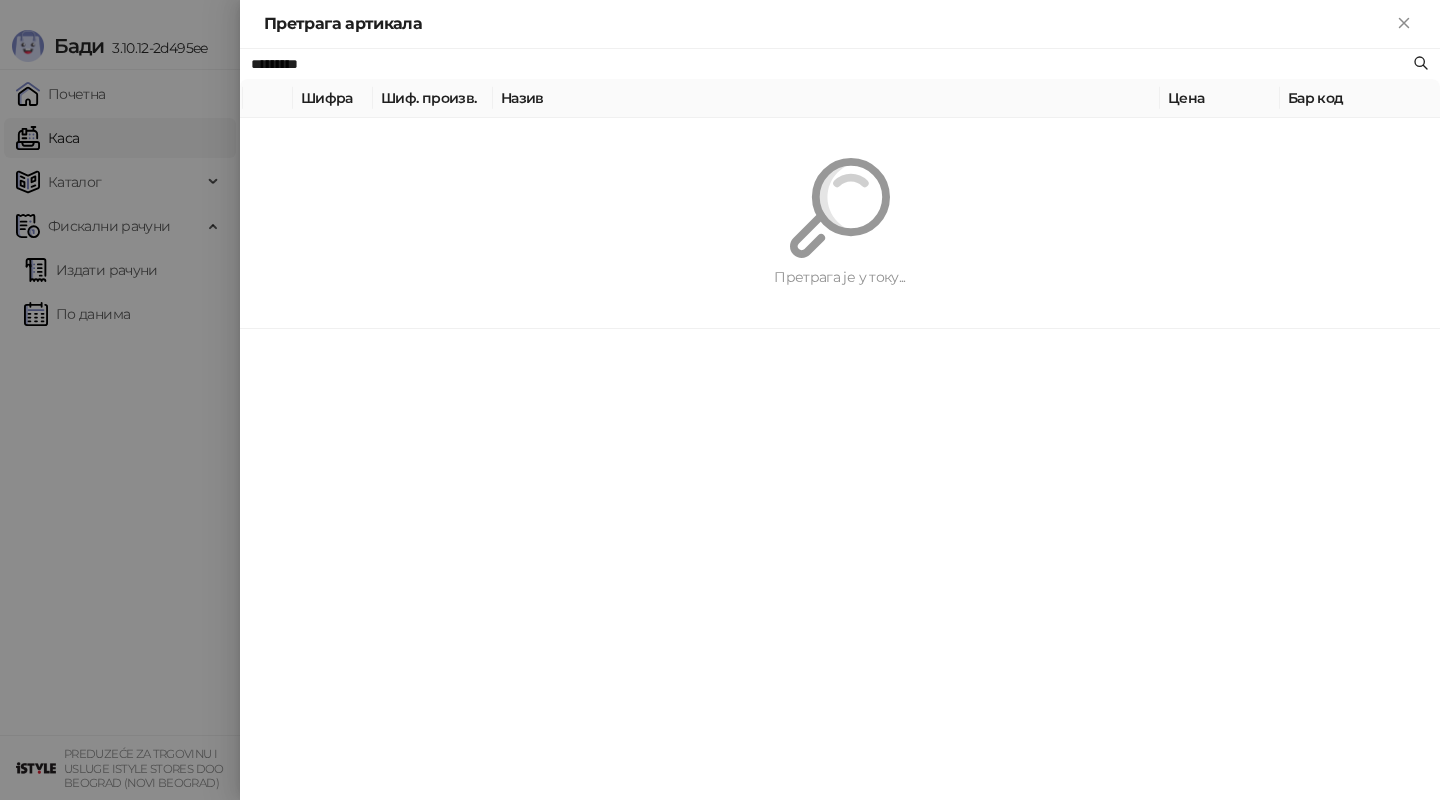 paste 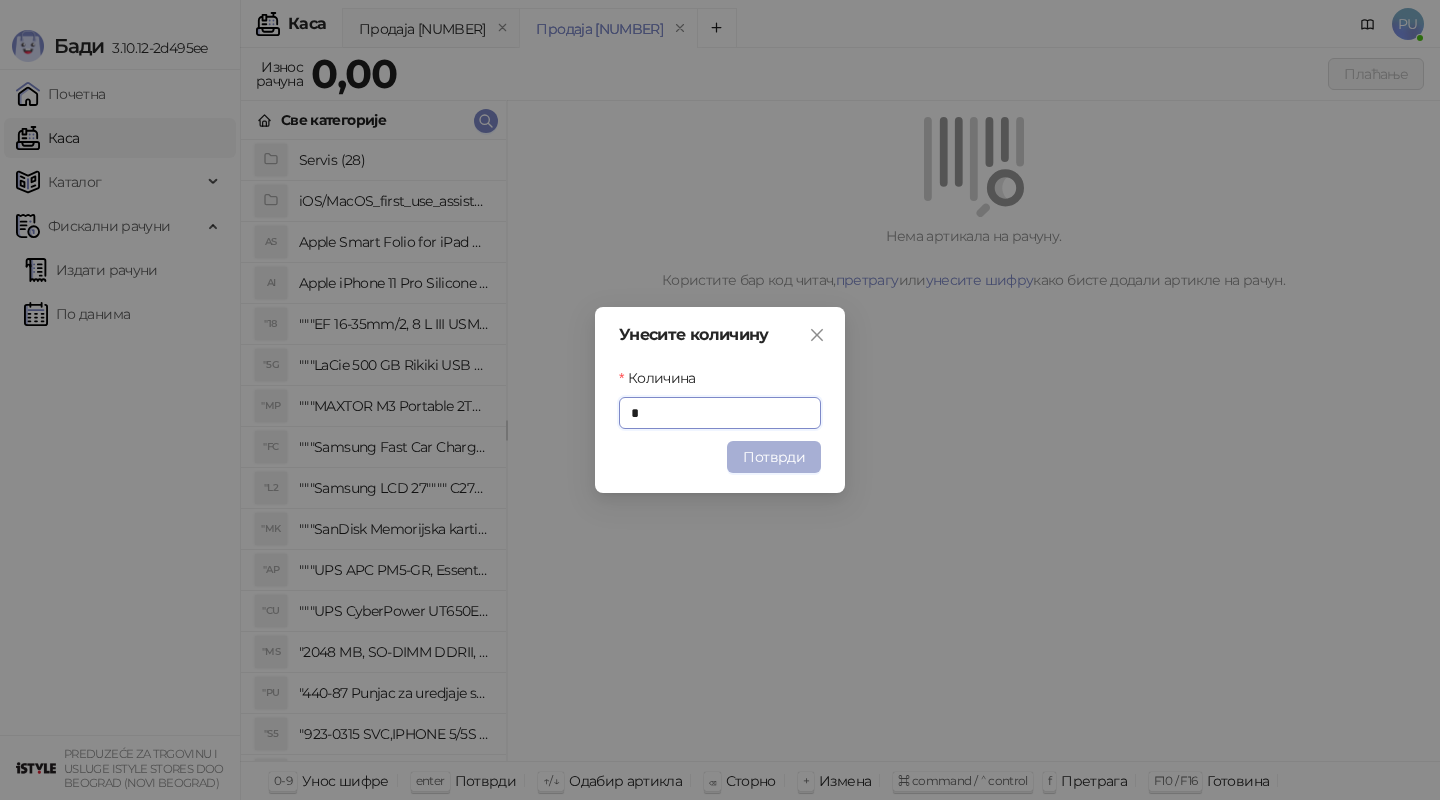 click on "Потврди" at bounding box center (774, 457) 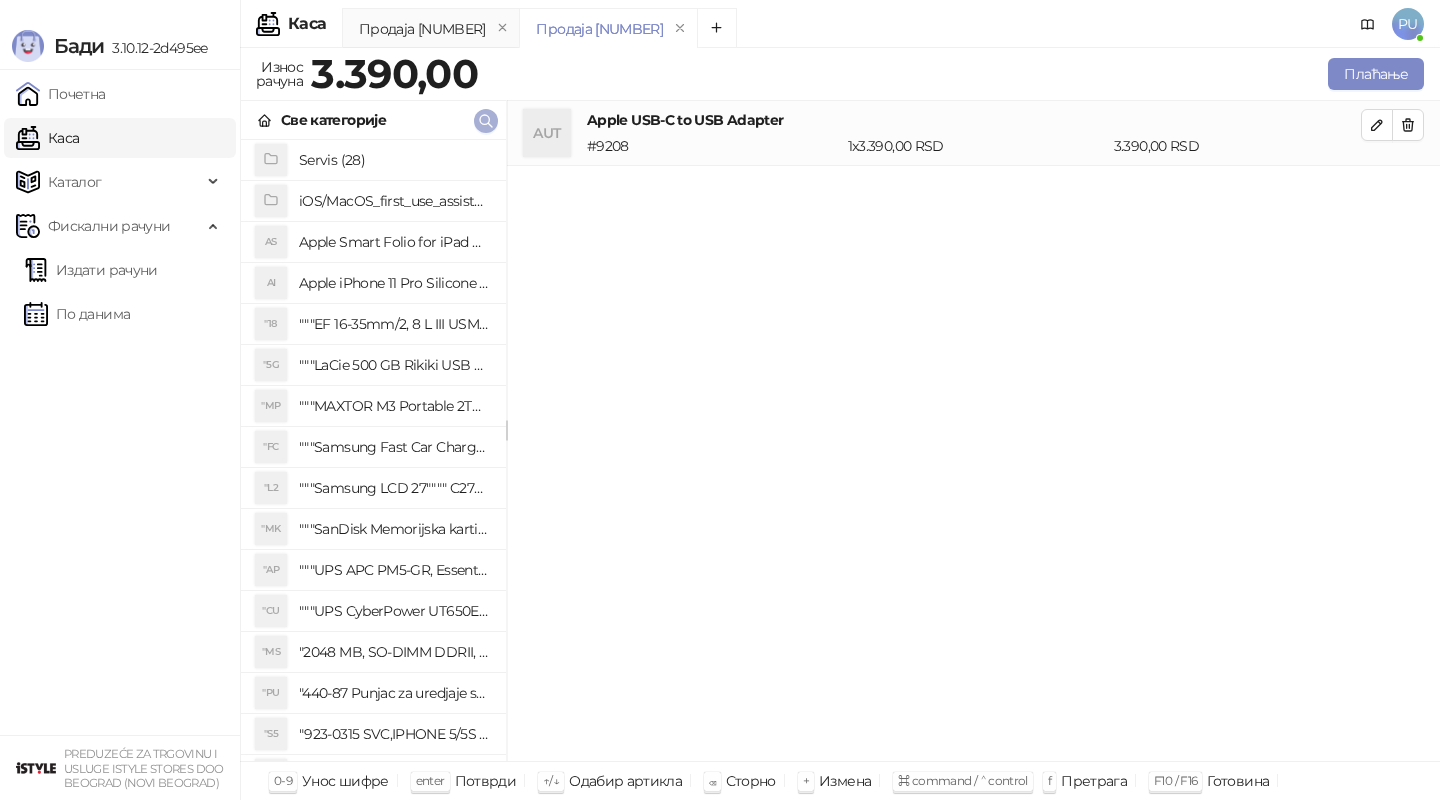 click 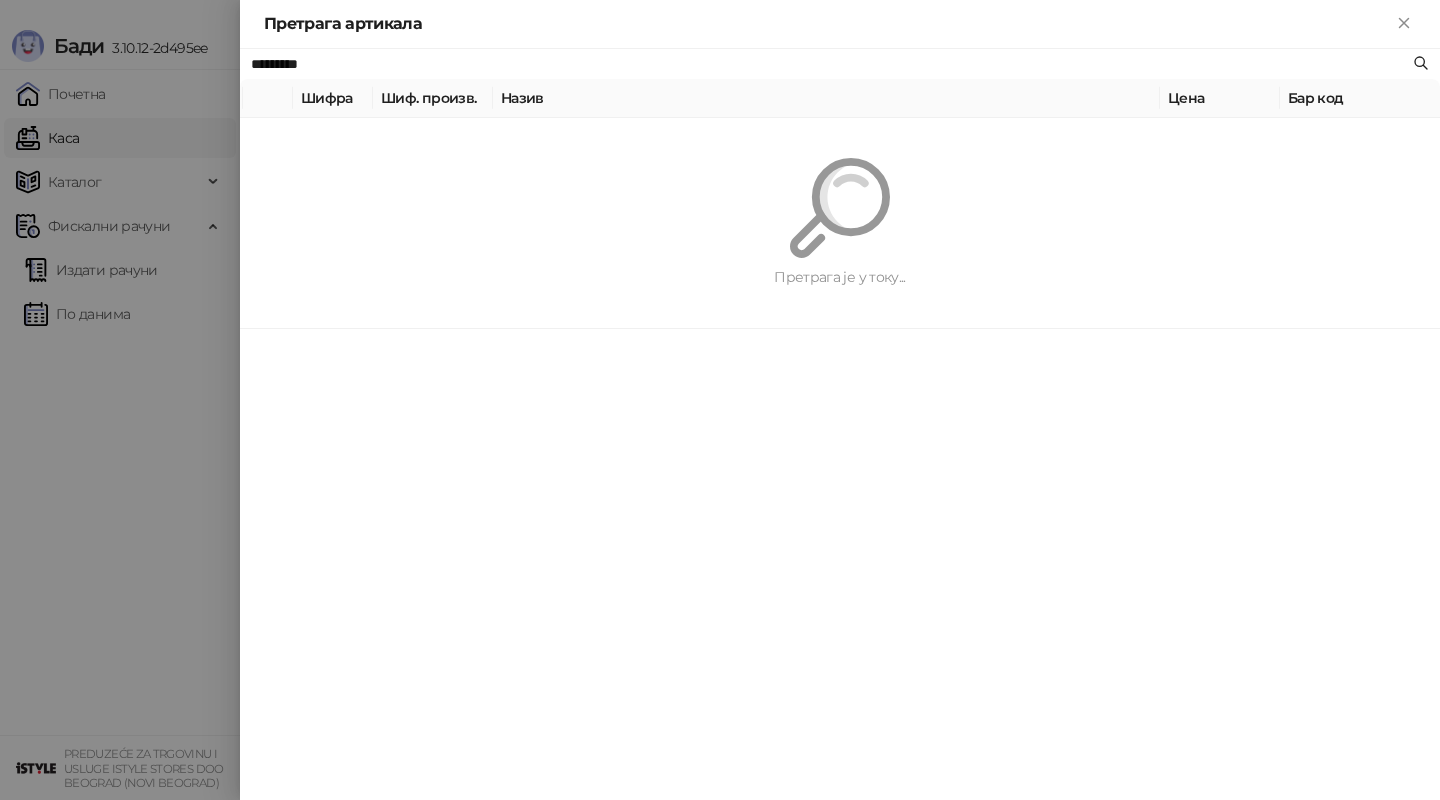 paste 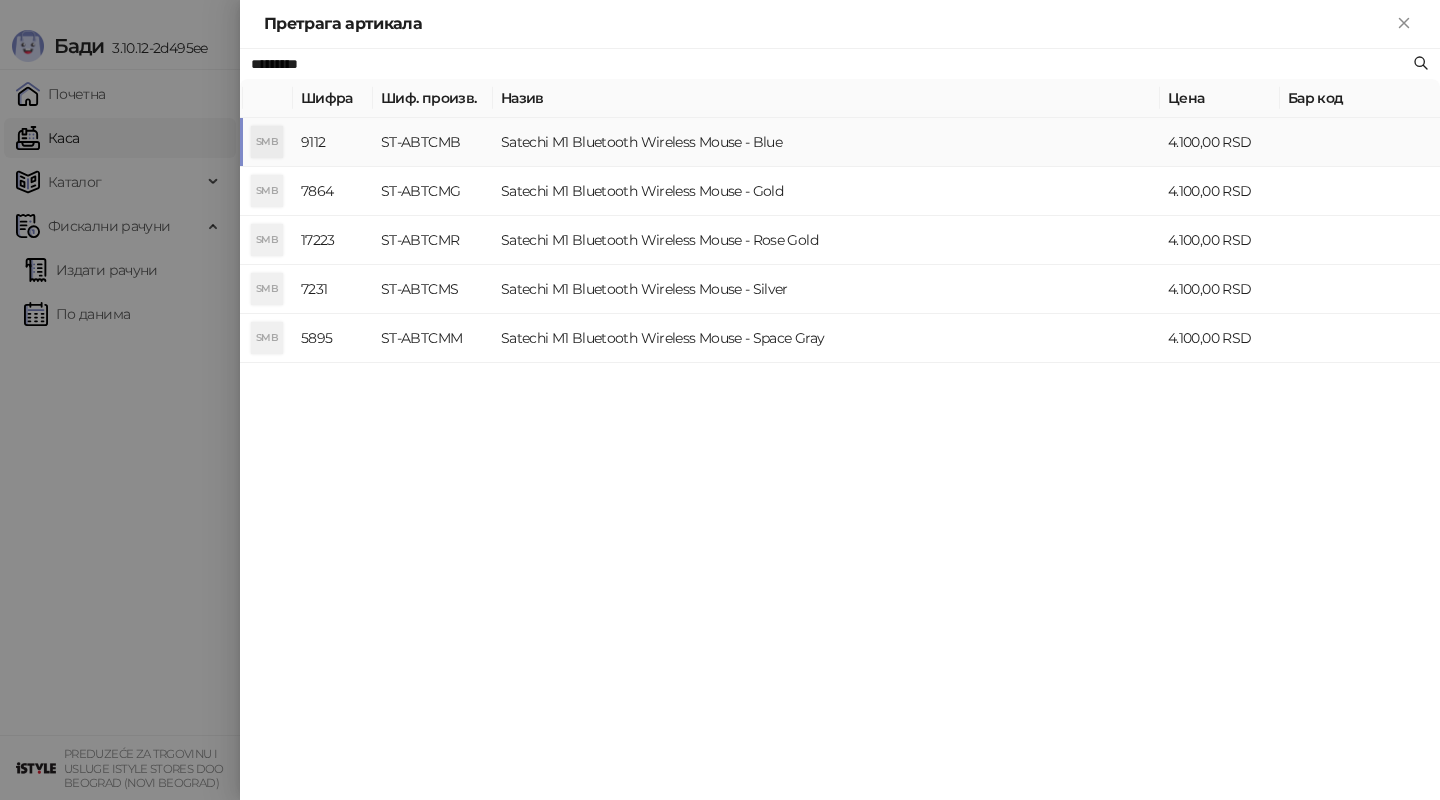 type on "*********" 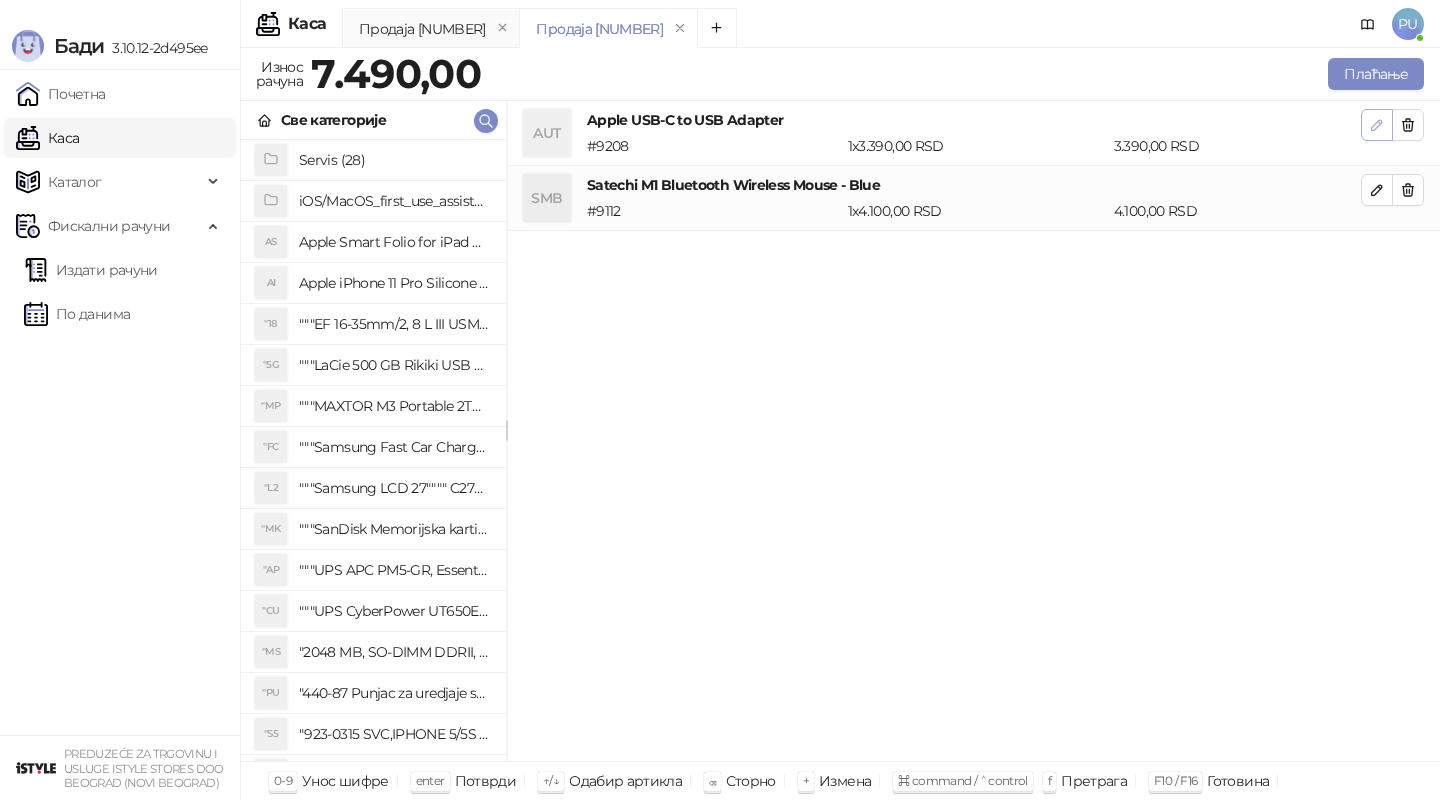 click 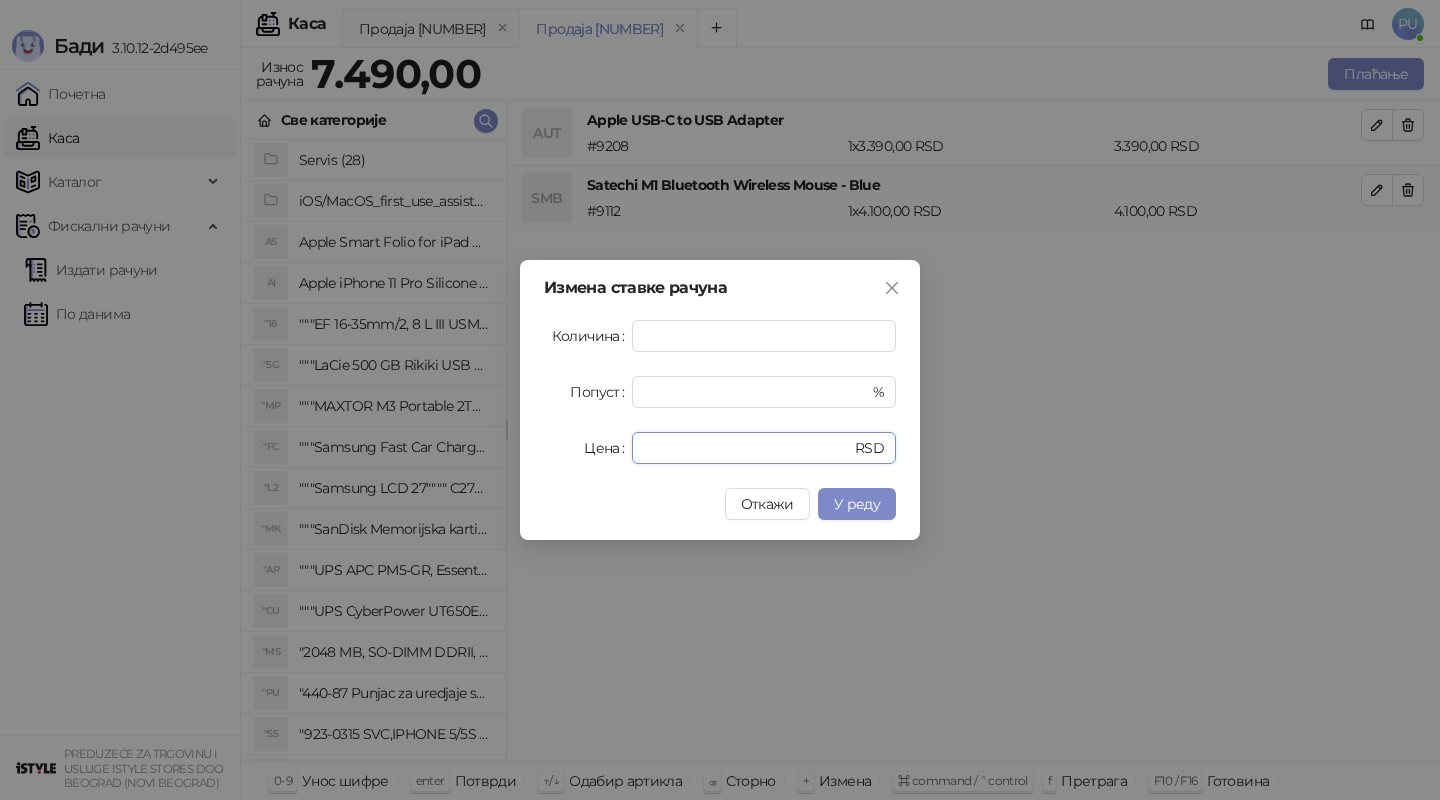drag, startPoint x: 695, startPoint y: 448, endPoint x: 526, endPoint y: 442, distance: 169.10648 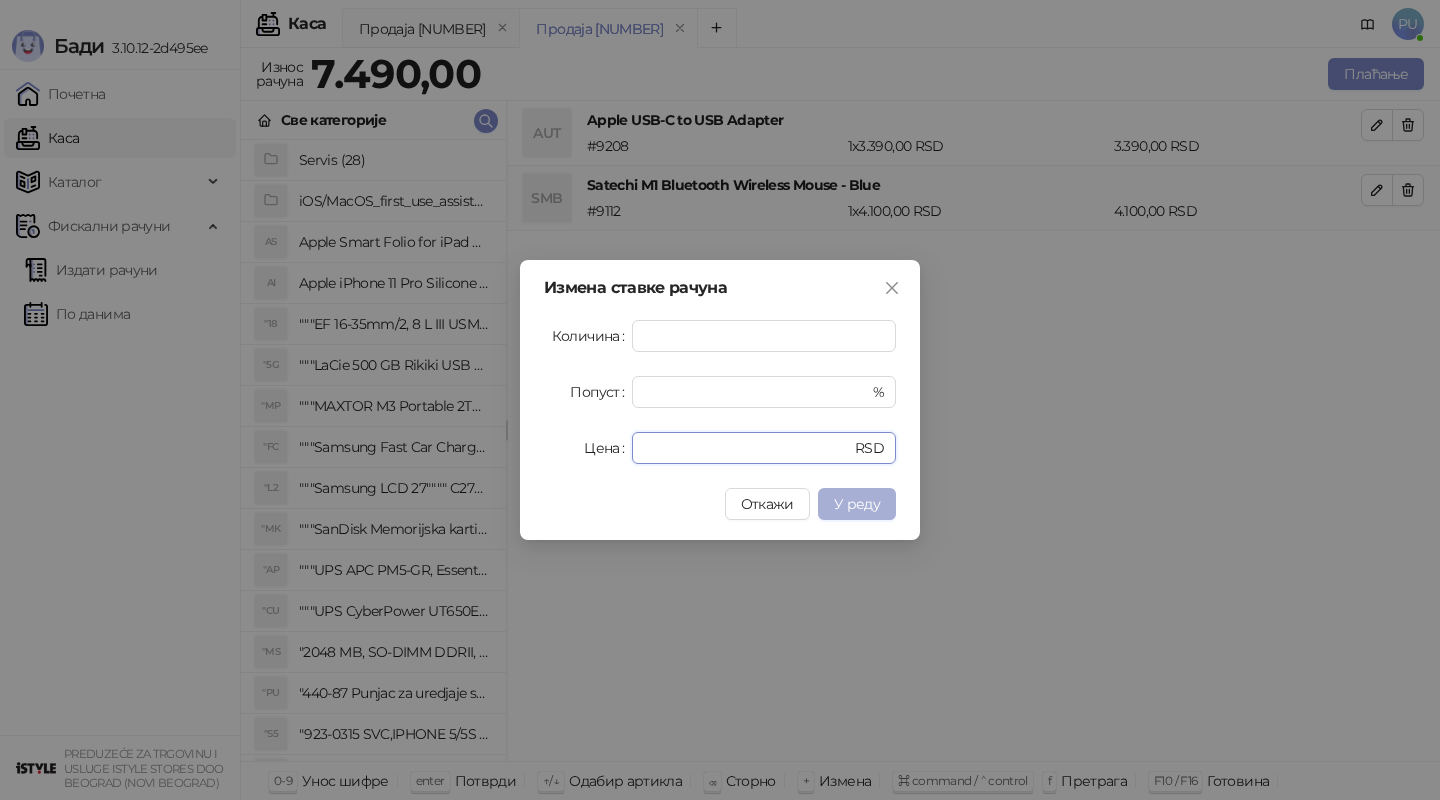 type on "****" 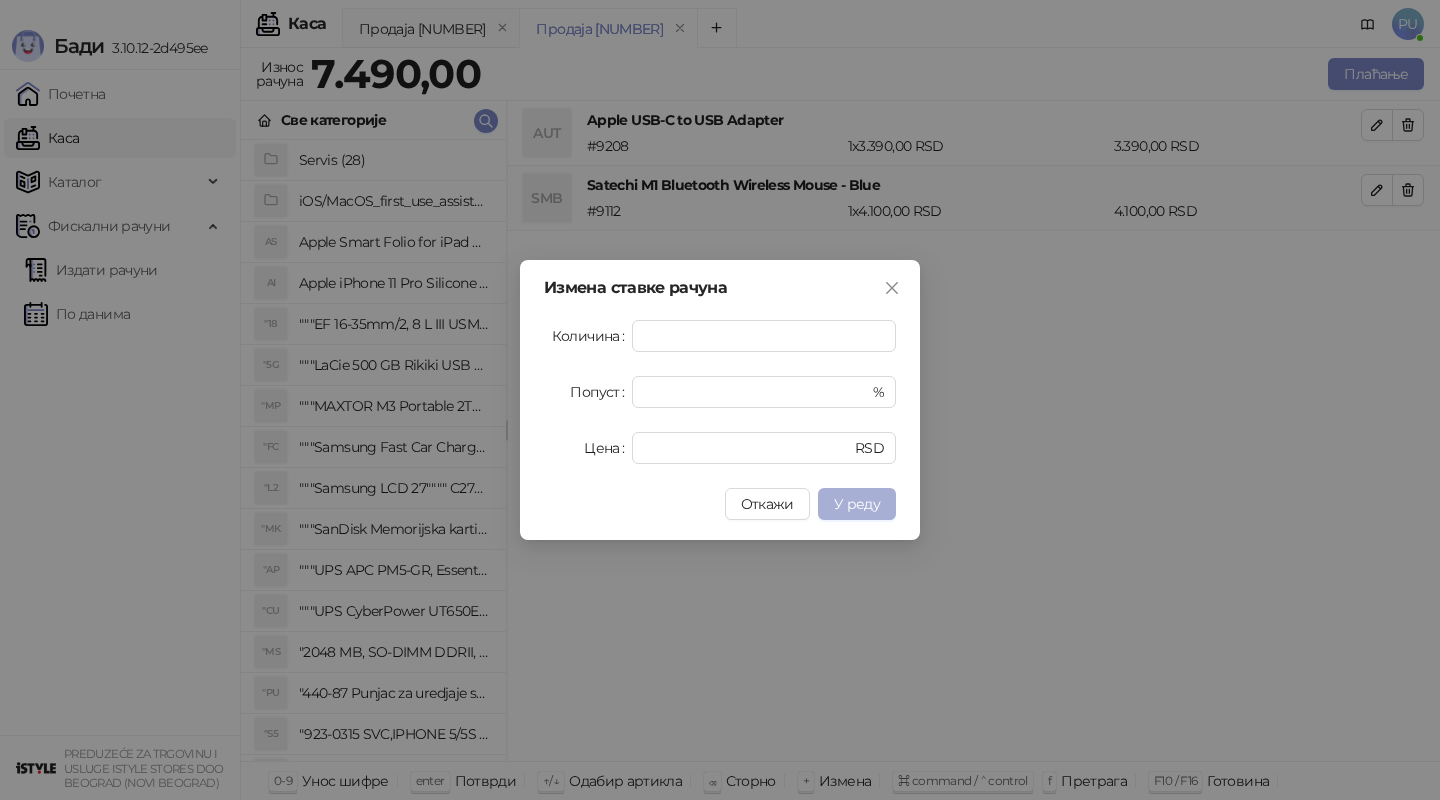 click on "У реду" at bounding box center [857, 504] 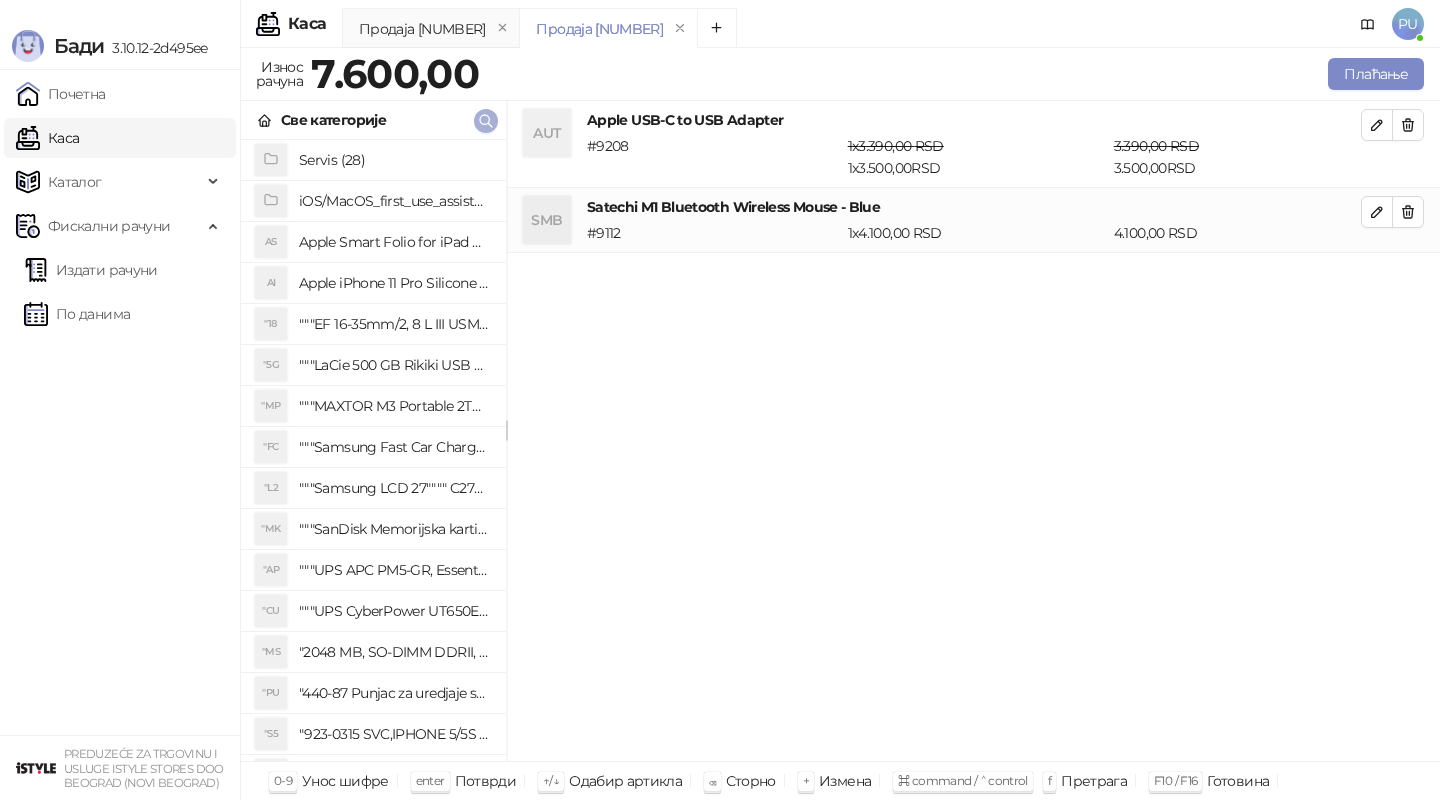 click 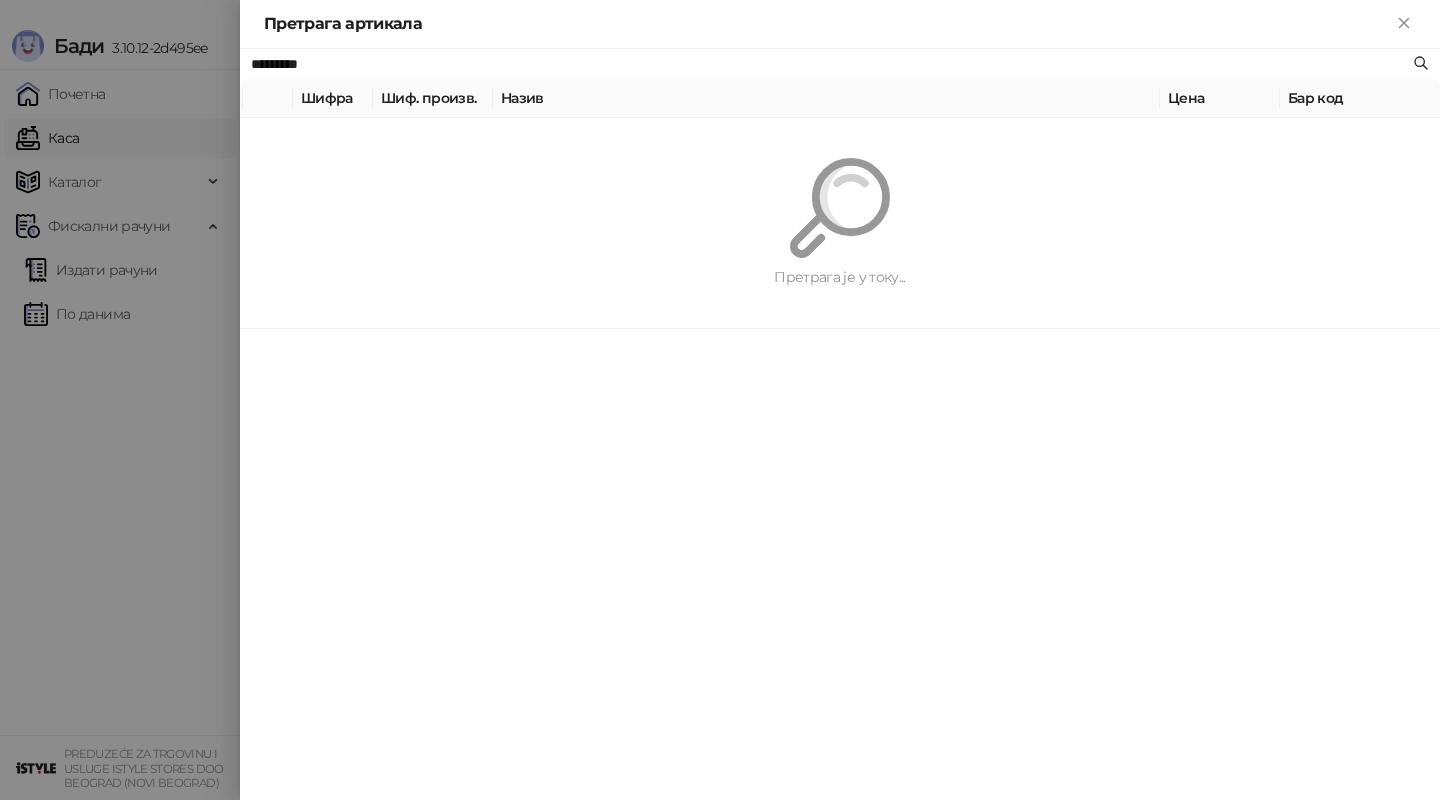 paste on "**********" 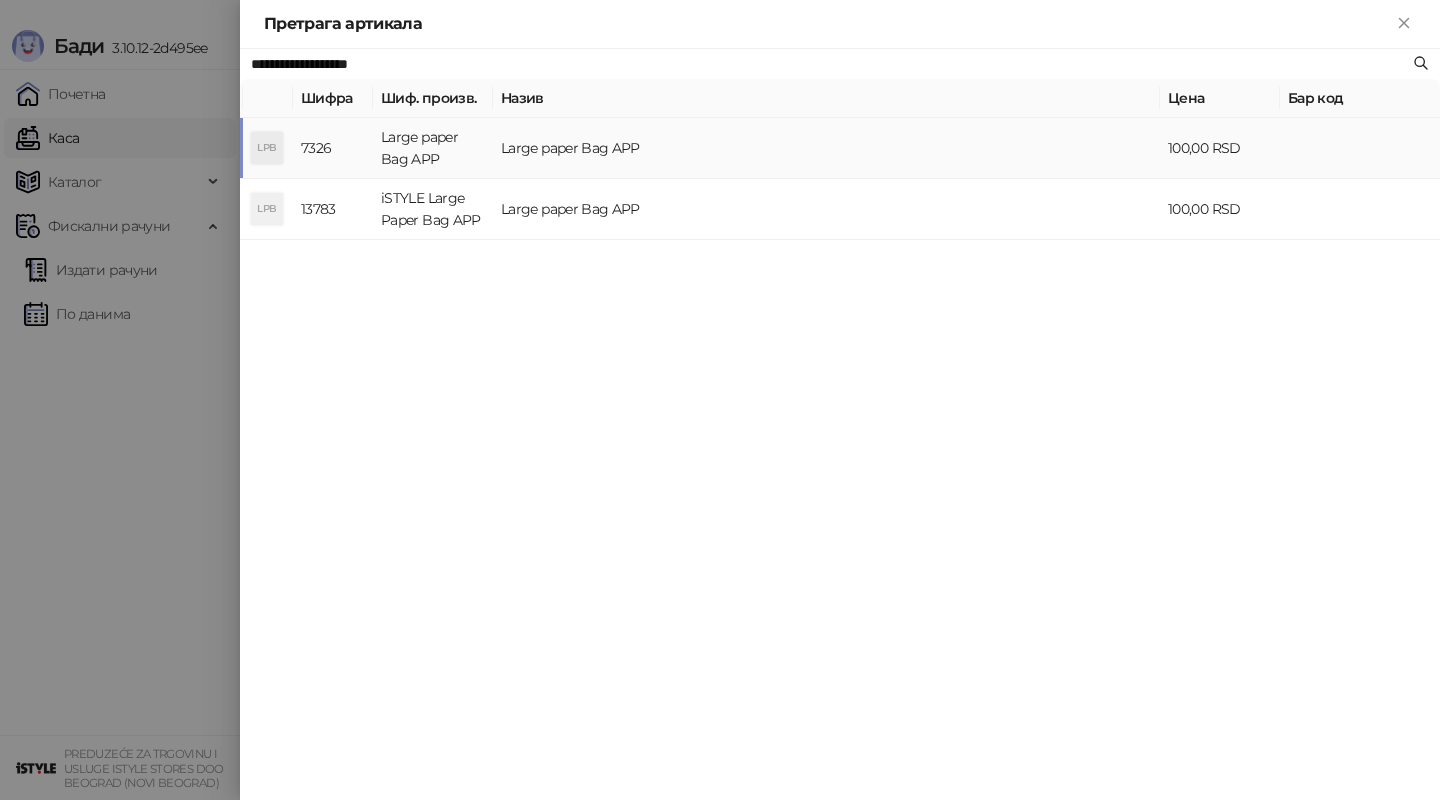 type on "**********" 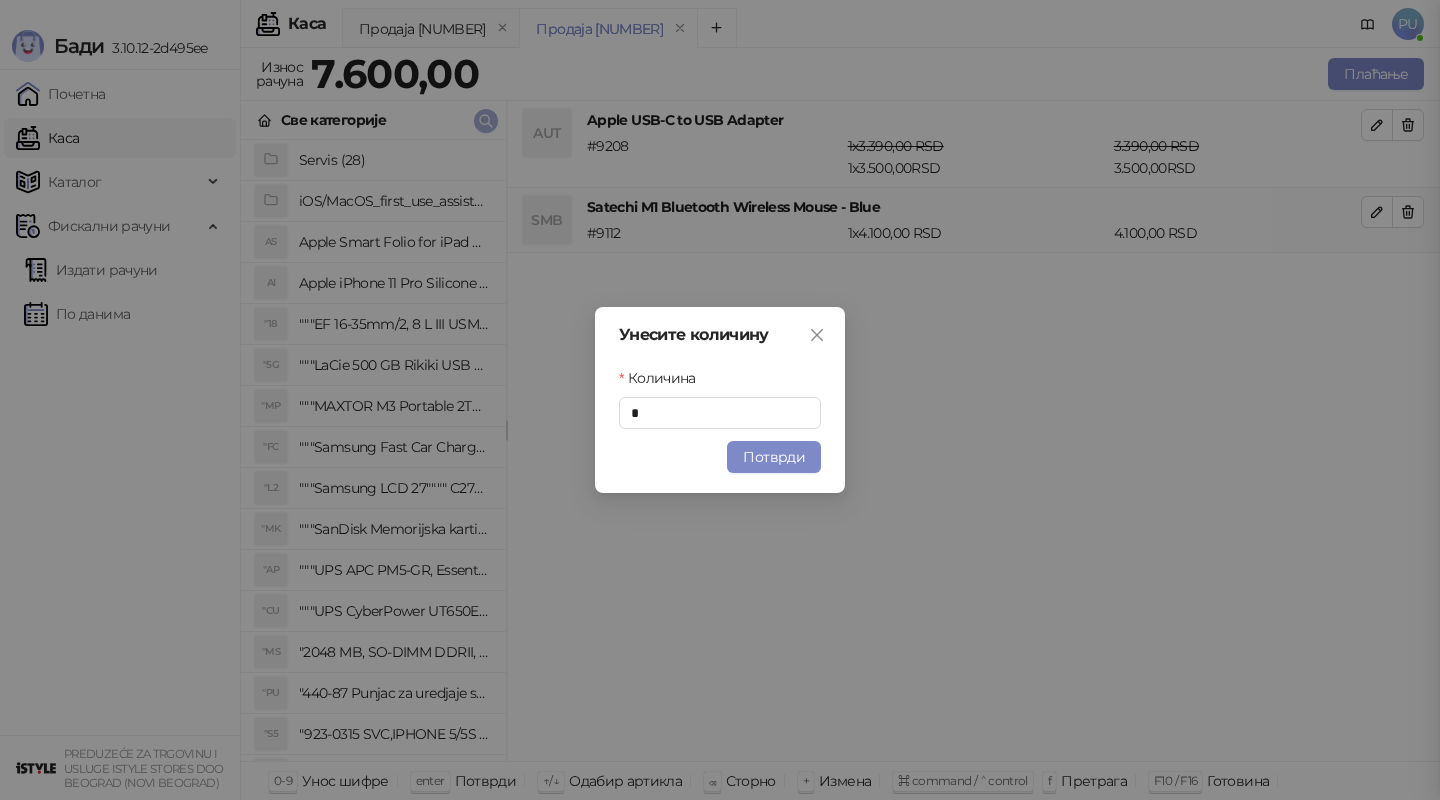 type 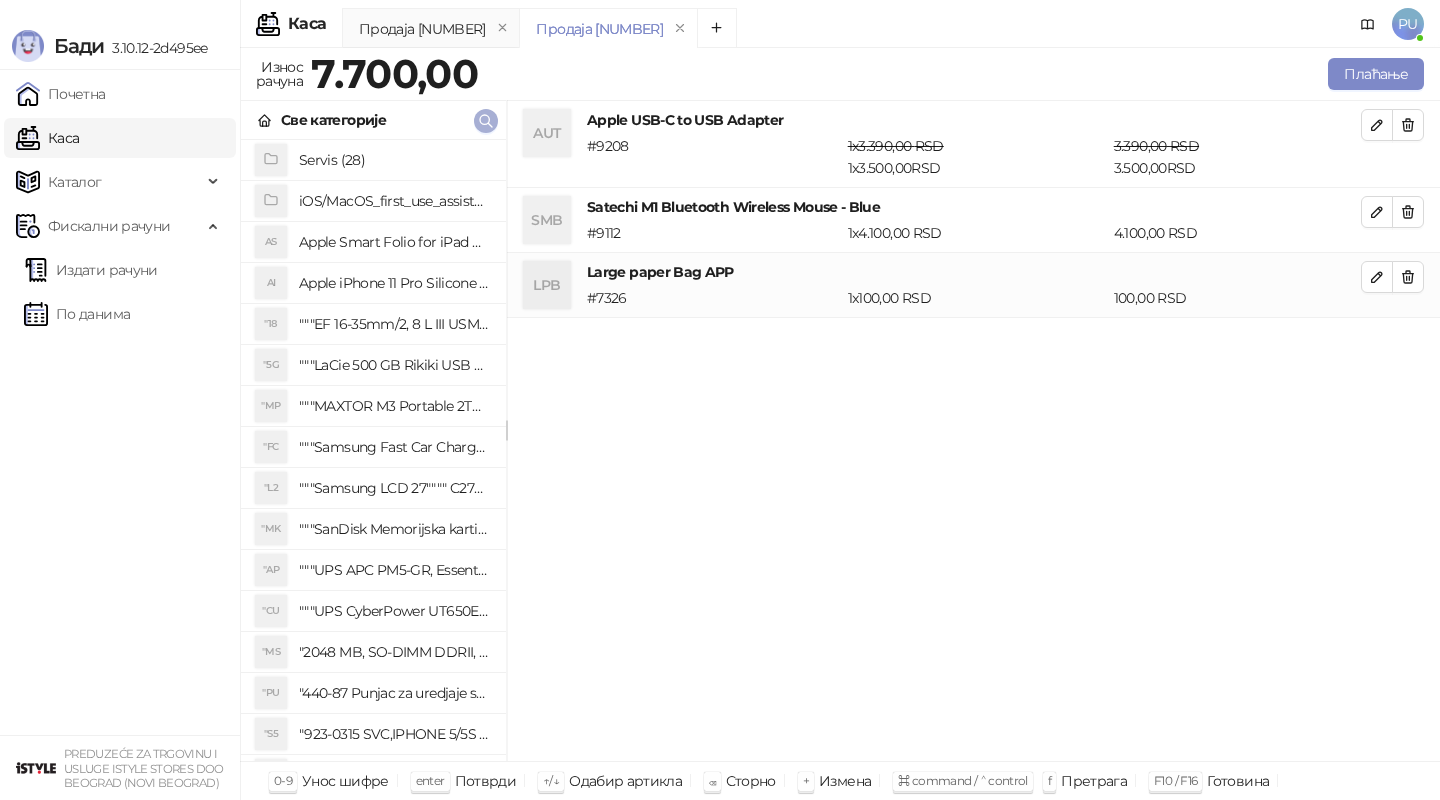 click 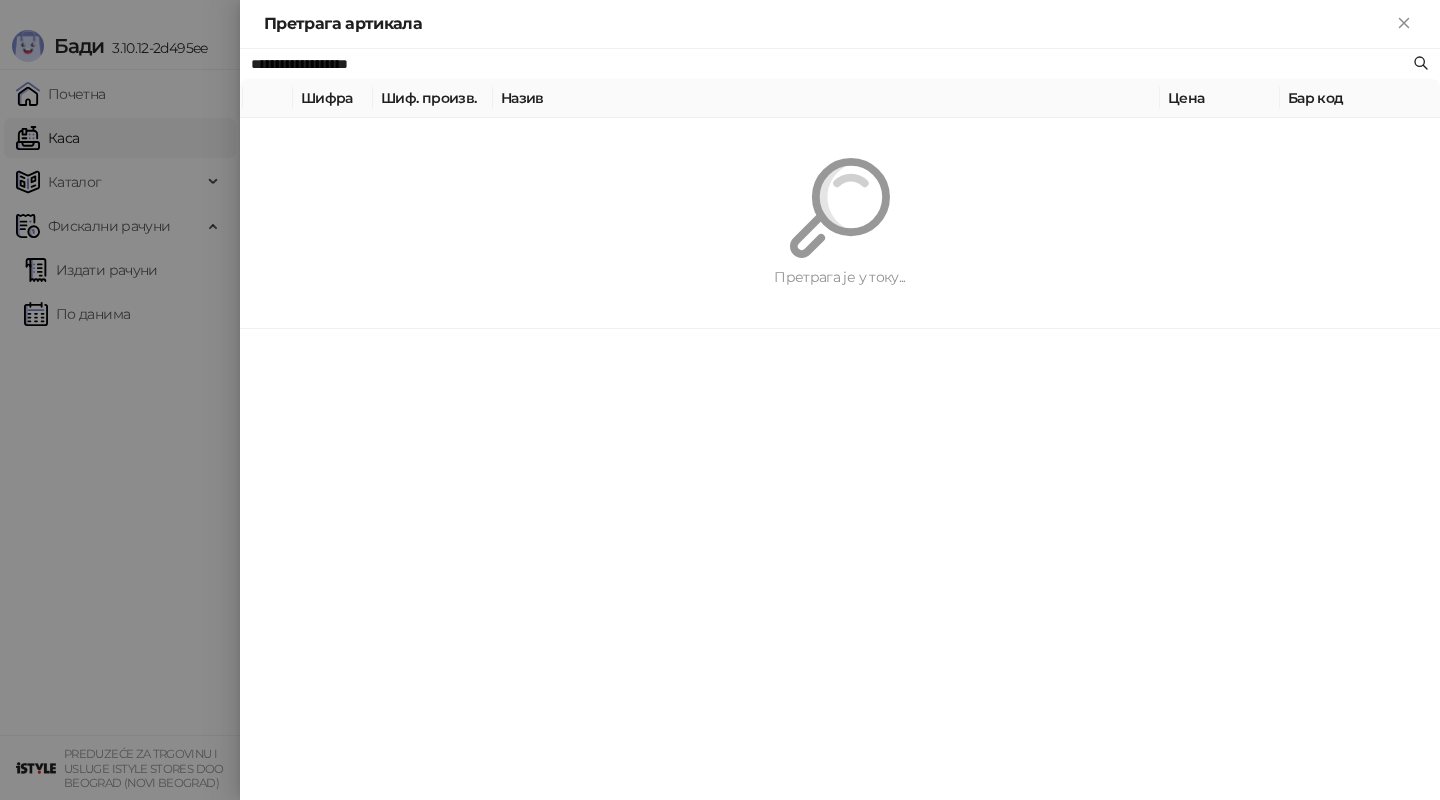 paste 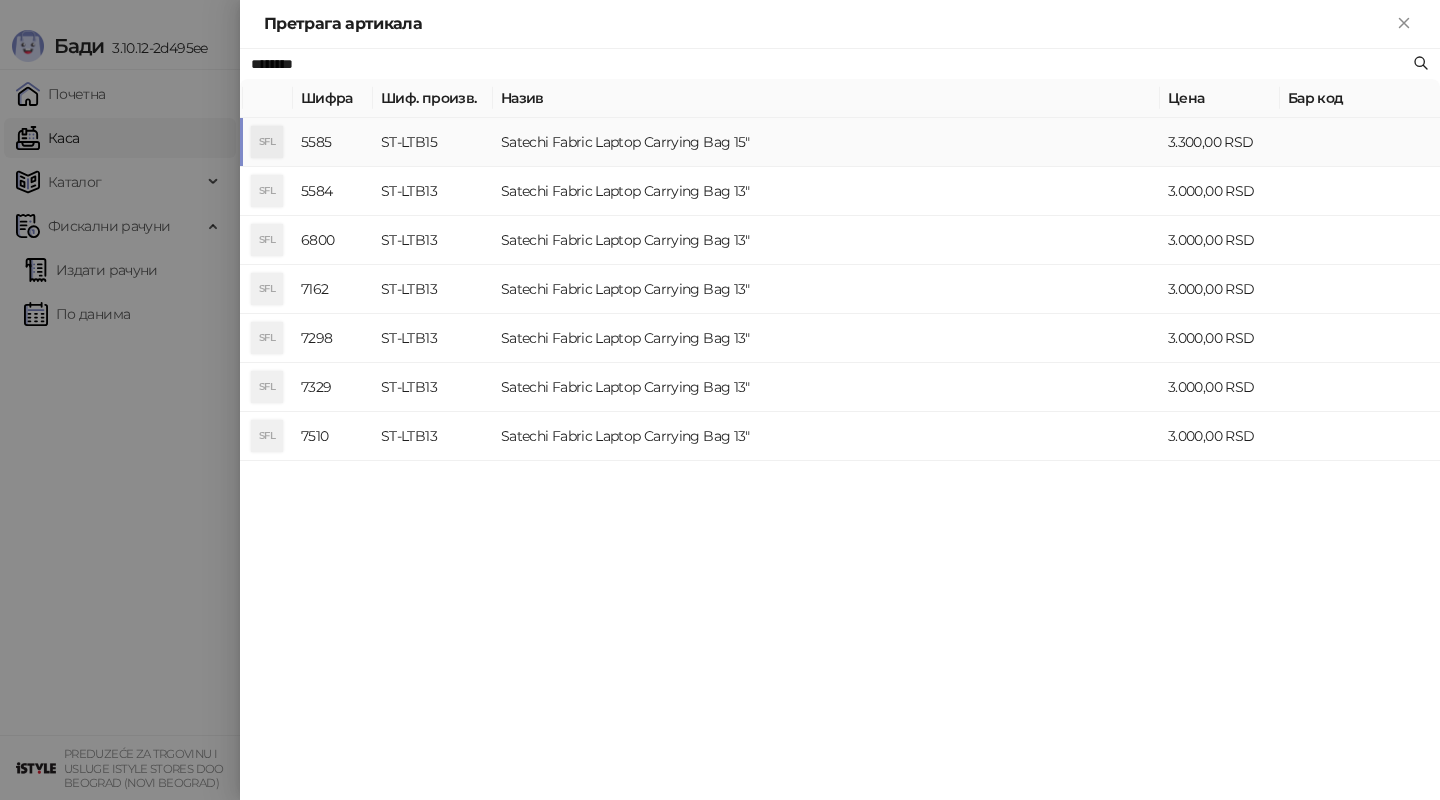 type on "********" 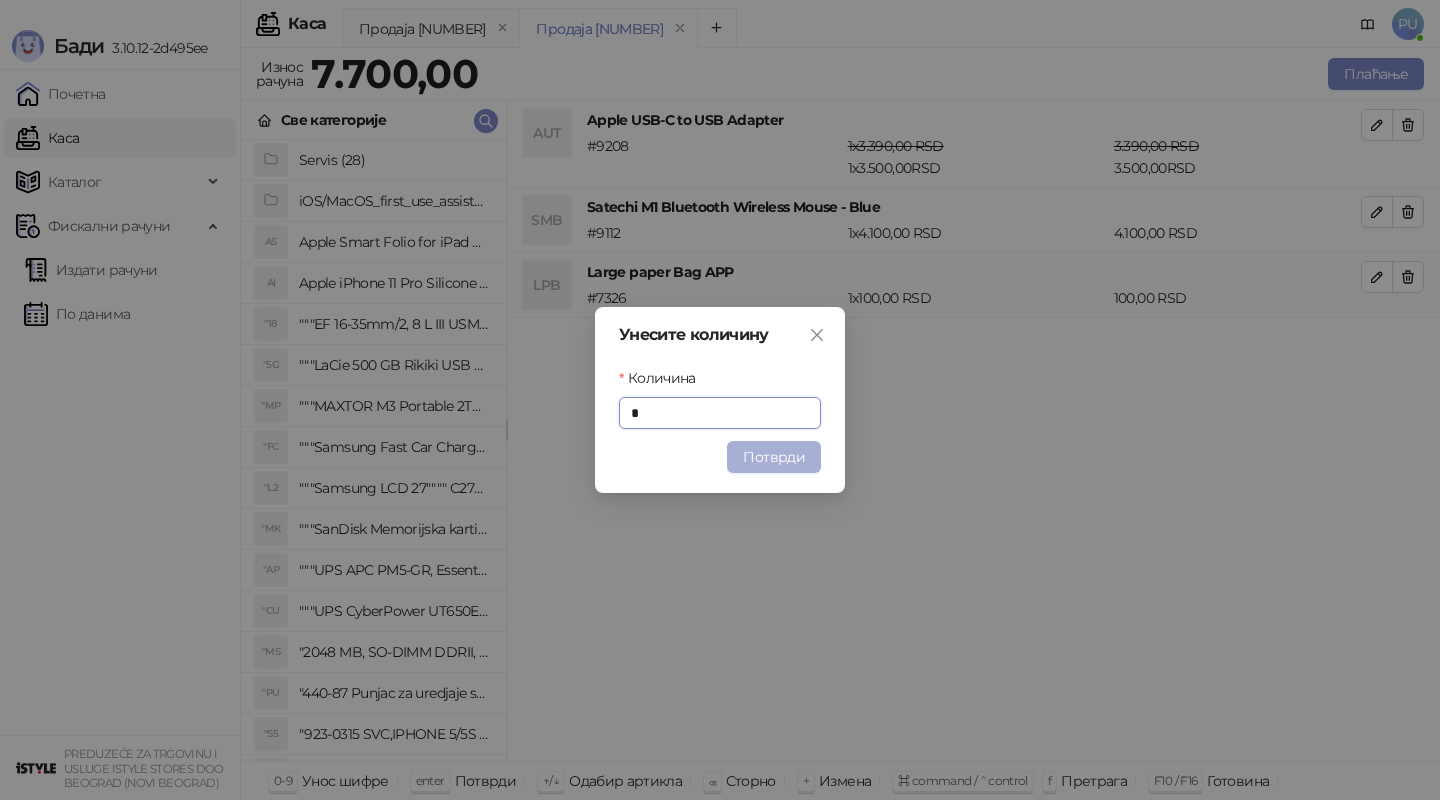 click on "Потврди" at bounding box center [774, 457] 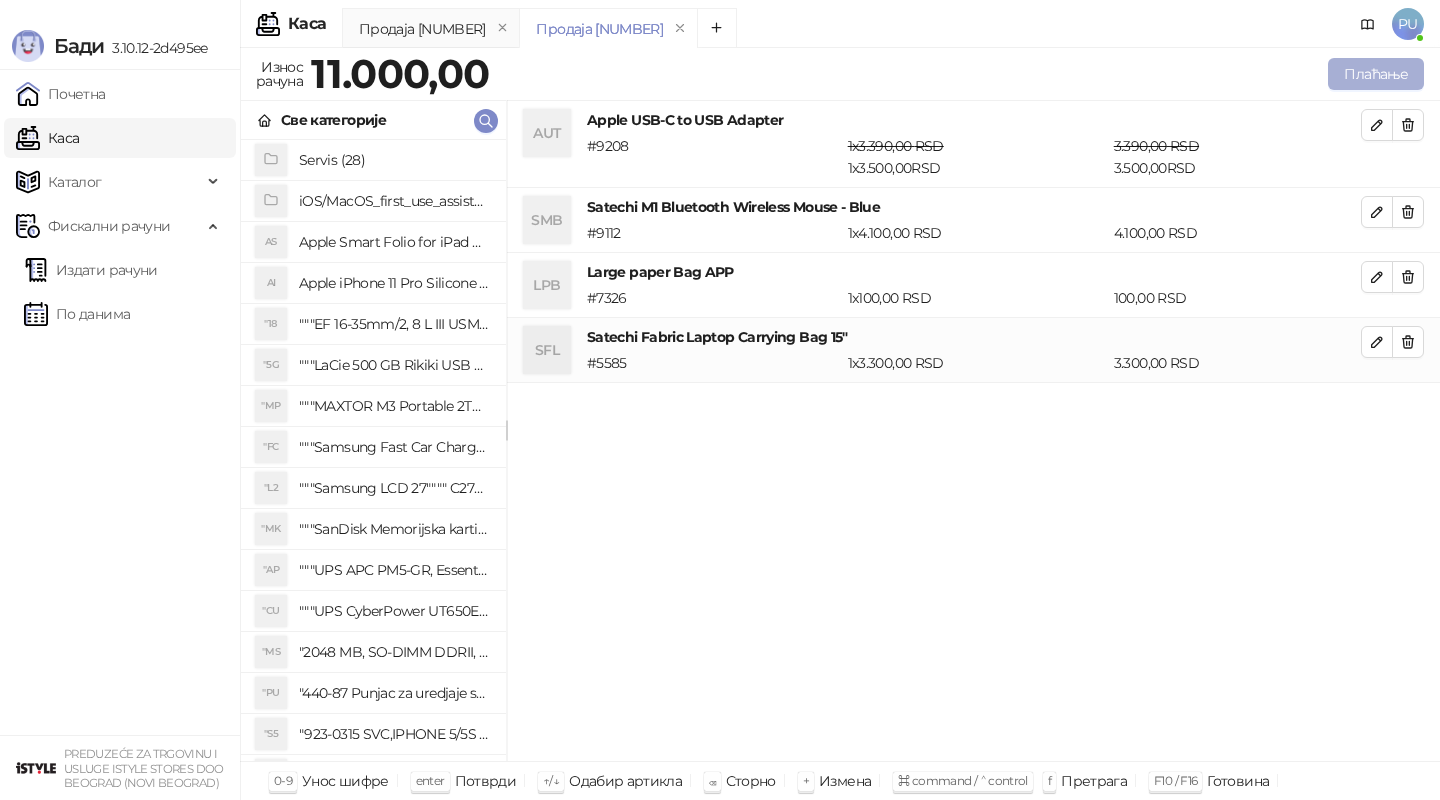 click on "Плаћање" at bounding box center [1376, 74] 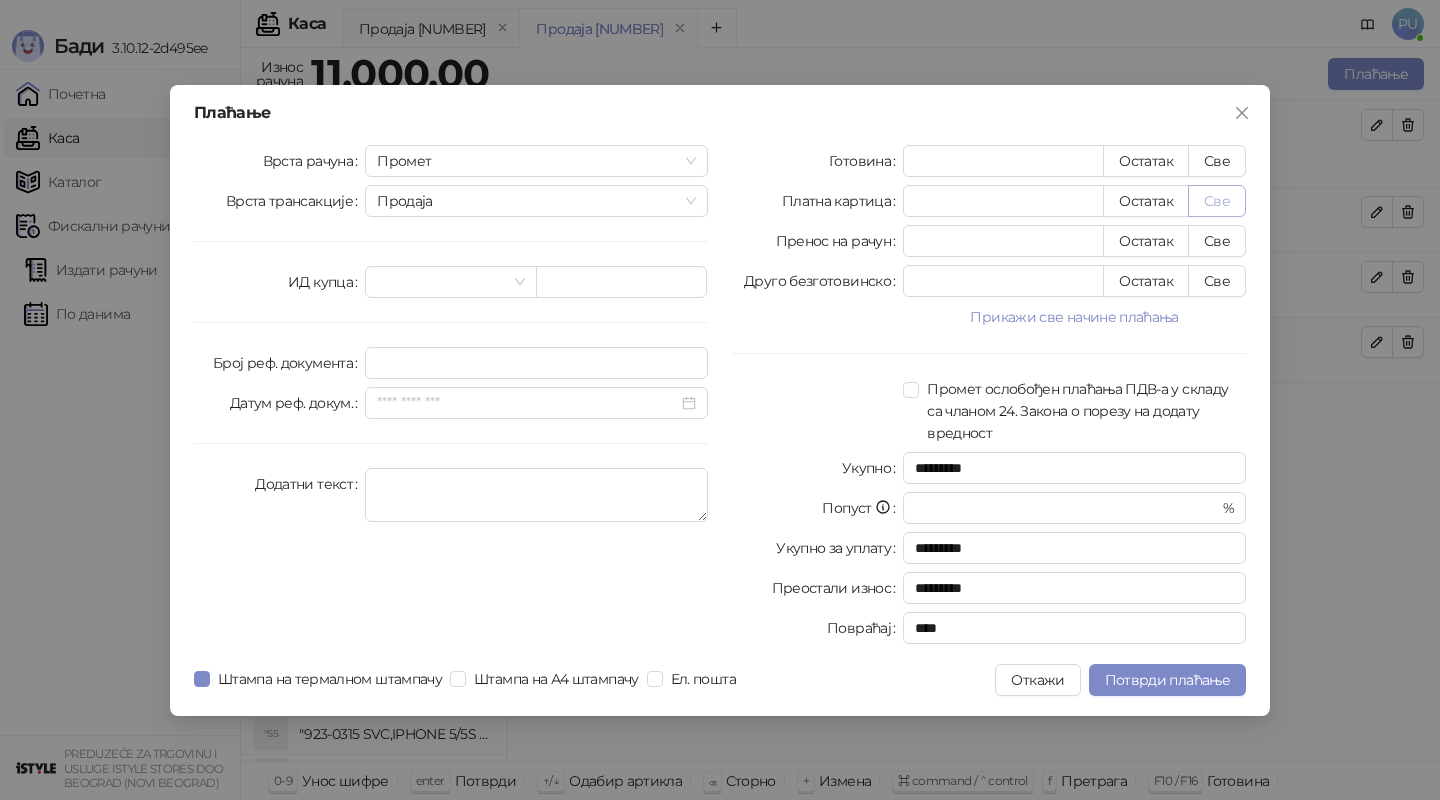 click on "Све" at bounding box center (1217, 201) 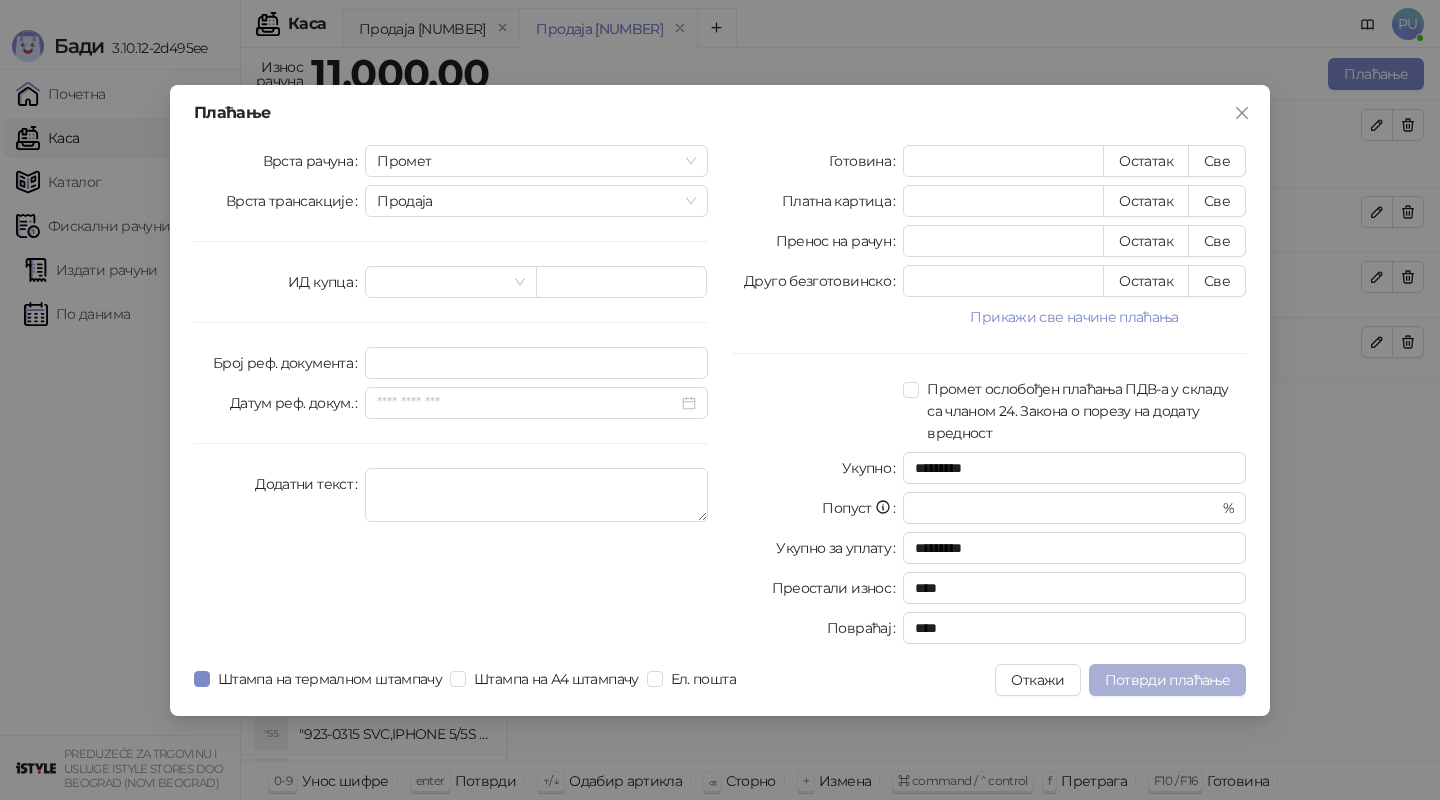 click on "Потврди плаћање" at bounding box center [1167, 680] 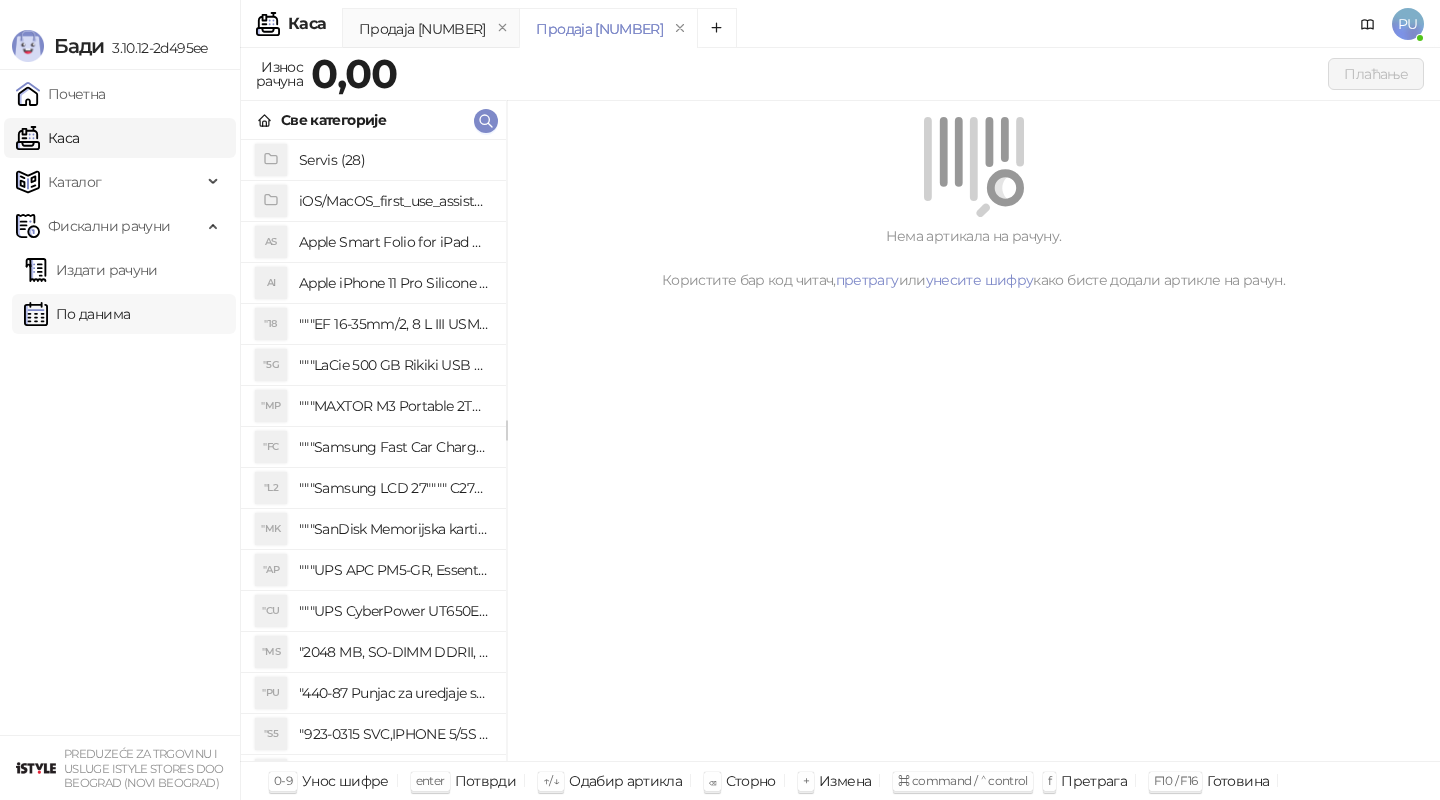 click on "По данима" at bounding box center [77, 314] 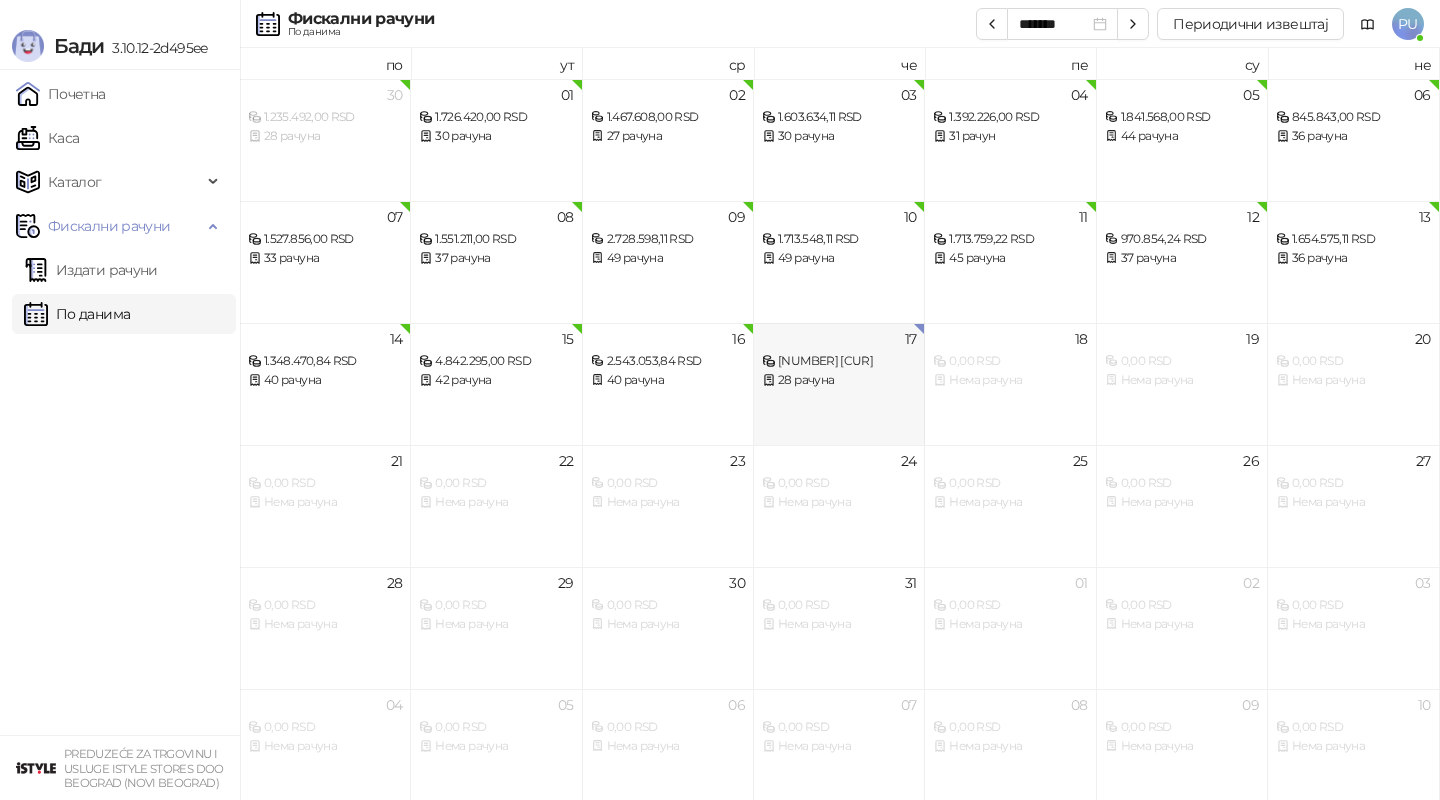 click on "28 рачуна" at bounding box center (839, 380) 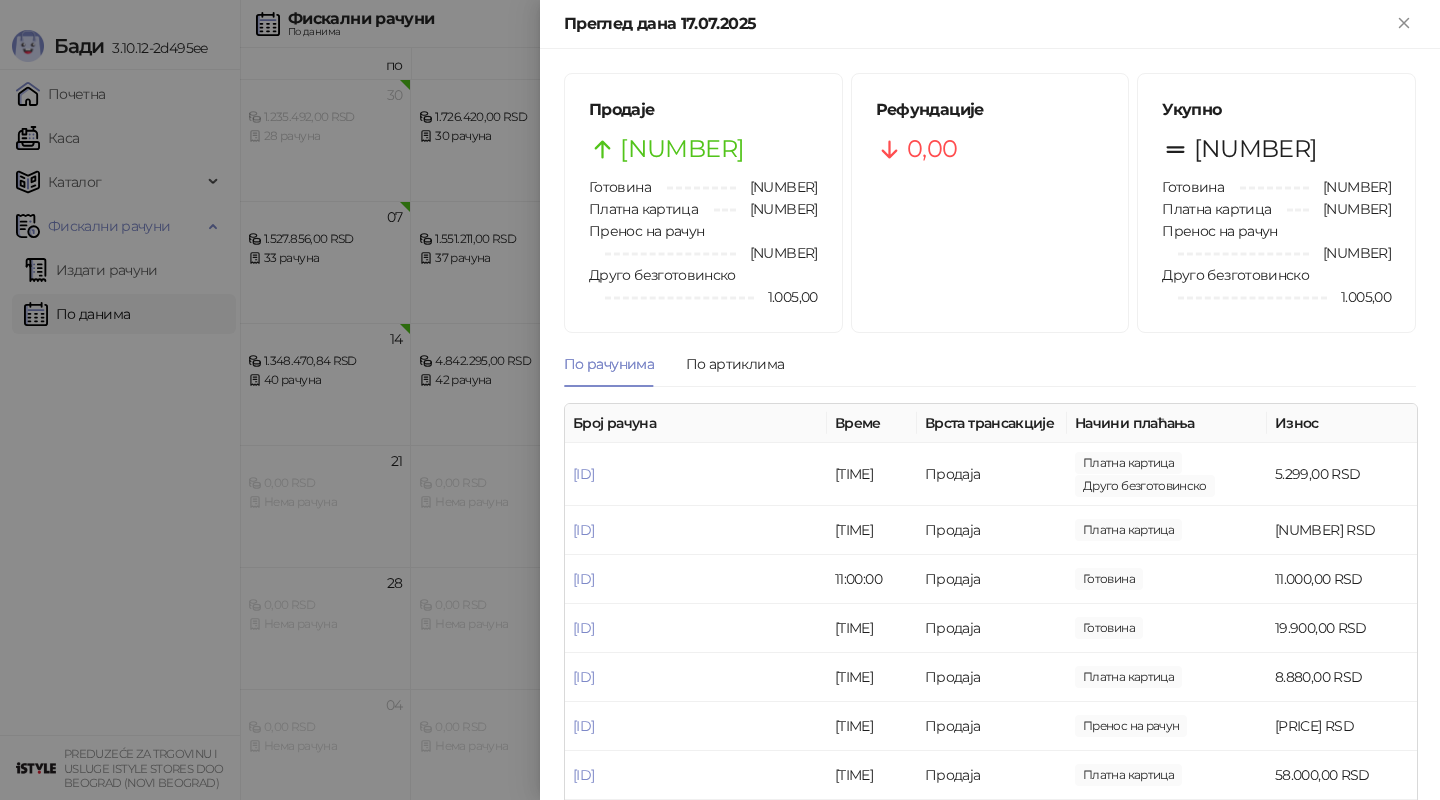 click at bounding box center [720, 400] 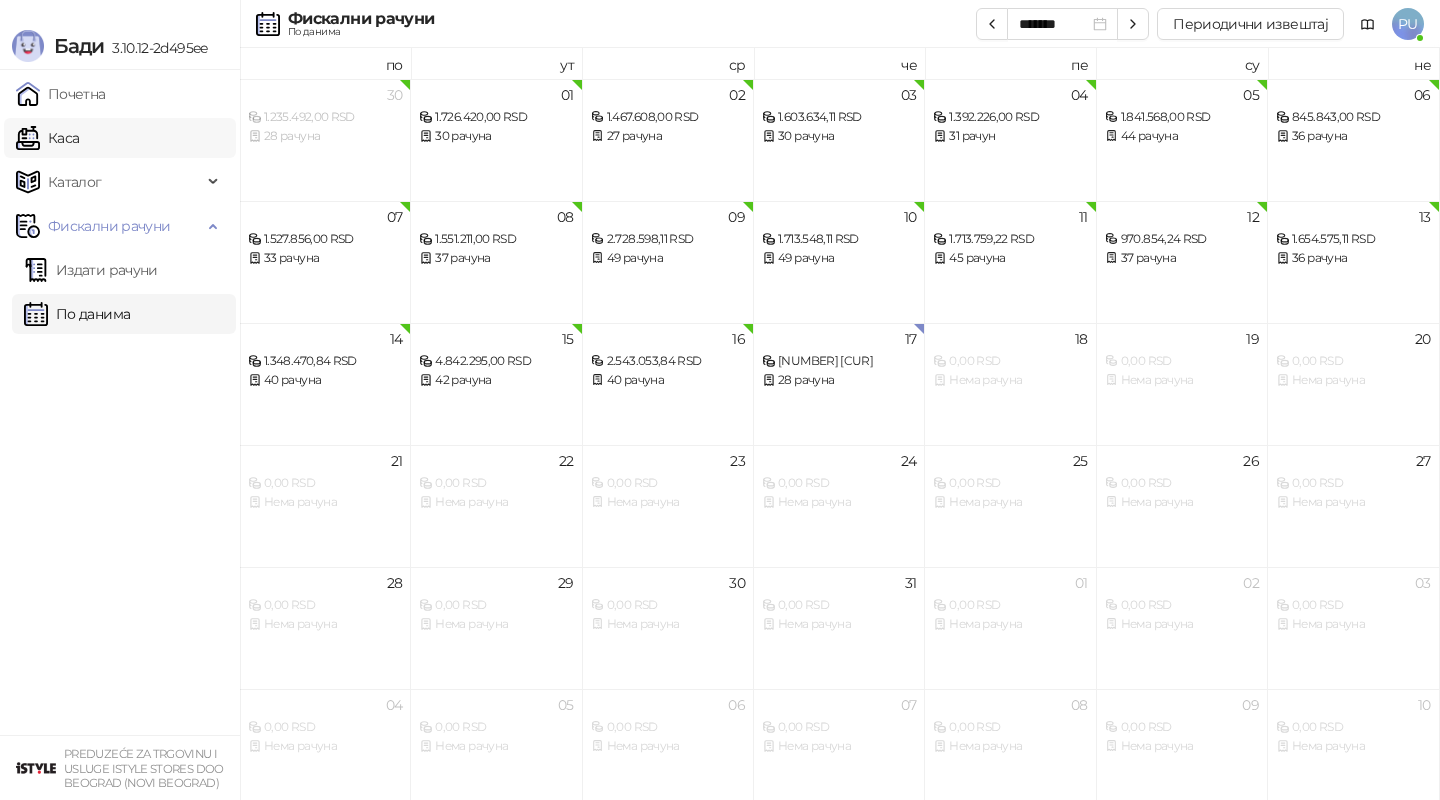 click on "Каса" at bounding box center [47, 138] 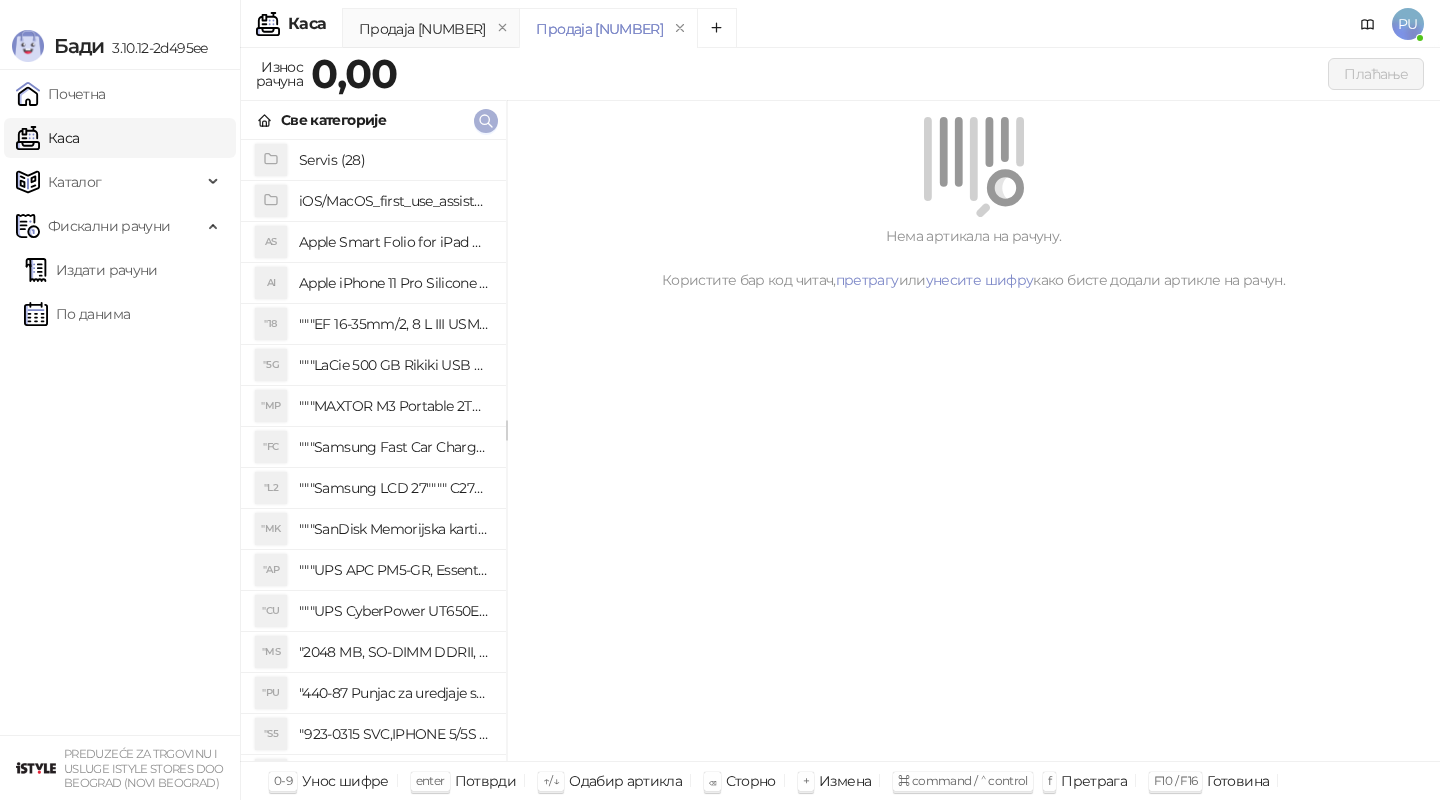 click 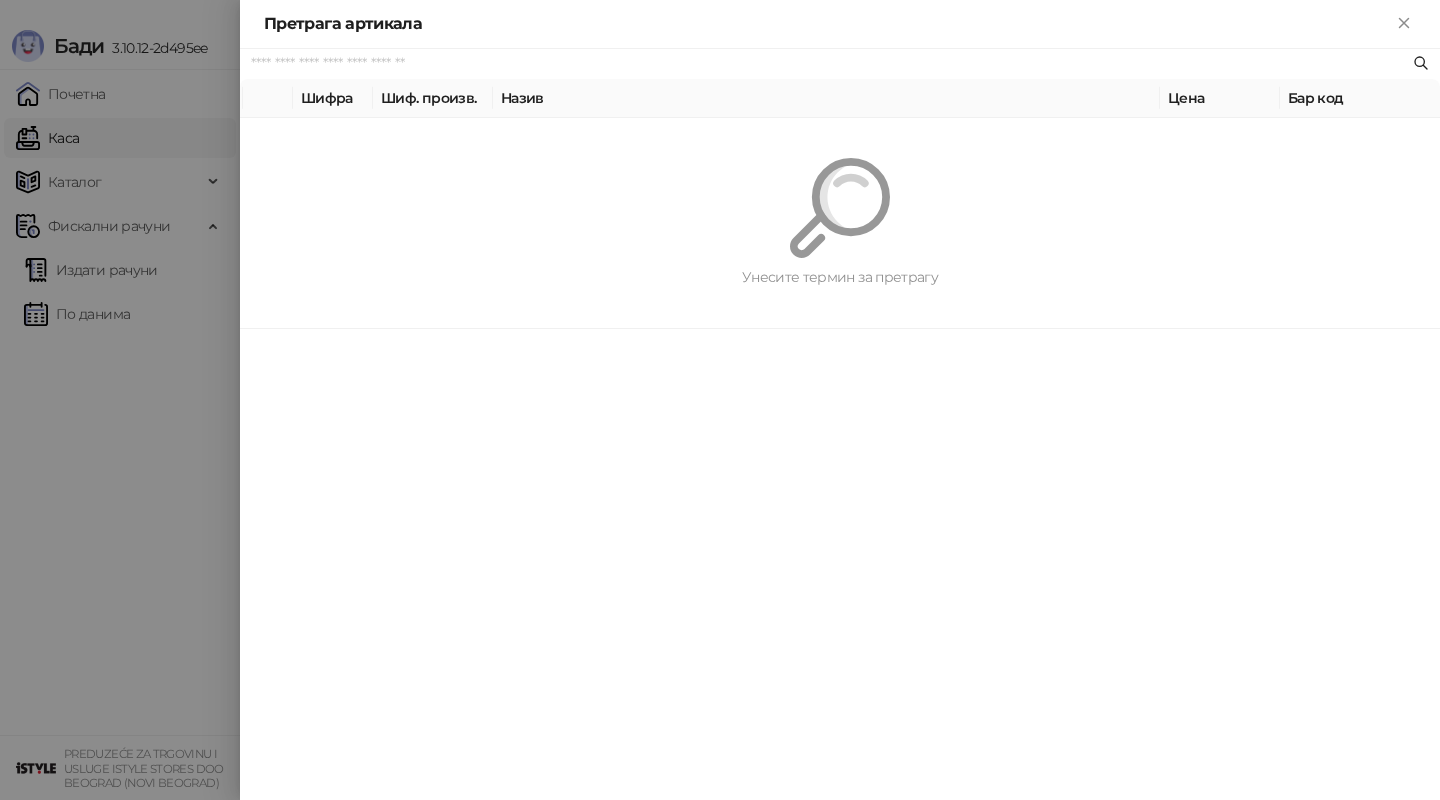 paste on "*********" 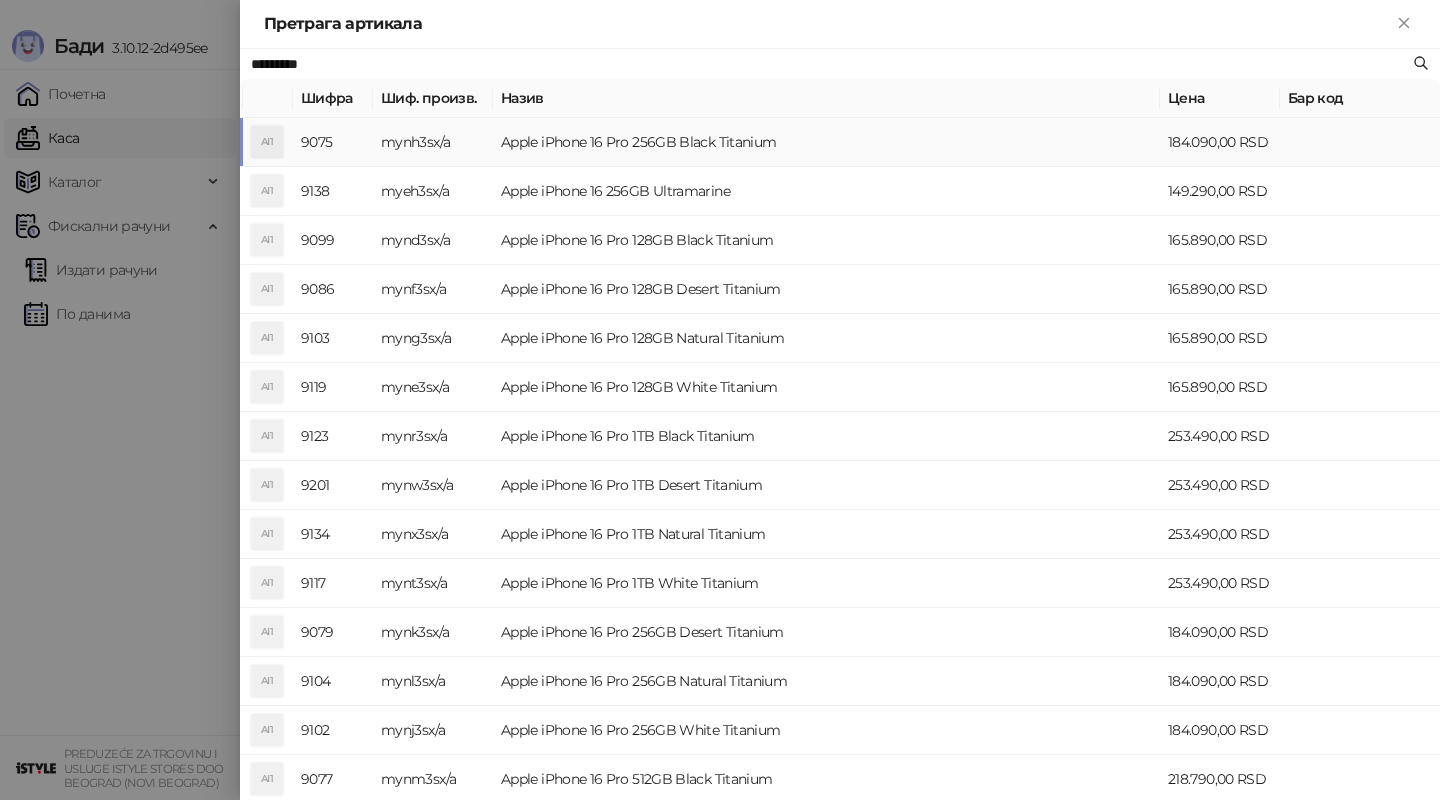 type on "*********" 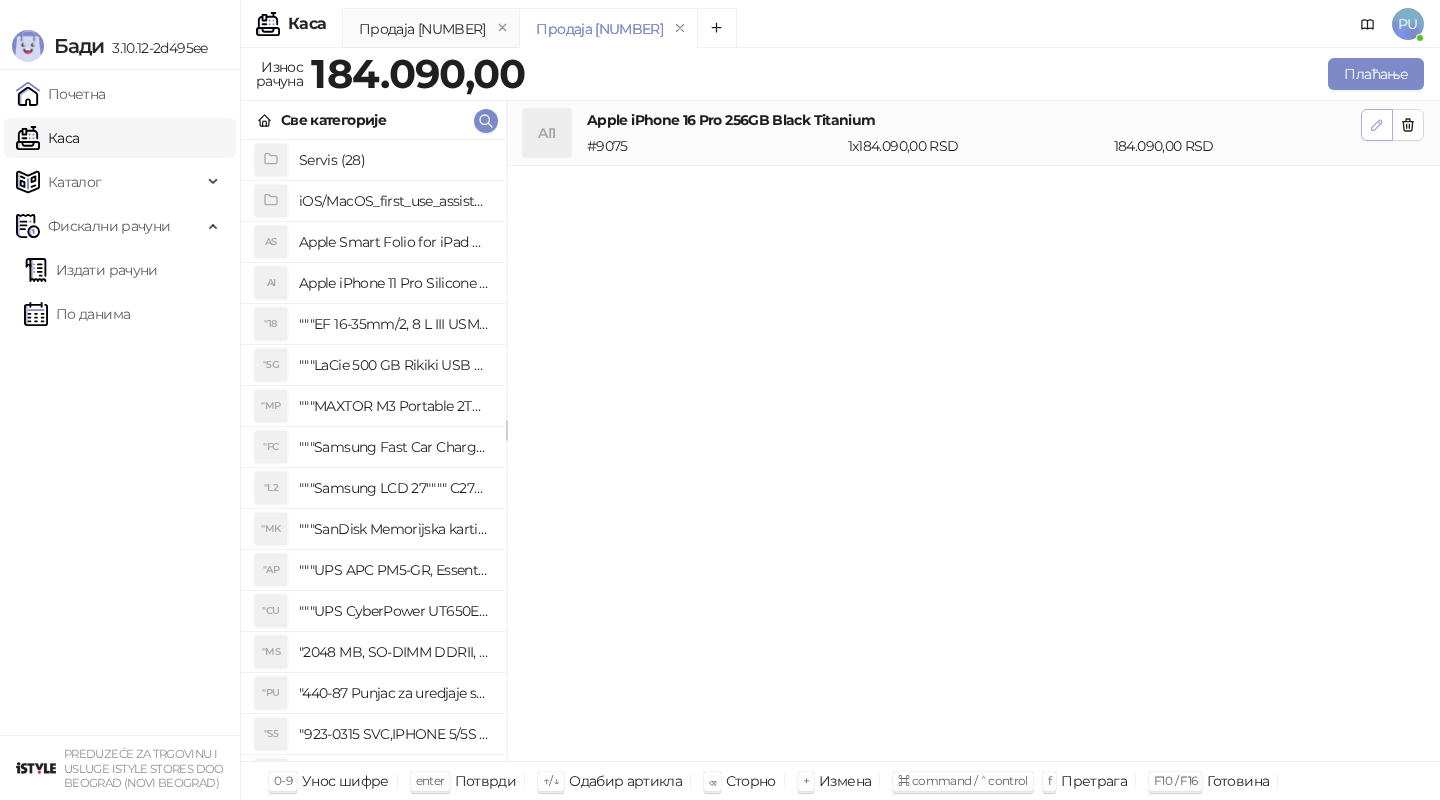 click at bounding box center [1377, 125] 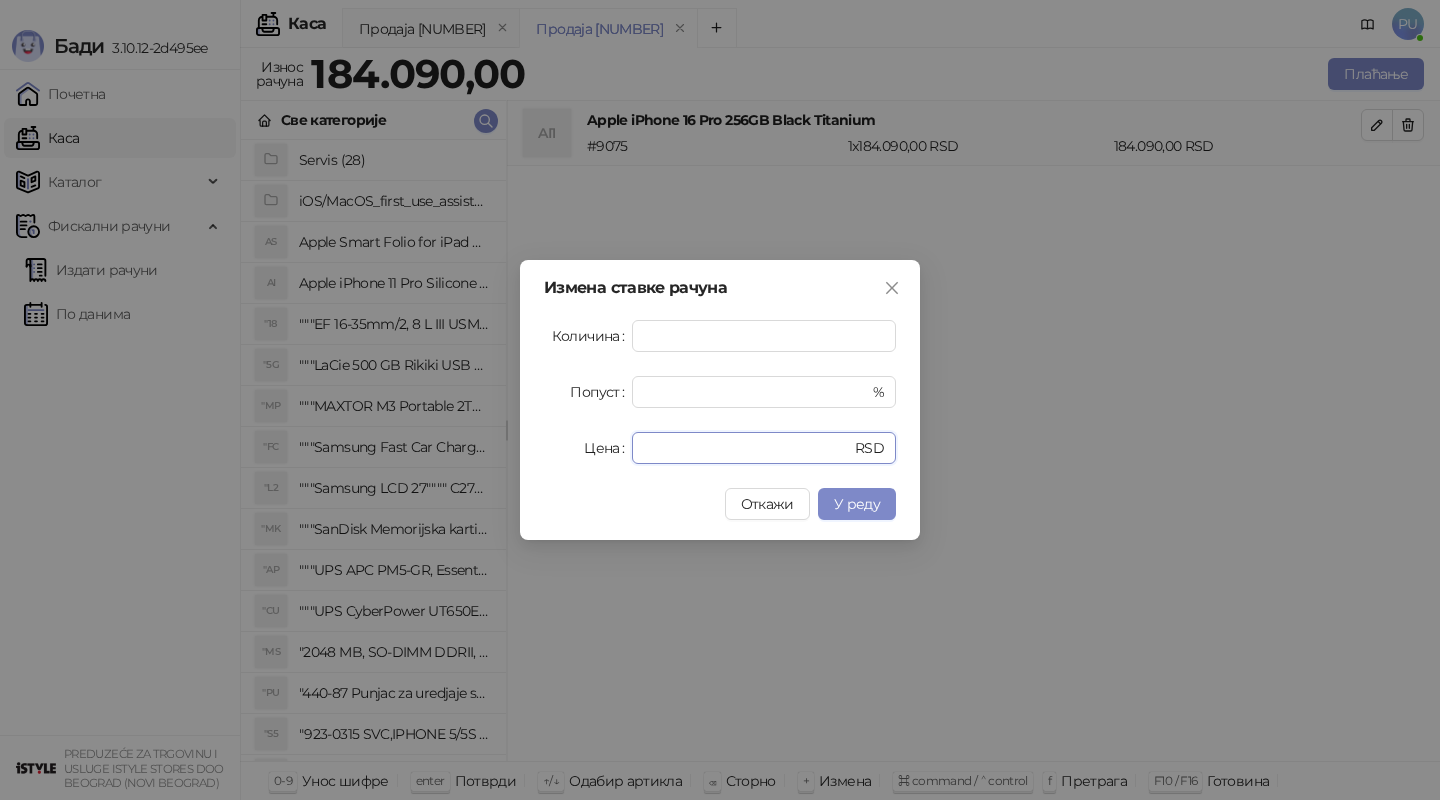 drag, startPoint x: 728, startPoint y: 454, endPoint x: 393, endPoint y: 426, distance: 336.16812 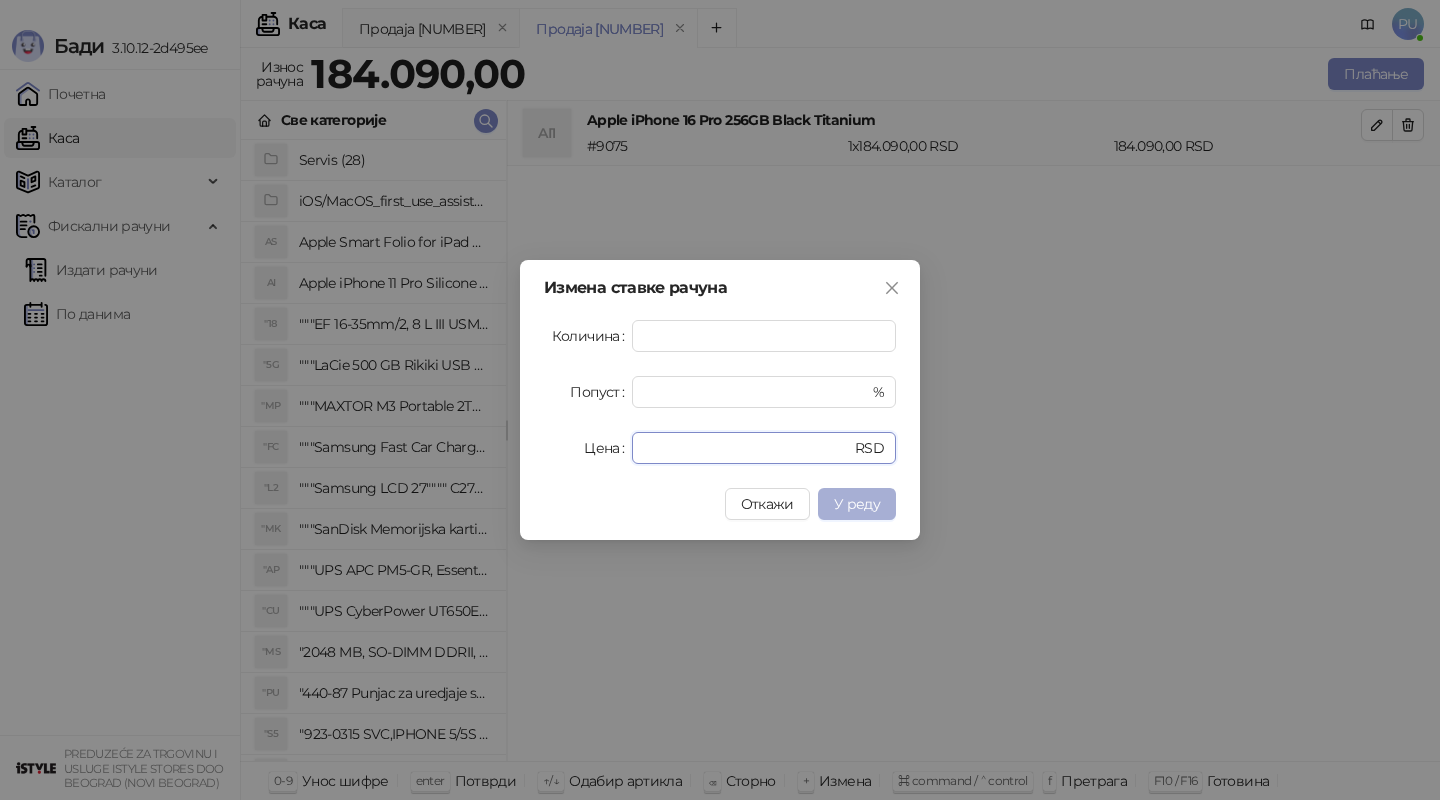 type on "******" 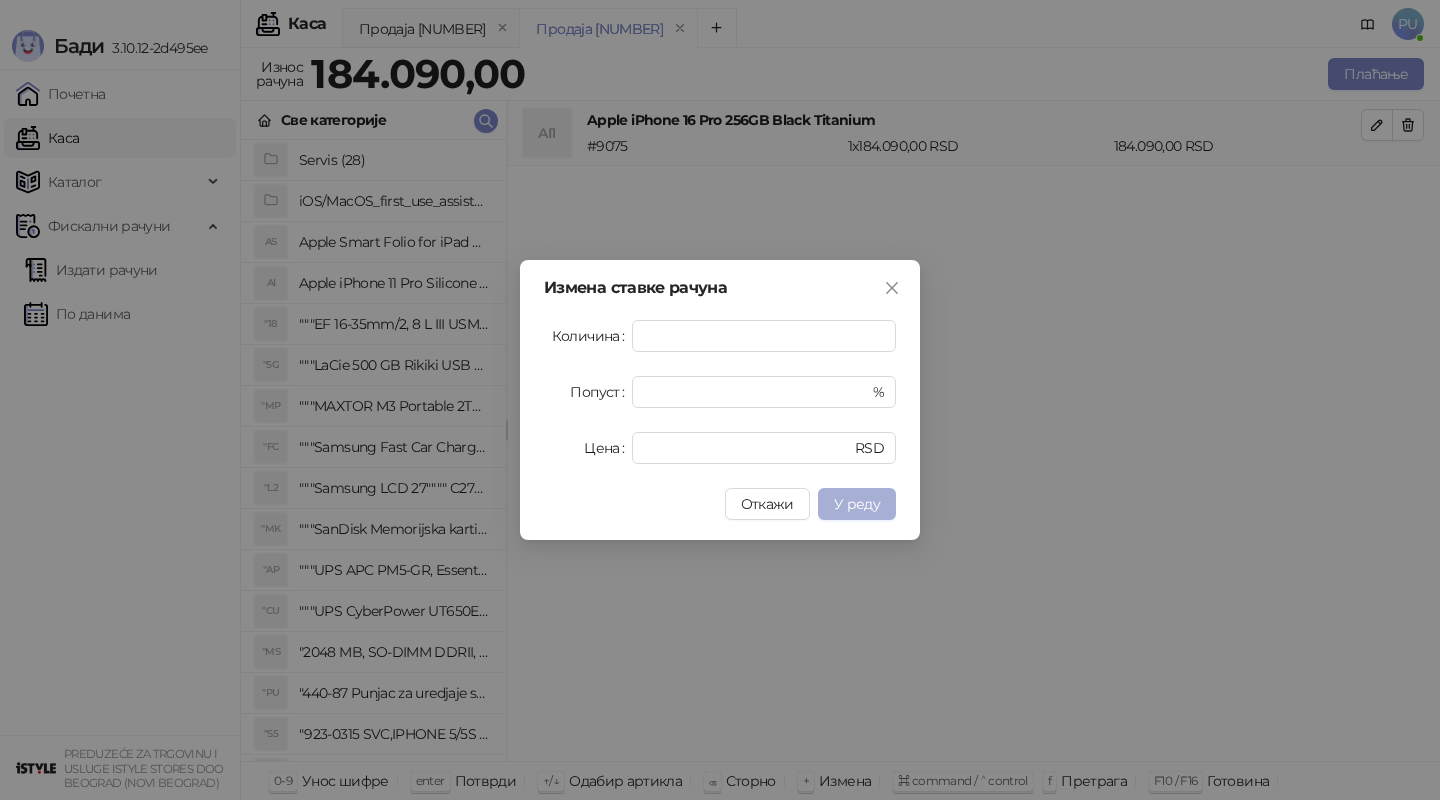 click on "У реду" at bounding box center [857, 504] 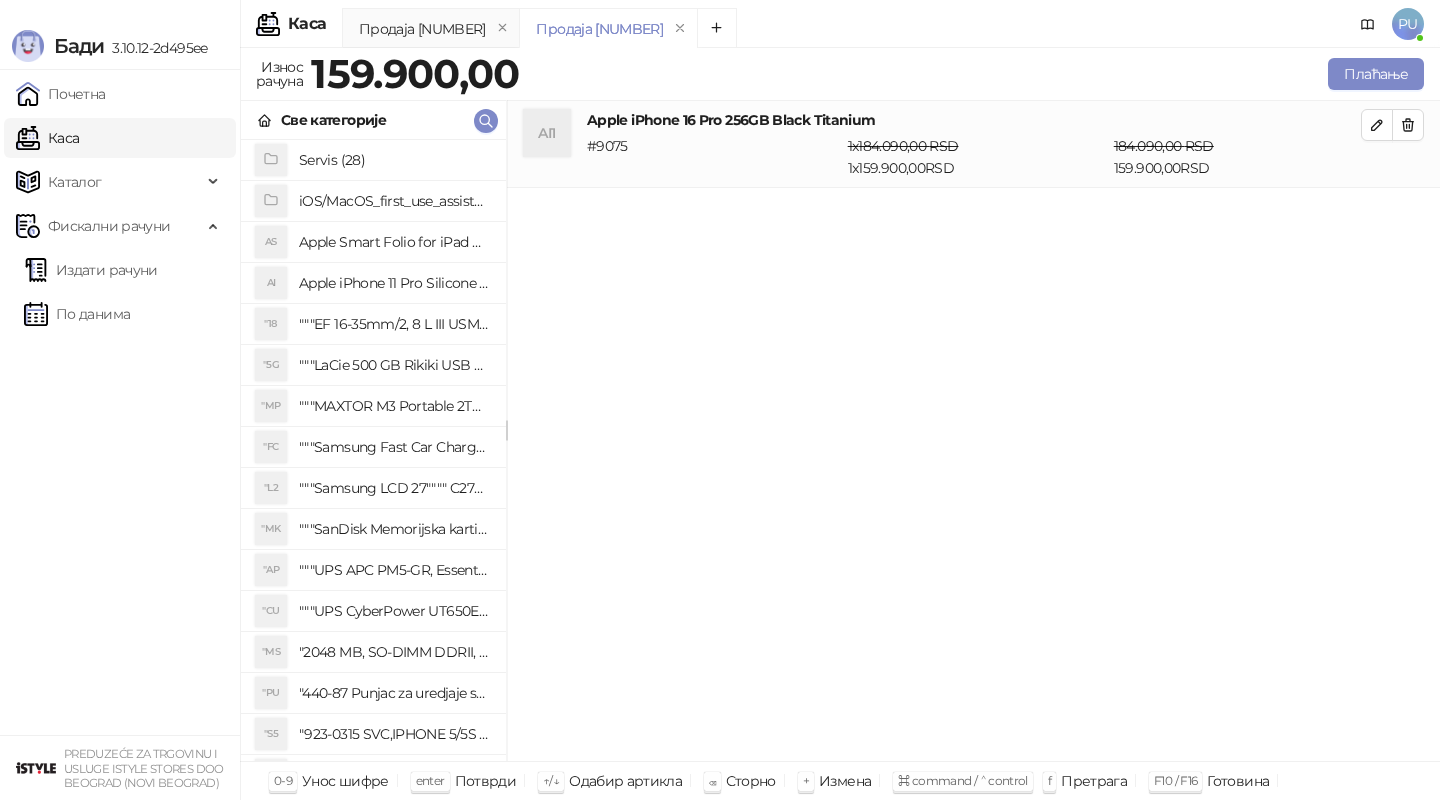 click on "Све категорије" at bounding box center (373, 120) 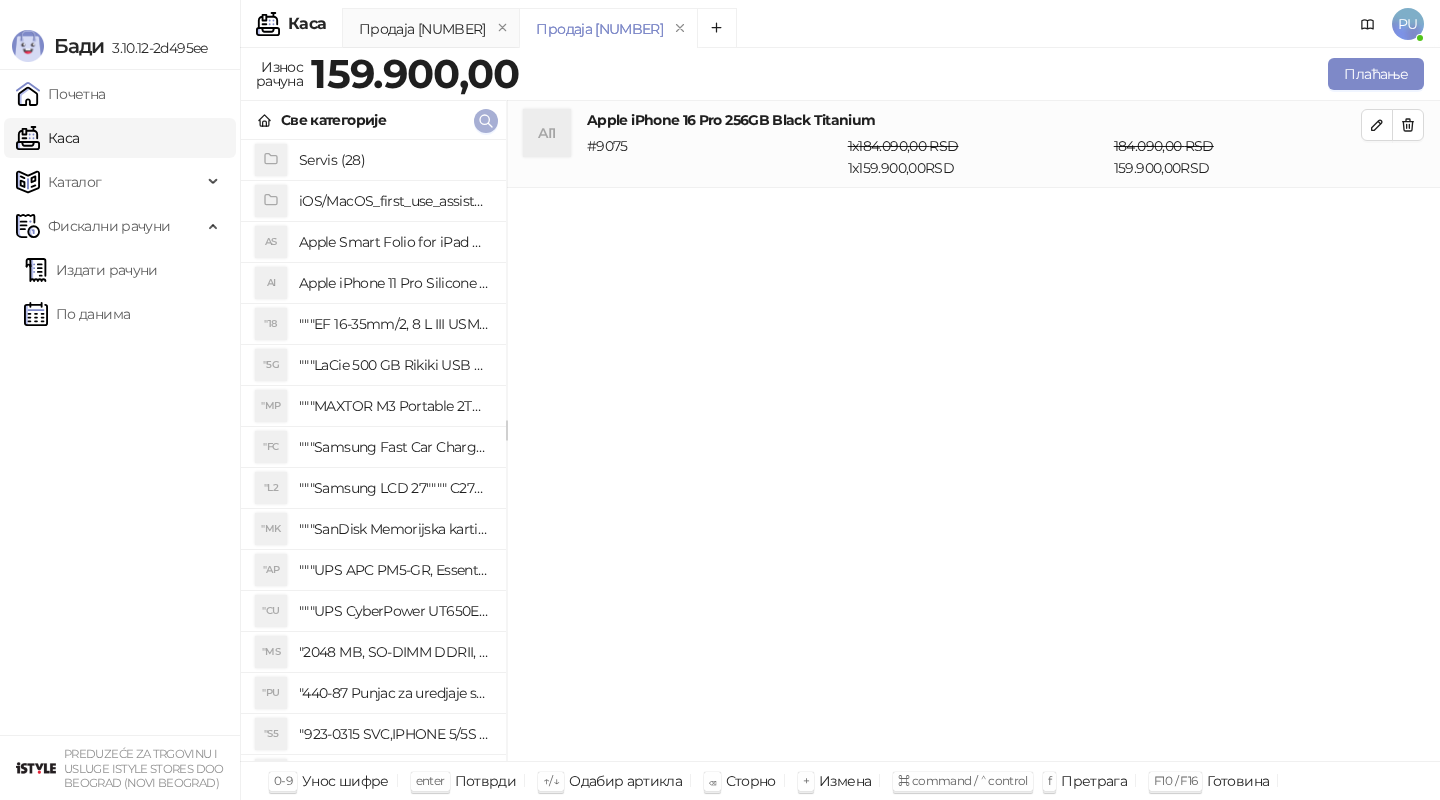 click at bounding box center [486, 121] 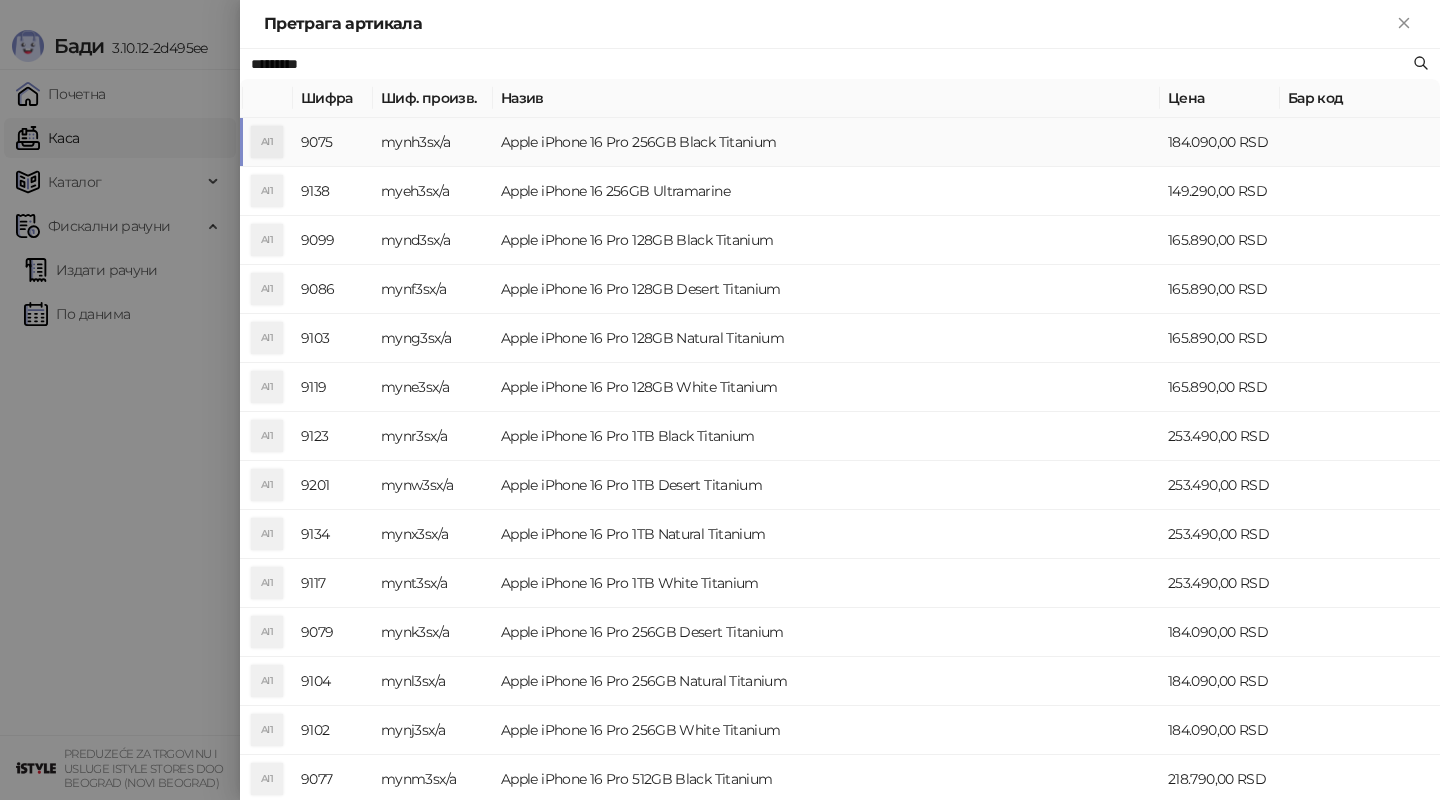 paste 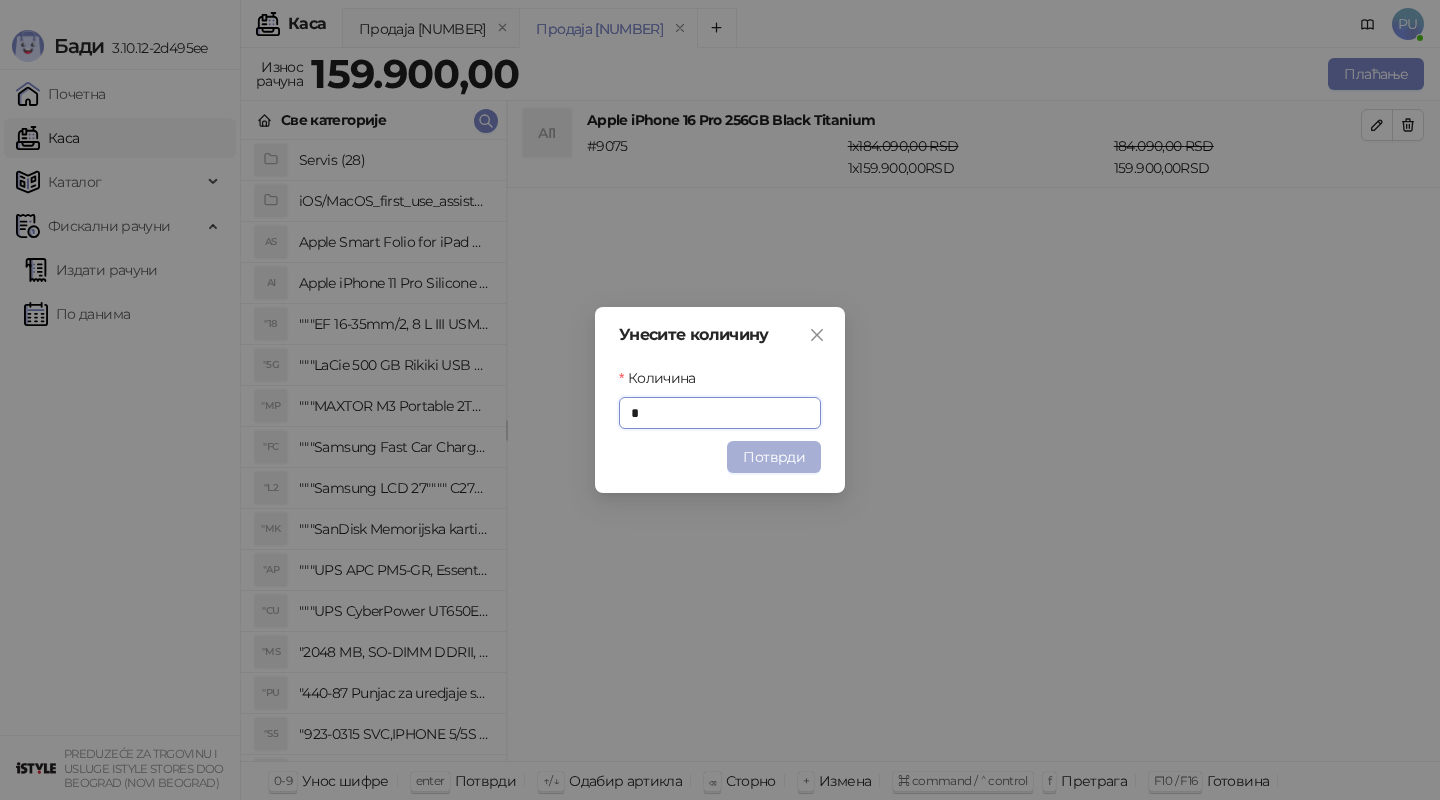 click on "Потврди" at bounding box center [774, 457] 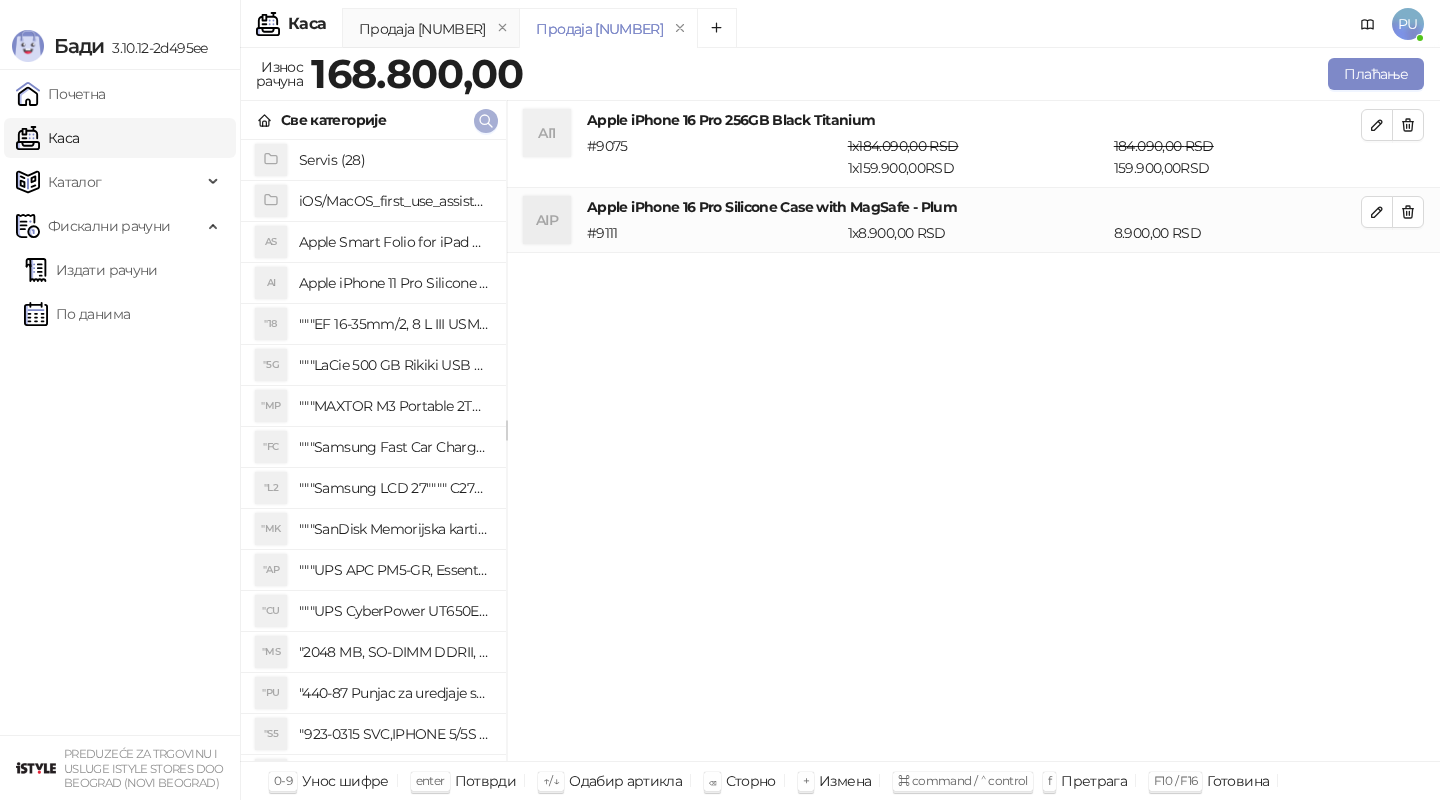 click 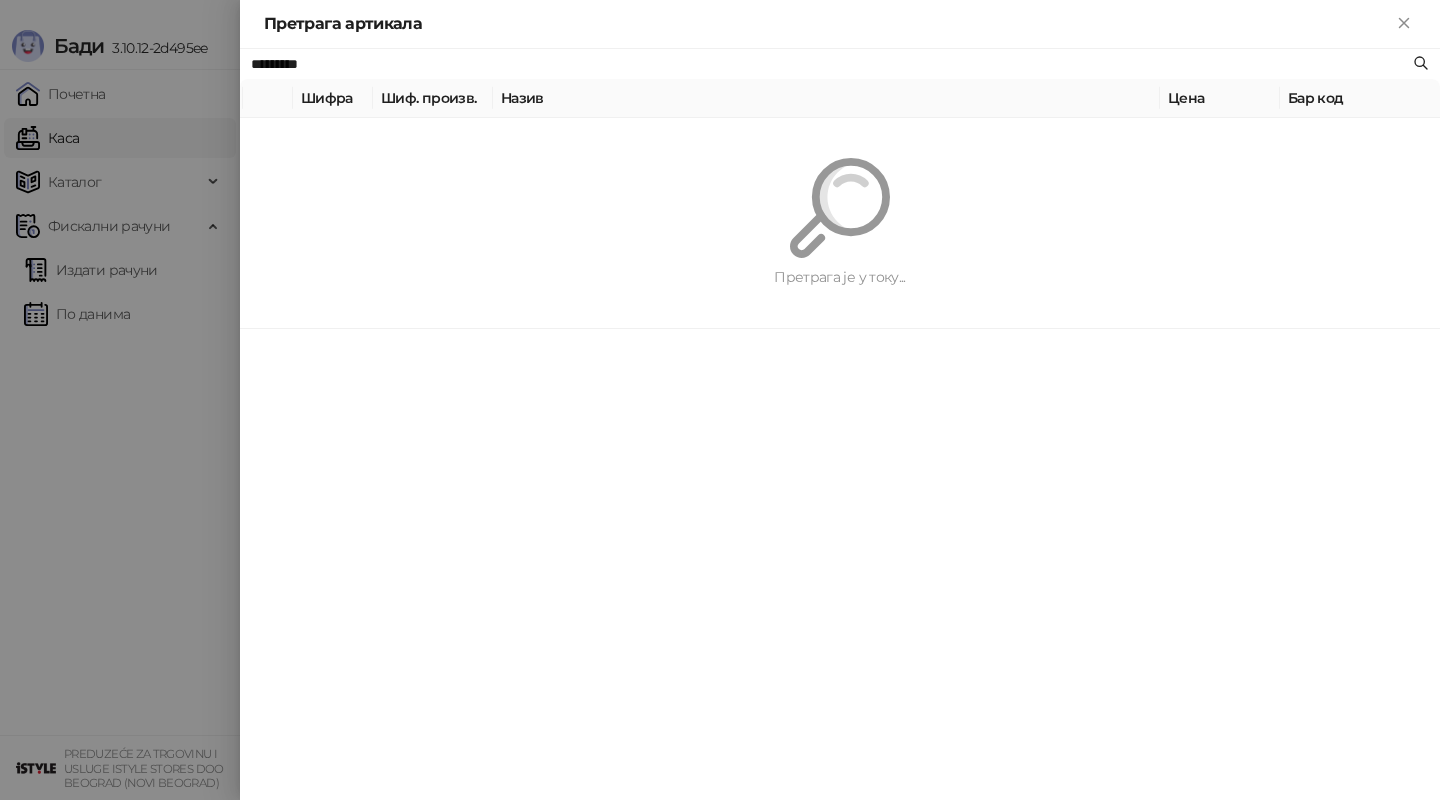 paste on "**********" 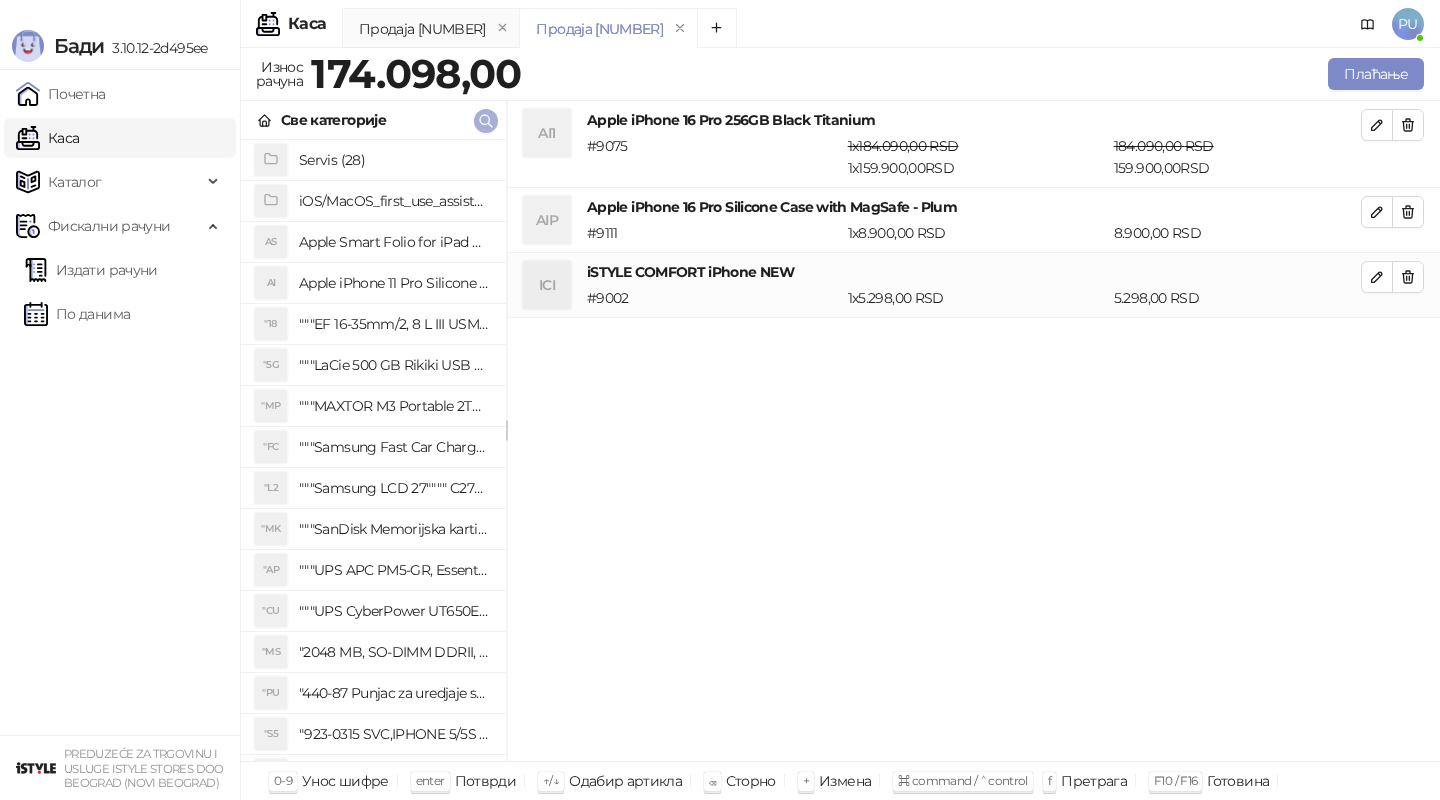 click 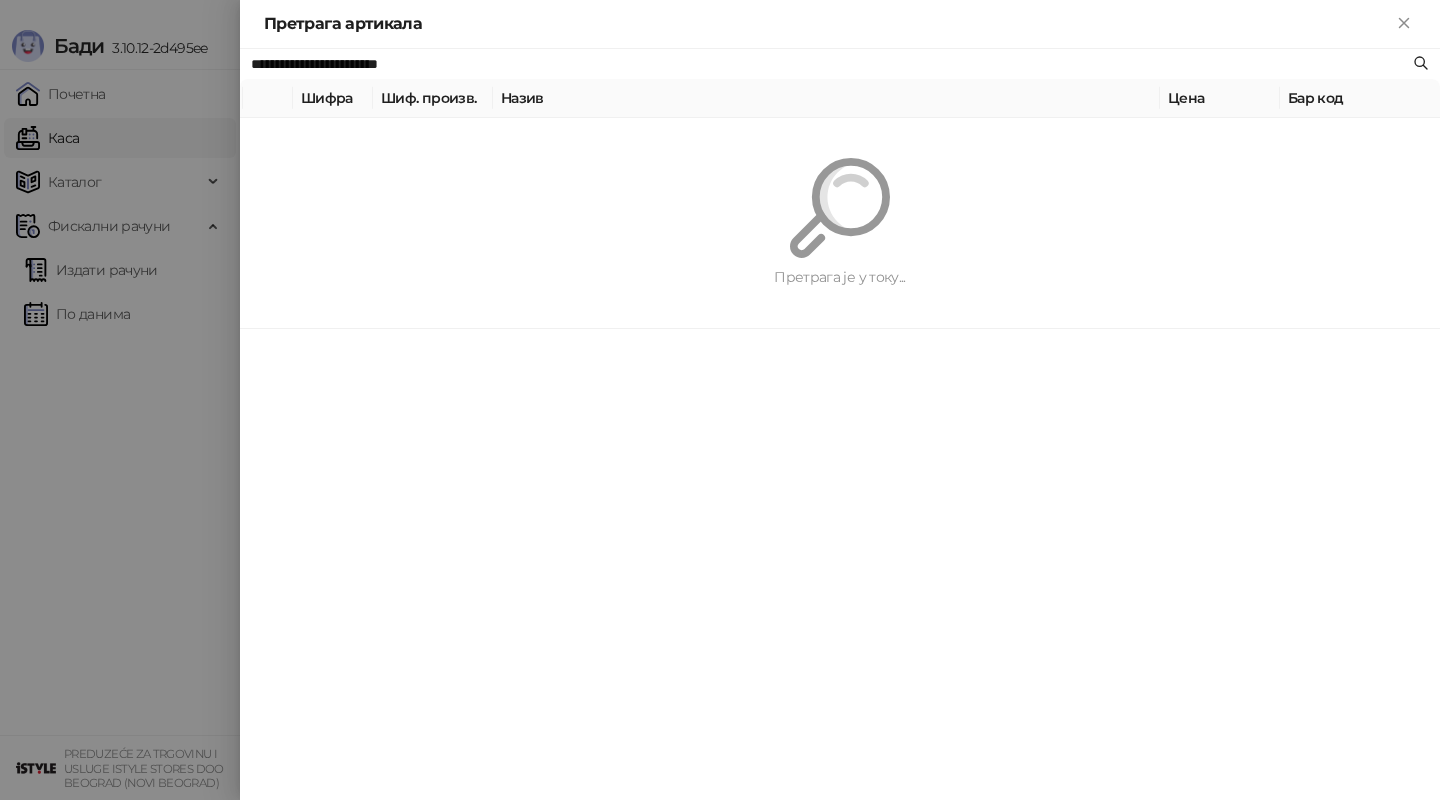 paste 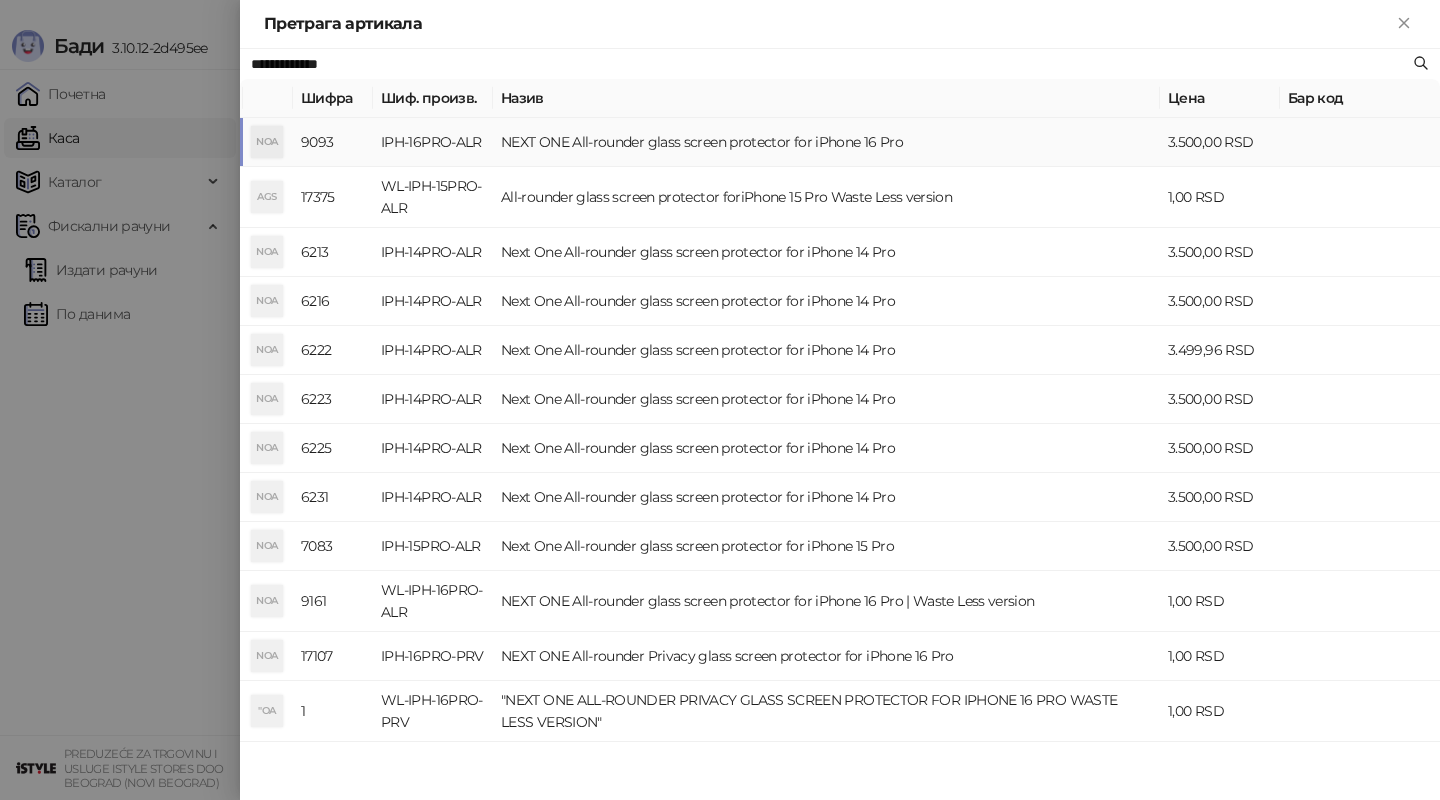 type on "**********" 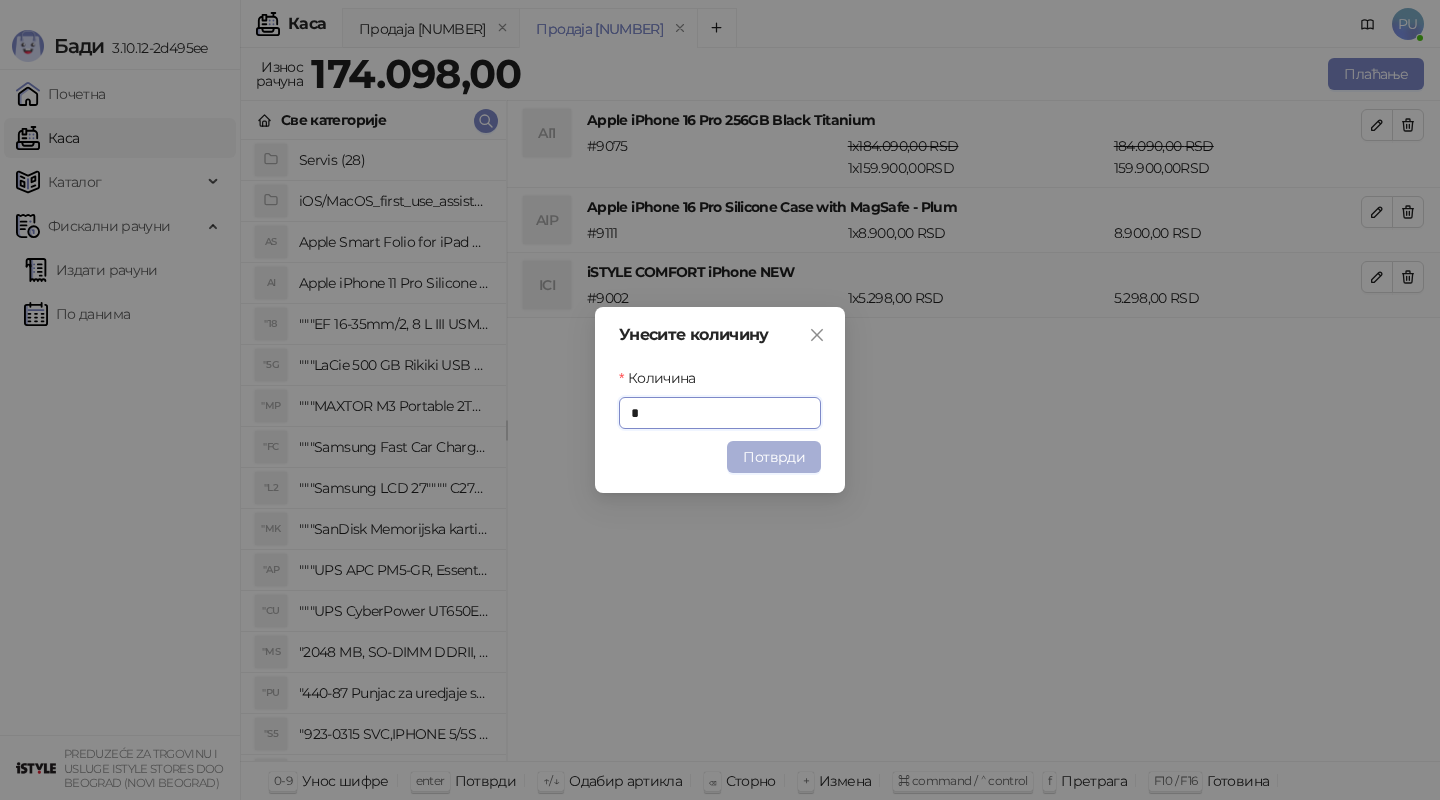 click on "Потврди" at bounding box center (774, 457) 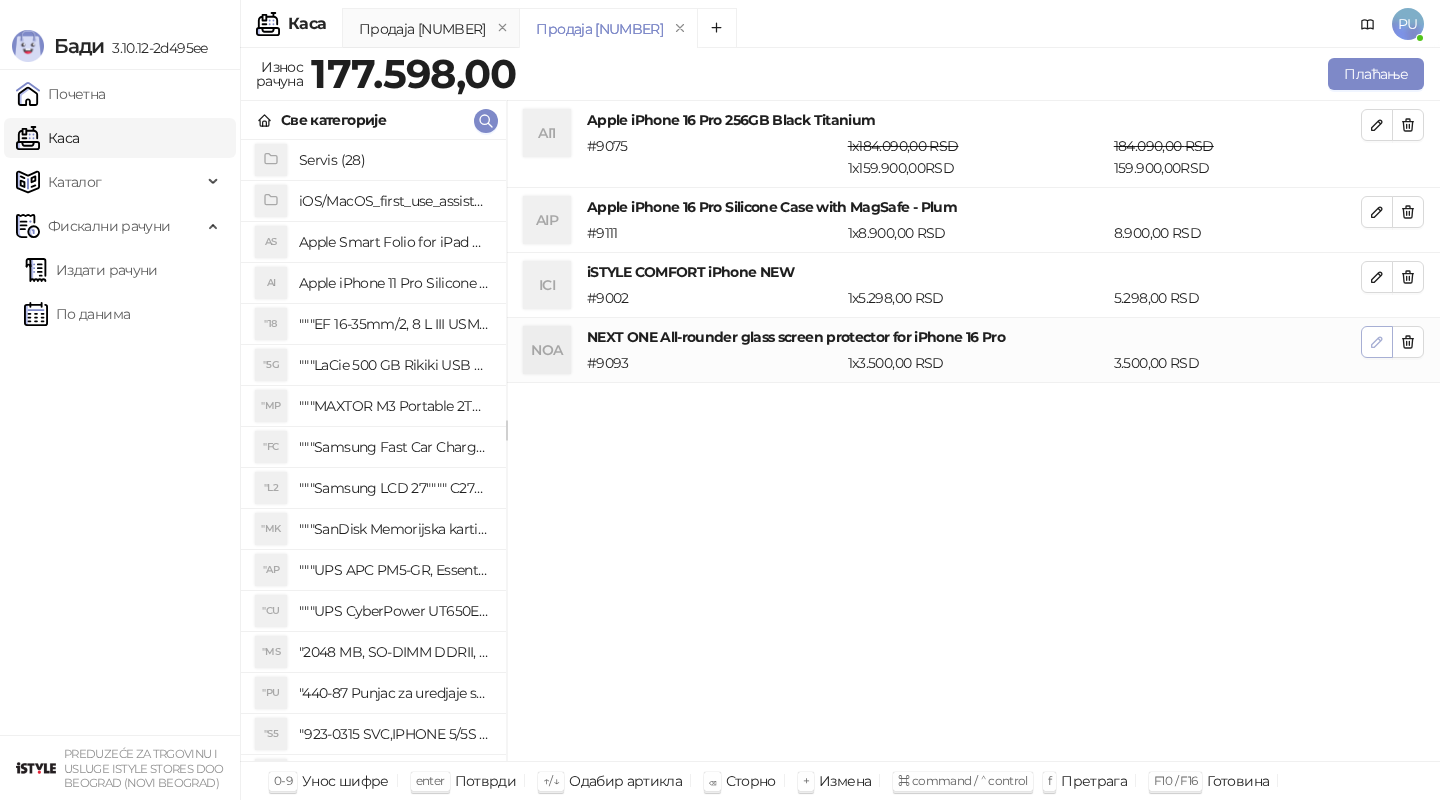 click at bounding box center [1377, 342] 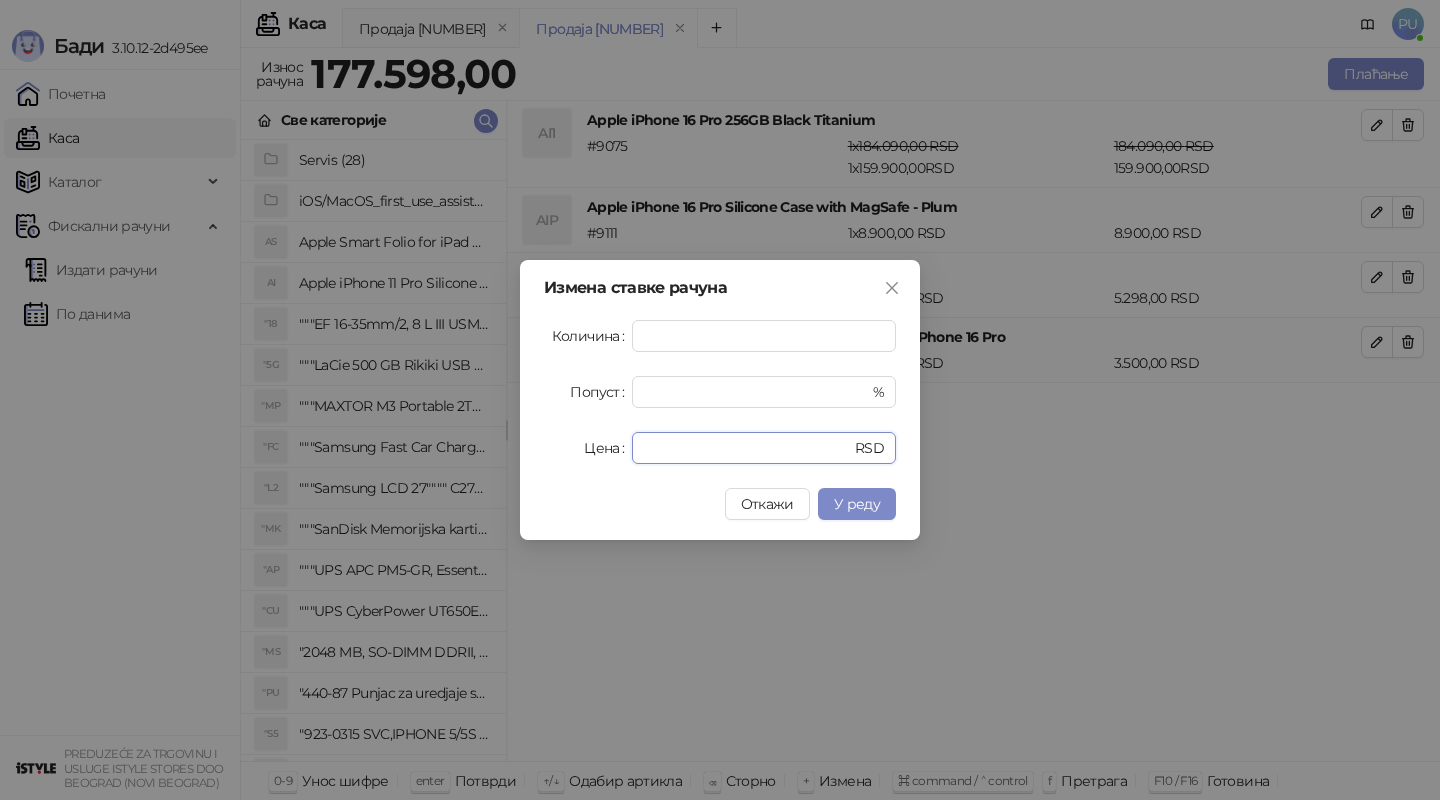 drag, startPoint x: 743, startPoint y: 452, endPoint x: 483, endPoint y: 433, distance: 260.6933 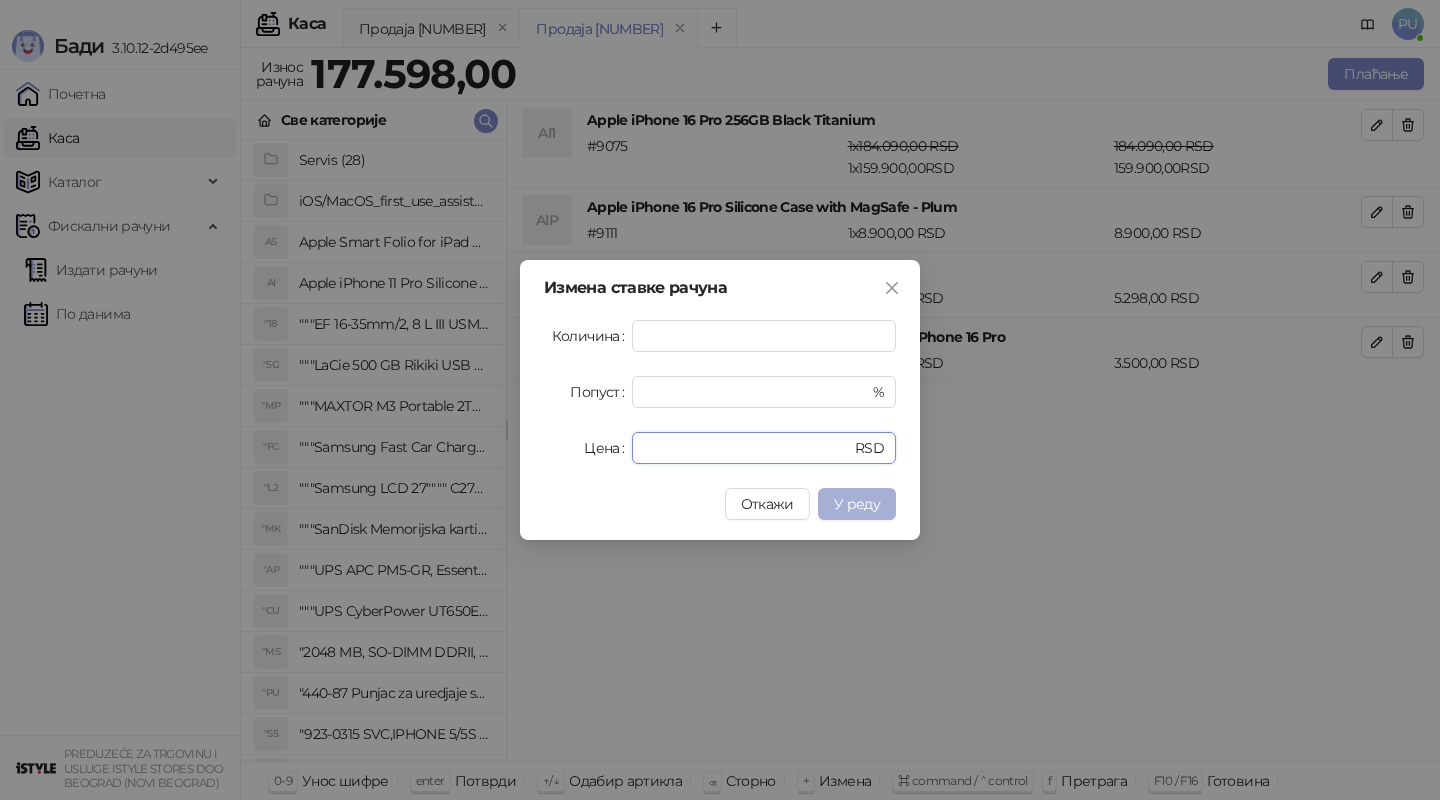 type on "*" 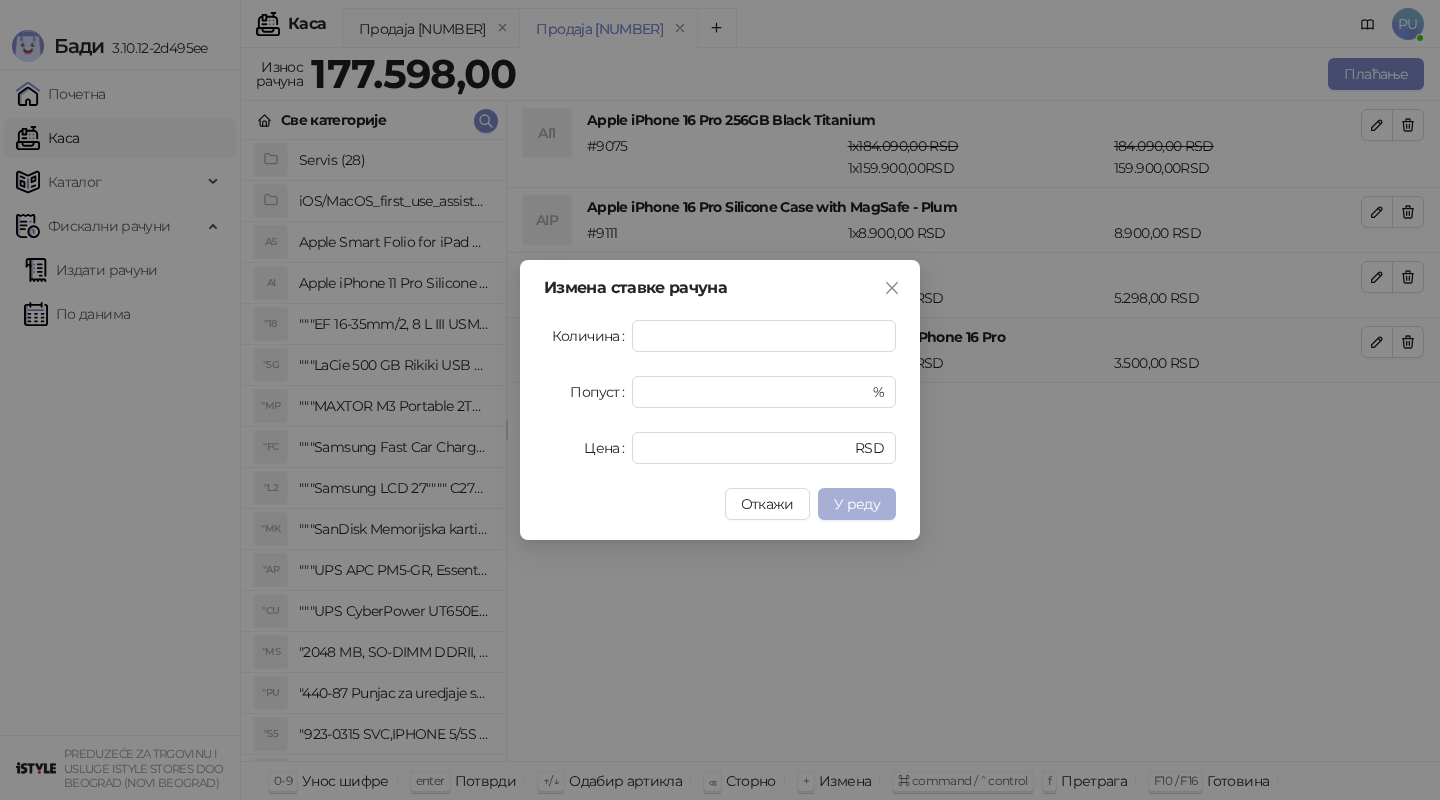 click on "У реду" at bounding box center (857, 504) 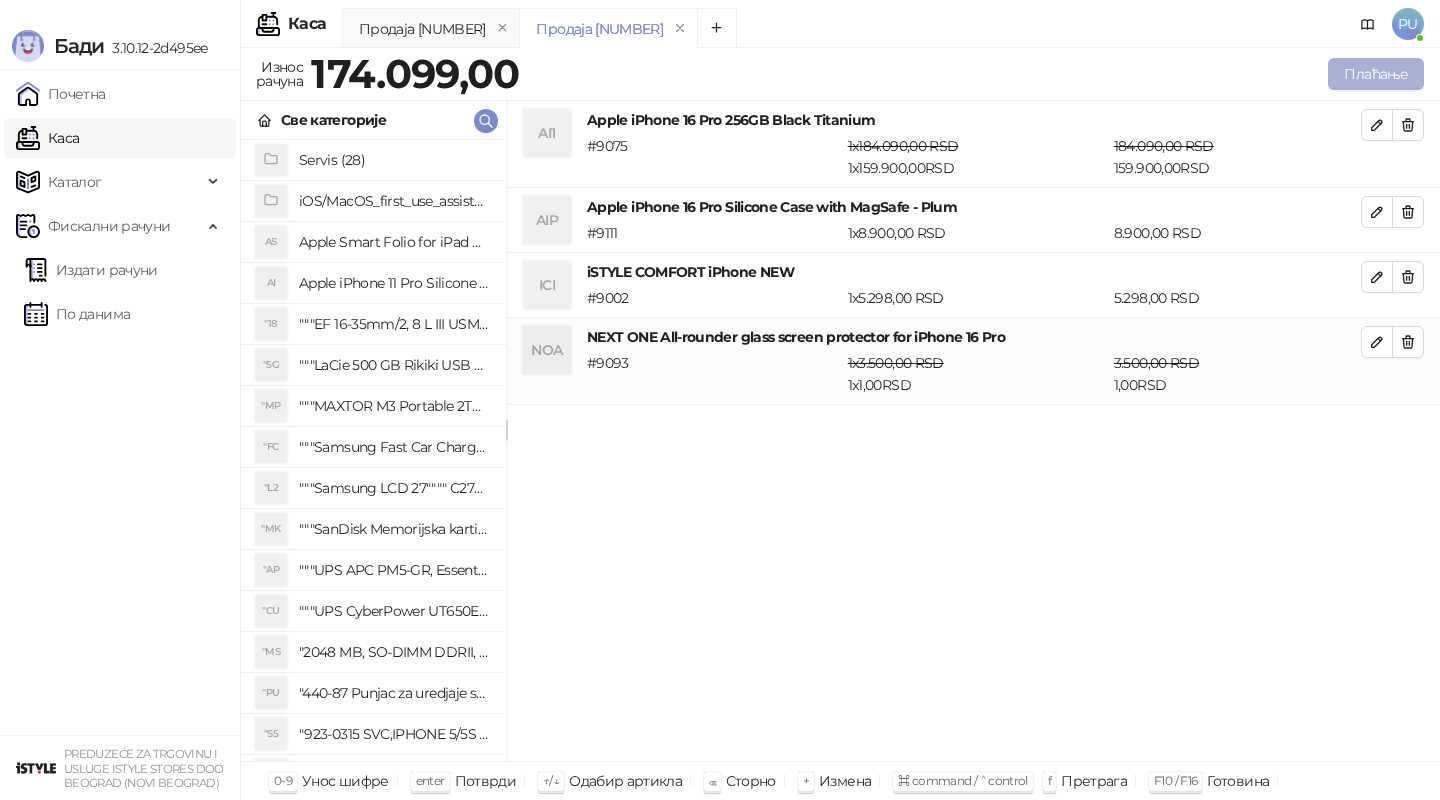 click on "Плаћање" at bounding box center [1376, 74] 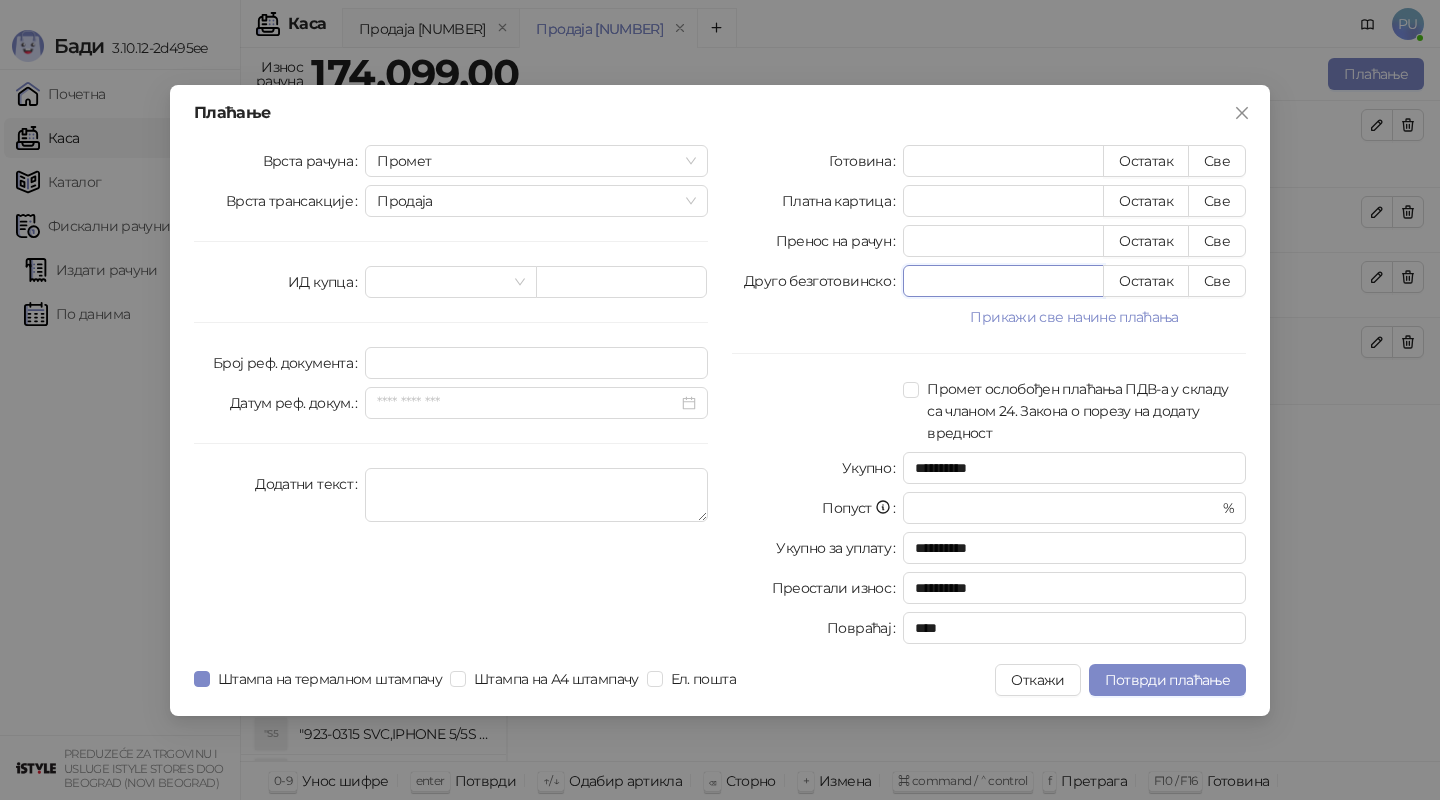 drag, startPoint x: 964, startPoint y: 286, endPoint x: 768, endPoint y: 286, distance: 196 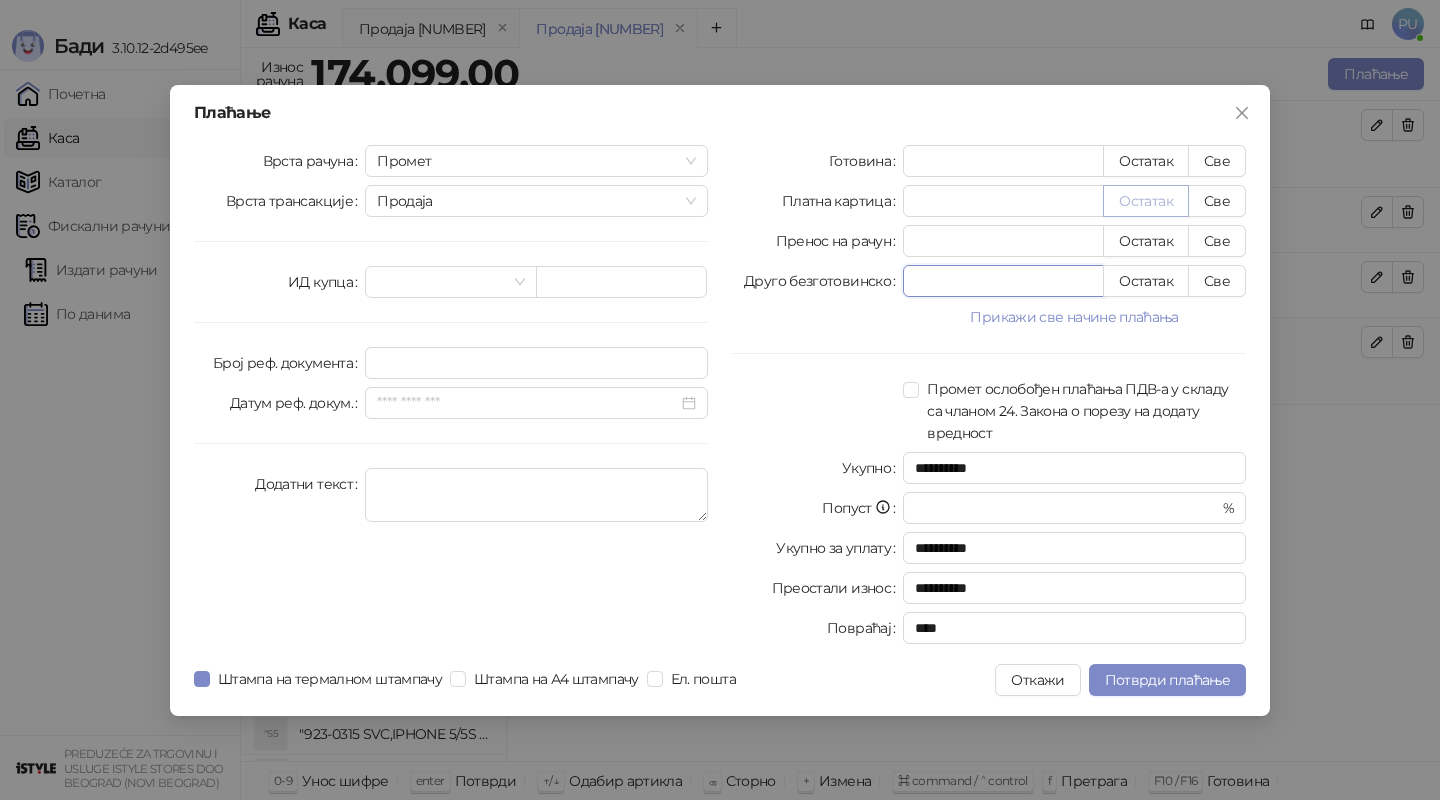 type on "****" 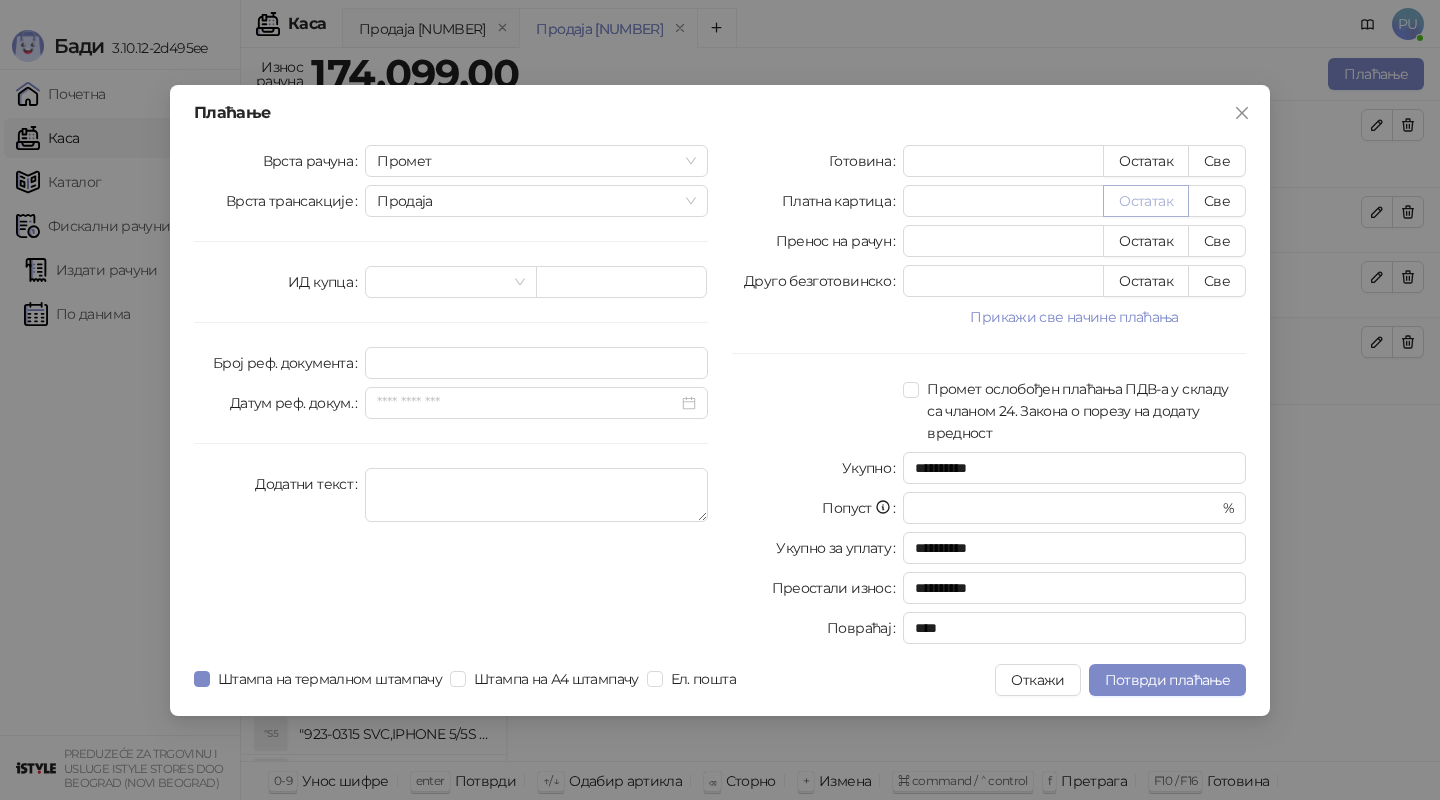 click on "Остатак" at bounding box center (1146, 201) 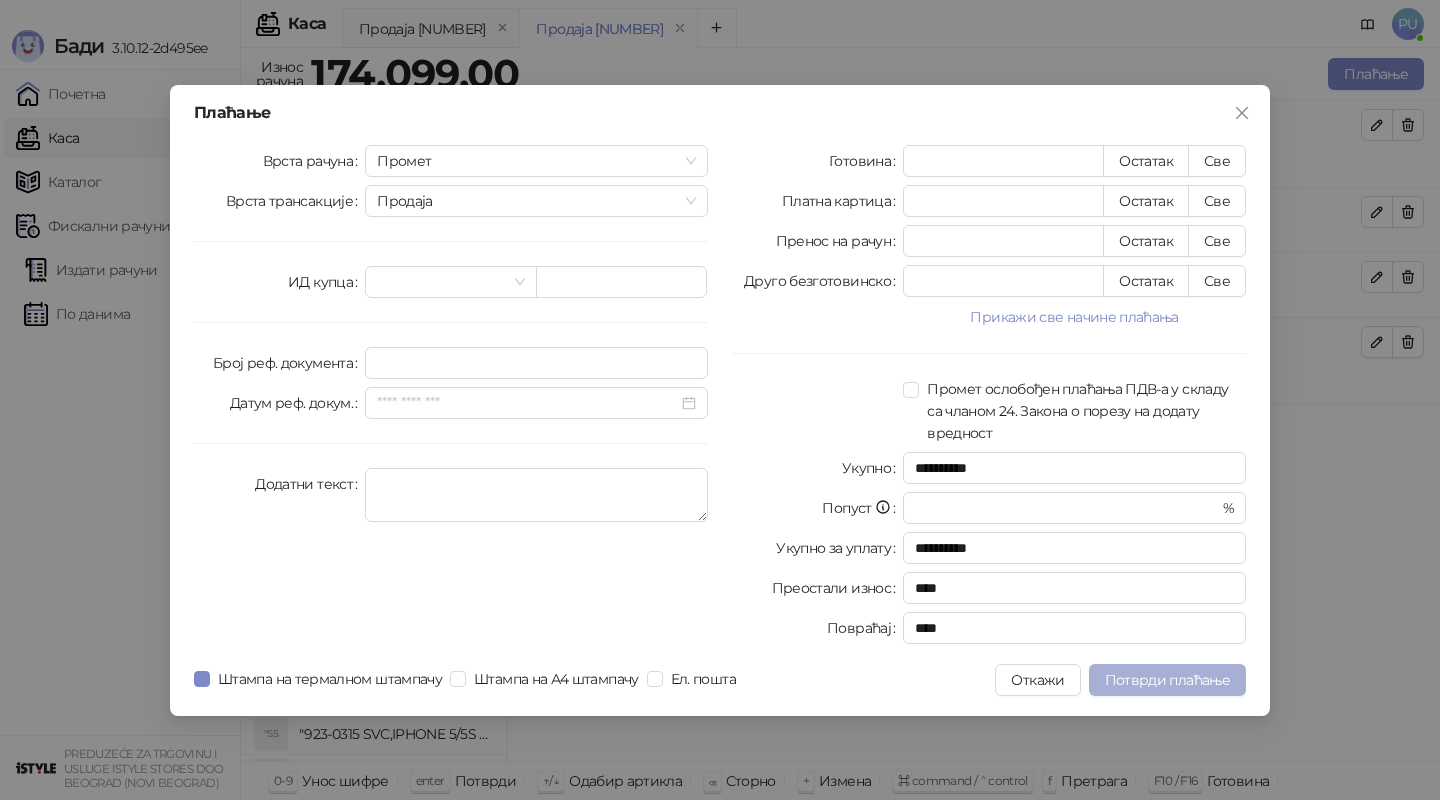 click on "Потврди плаћање" at bounding box center (1167, 680) 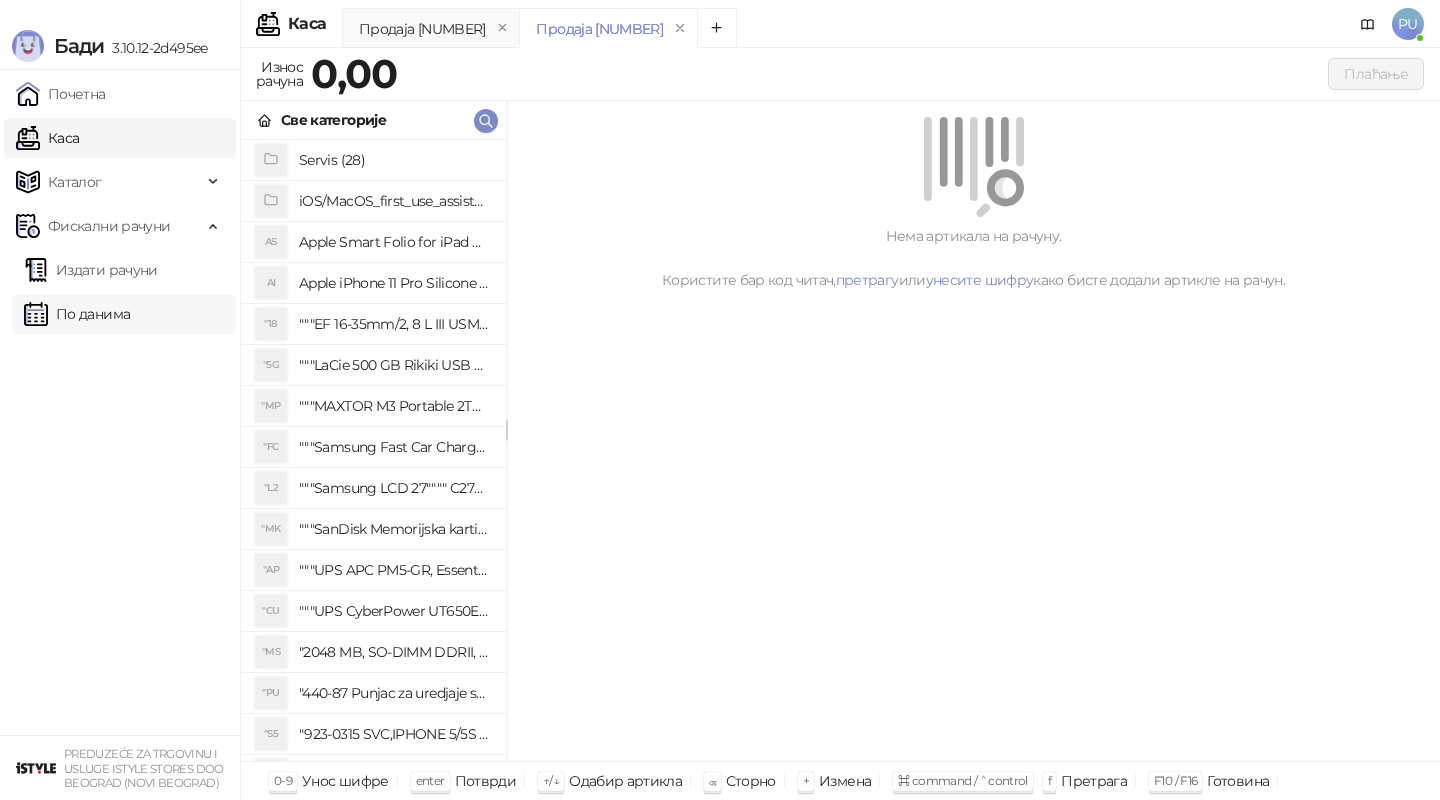 click on "По данима" at bounding box center [77, 314] 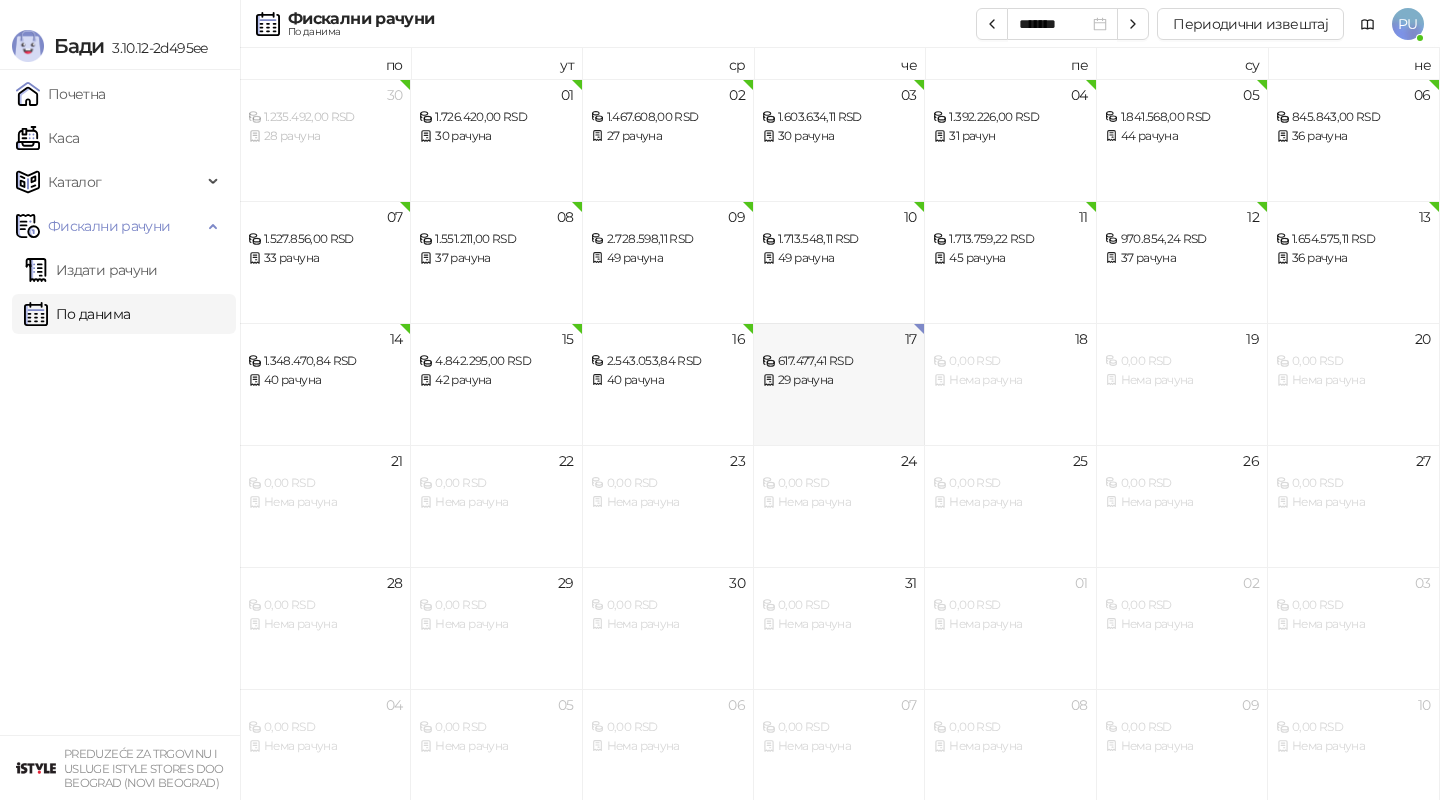 click on "[NUMBER] [NUMBER] RSD [NUMBER] рачуна" at bounding box center [839, 384] 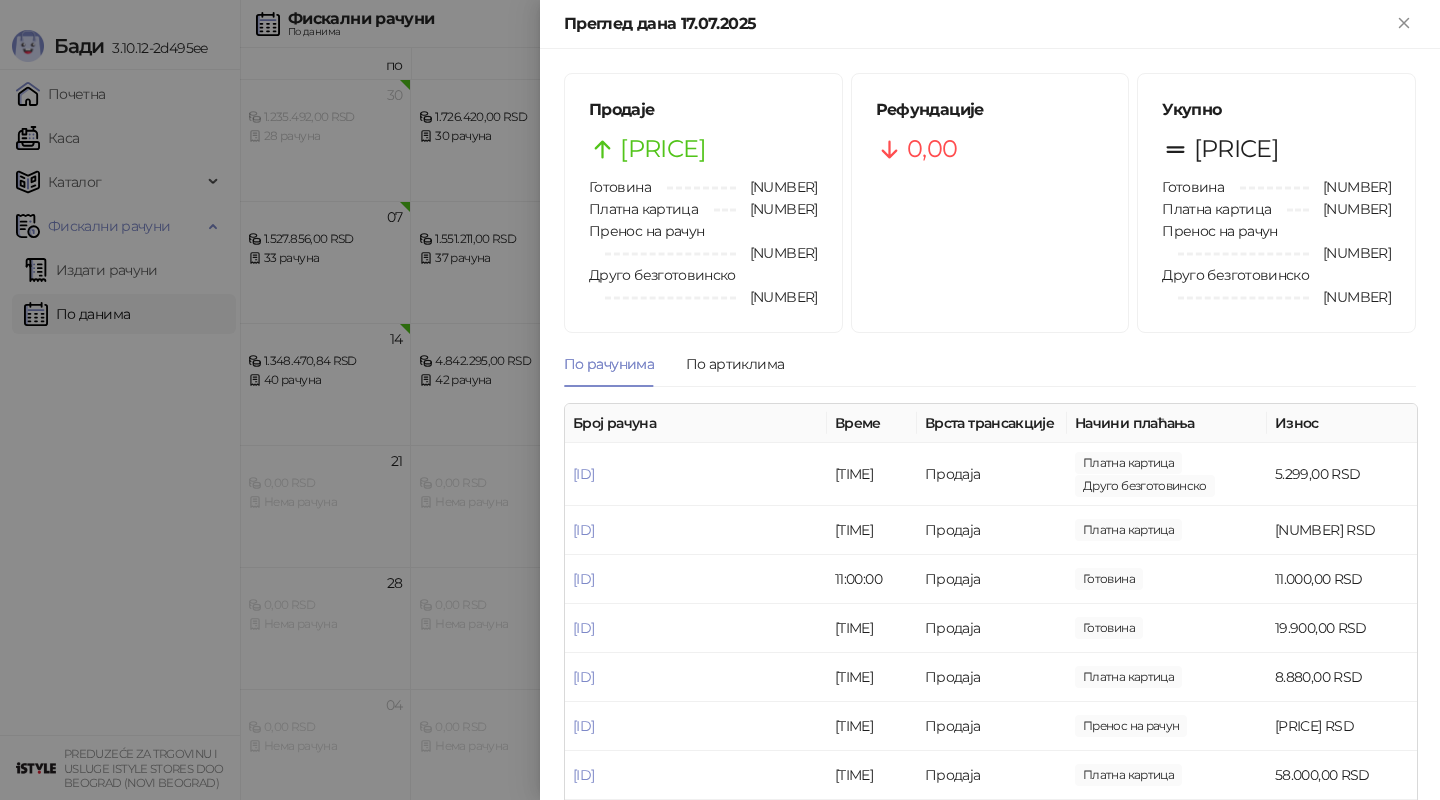 click at bounding box center (720, 400) 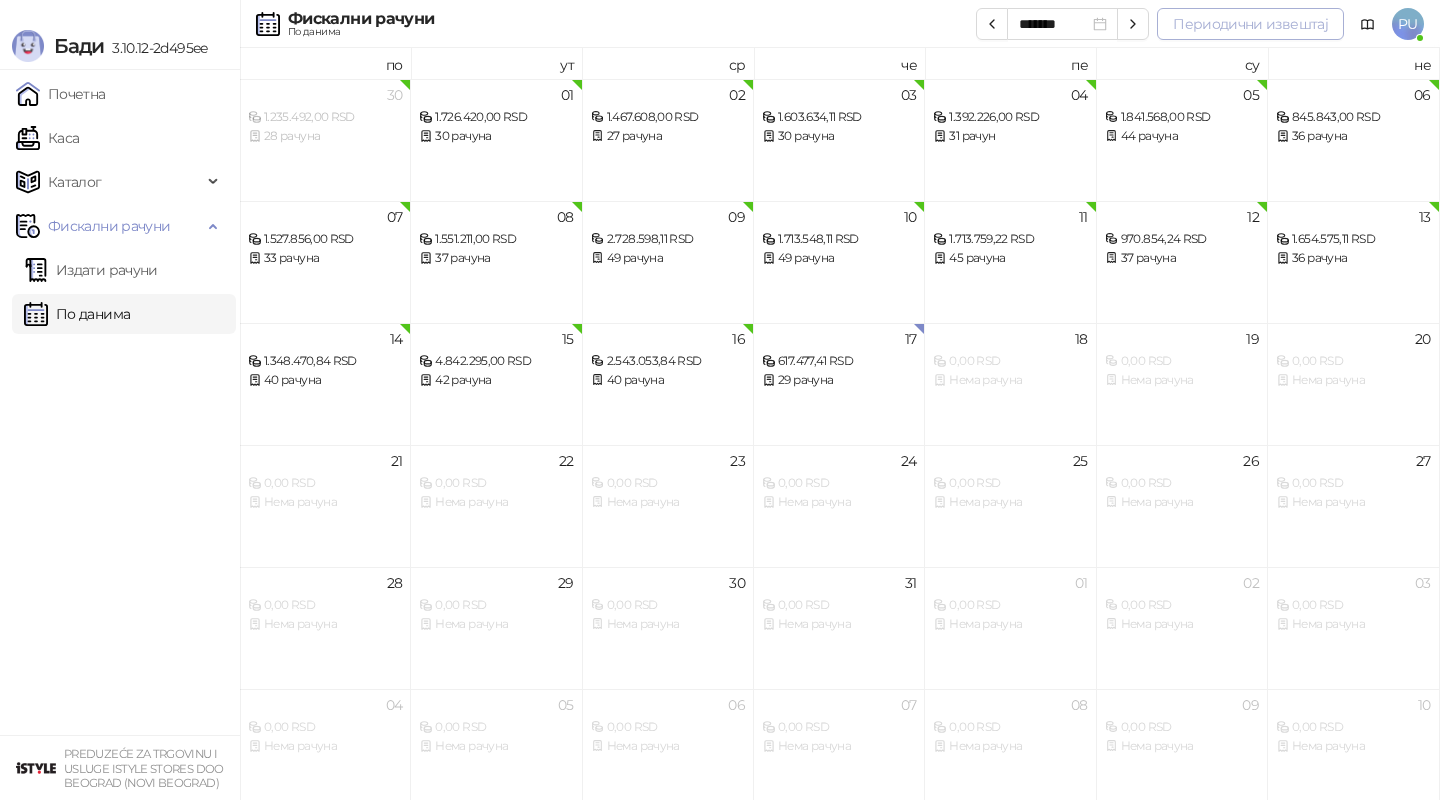 click on "Периодични извештај" at bounding box center [1250, 24] 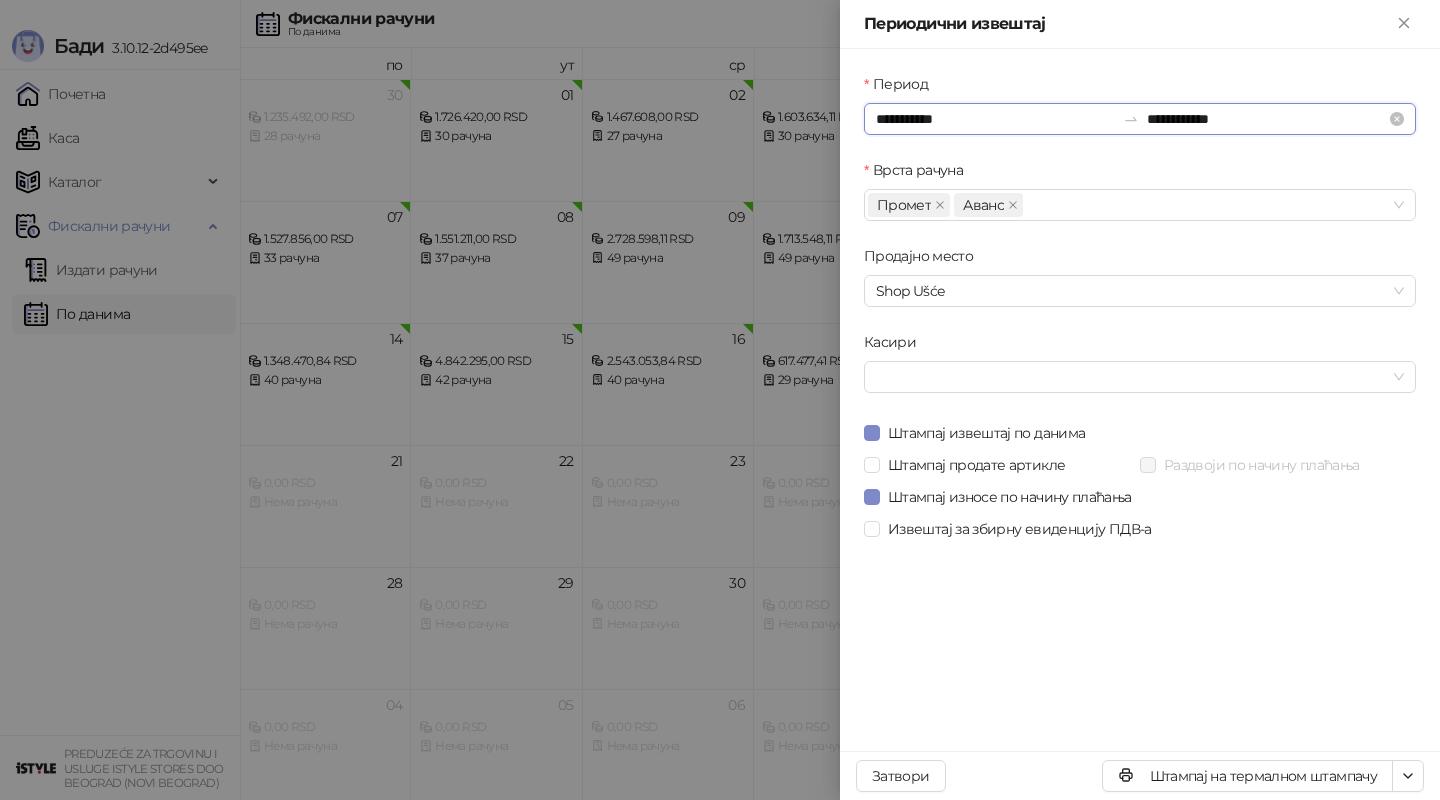 click on "**********" at bounding box center [995, 119] 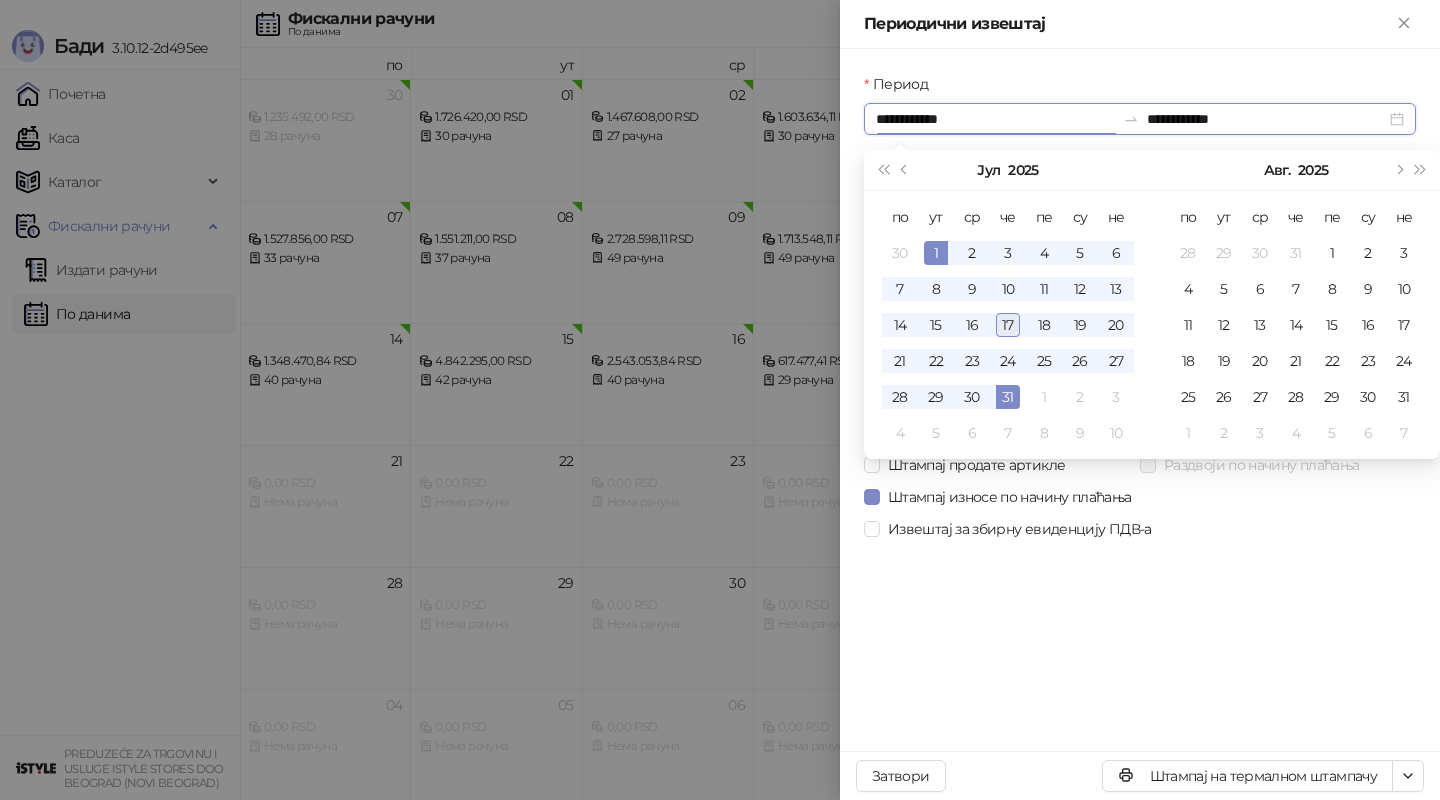 type on "**********" 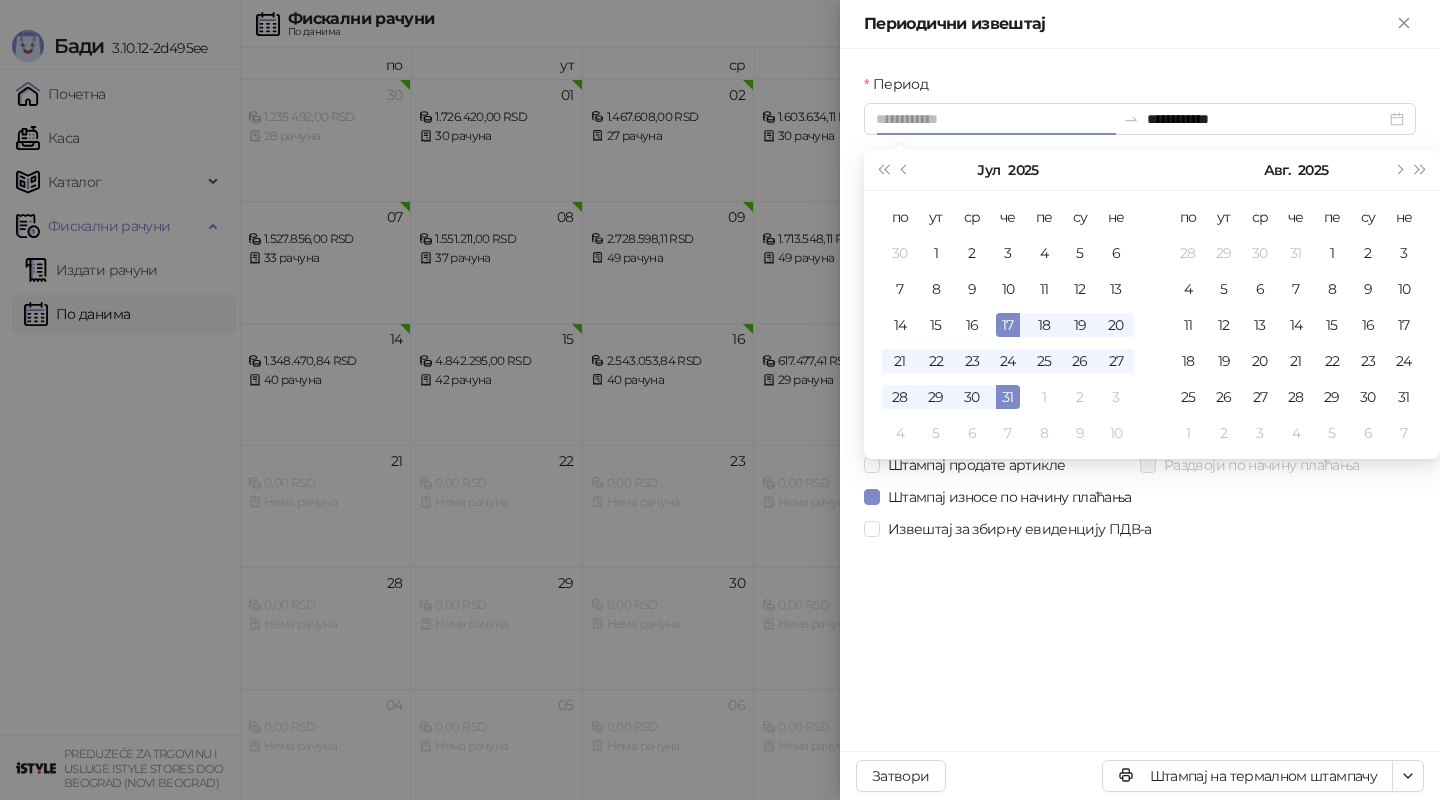 click on "17" at bounding box center (1008, 325) 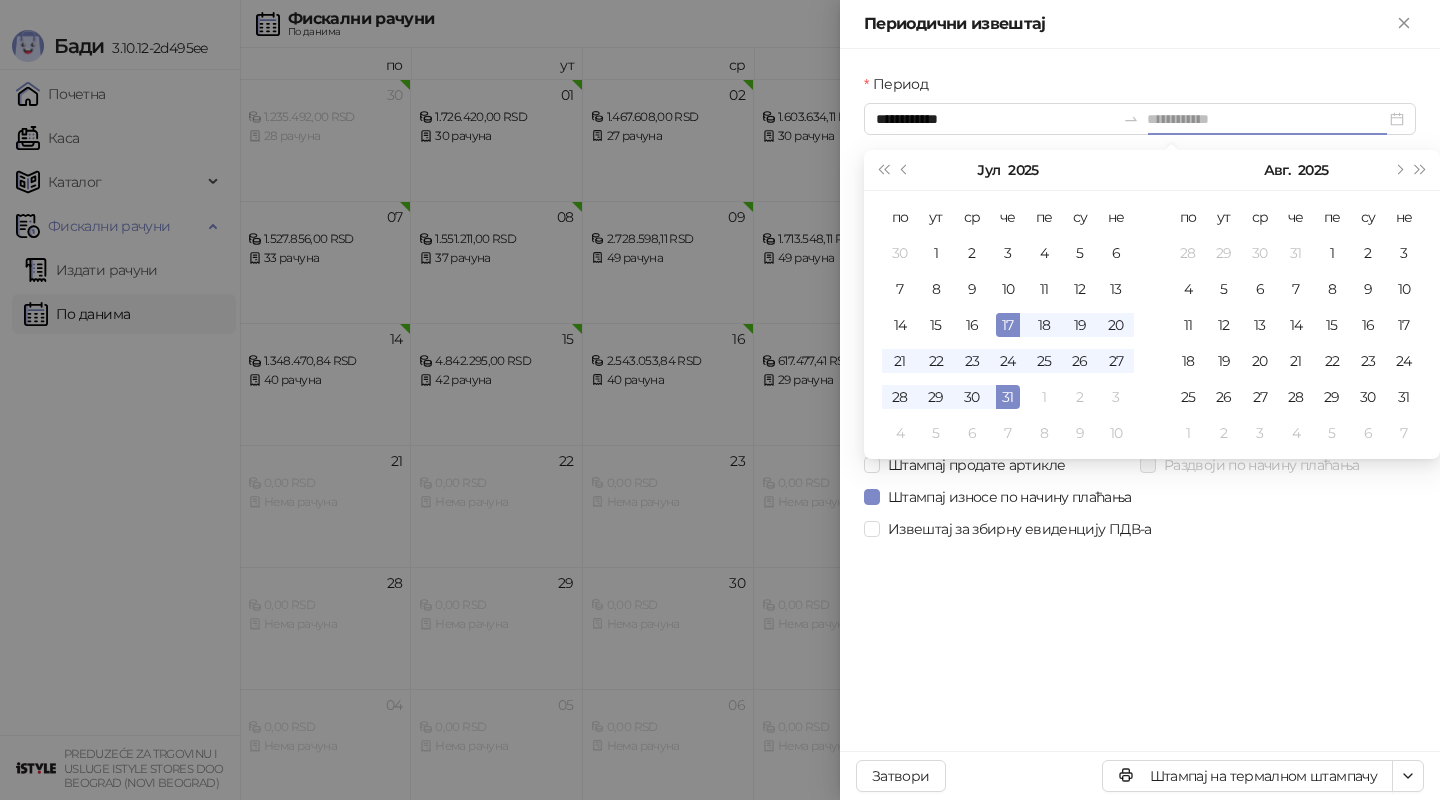 click on "17" at bounding box center (1008, 325) 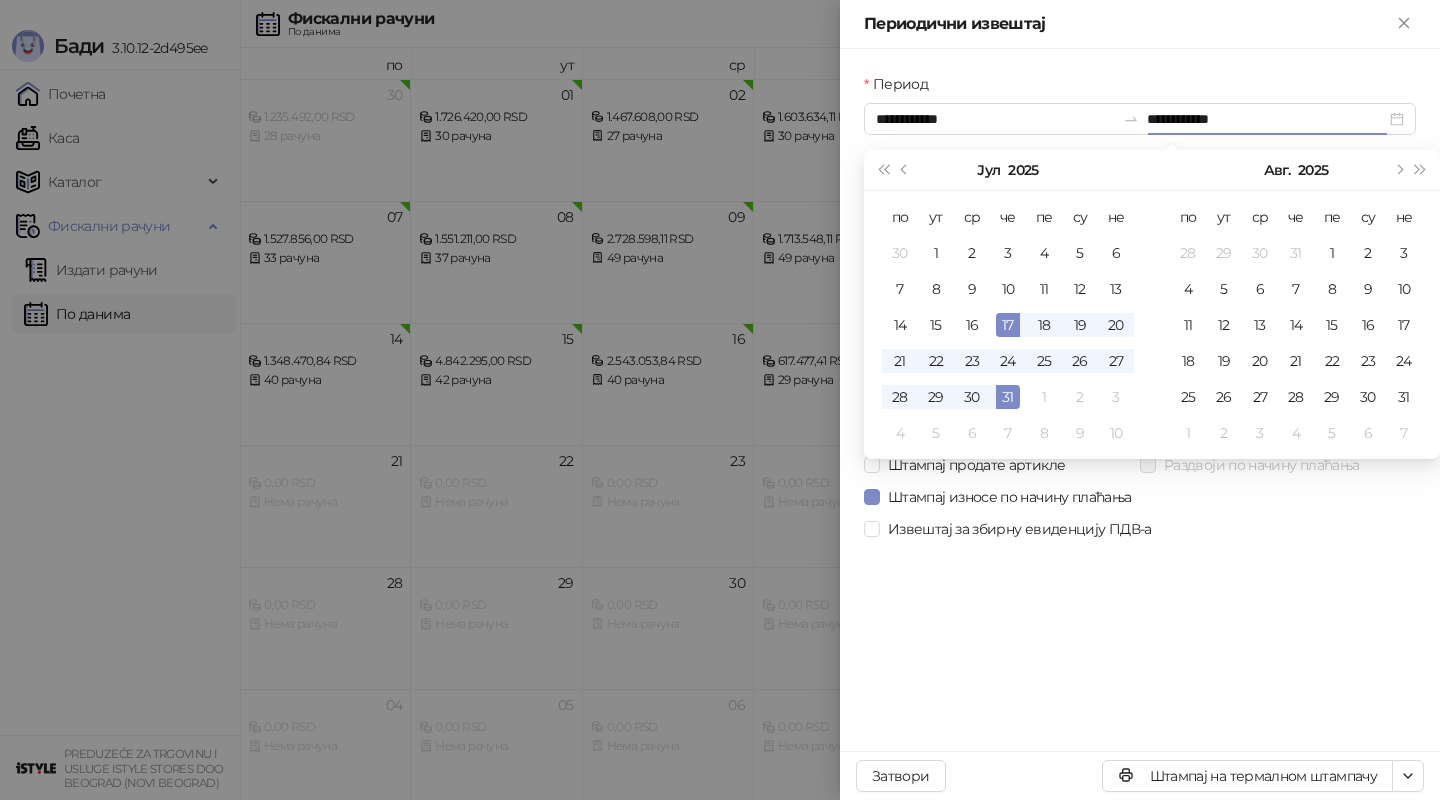 type on "**********" 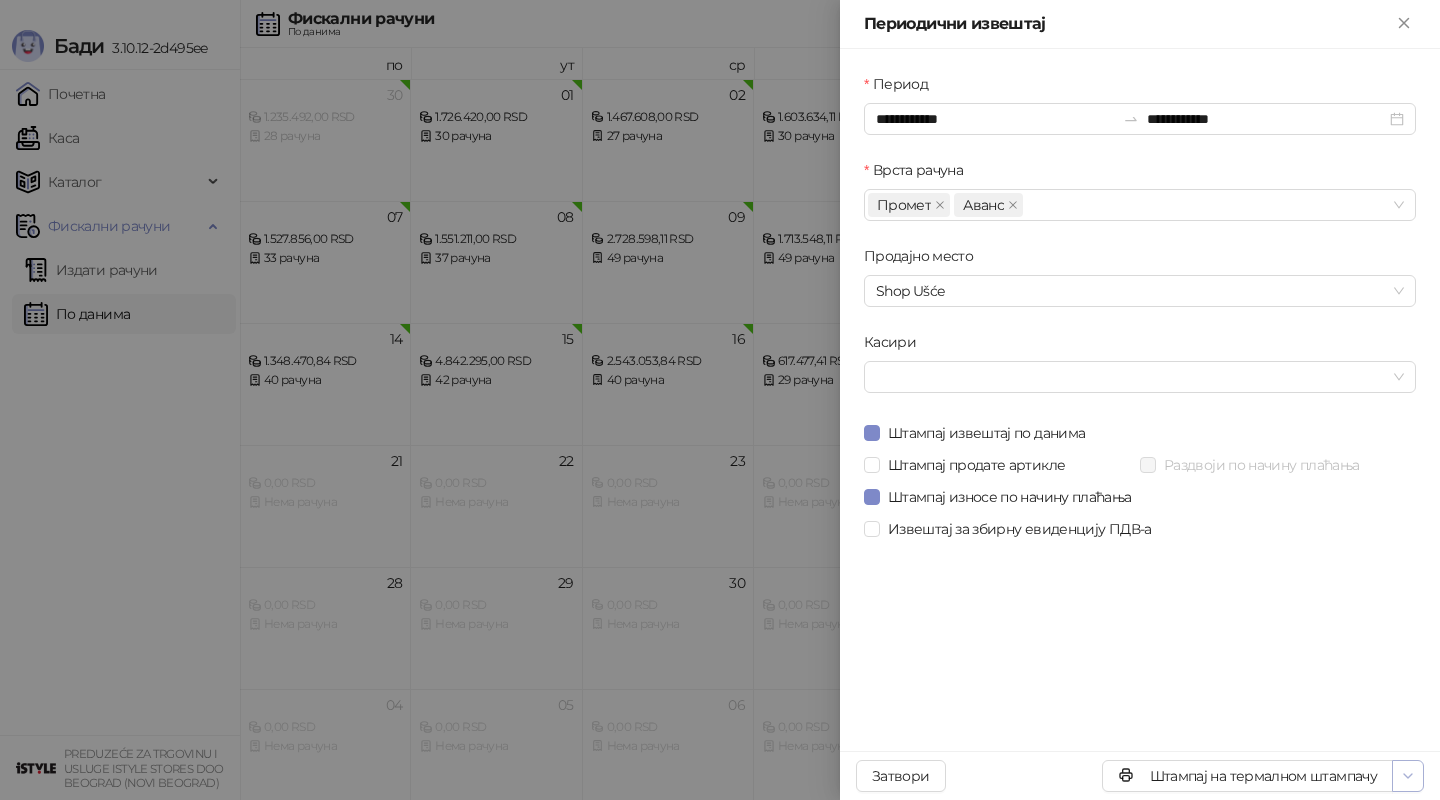 click 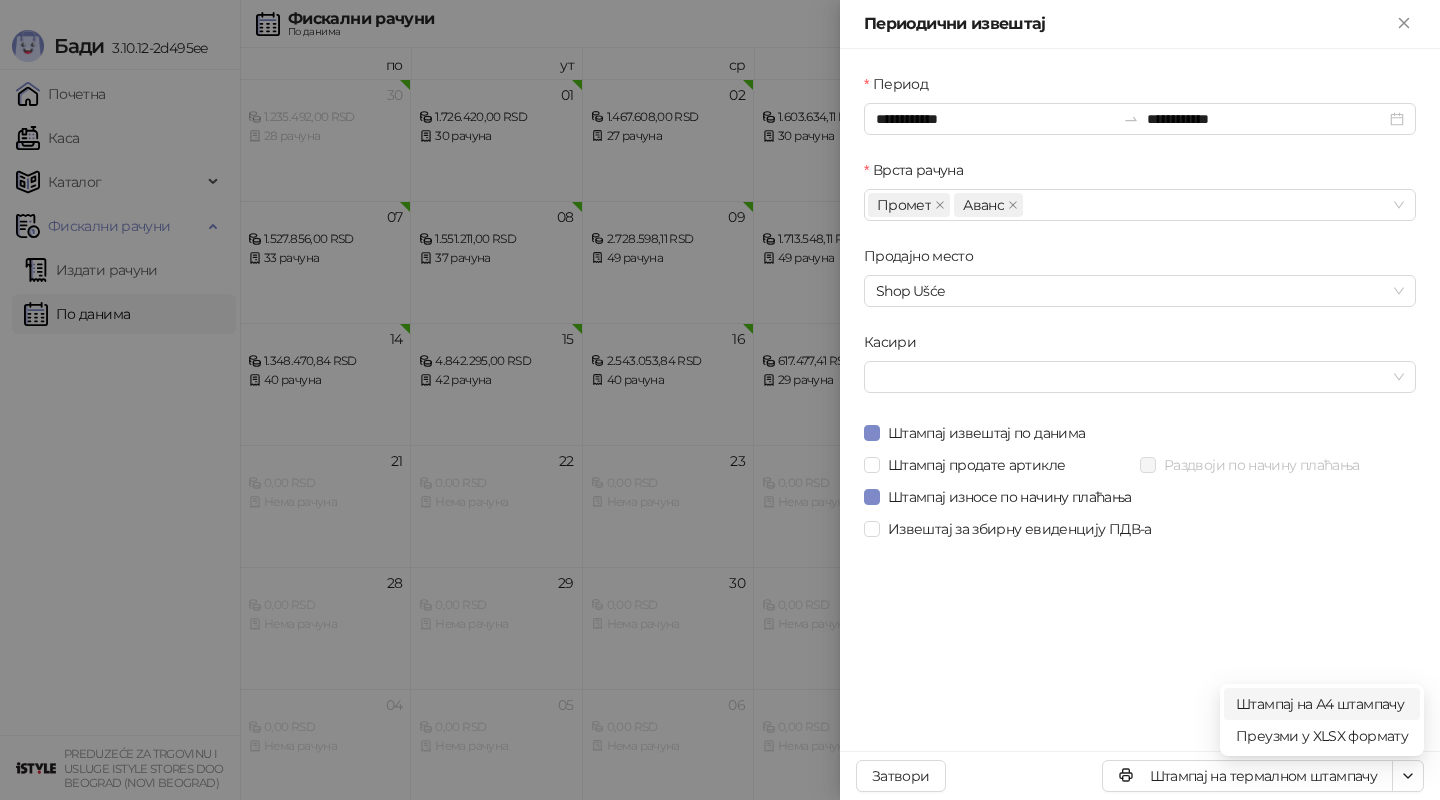 click on "Штампај на А4 штампачу" at bounding box center (1322, 704) 